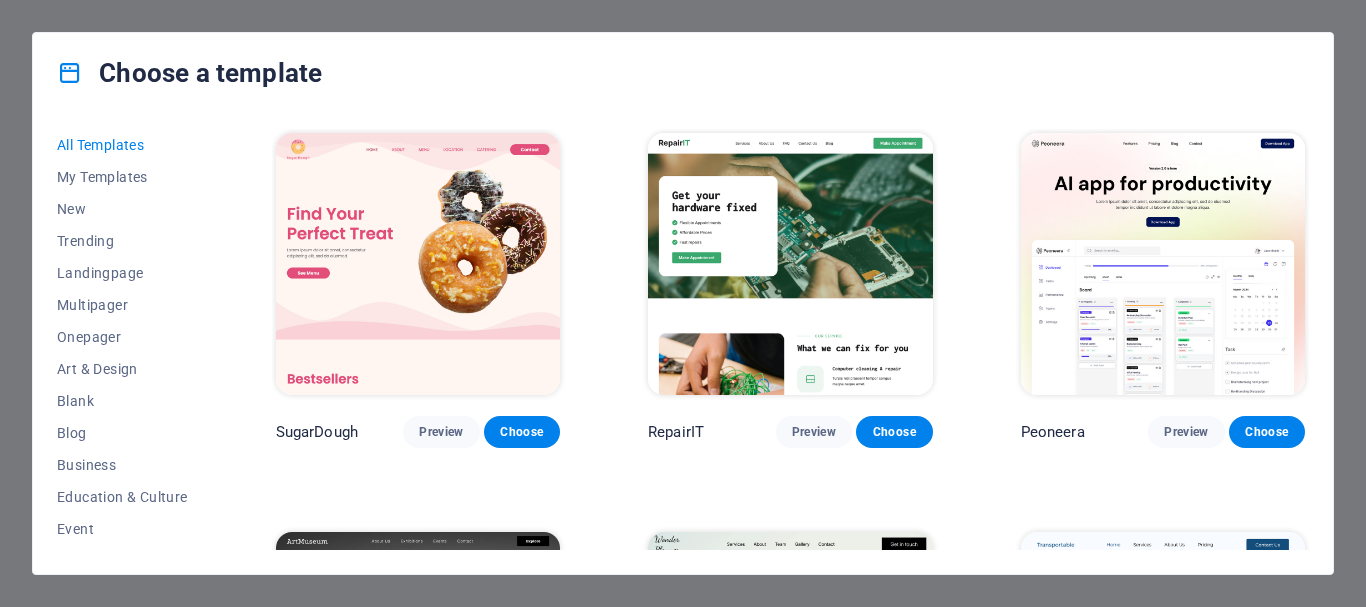 scroll, scrollTop: 0, scrollLeft: 0, axis: both 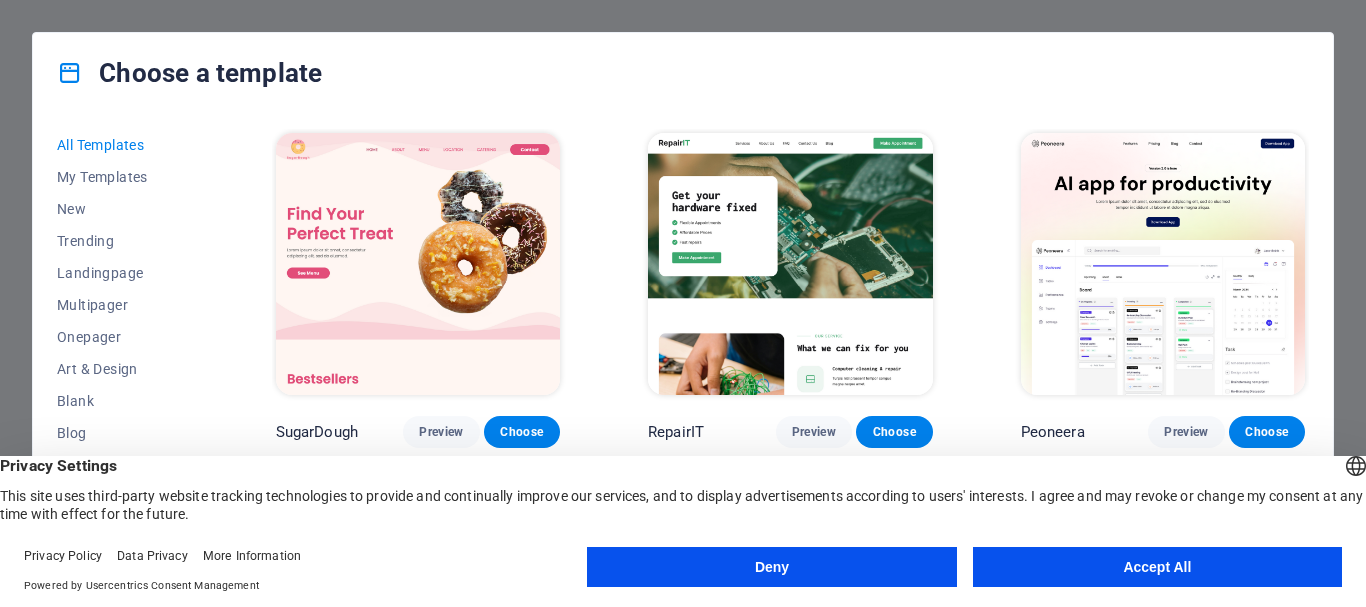 click on "Accept All" at bounding box center [1157, 567] 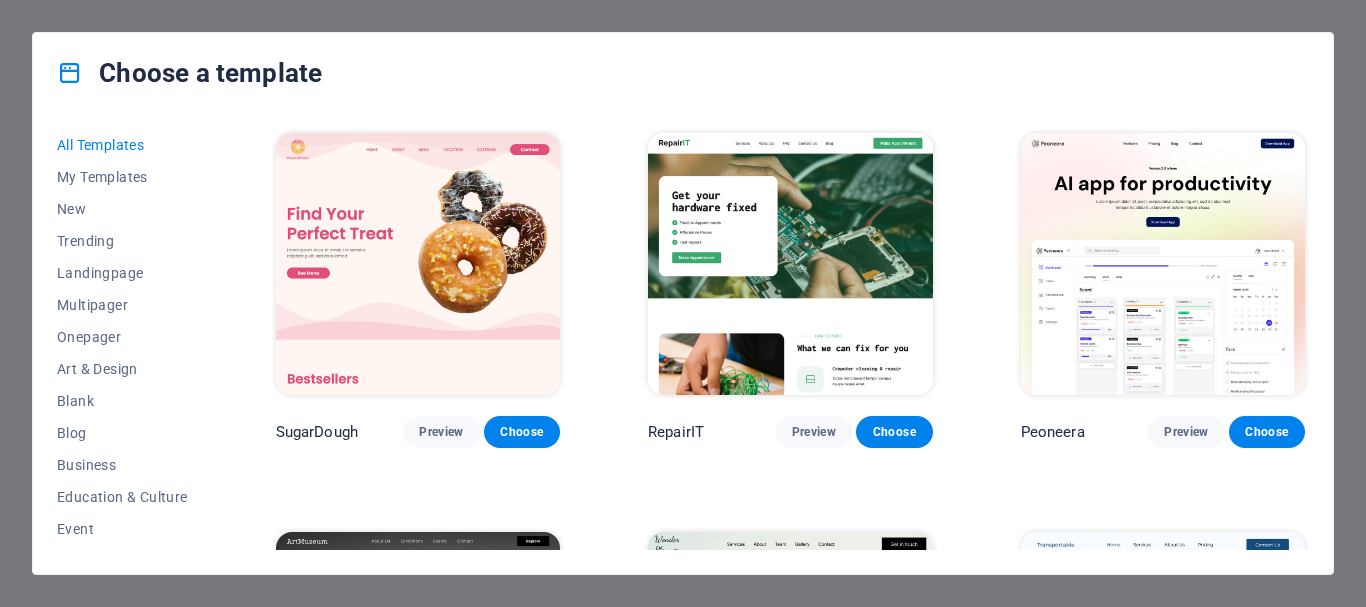 click on "Choose a template" at bounding box center (683, 73) 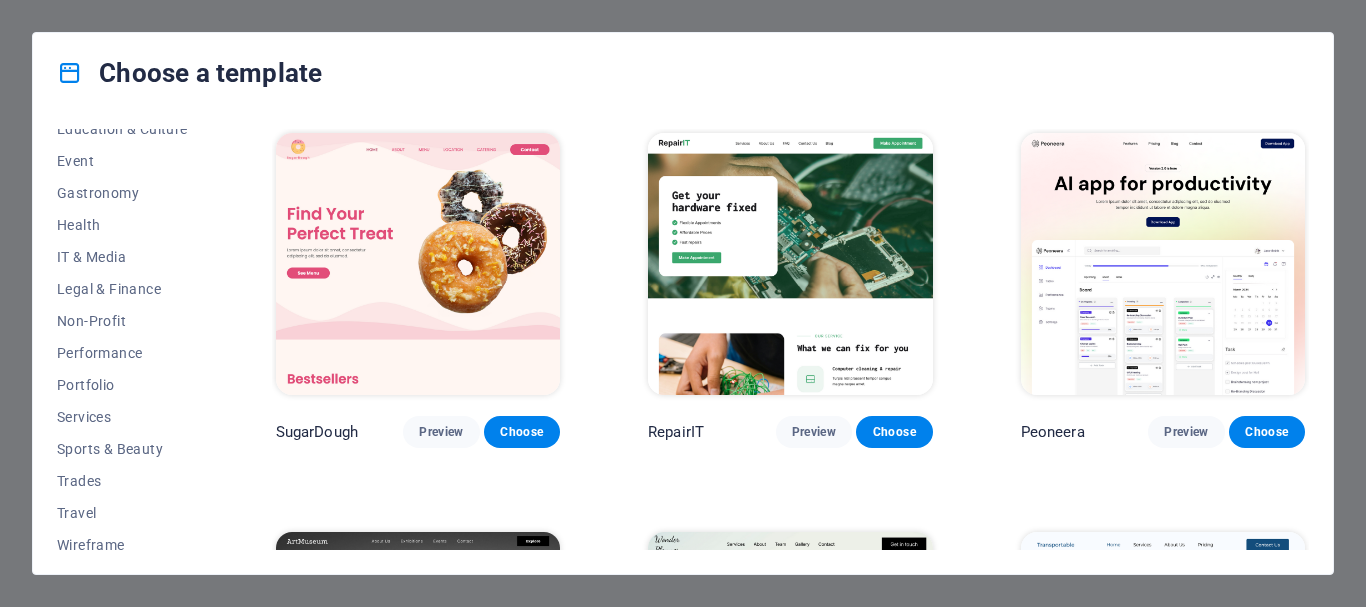 click on "SugarDough Preview Choose RepairIT Preview Choose Peoneera Preview Choose Art Museum Preview Choose Wonder Planner Preview Choose Transportable Preview Choose S&L Preview Choose WePaint Preview Choose Eco-Con Preview Choose MeetUp Preview Choose Help & Care Preview Choose Podcaster Preview Choose Academix Preview Choose BIG Barber Shop Preview Choose Health & Food Preview Choose UrbanNest Interiors Preview Choose Green Change Preview Choose The Beauty Temple Preview Choose WeTrain Preview Choose Cleaner Preview Choose Johanna James Preview Choose Delicioso Preview Choose Dream Garden Preview Choose LumeDeAqua Preview Choose Pets Care Preview Choose SafeSpace Preview Choose Midnight Rain Bar Preview Choose Drive Preview Choose Estator Preview Choose Health Group Preview Choose MakeIt Agency Preview Choose Wanderlust Preview Choose WeSpa Preview Choose BERLIN Preview Choose Gadgets Preview Choose CoffeeScience Preview Choose CoachLife Preview Choose Cafe de Oceana Preview Choose Max Hatzy Preview Choose Preview" at bounding box center (790, 11071) 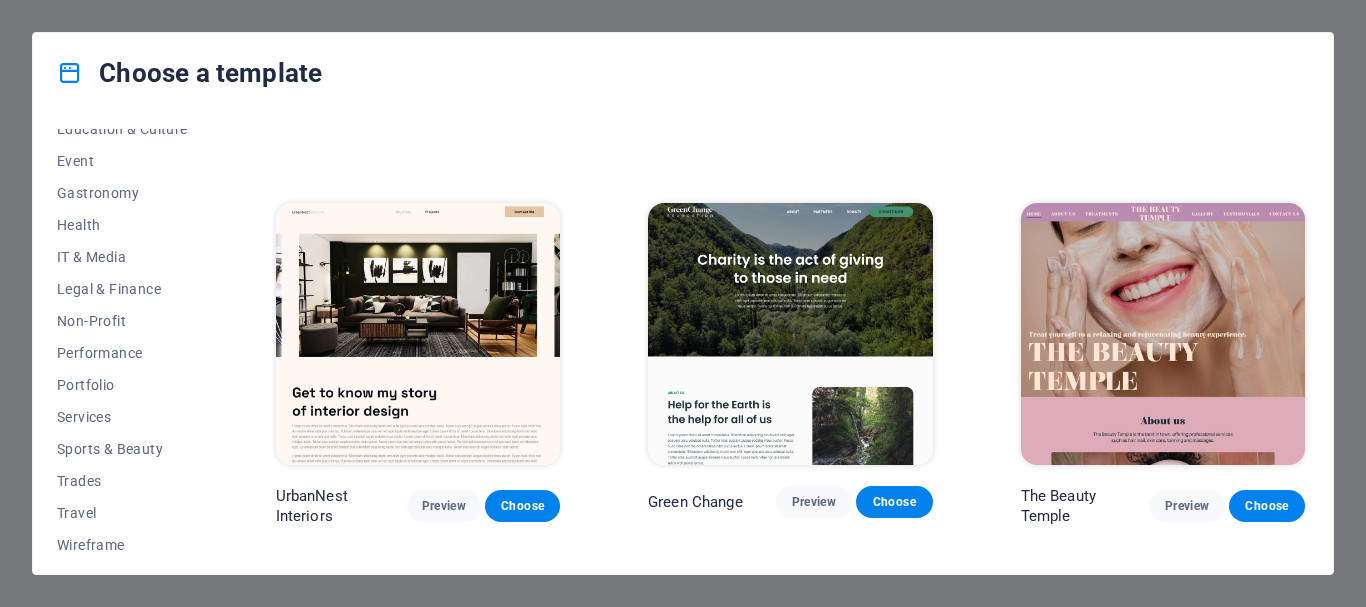 scroll, scrollTop: 1873, scrollLeft: 0, axis: vertical 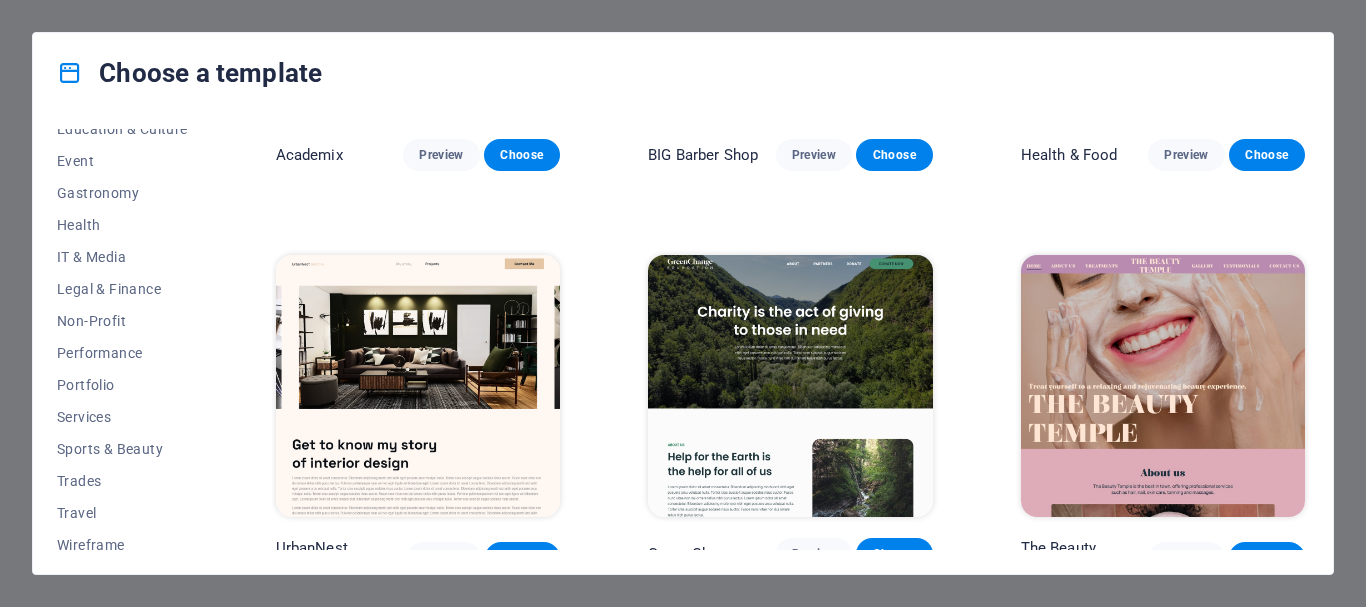 click at bounding box center [1163, 386] 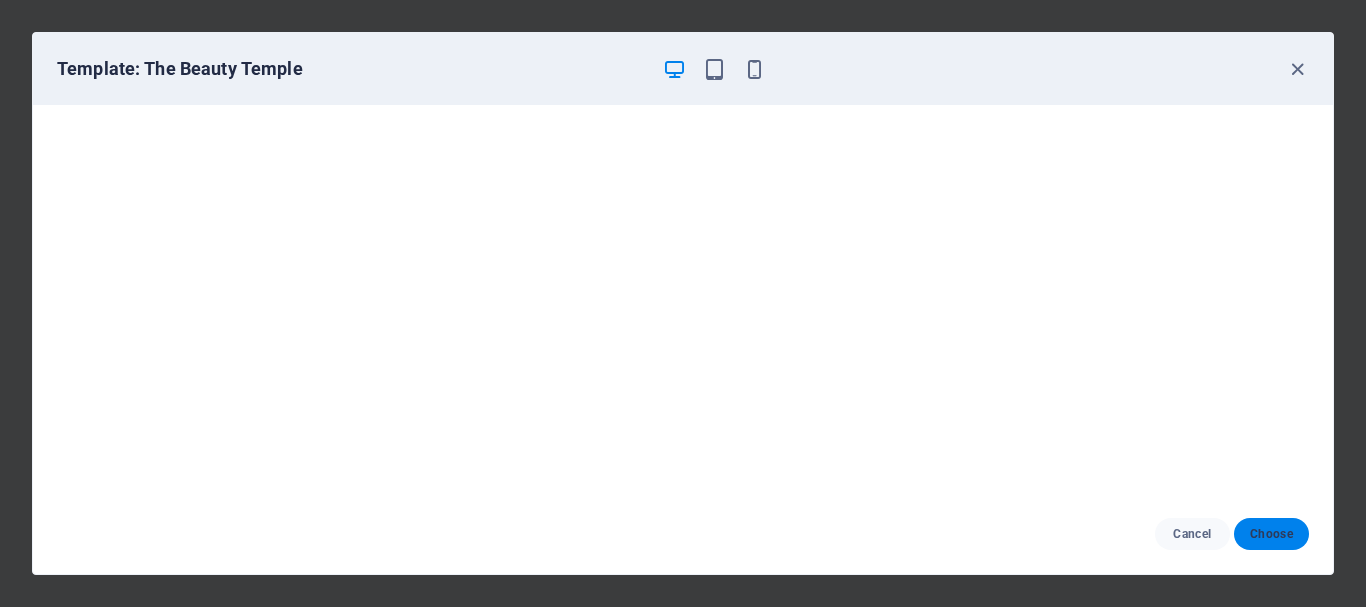 click on "Choose" at bounding box center [1271, 534] 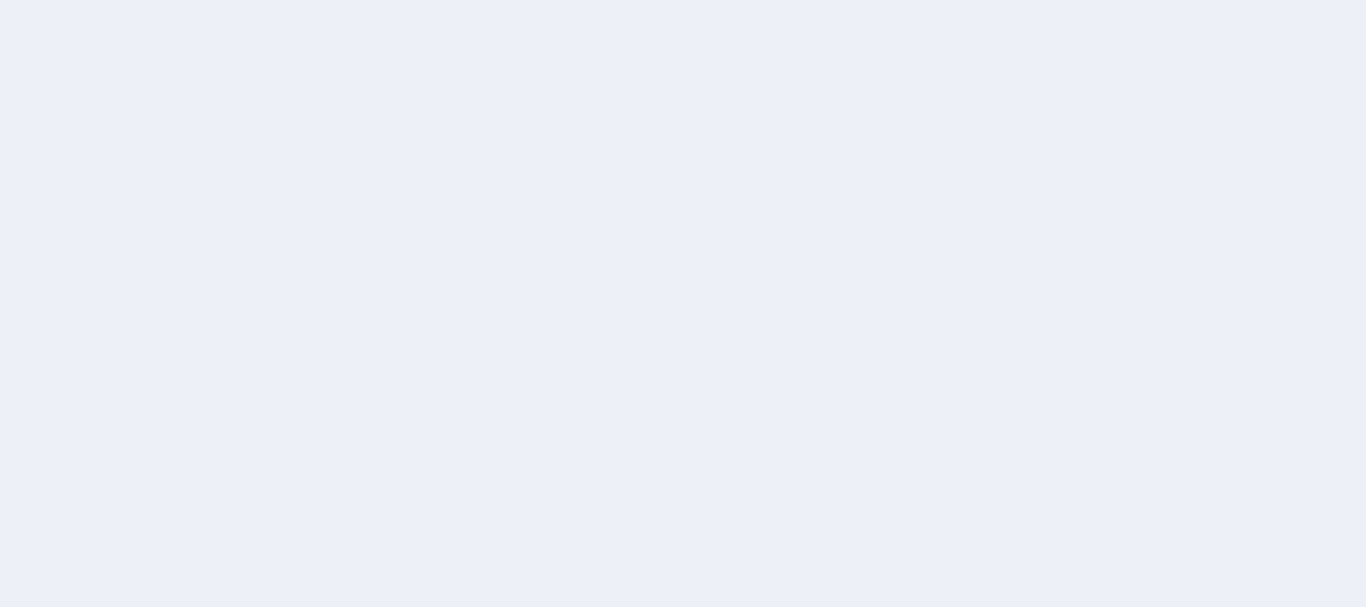 scroll, scrollTop: 0, scrollLeft: 0, axis: both 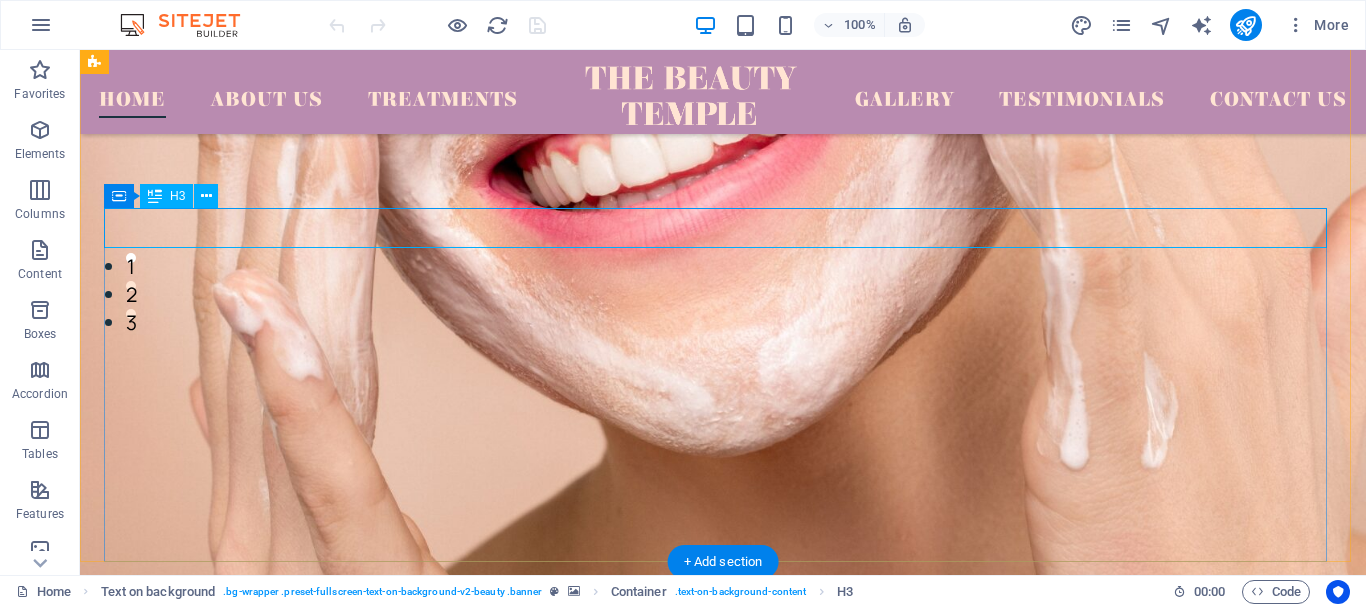click on "Treat yourself to a relaxing and rejuvenating beauty experience." at bounding box center (723, 666) 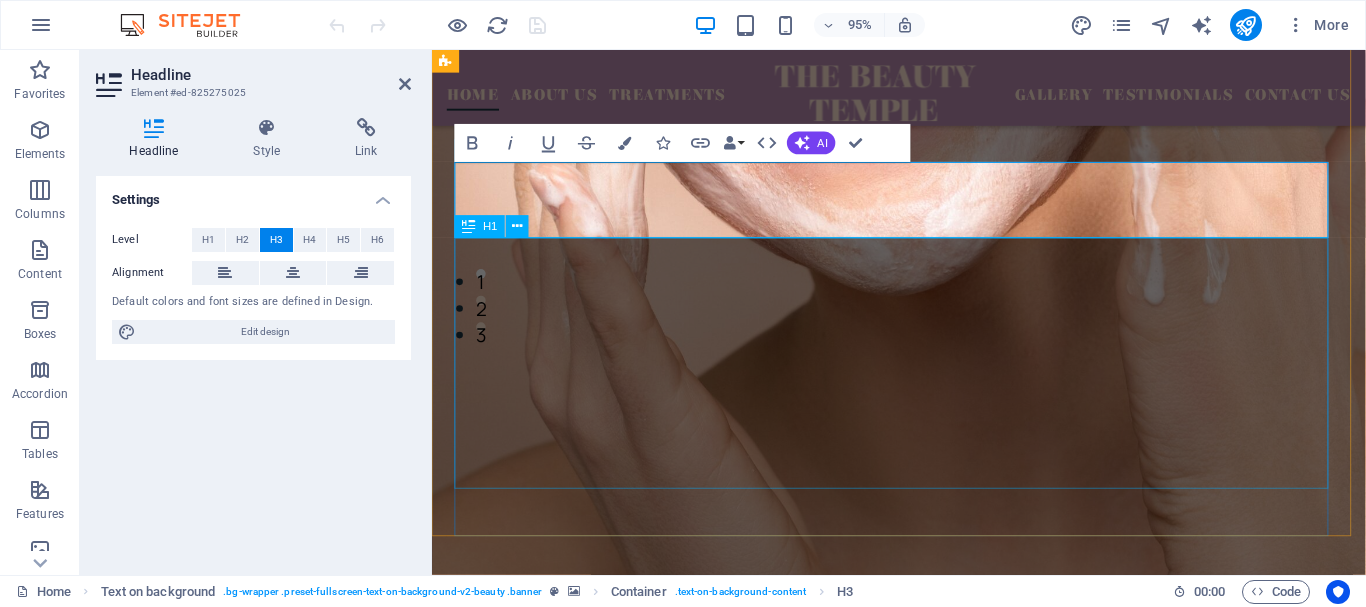 click on "The Beauty Temple" at bounding box center [923, 854] 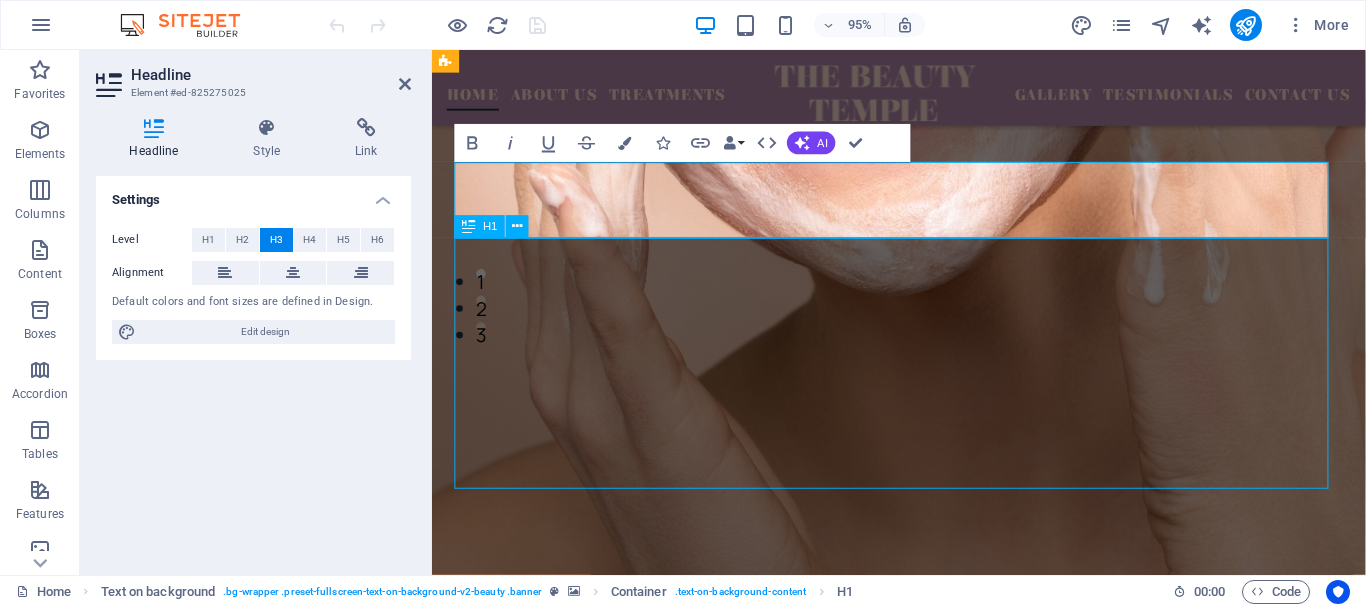 click on "The Beauty Temple" at bounding box center (923, 854) 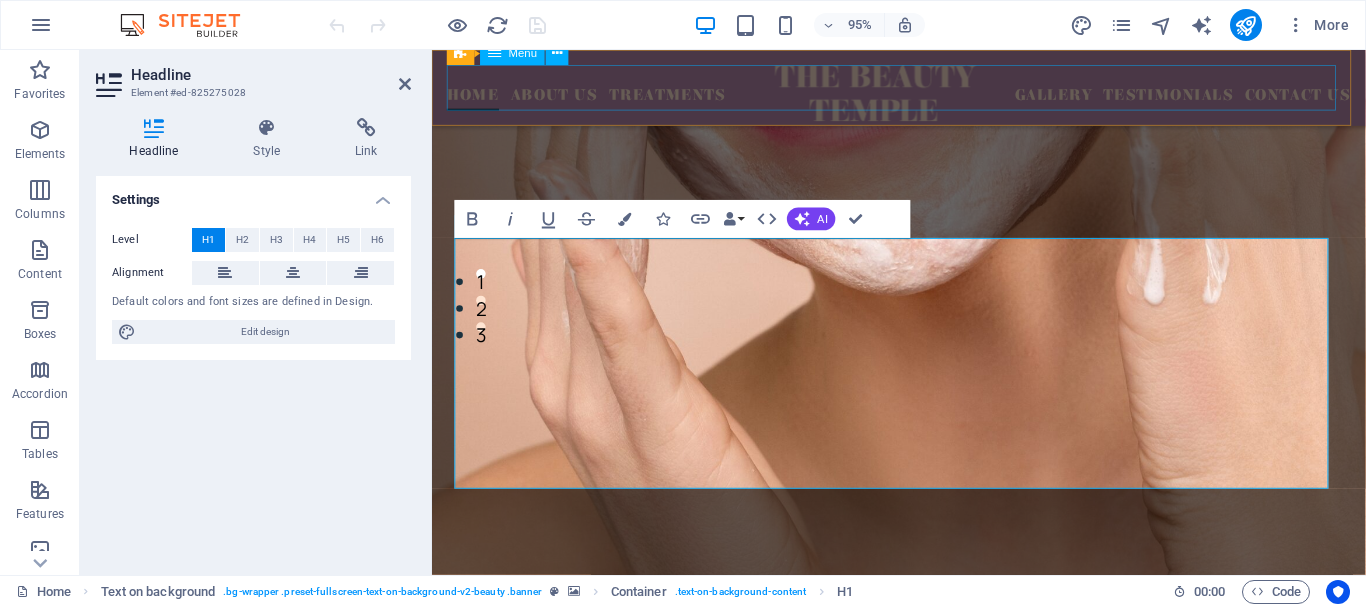click on "Home About Us Treatments Gallery Testimonials Contact Us" at bounding box center (923, 90) 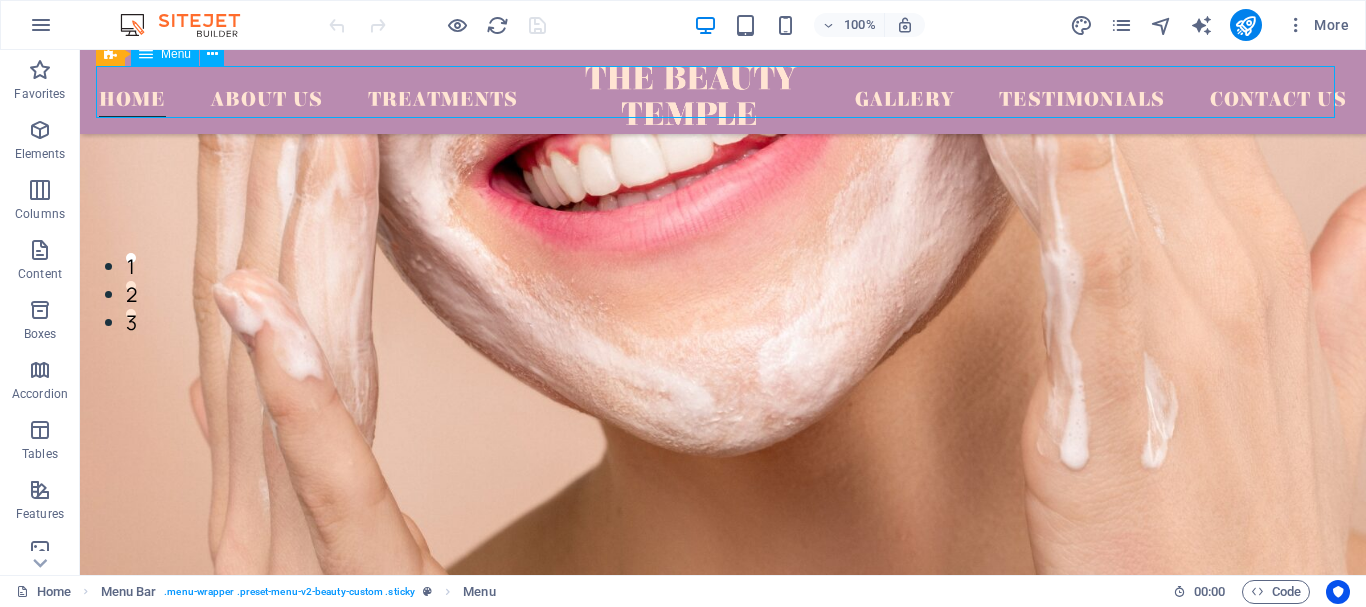 click on "Home About Us Treatments Gallery Testimonials Contact Us" at bounding box center [723, 92] 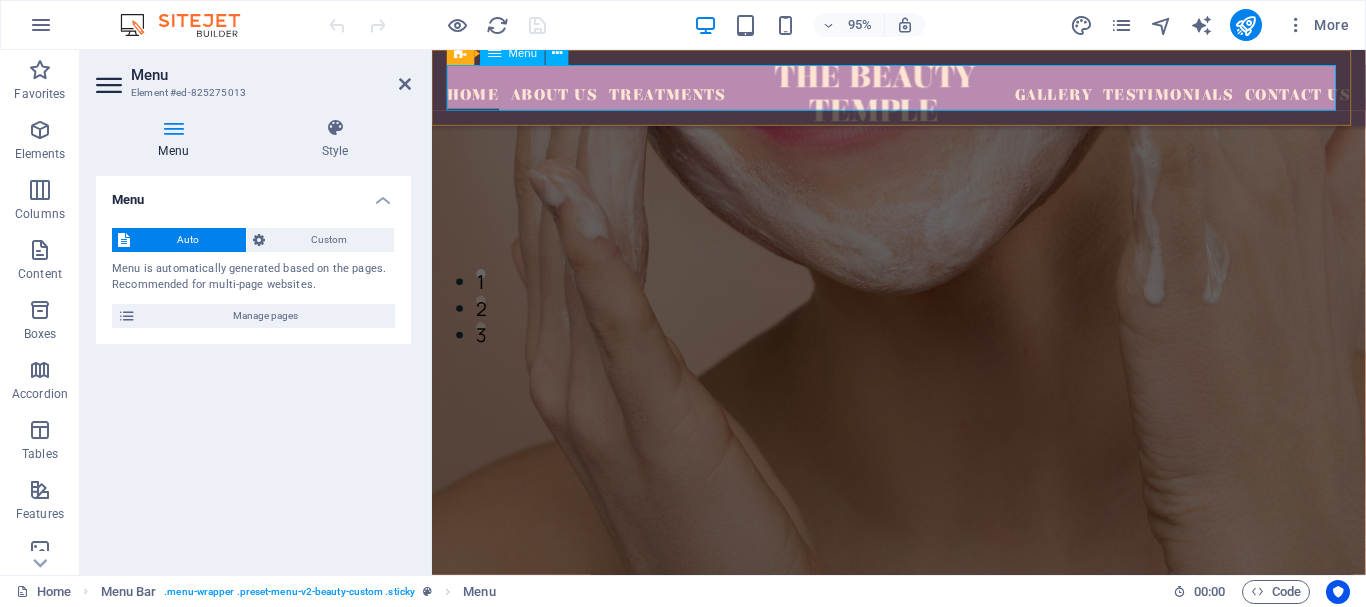click on "Home About Us Treatments Gallery Testimonials Contact Us" at bounding box center (923, 90) 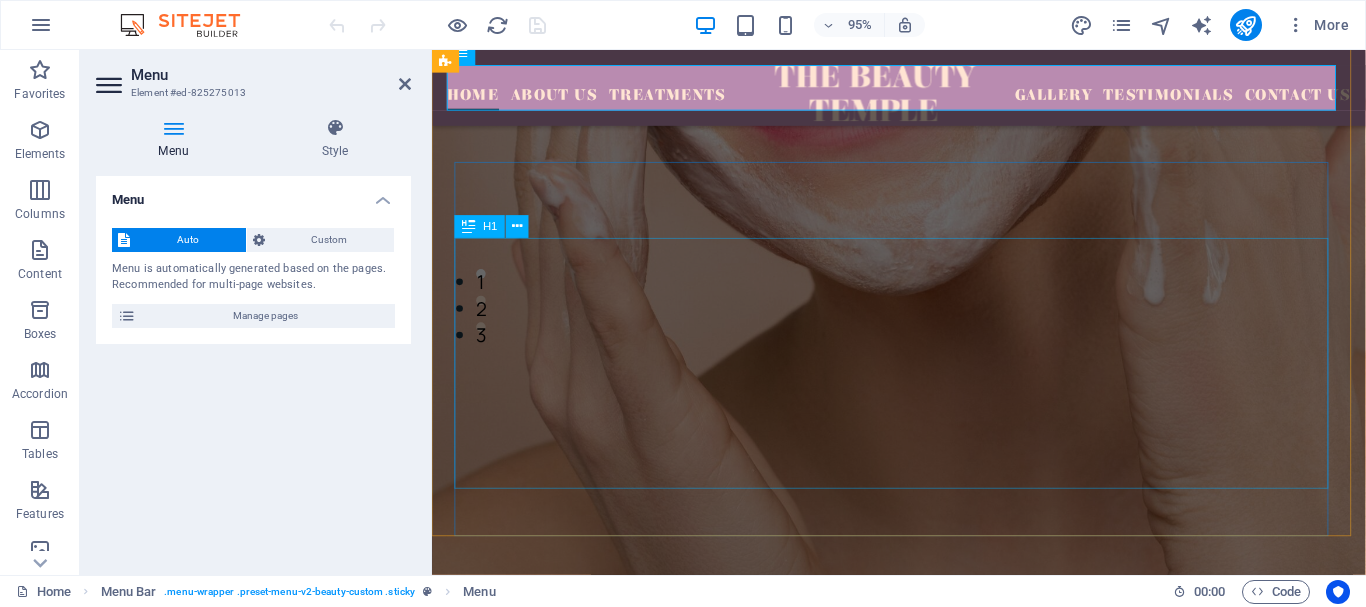 click on "The Beauty Temple" at bounding box center [923, 854] 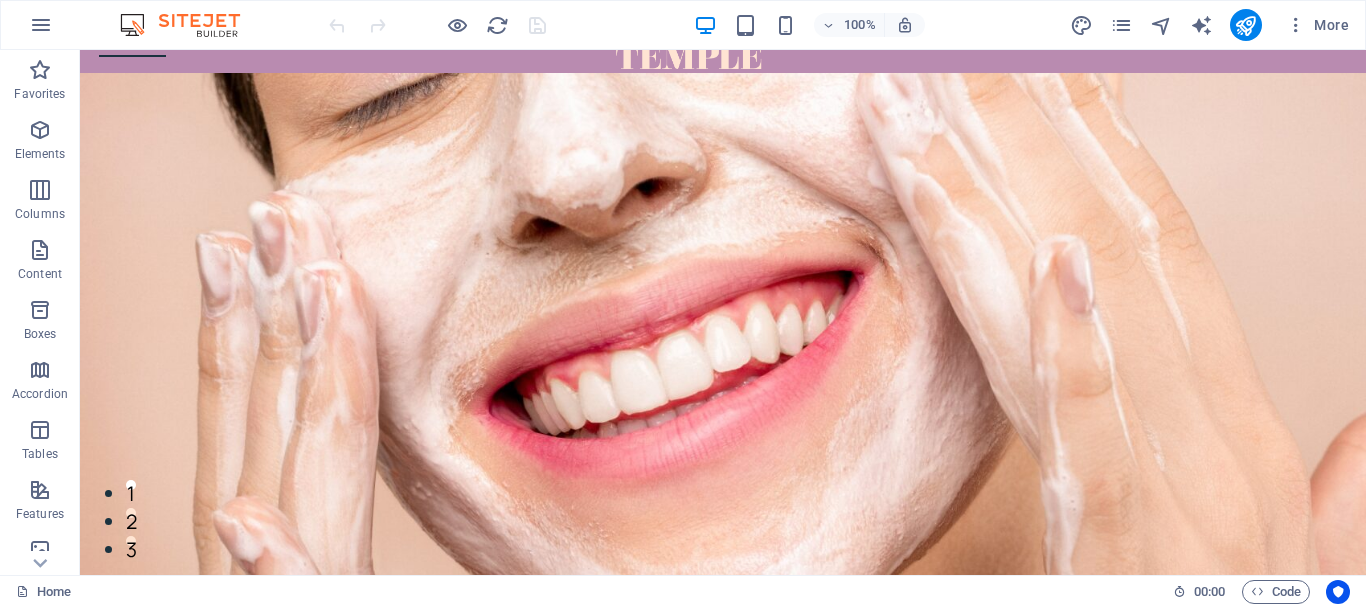 scroll, scrollTop: 0, scrollLeft: 0, axis: both 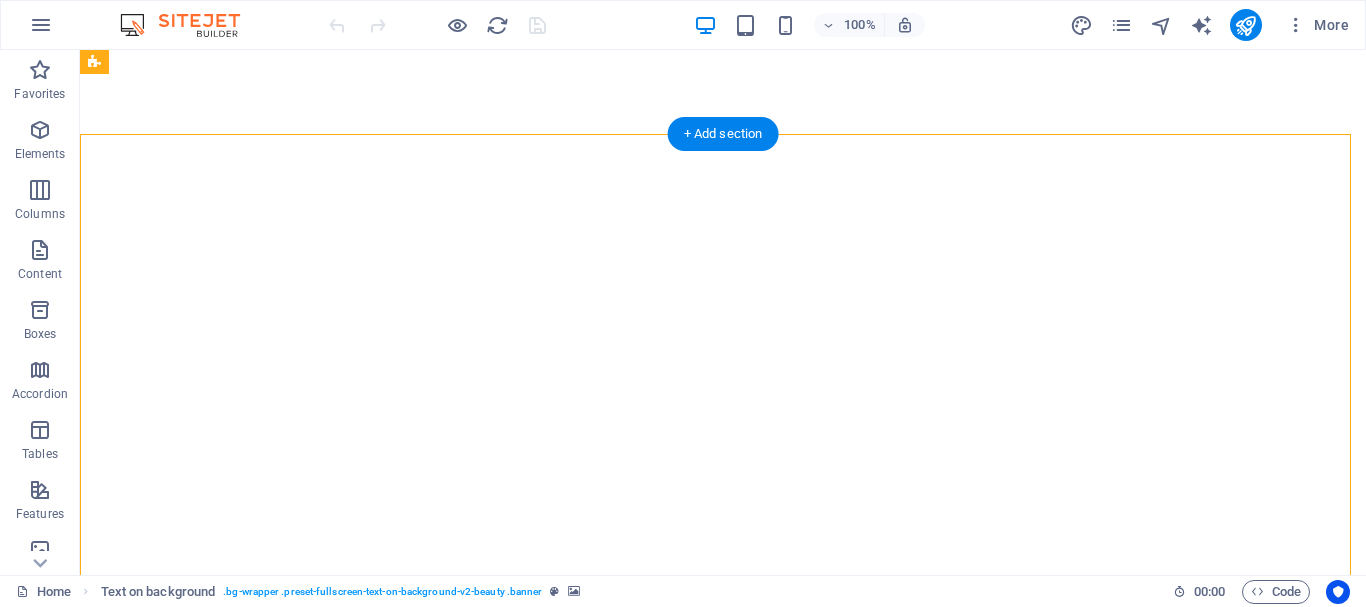 select on "px" 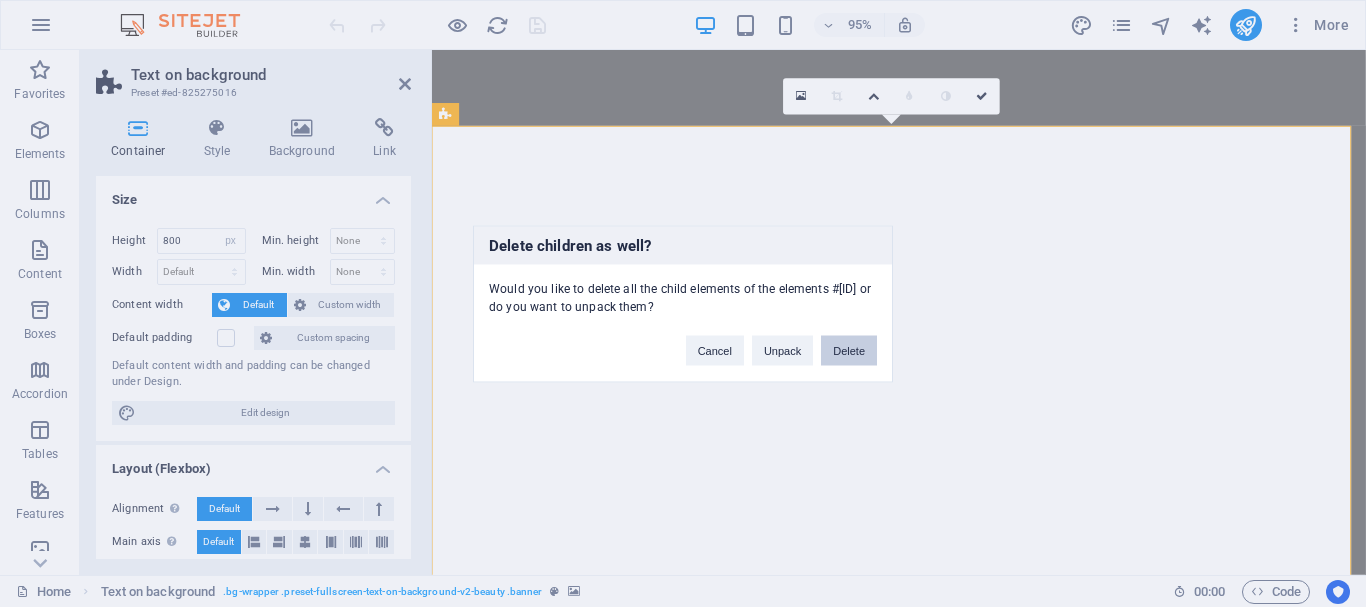 click on "Delete" at bounding box center [849, 350] 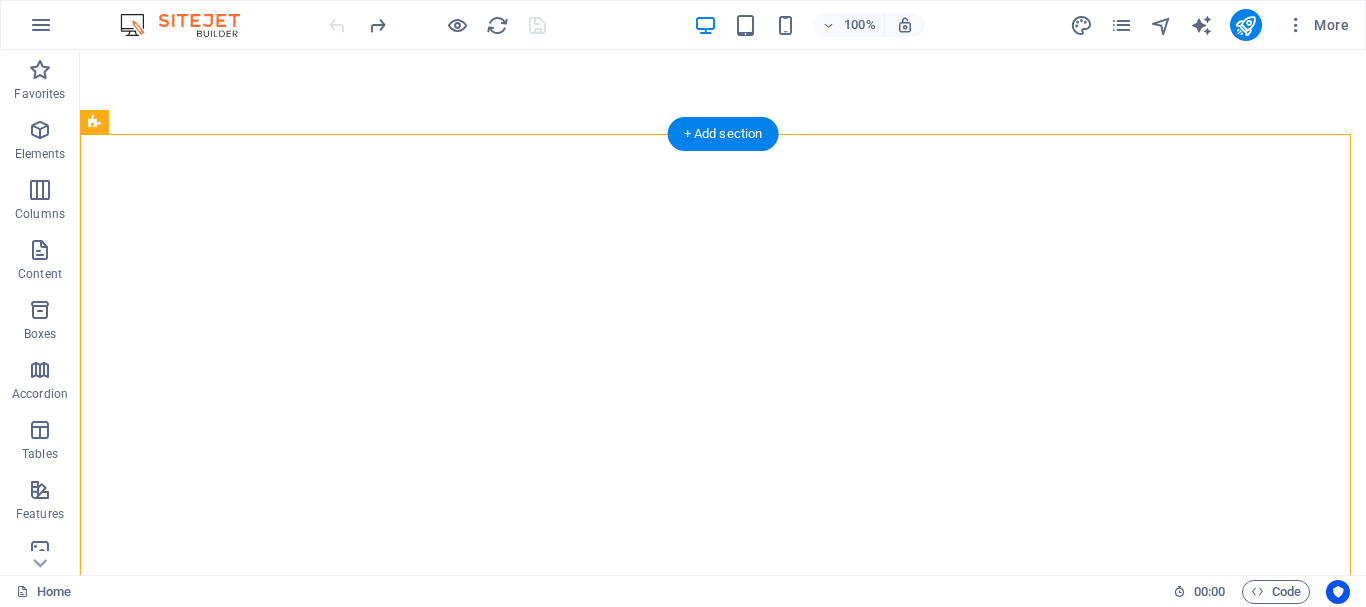 select on "px" 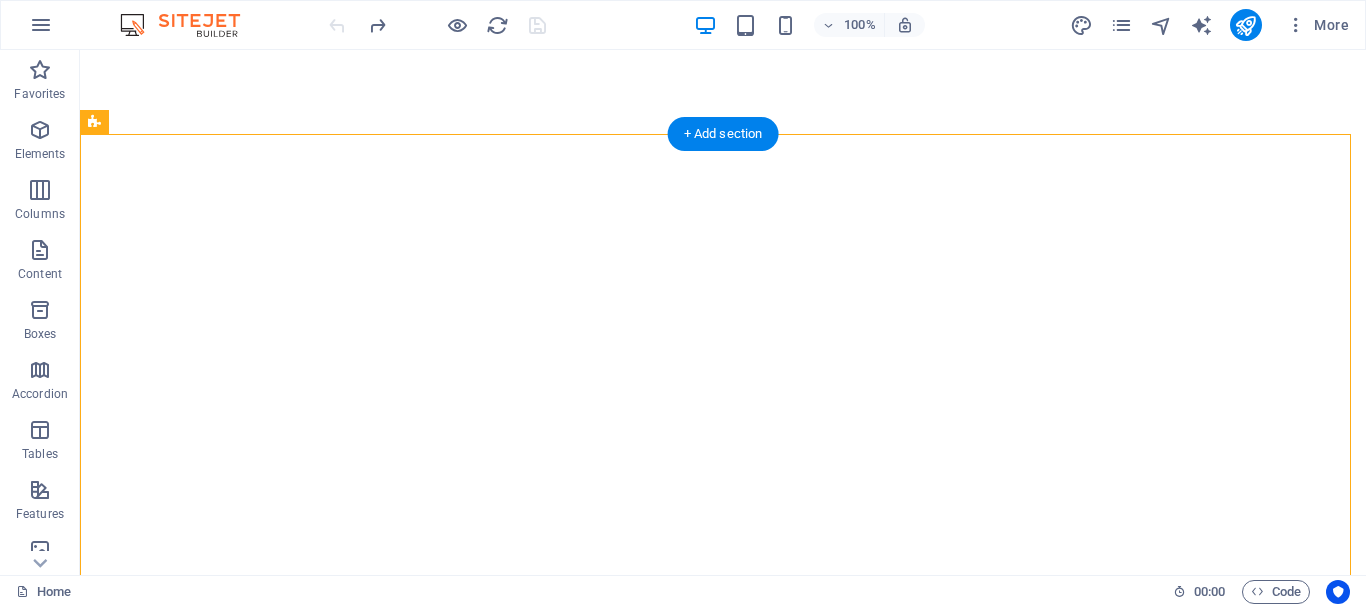 select on "banner" 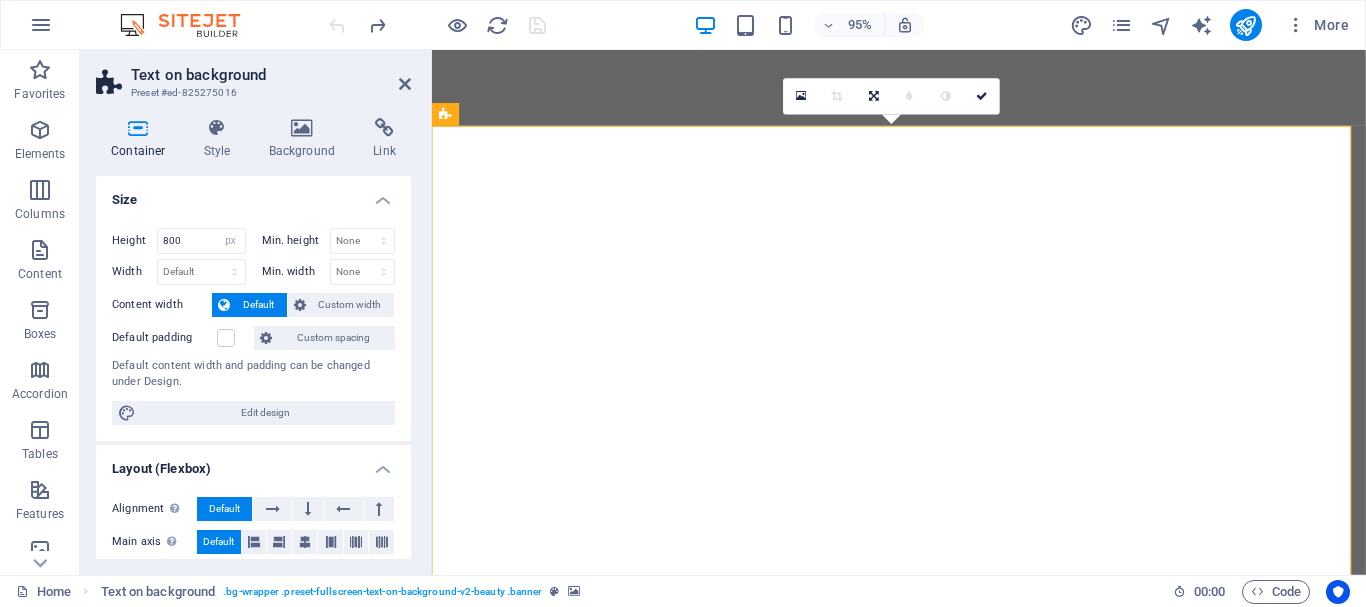 drag, startPoint x: 406, startPoint y: 244, endPoint x: 406, endPoint y: 296, distance: 52 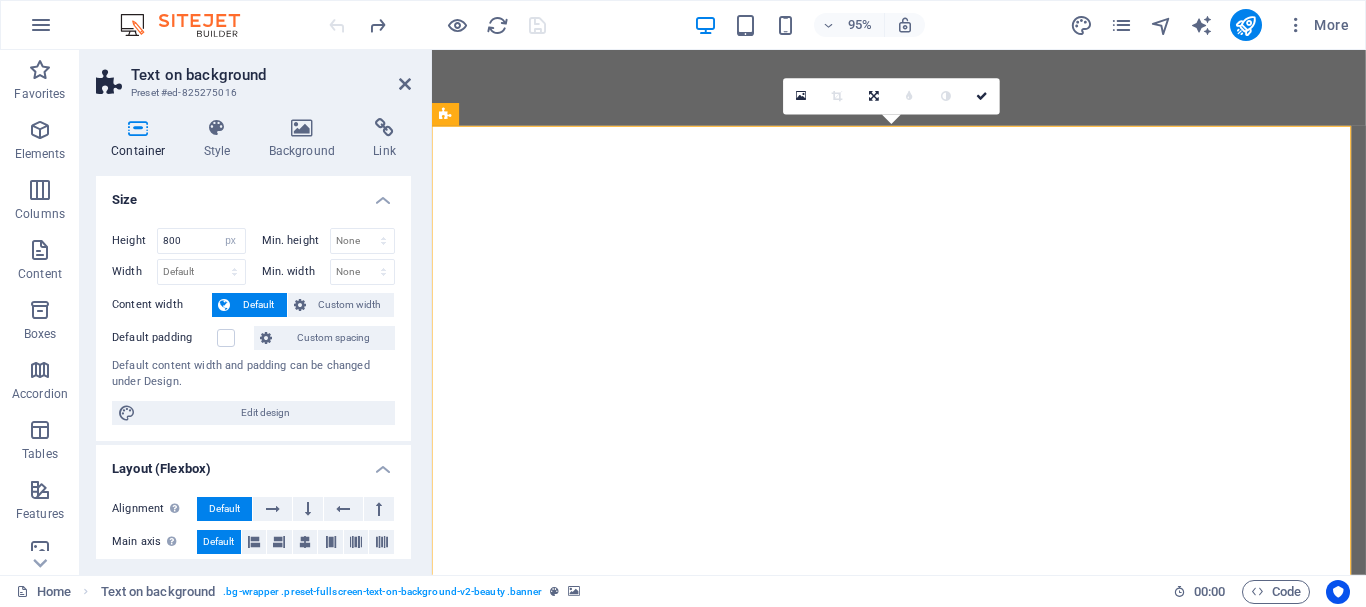 click on "Height 800 Default px rem % vh vw Min. height None px rem % vh vw Width Default px rem % em vh vw Min. width None px rem % vh vw Content width Default Custom width Width Default px rem % em vh vw Min. width None px rem % vh vw Default padding Custom spacing Default content width and padding can be changed under Design. Edit design" at bounding box center [253, 326] 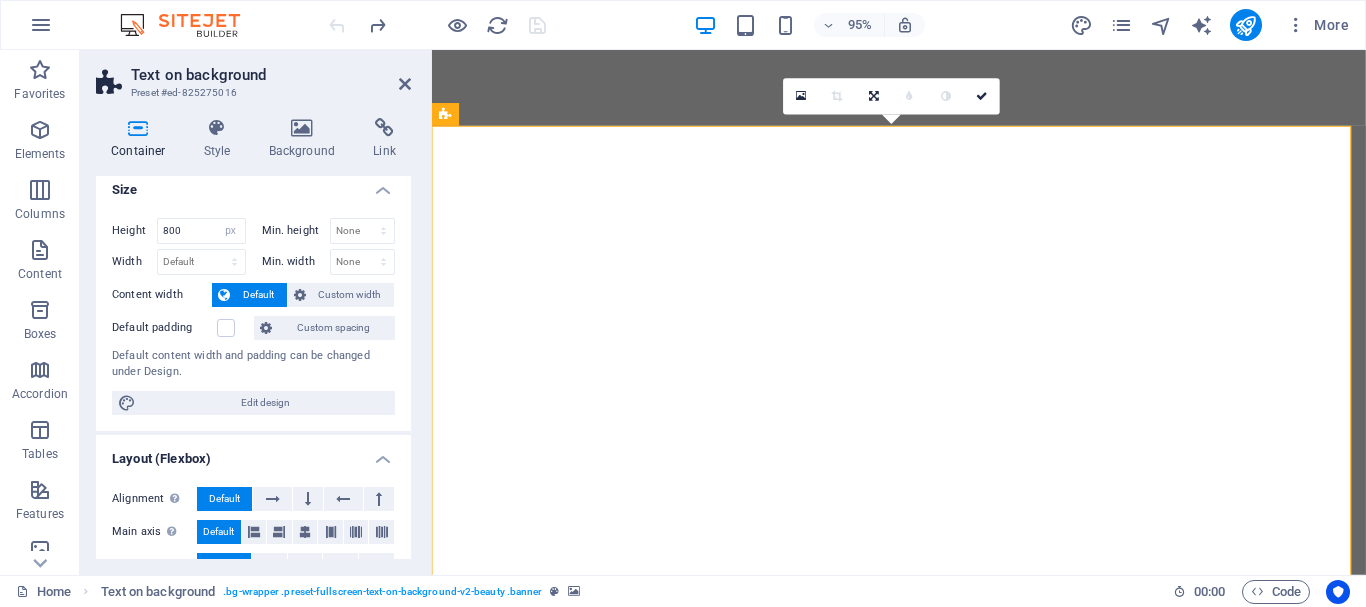 scroll, scrollTop: 0, scrollLeft: 0, axis: both 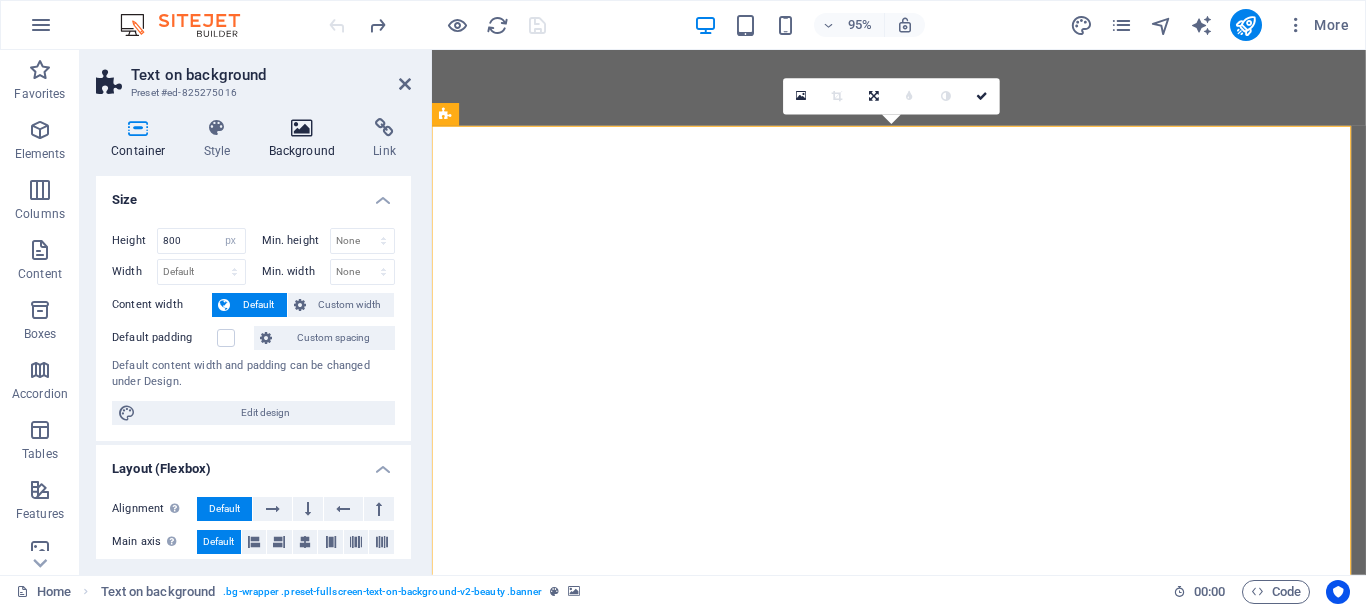 click at bounding box center (302, 128) 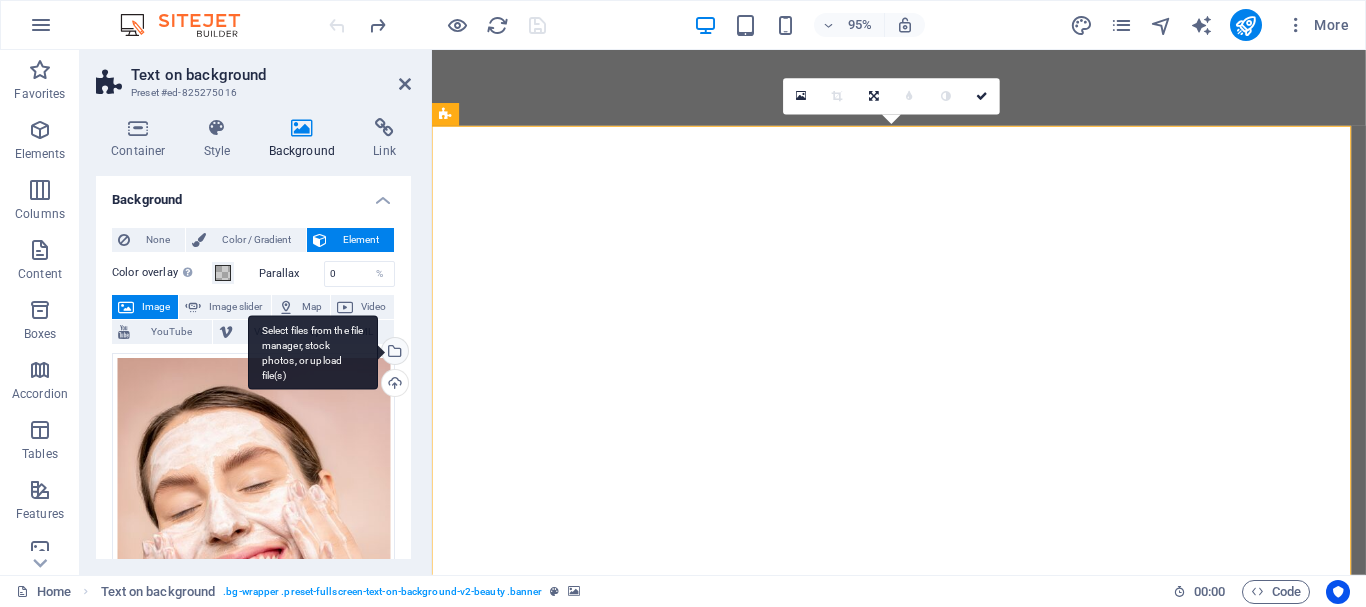 click on "Select files from the file manager, stock photos, or upload file(s)" at bounding box center [393, 353] 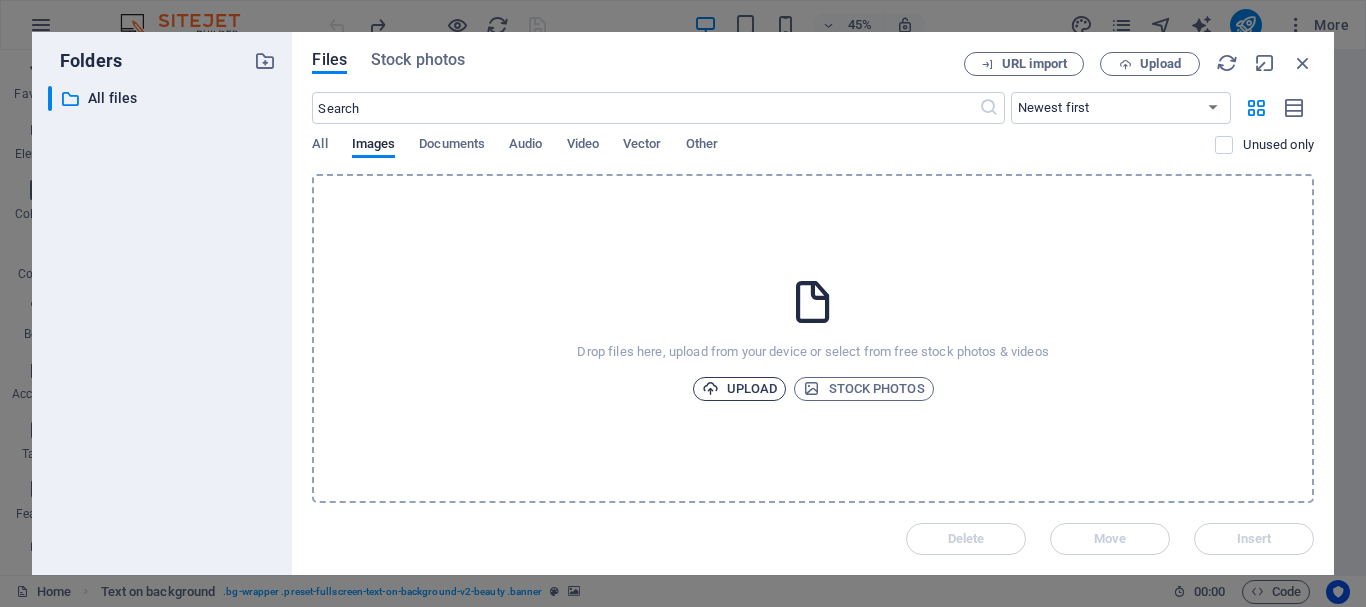 click on "Upload" at bounding box center [740, 389] 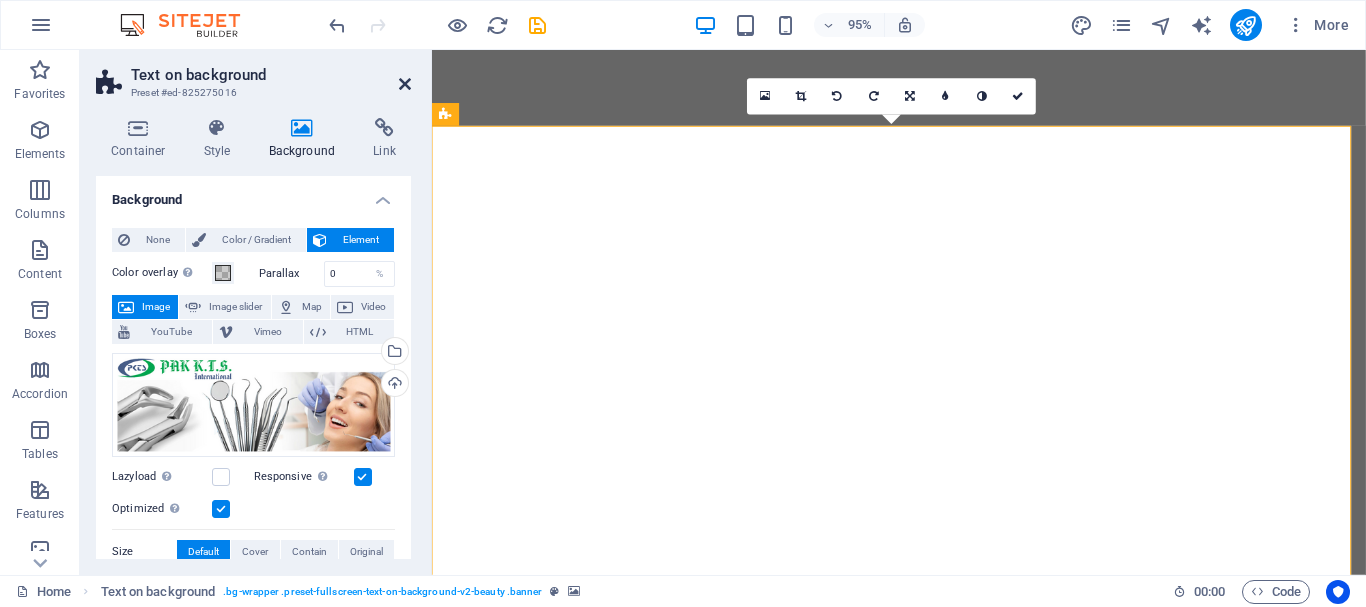 click at bounding box center [405, 84] 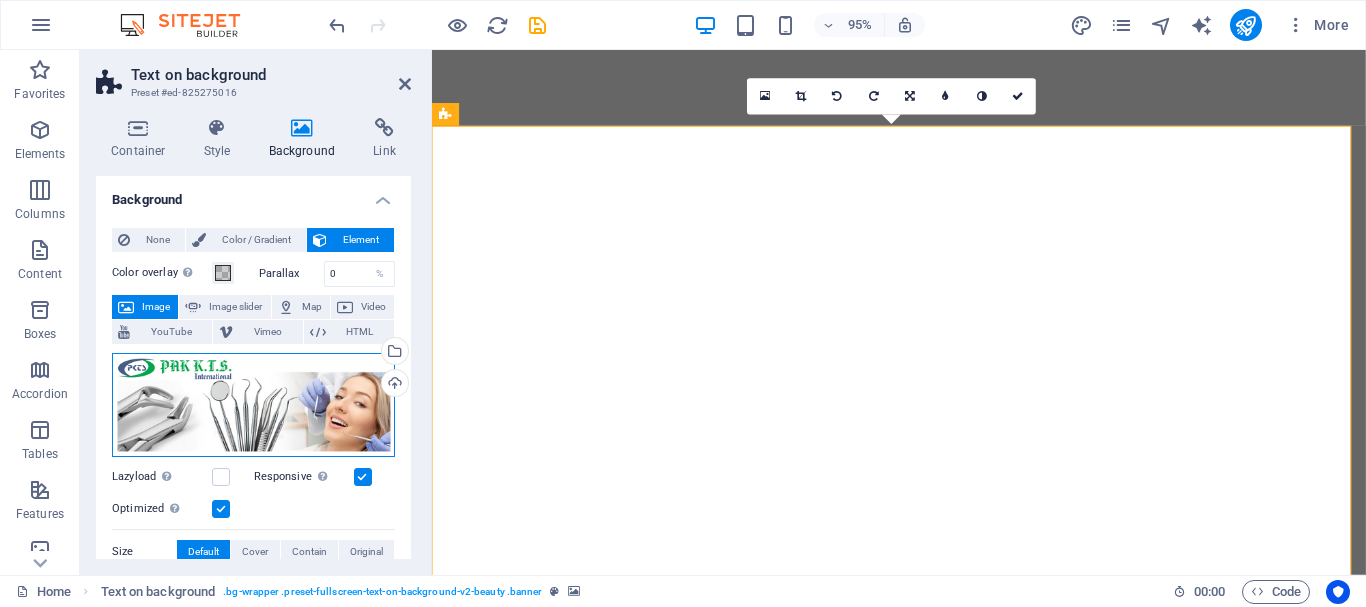 drag, startPoint x: 330, startPoint y: 422, endPoint x: 299, endPoint y: 422, distance: 31 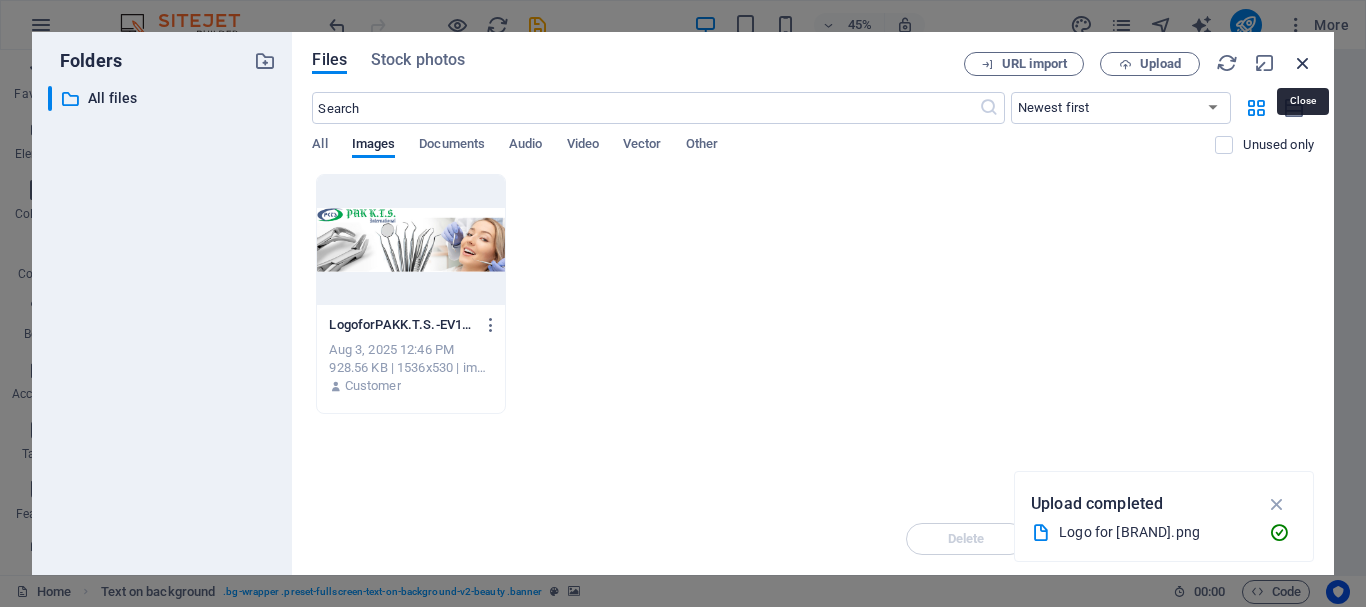 click at bounding box center (1303, 63) 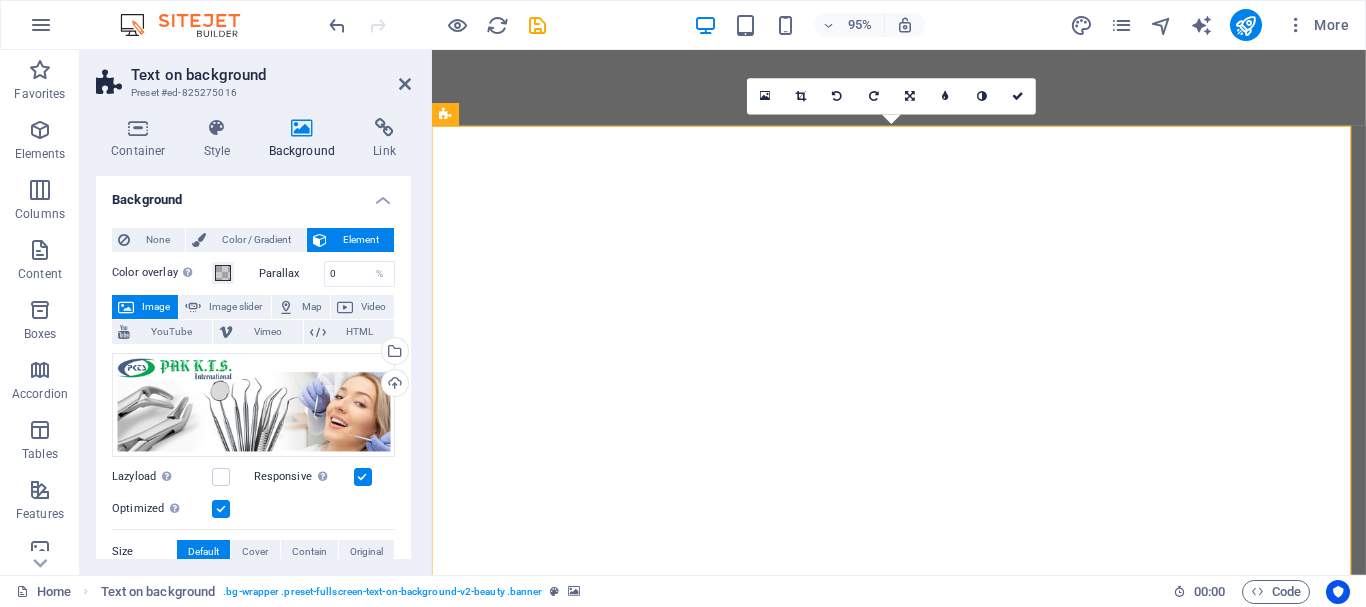 click on "Background" at bounding box center (306, 139) 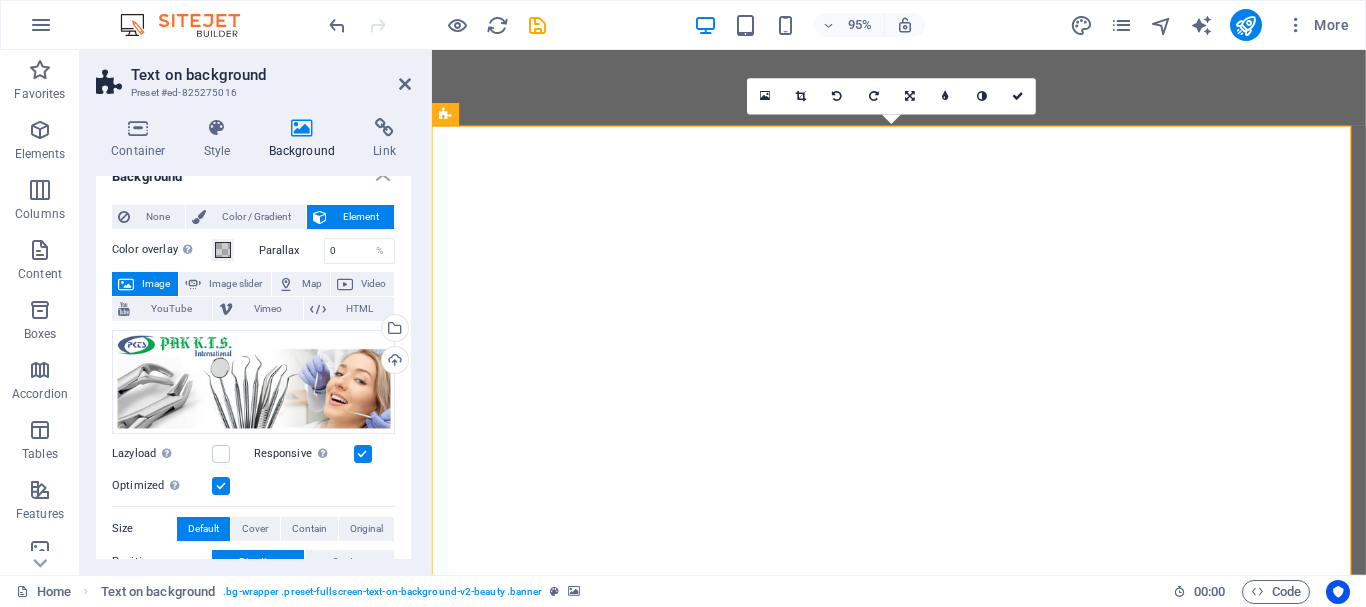 scroll, scrollTop: 20, scrollLeft: 0, axis: vertical 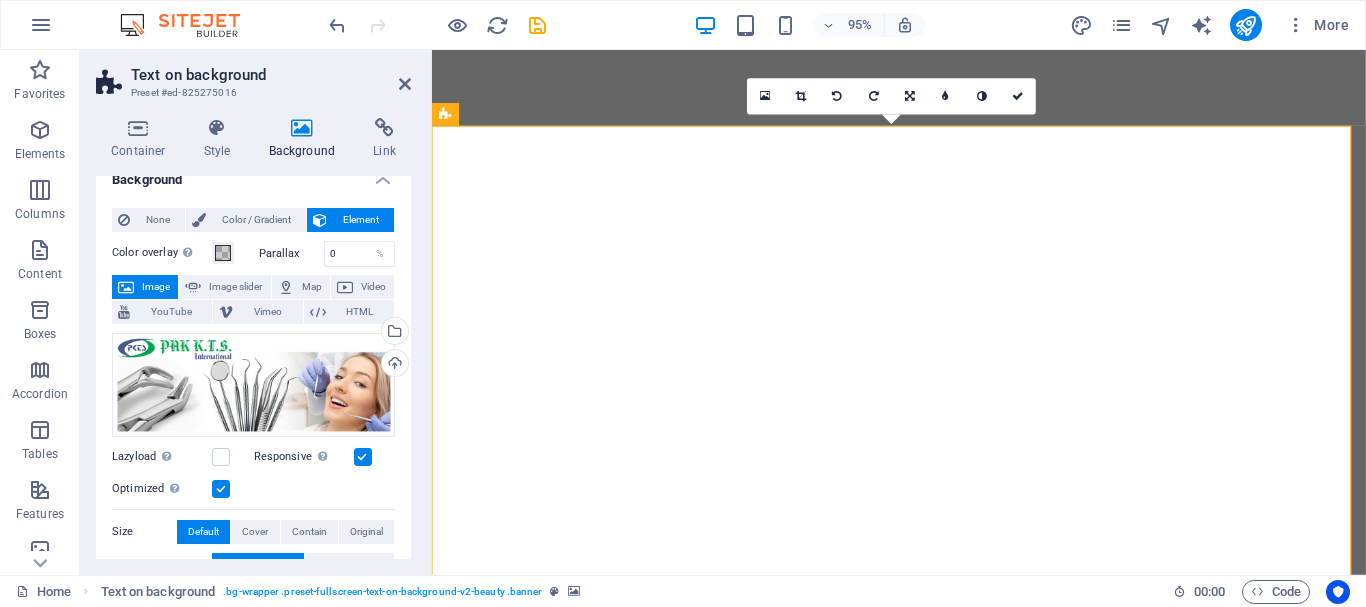 click on "Lazyload Loading images after the page loads improves page speed." at bounding box center (162, 457) 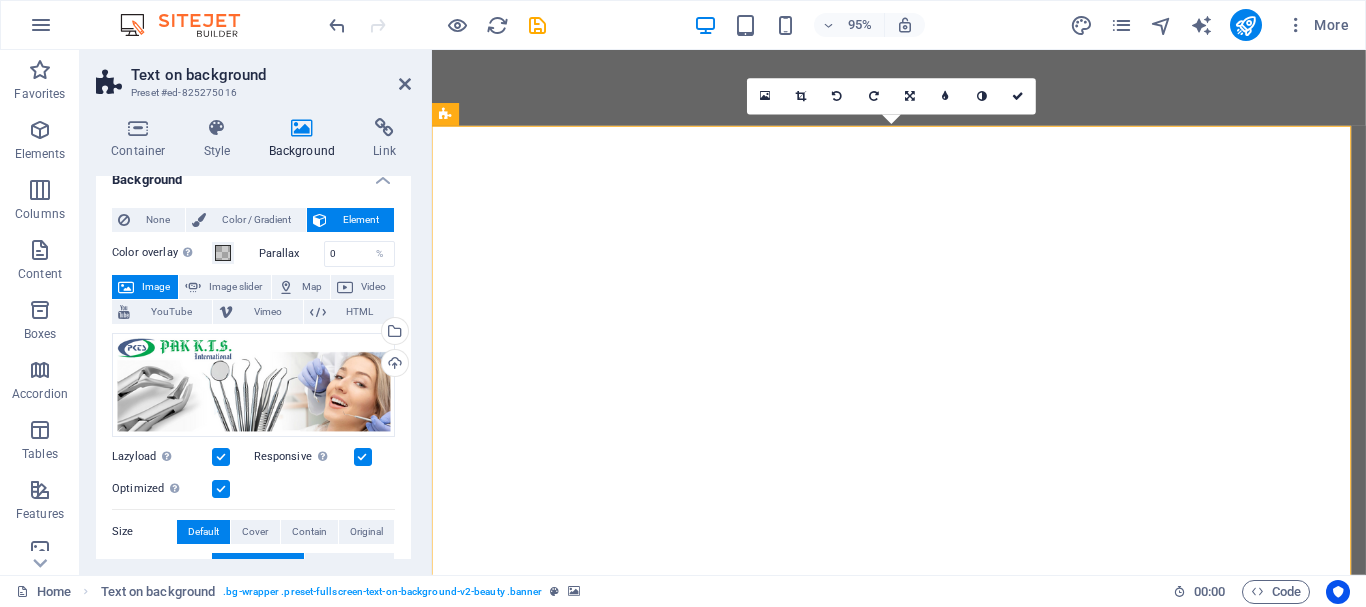 click on "Lazyload Loading images after the page loads improves page speed." at bounding box center [162, 457] 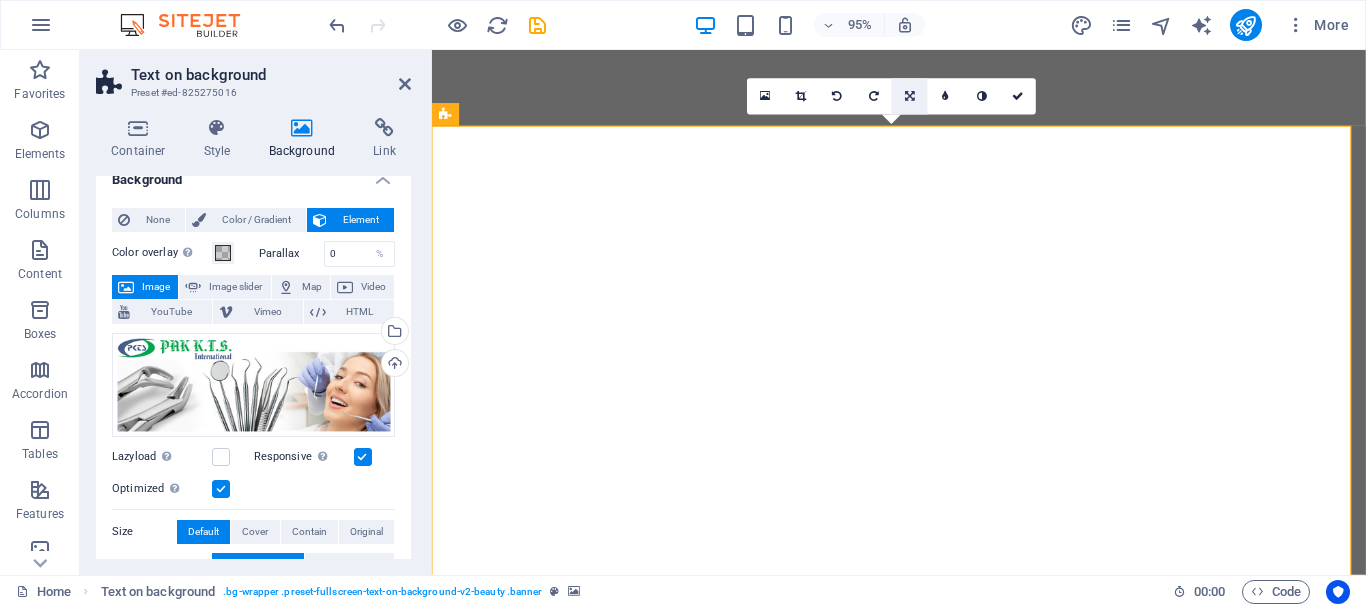 click at bounding box center (910, 96) 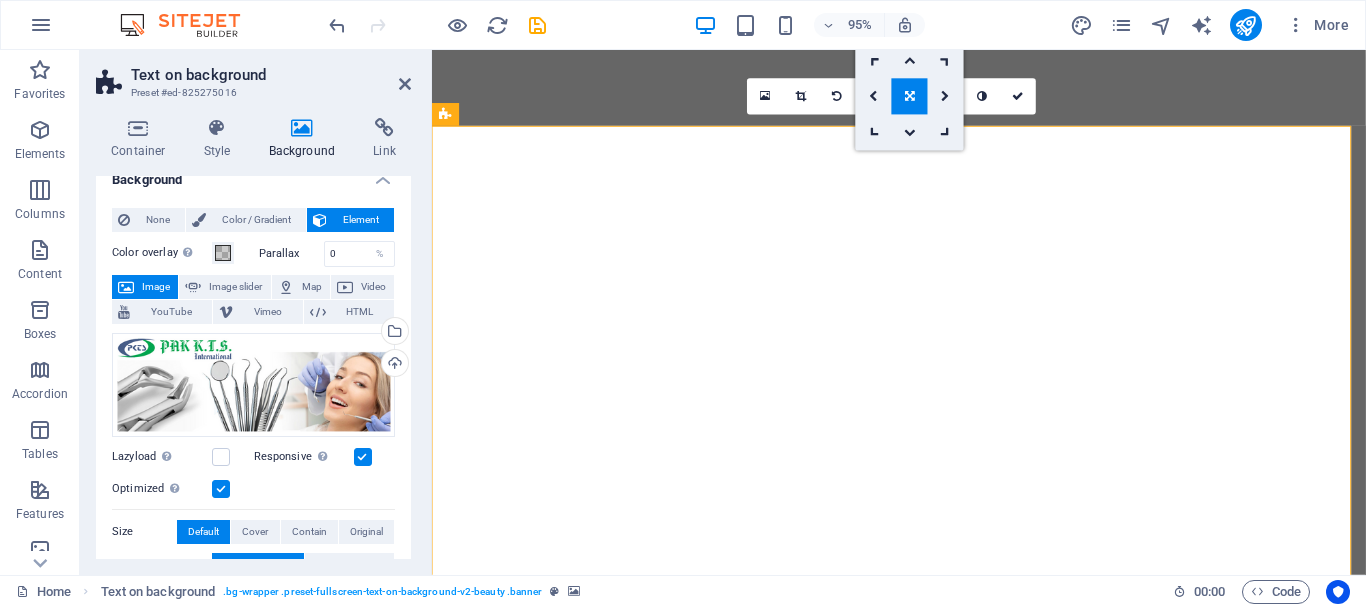 click at bounding box center [910, 96] 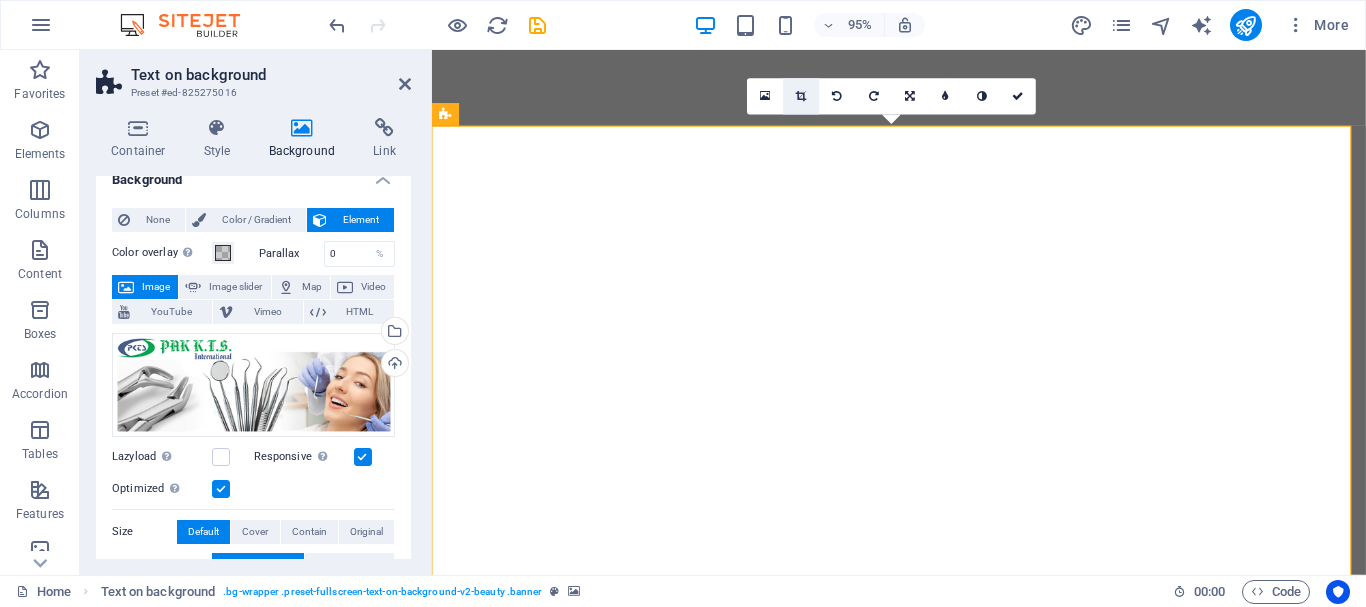 click at bounding box center [801, 96] 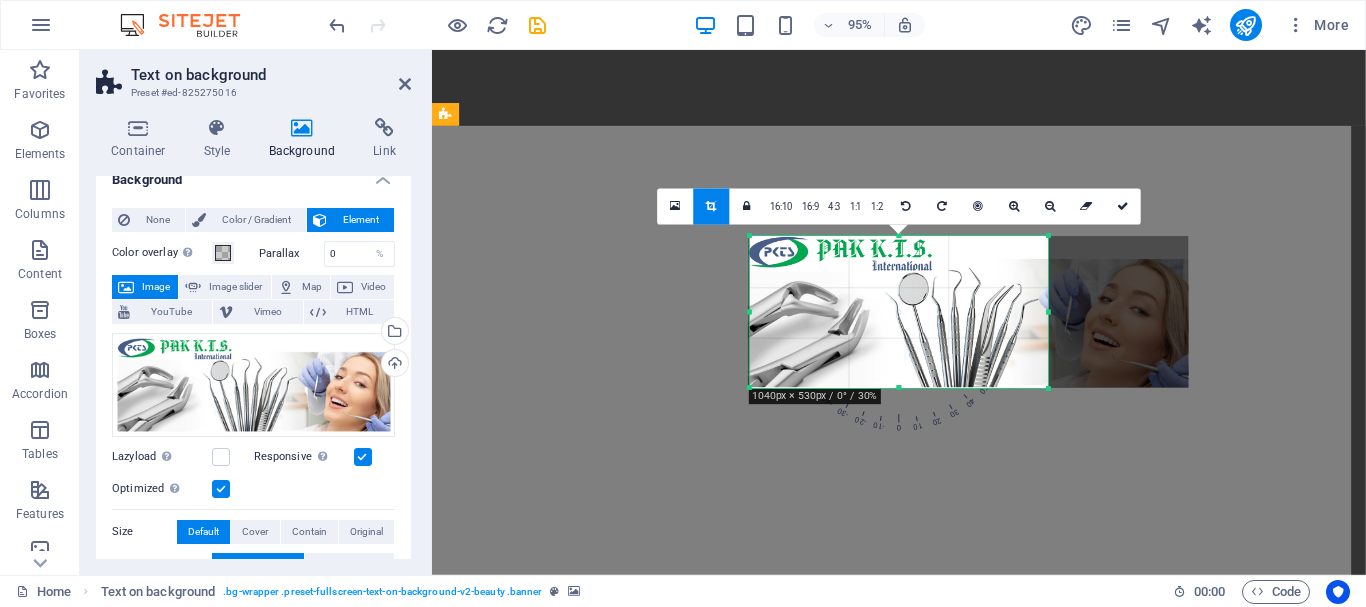 drag, startPoint x: 815, startPoint y: 311, endPoint x: 669, endPoint y: 317, distance: 146.12323 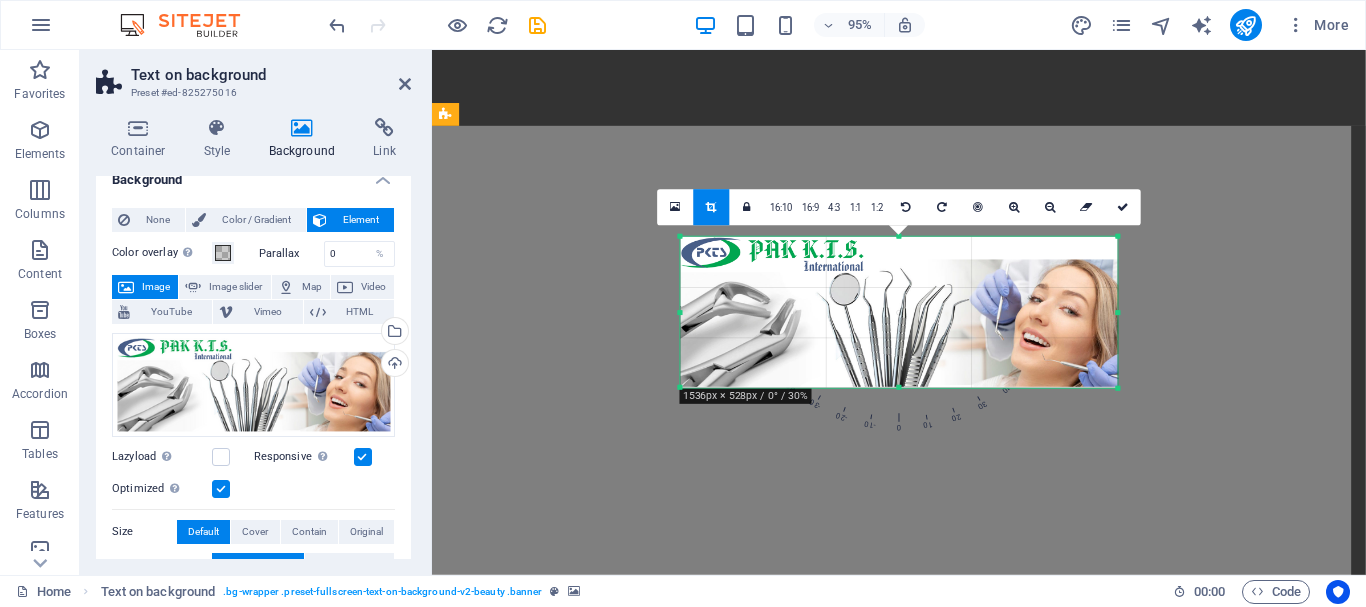 drag, startPoint x: 748, startPoint y: 309, endPoint x: 601, endPoint y: 318, distance: 147.27525 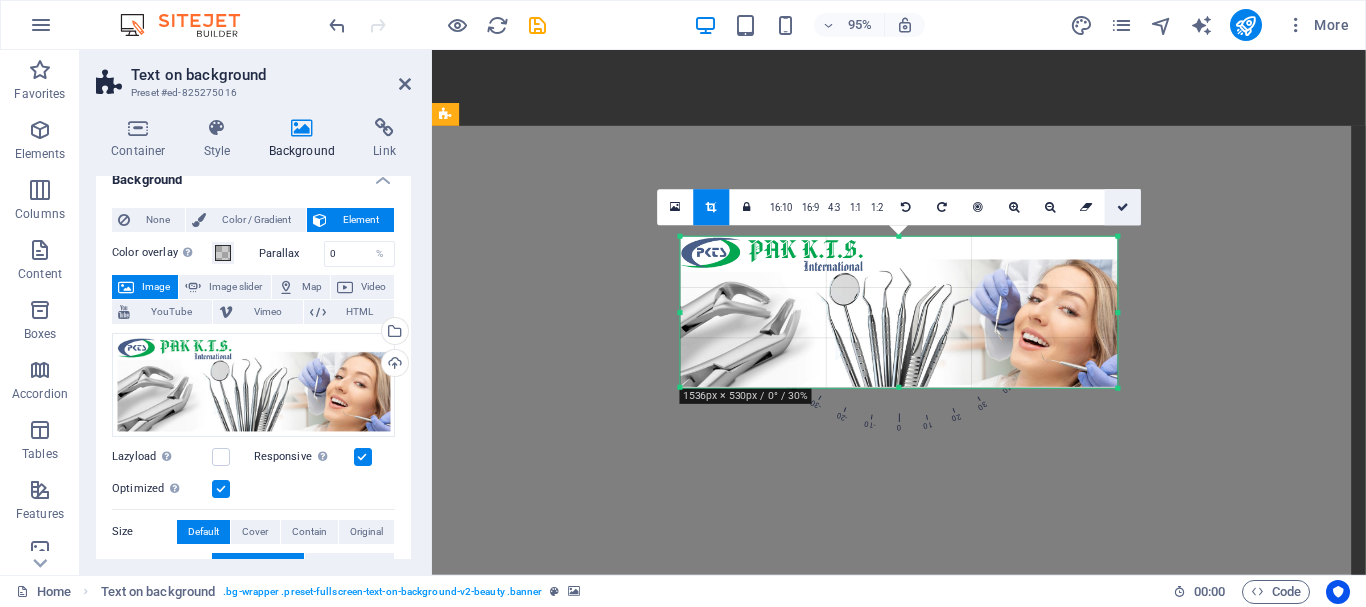 click at bounding box center (1123, 208) 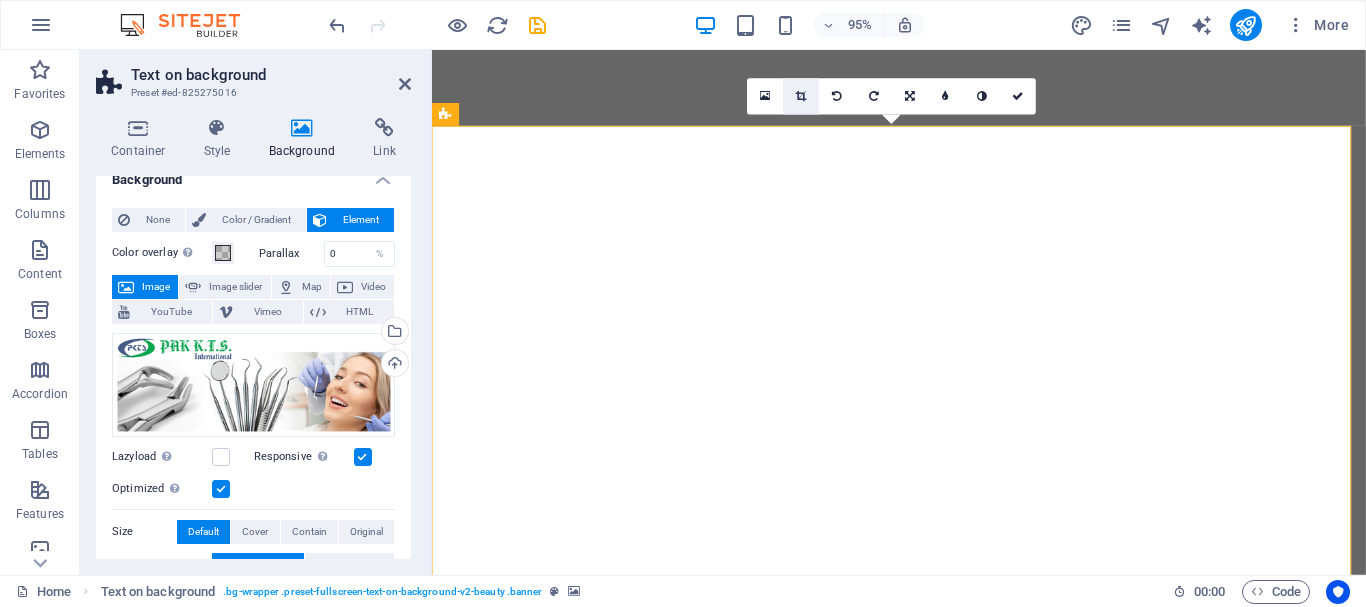 click at bounding box center (801, 96) 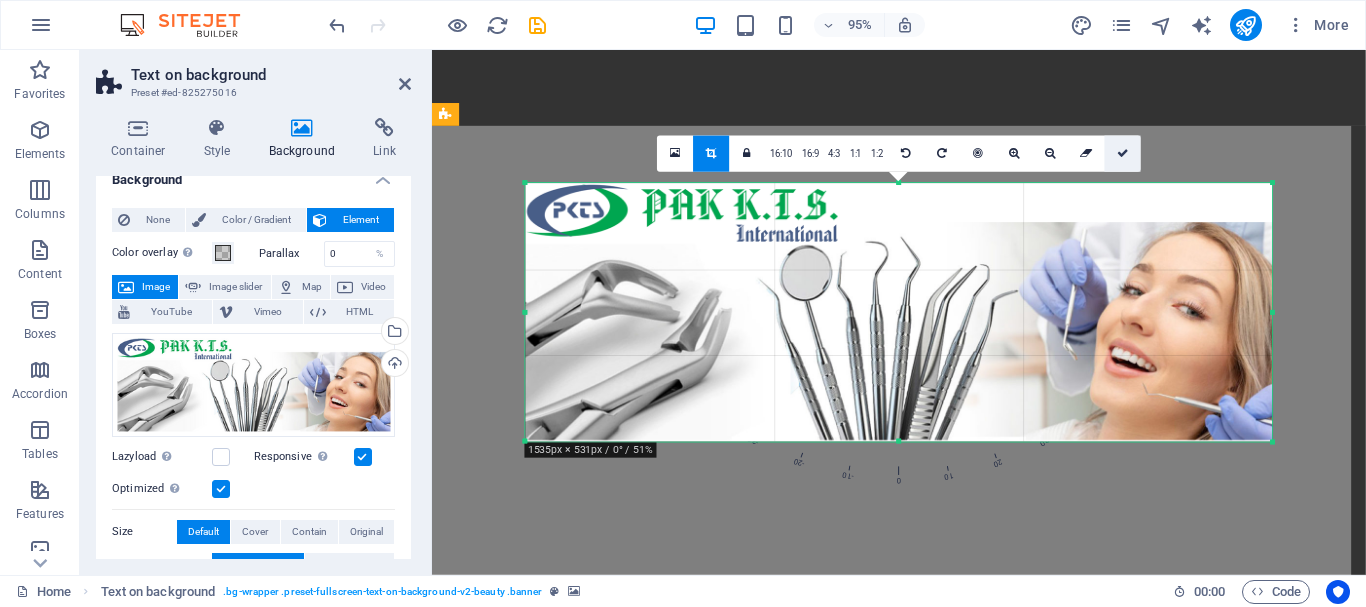 click at bounding box center (1123, 153) 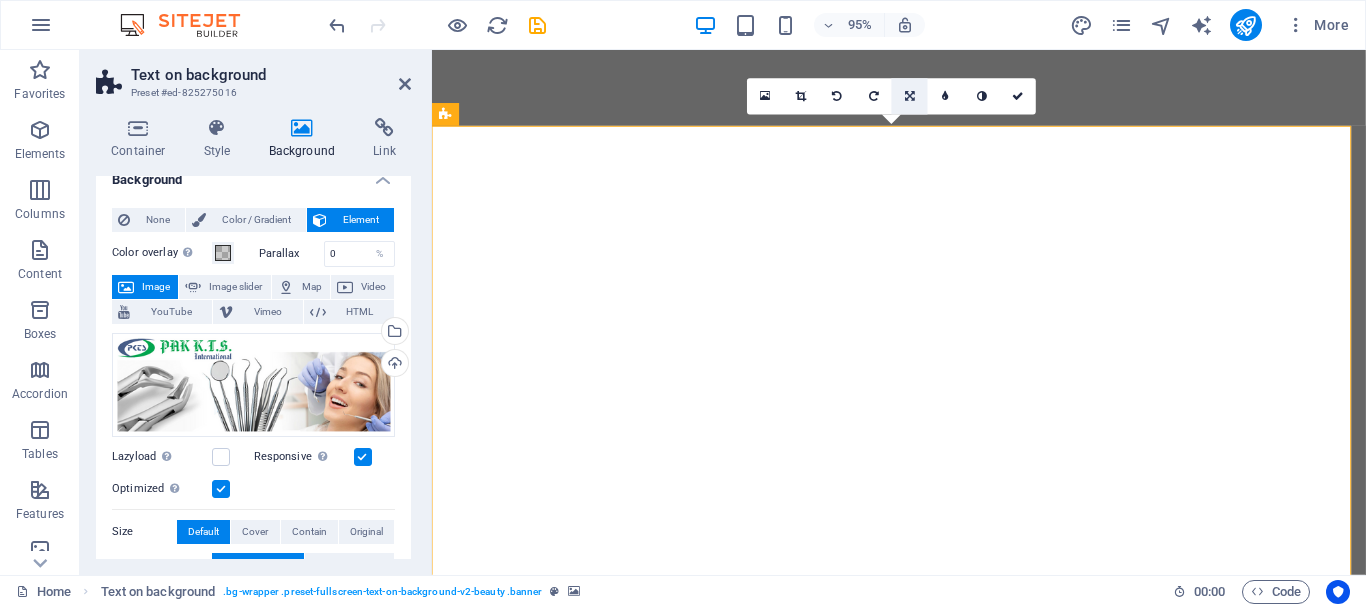 click at bounding box center (910, 96) 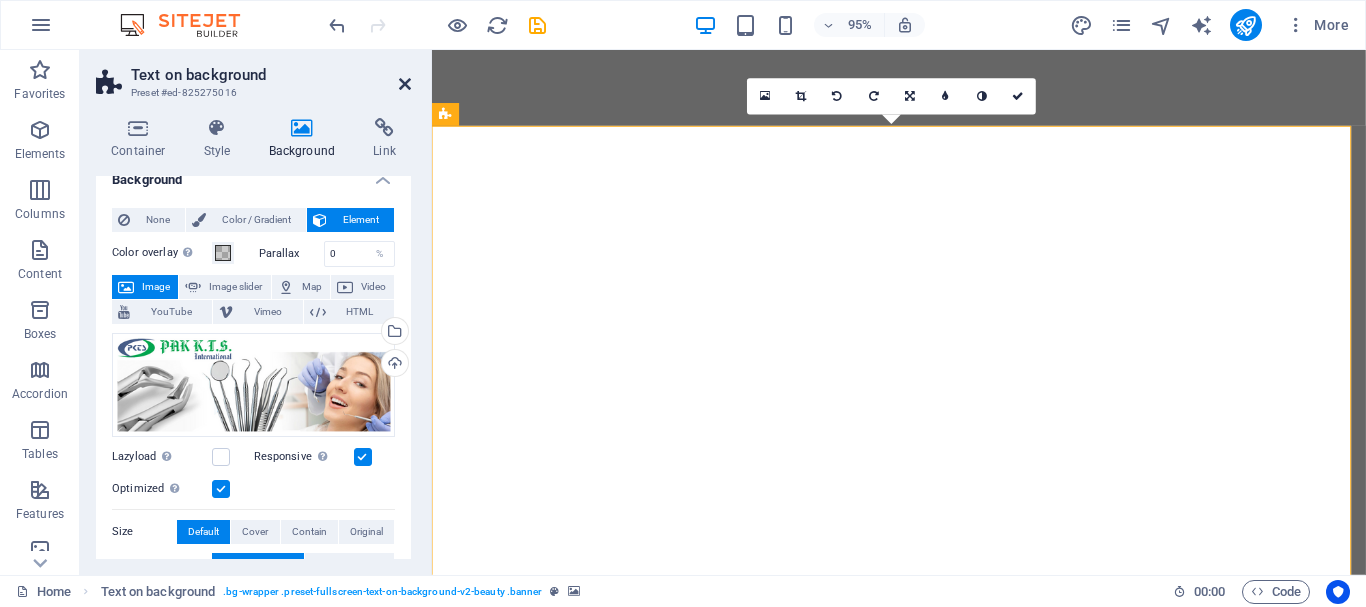 click at bounding box center [405, 84] 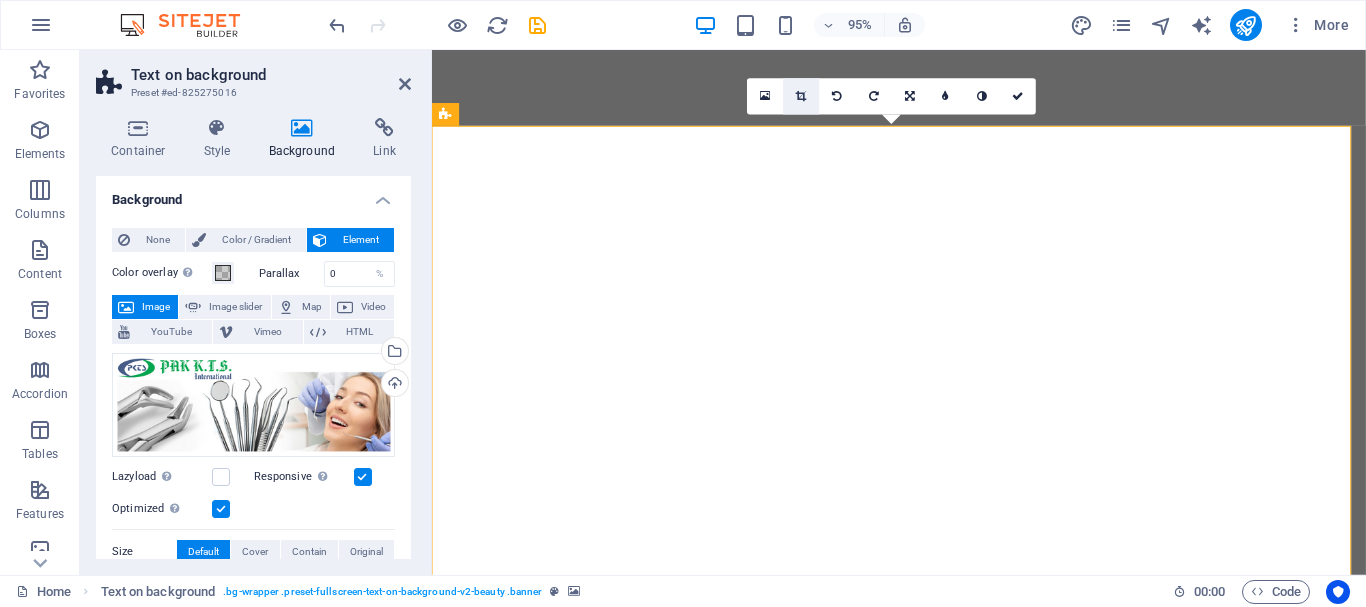 click at bounding box center (801, 96) 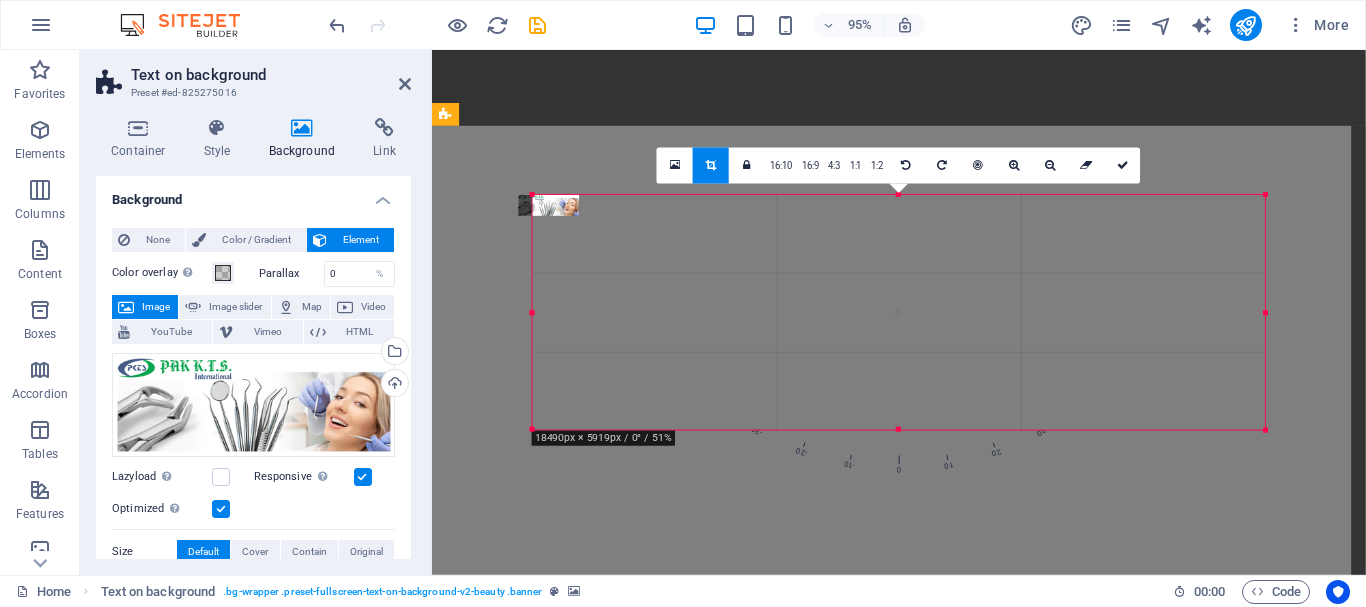 drag, startPoint x: 522, startPoint y: 313, endPoint x: 537, endPoint y: 318, distance: 15.811388 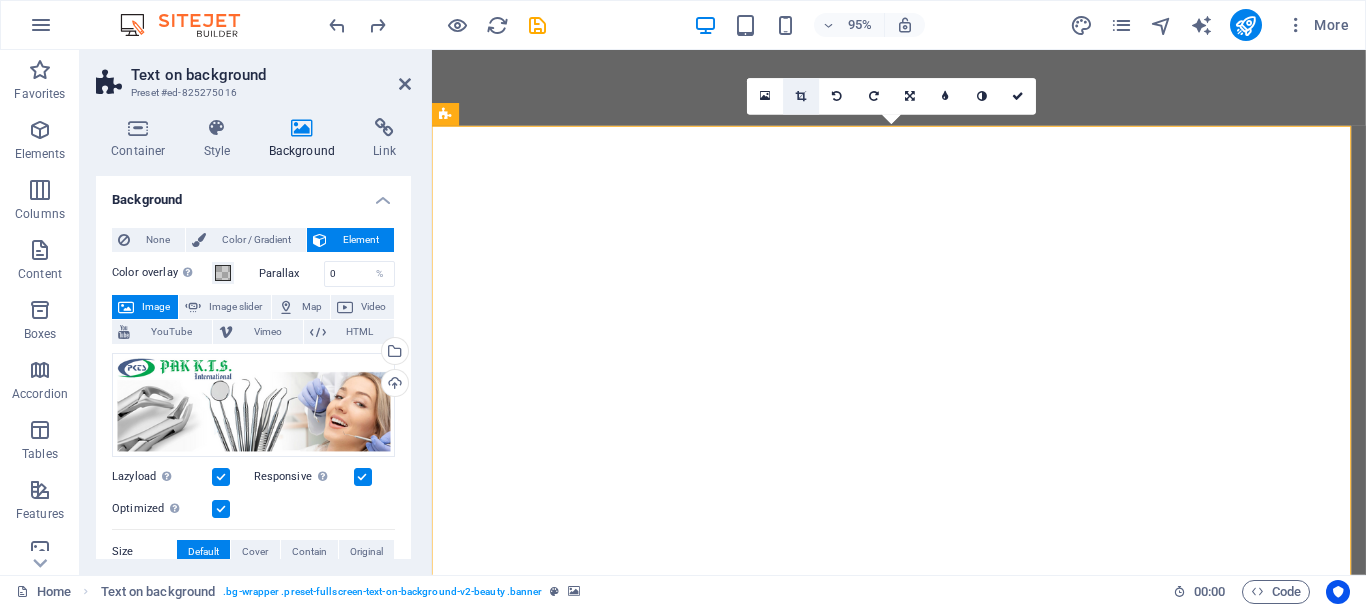 click at bounding box center (801, 96) 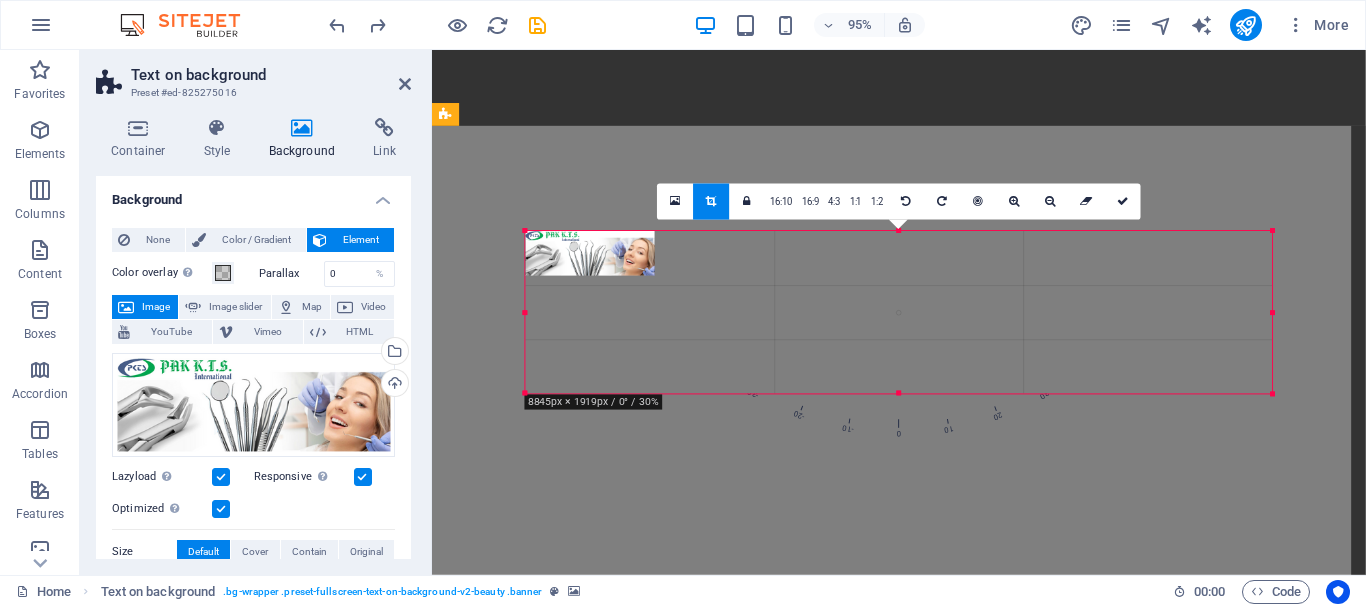 drag, startPoint x: 819, startPoint y: 313, endPoint x: 171, endPoint y: 315, distance: 648.0031 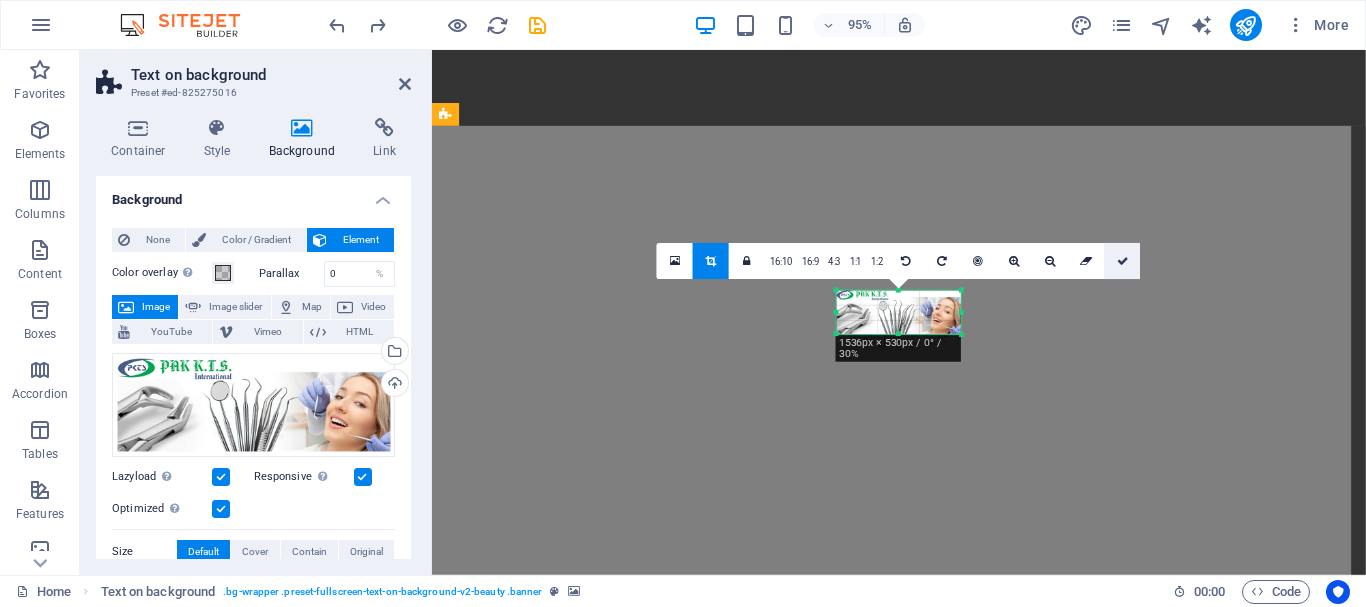 click at bounding box center (1123, 261) 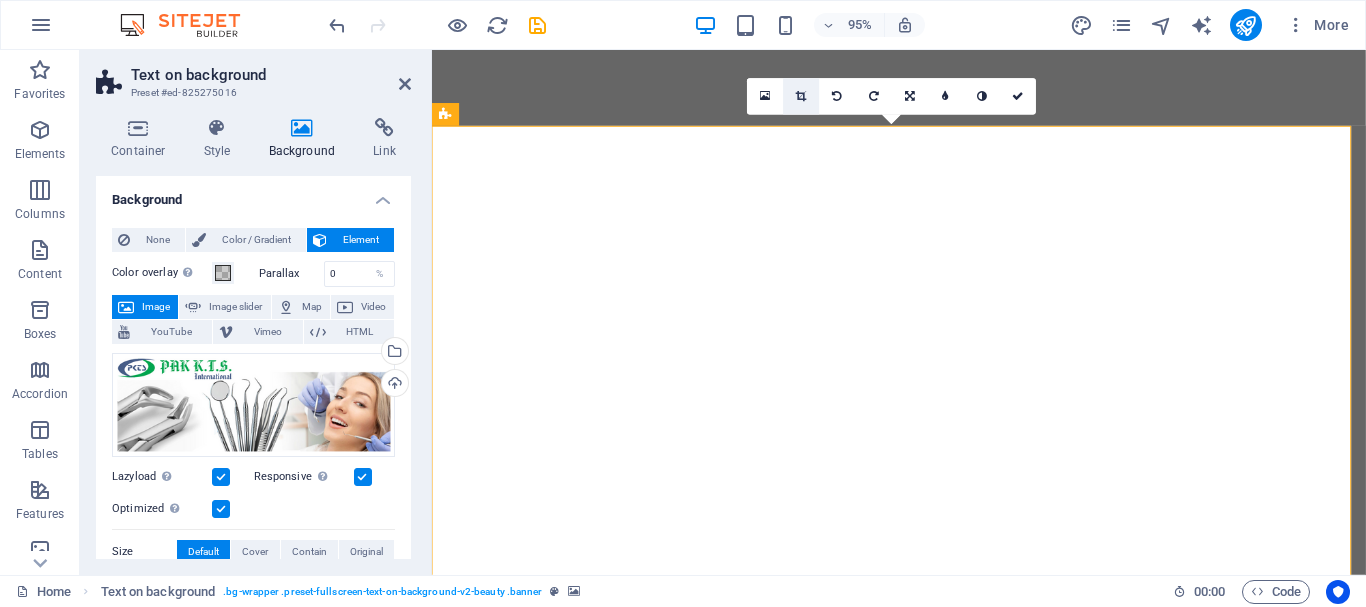 click at bounding box center (801, 96) 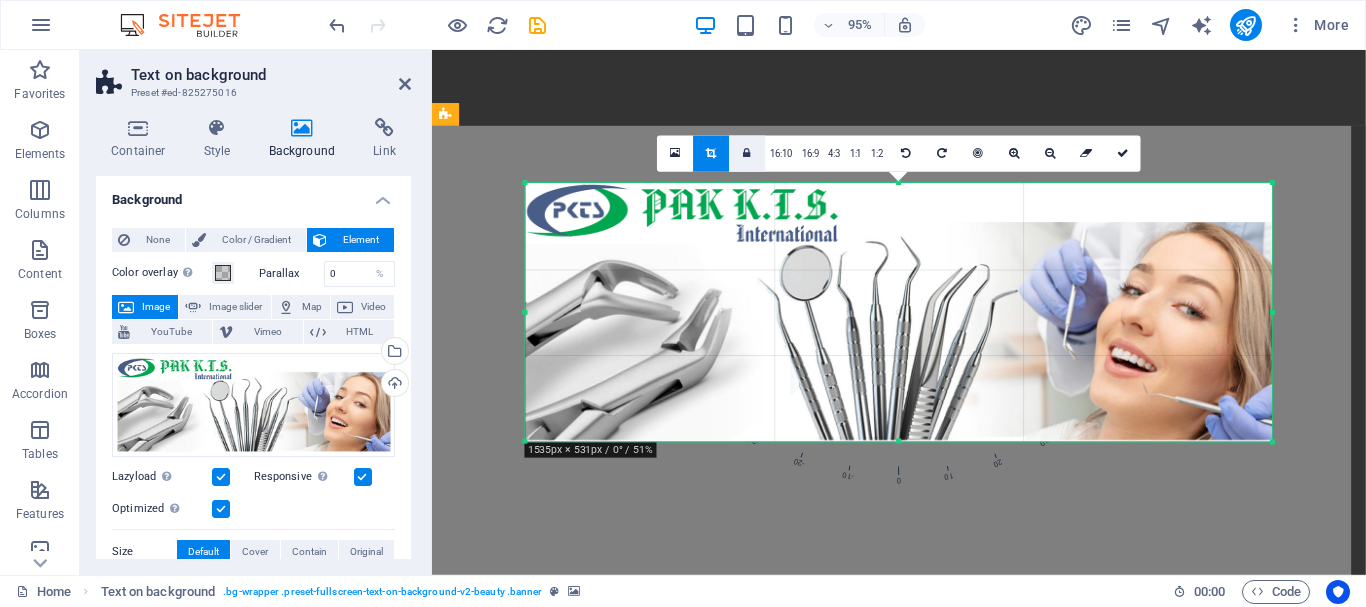 click at bounding box center (748, 153) 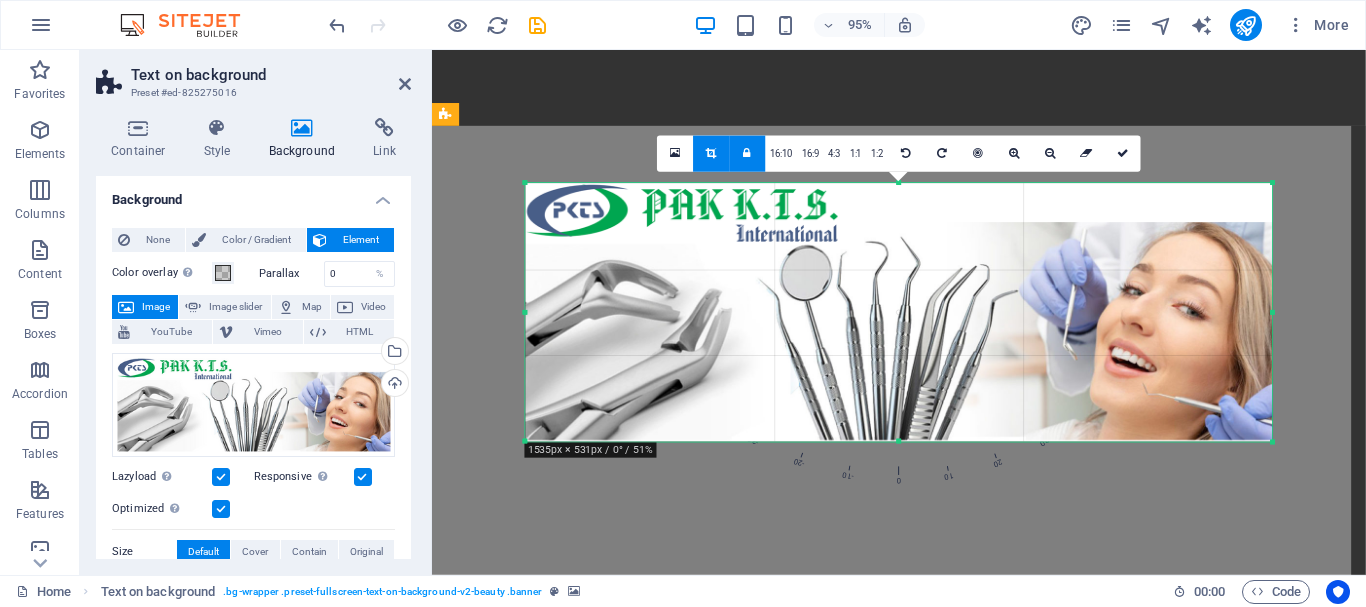 click at bounding box center (748, 153) 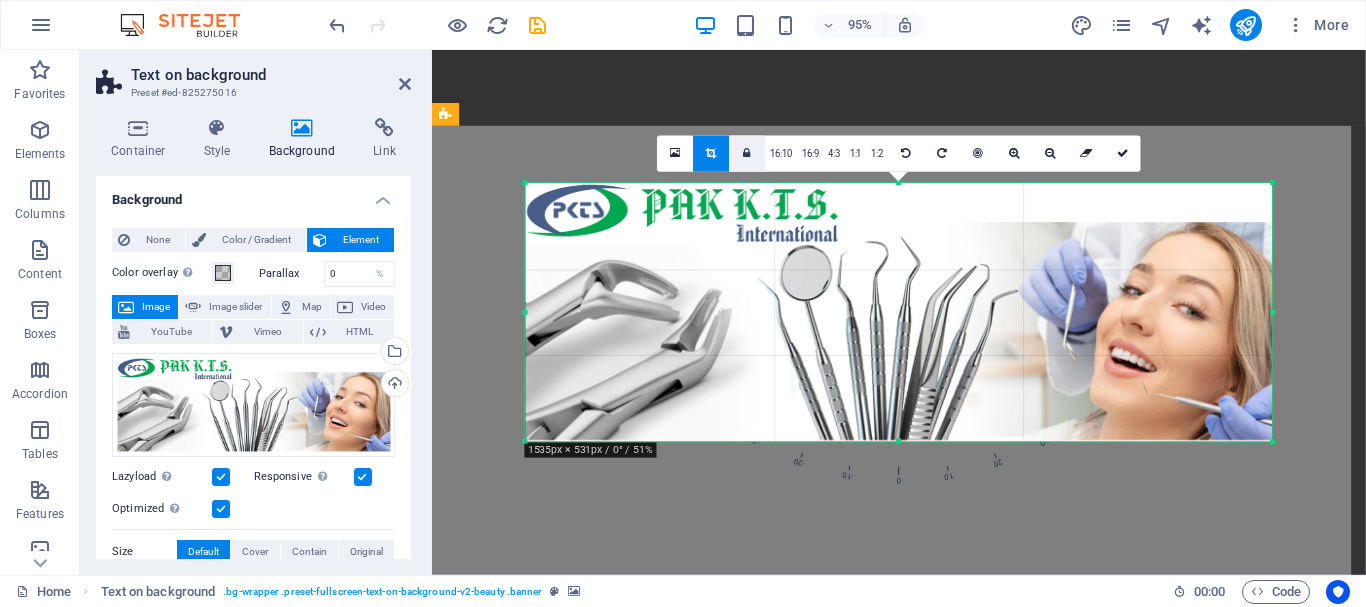 click at bounding box center [748, 153] 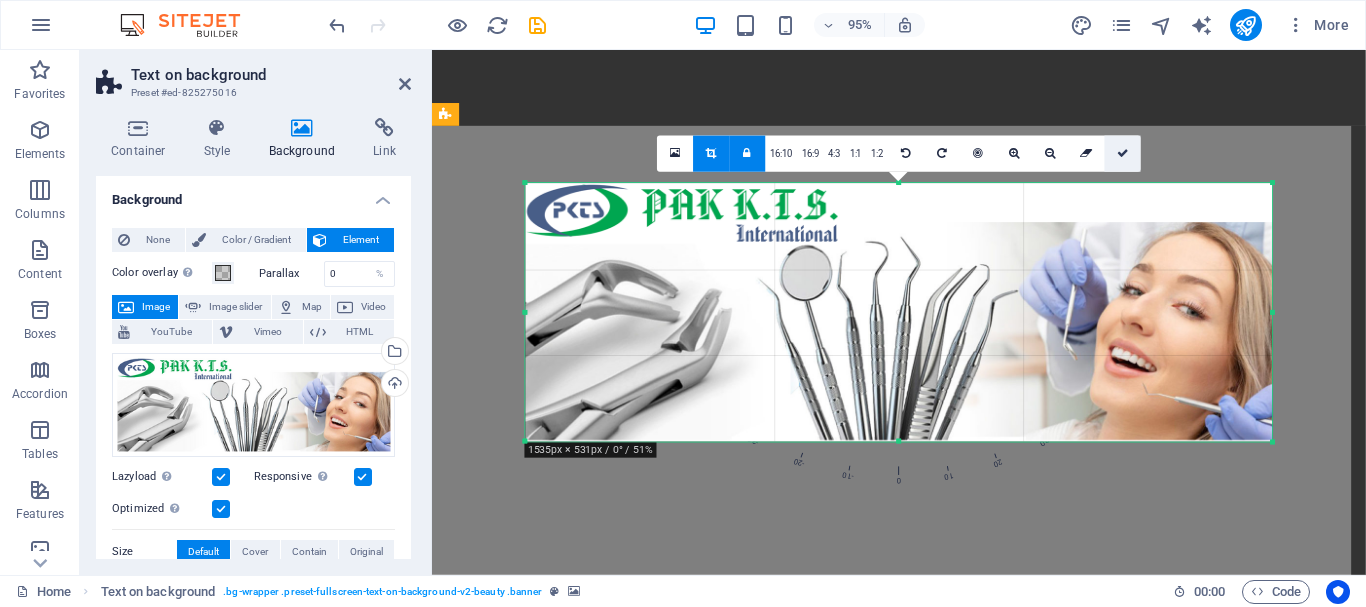 click at bounding box center (1123, 154) 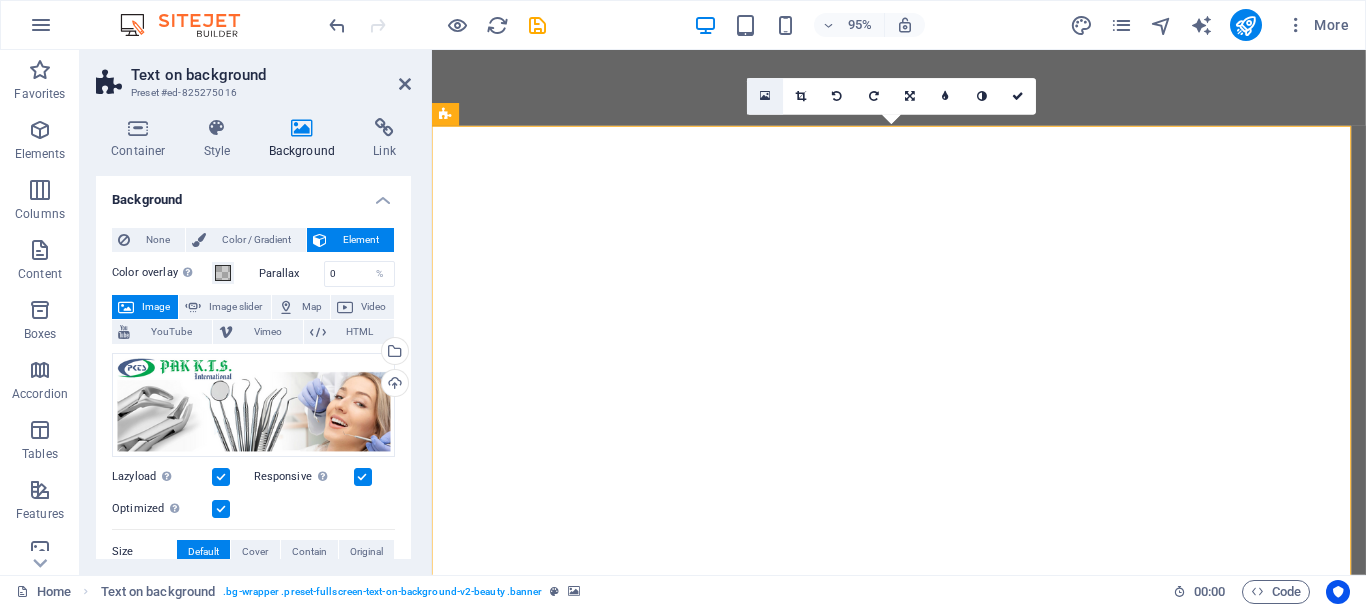 click at bounding box center [765, 96] 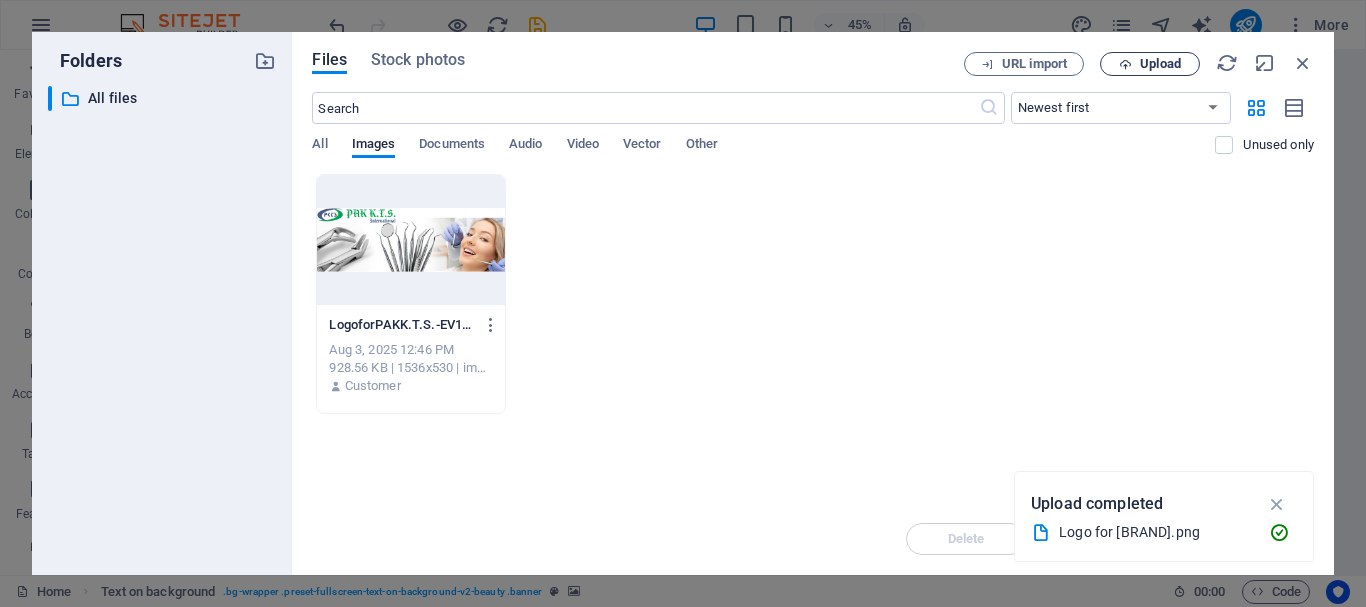 click on "Upload" at bounding box center (1160, 64) 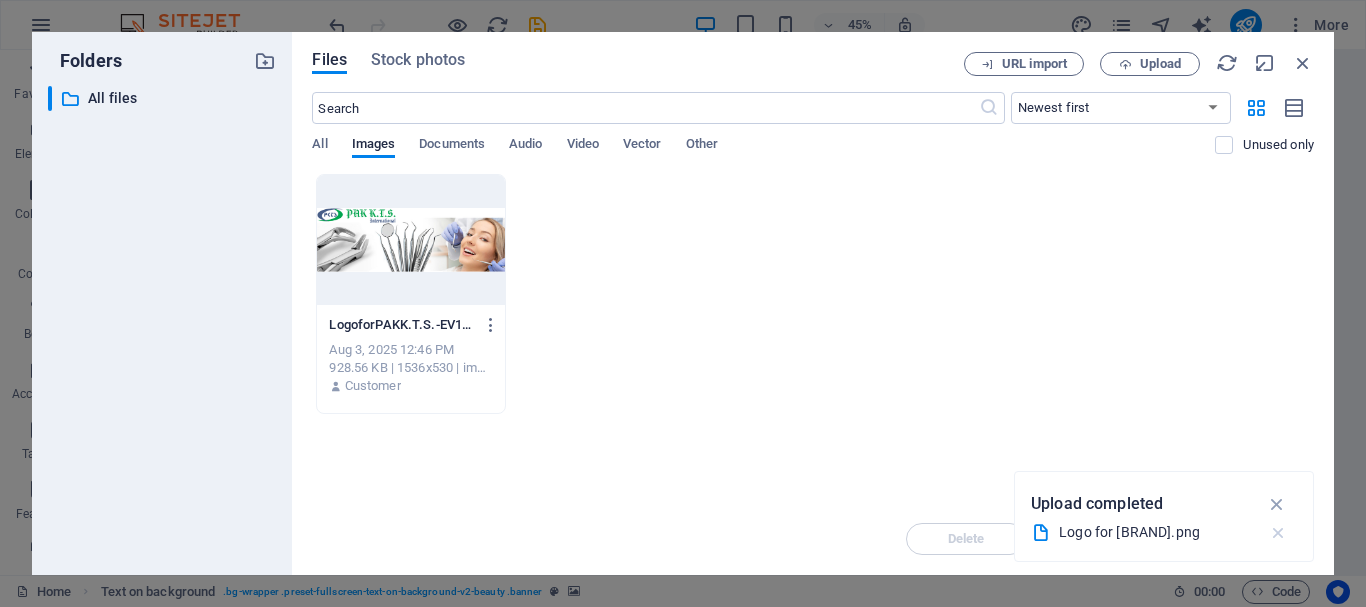 click at bounding box center (1278, 533) 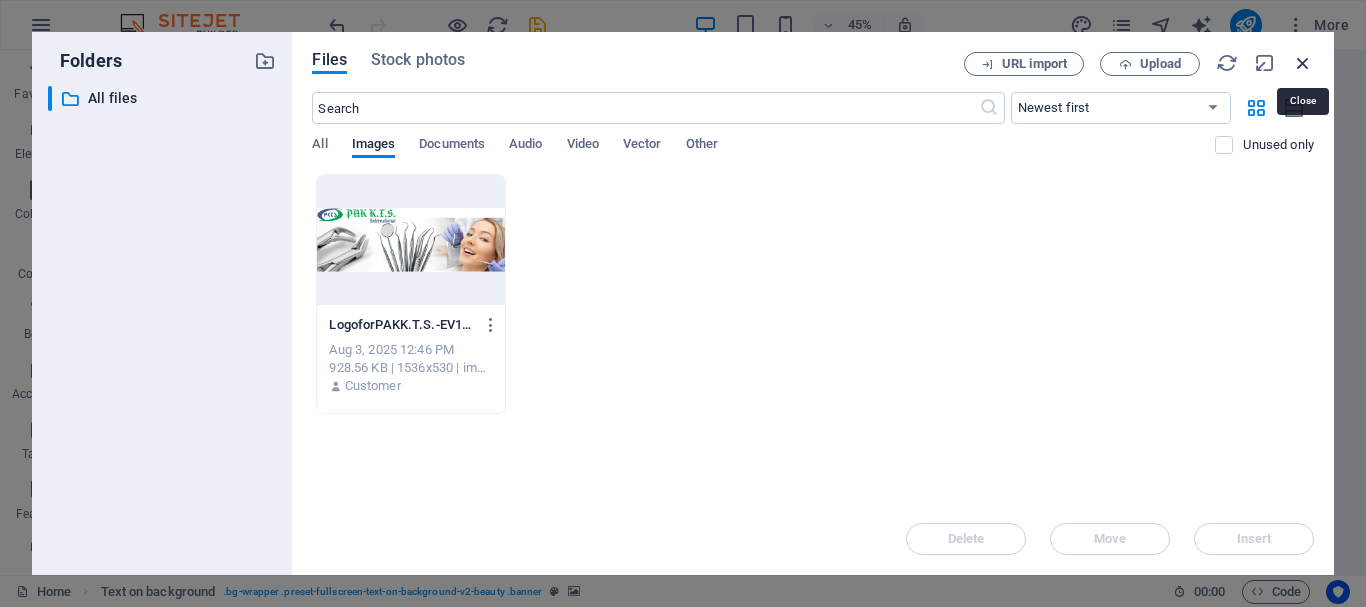 click at bounding box center [1303, 63] 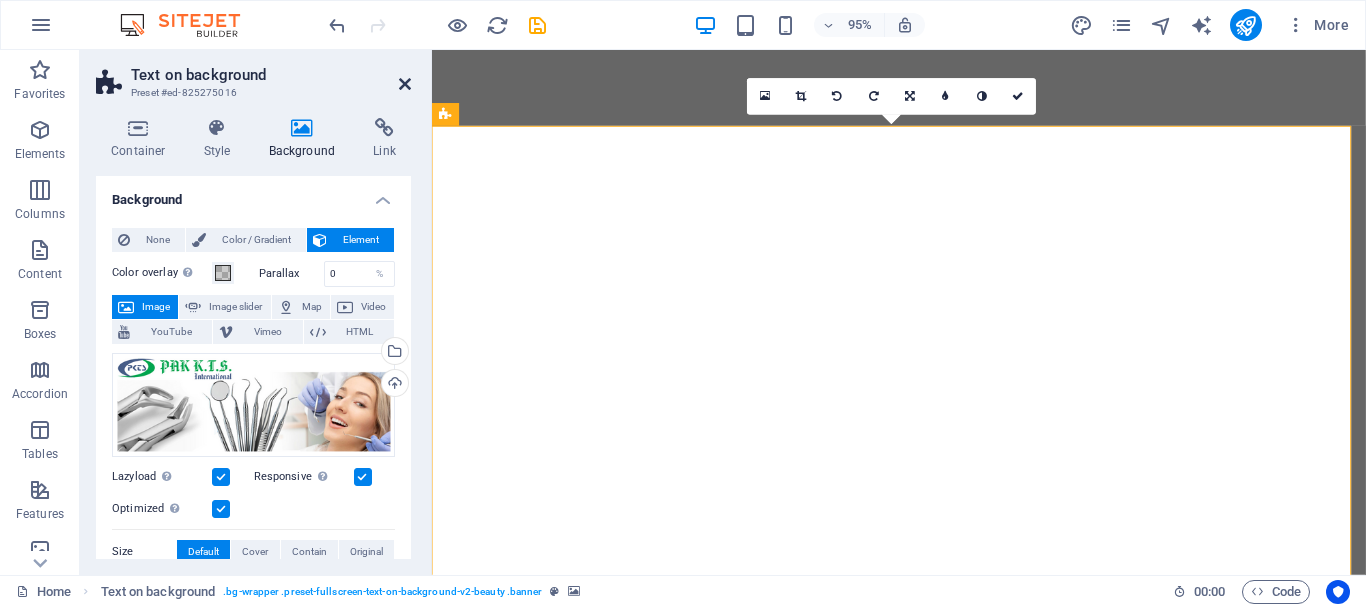 click at bounding box center [405, 84] 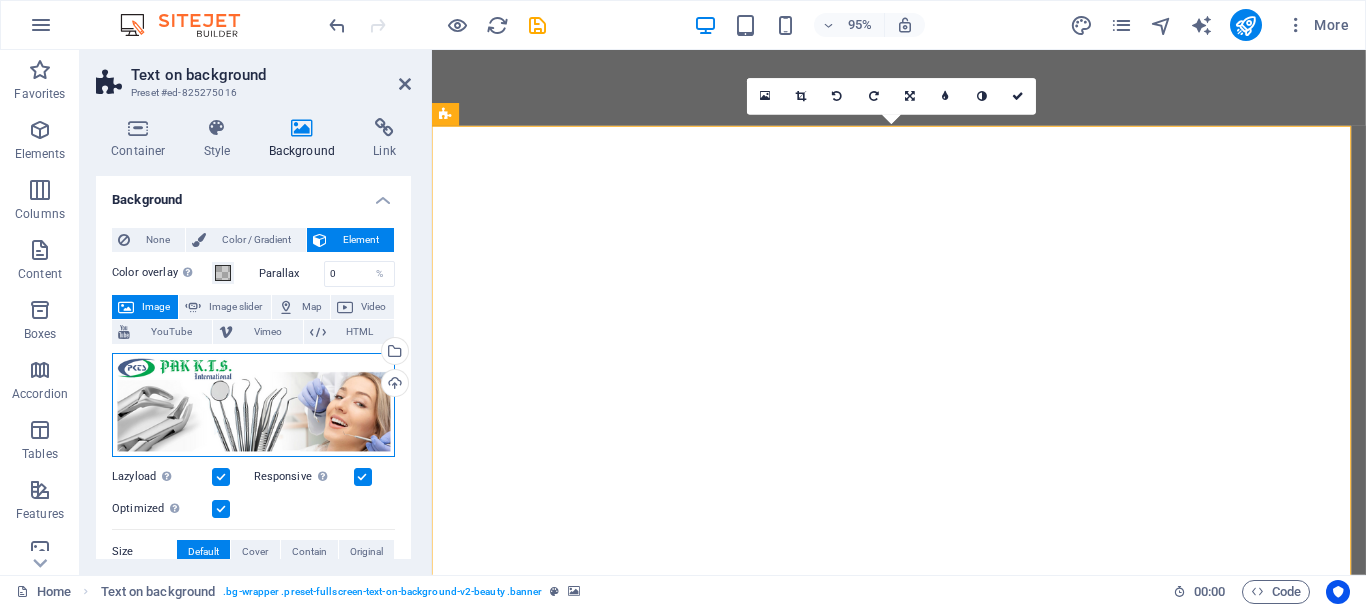 click on "Drag files here, click to choose files or select files from Files or our free stock photos & videos" at bounding box center (253, 405) 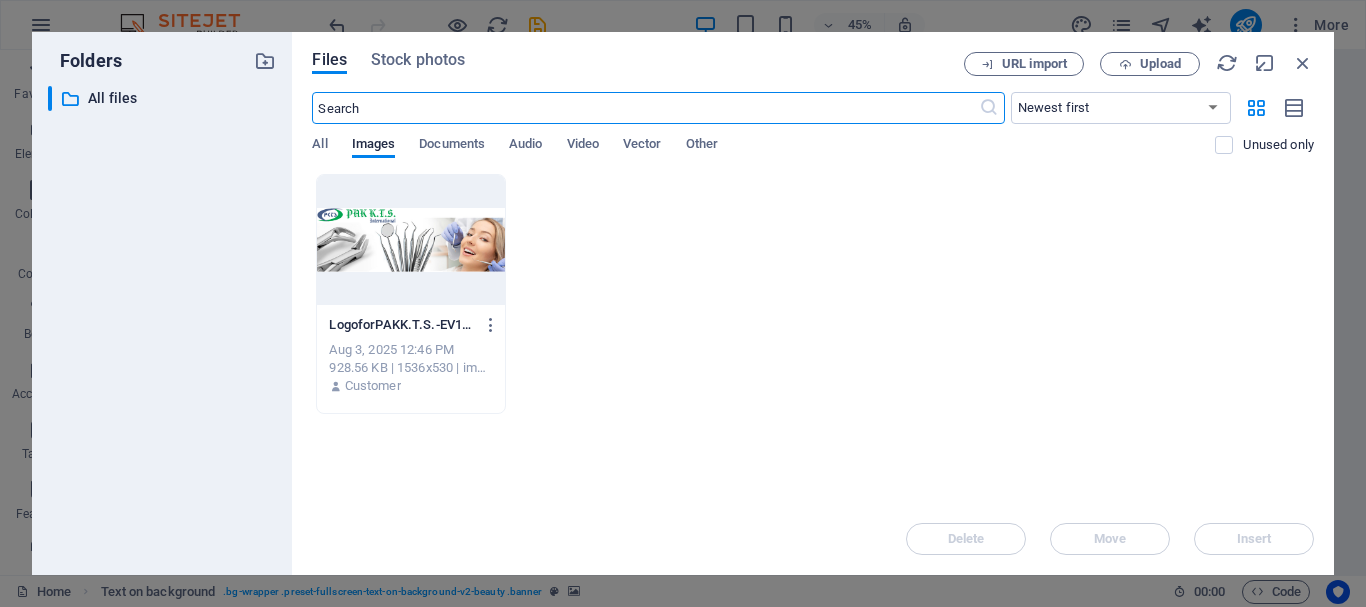 click at bounding box center [410, 240] 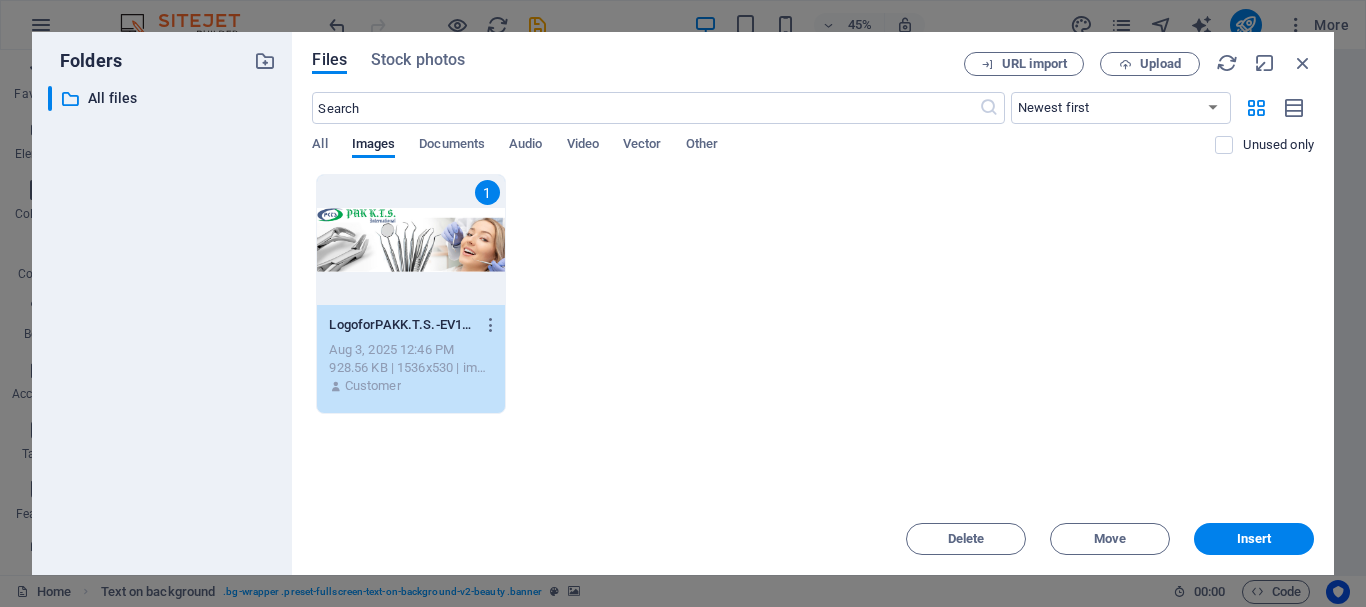 click on "1" at bounding box center [410, 240] 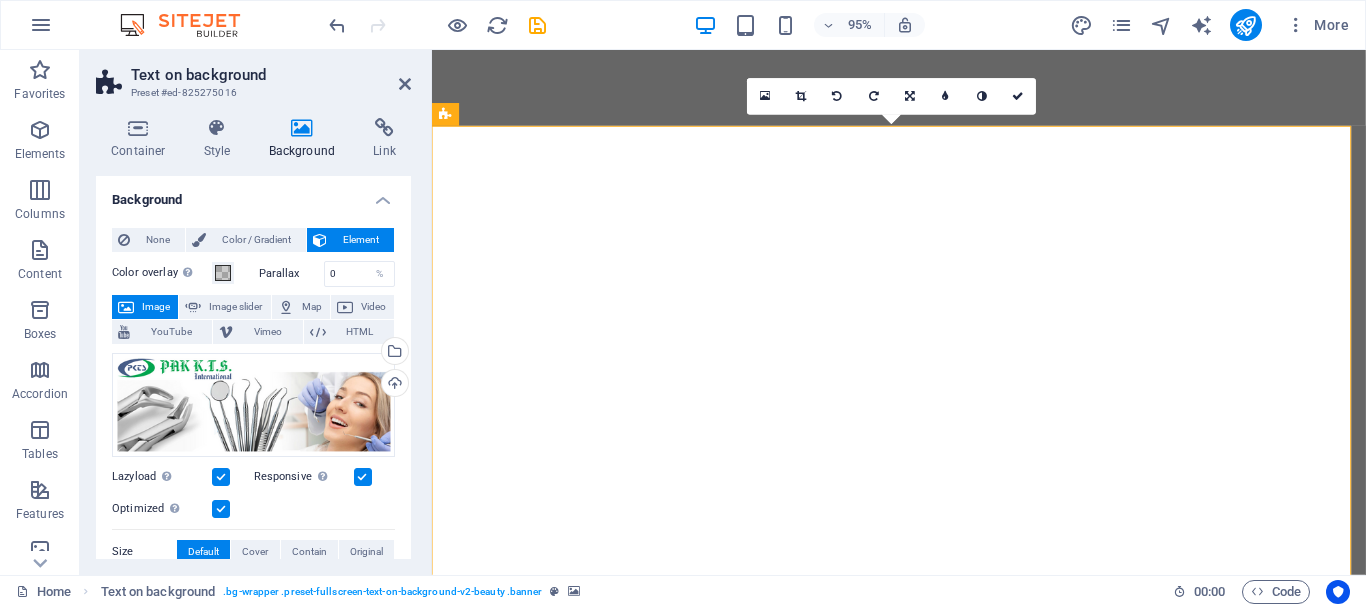 click on "Size" at bounding box center [144, 552] 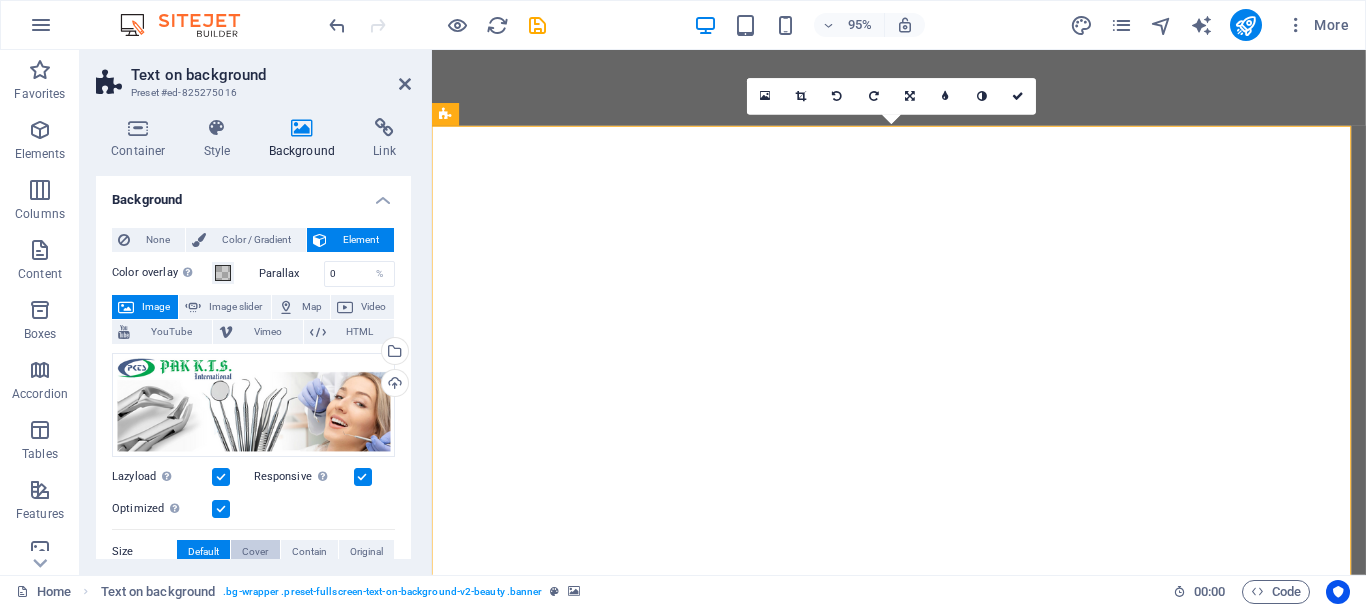 click on "Cover" at bounding box center [255, 552] 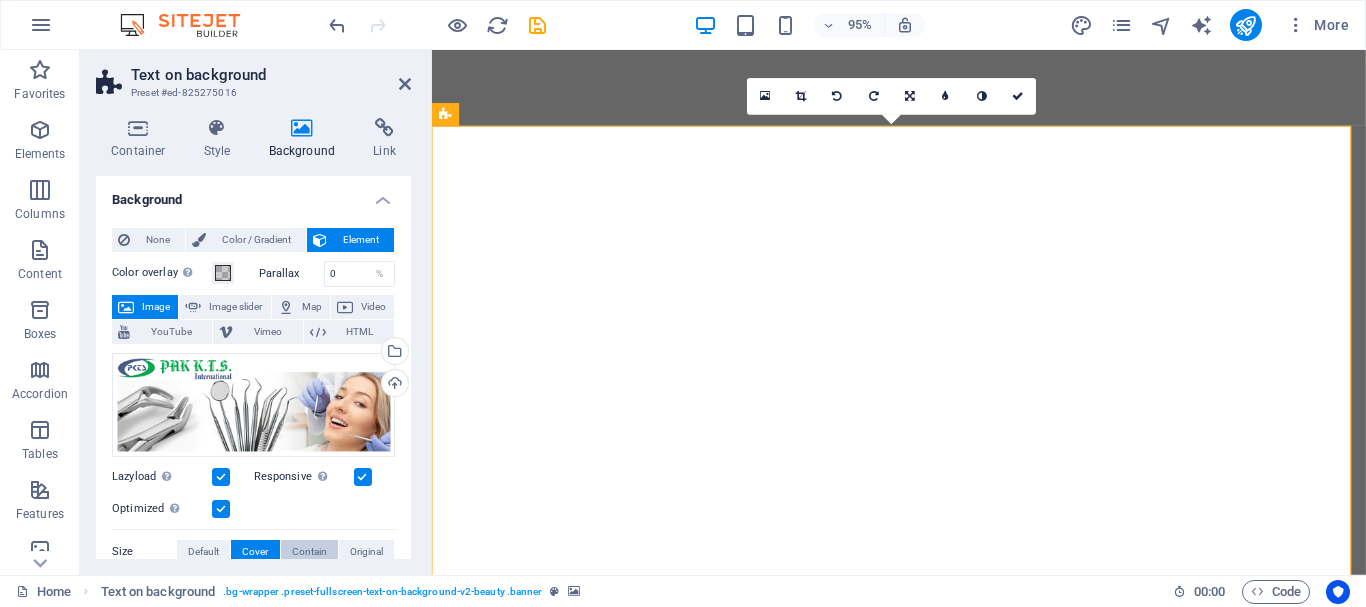 click on "Contain" at bounding box center (309, 552) 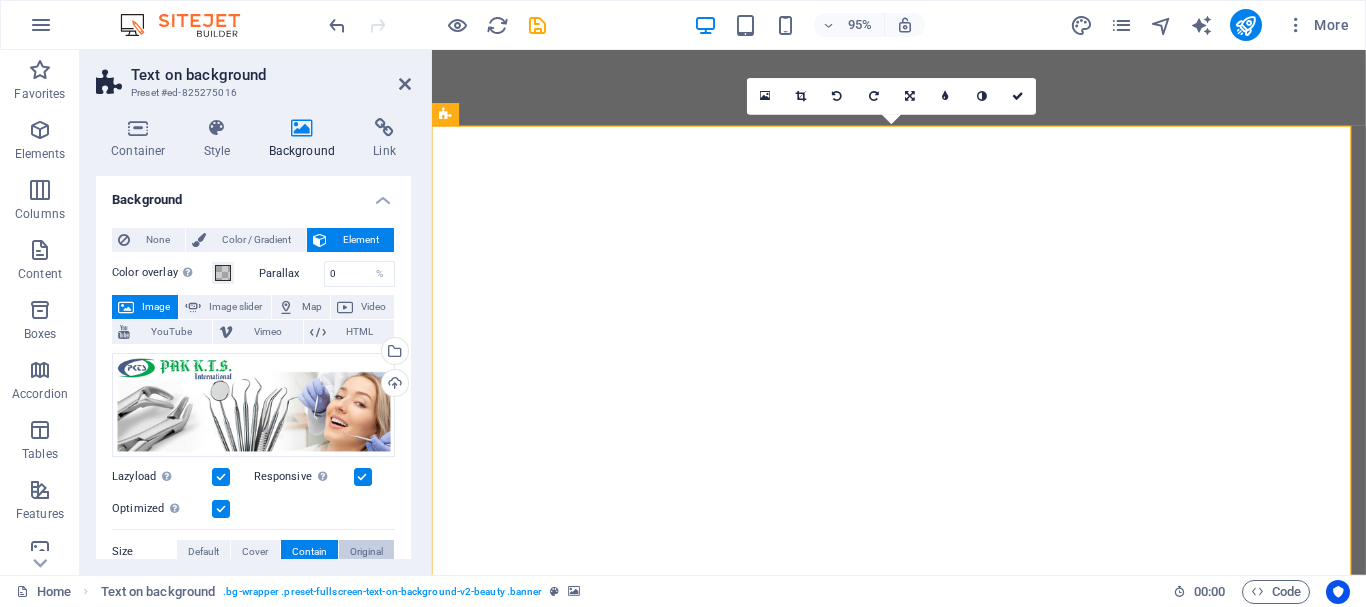 click on "Original" at bounding box center (366, 552) 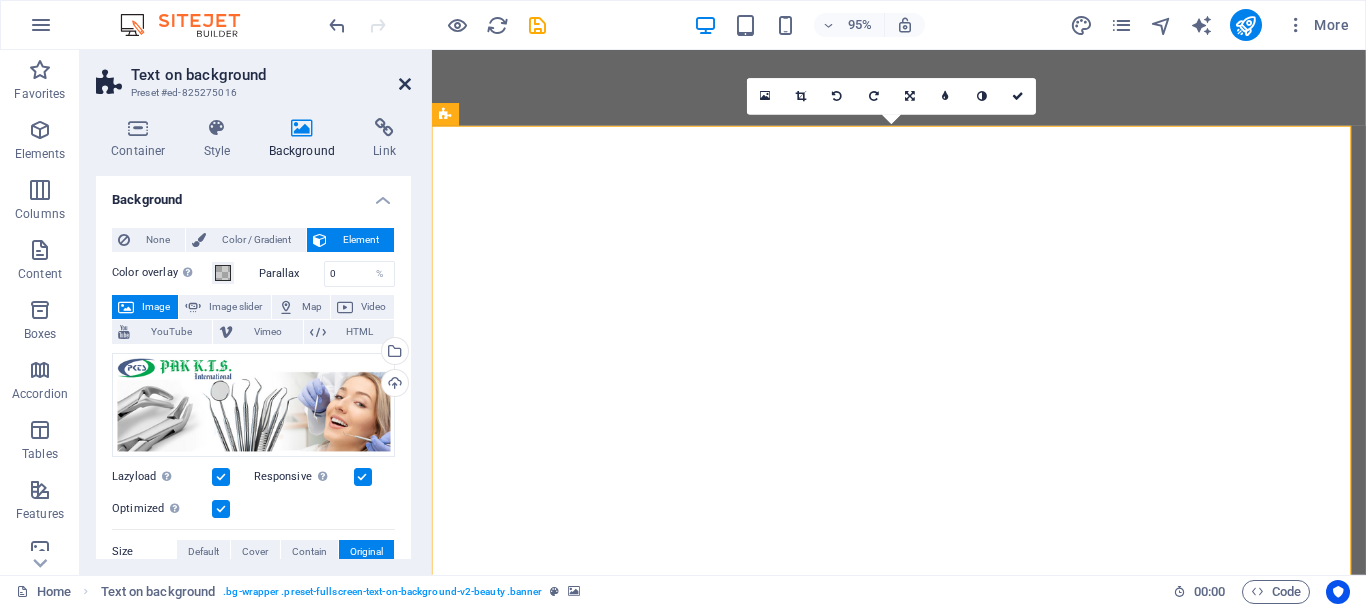 click at bounding box center (405, 84) 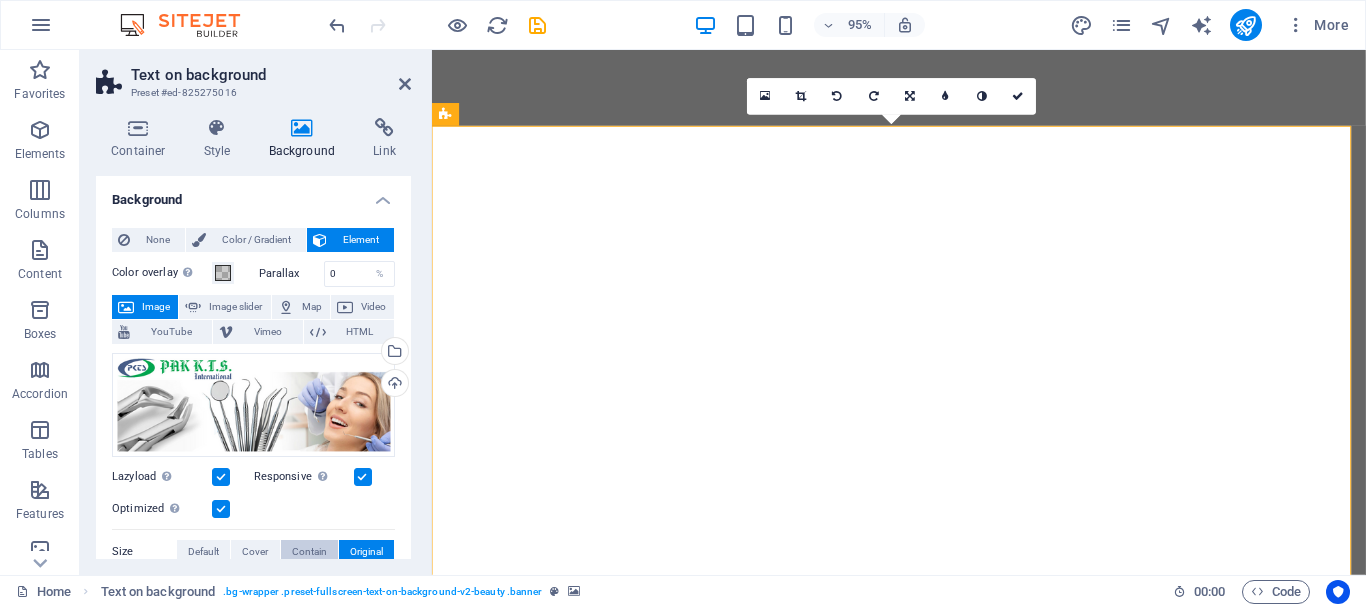 click on "Contain" at bounding box center (309, 552) 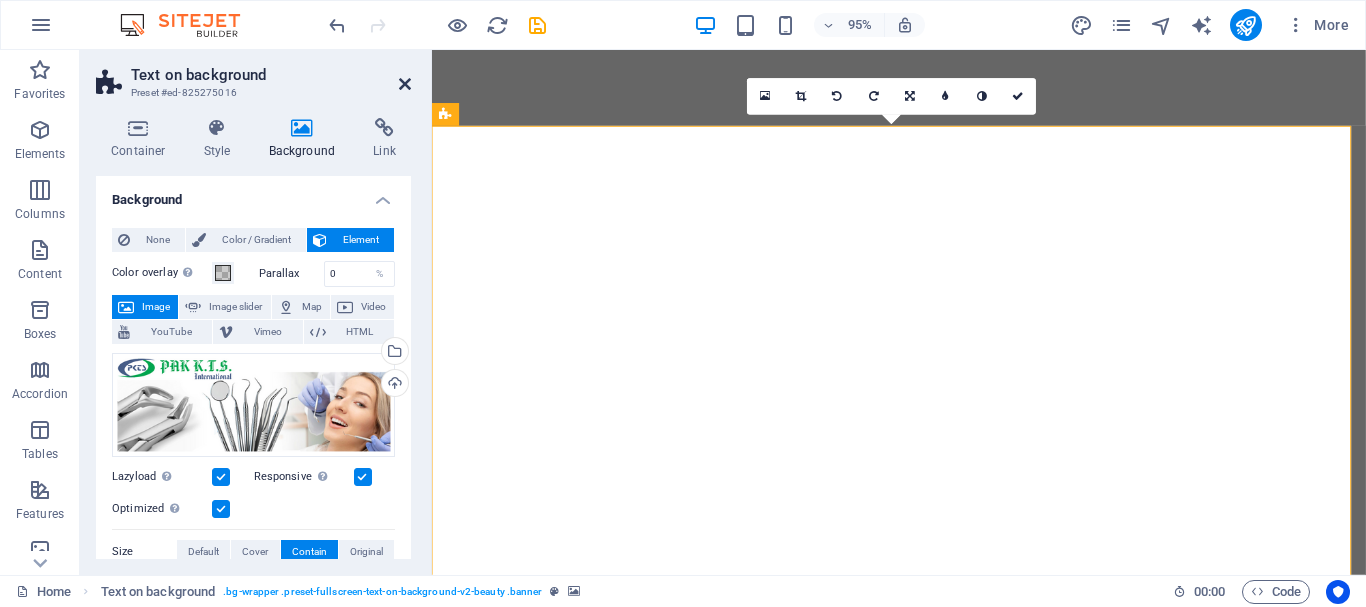 click at bounding box center (405, 84) 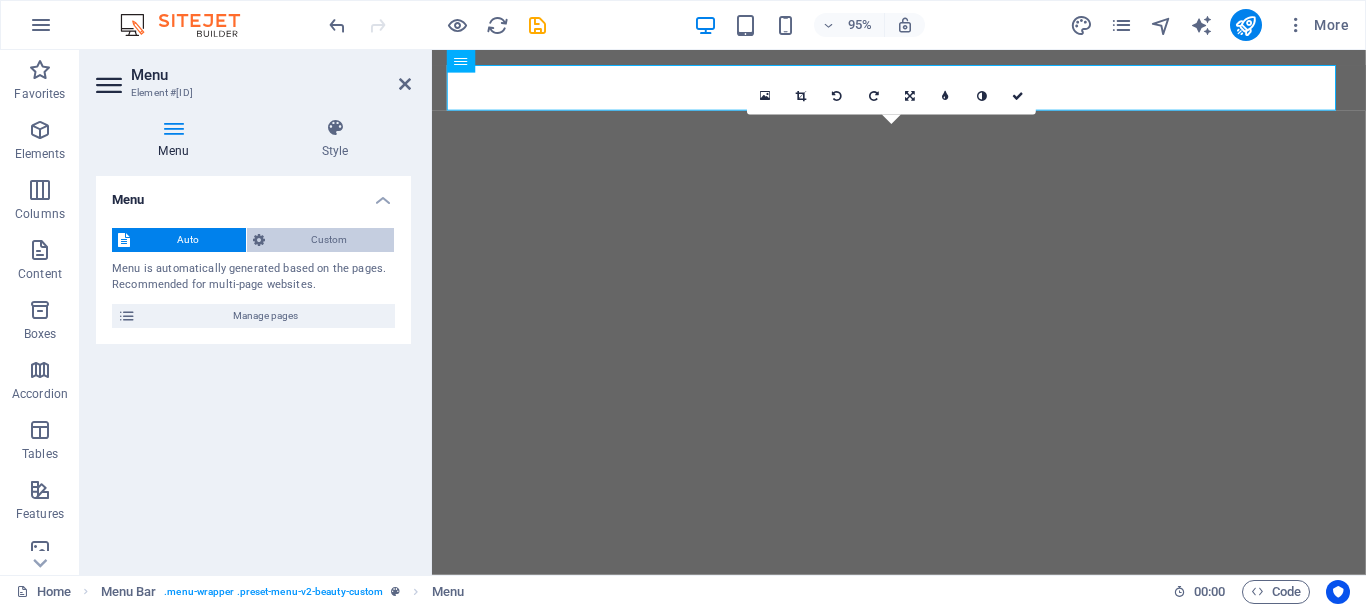 click on "Custom" at bounding box center (330, 240) 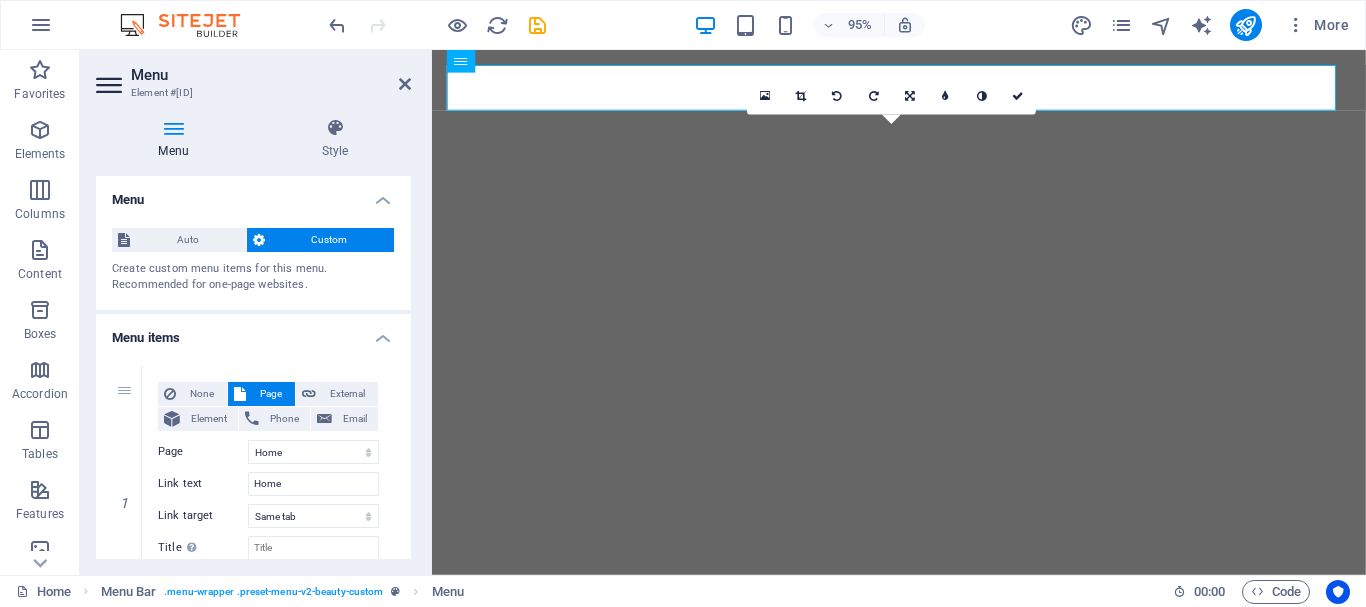 drag, startPoint x: 405, startPoint y: 202, endPoint x: 405, endPoint y: 233, distance: 31 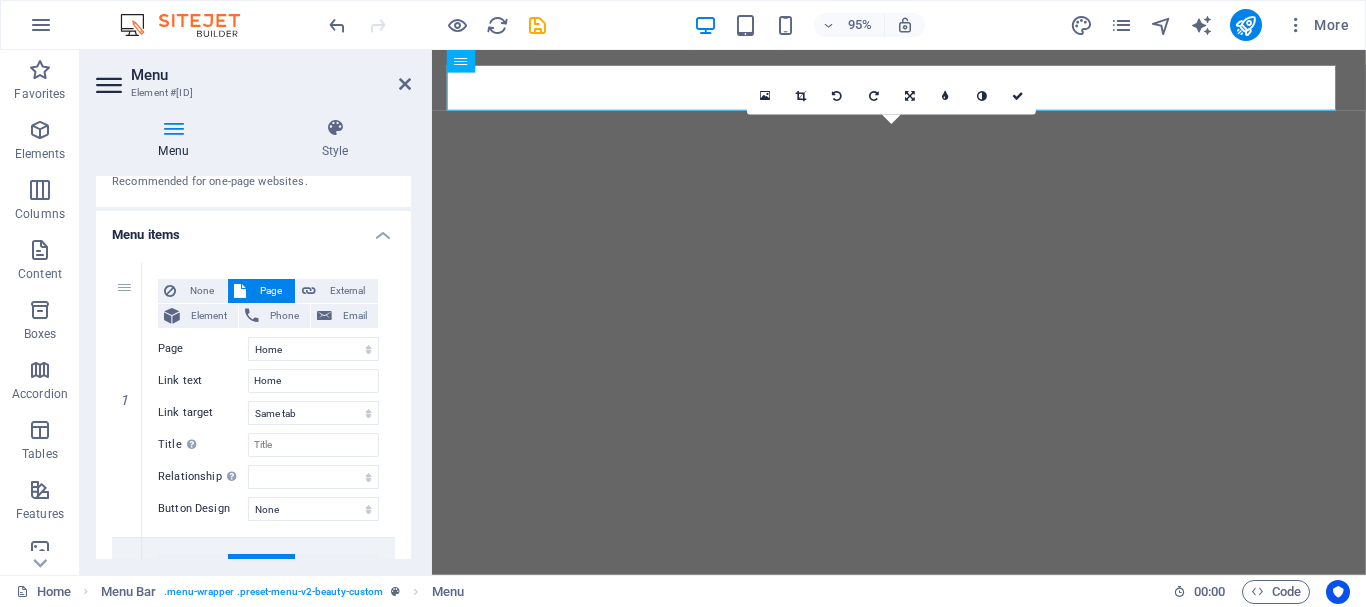 scroll, scrollTop: 0, scrollLeft: 0, axis: both 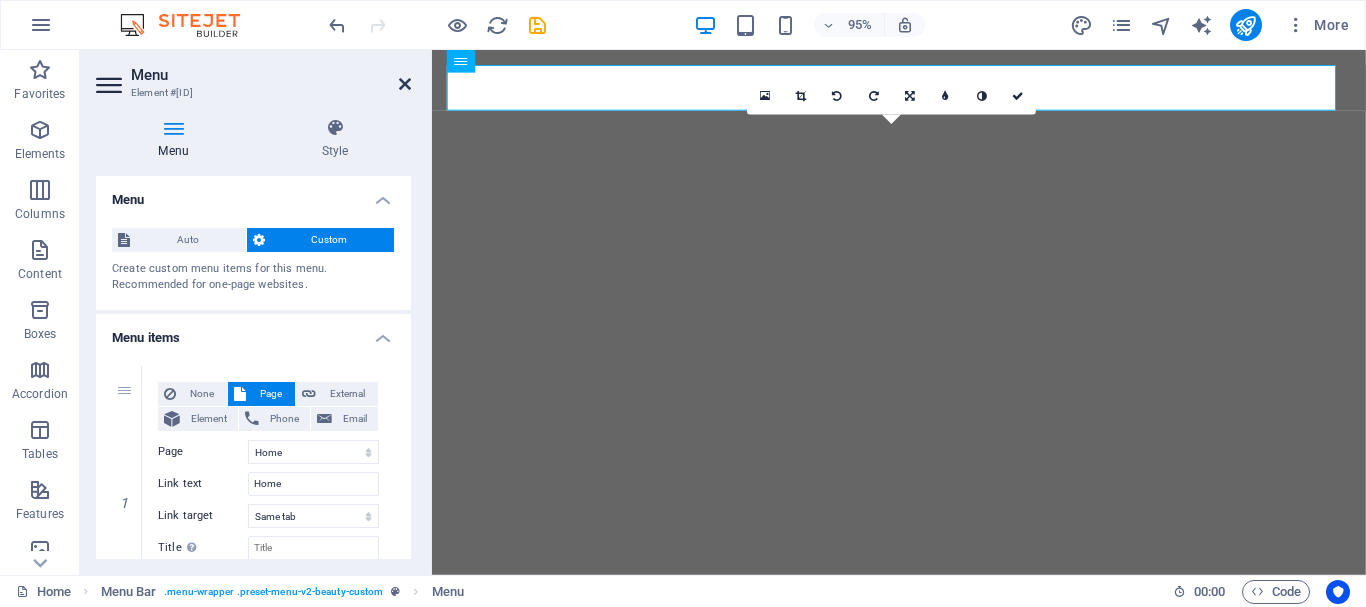 click at bounding box center (405, 84) 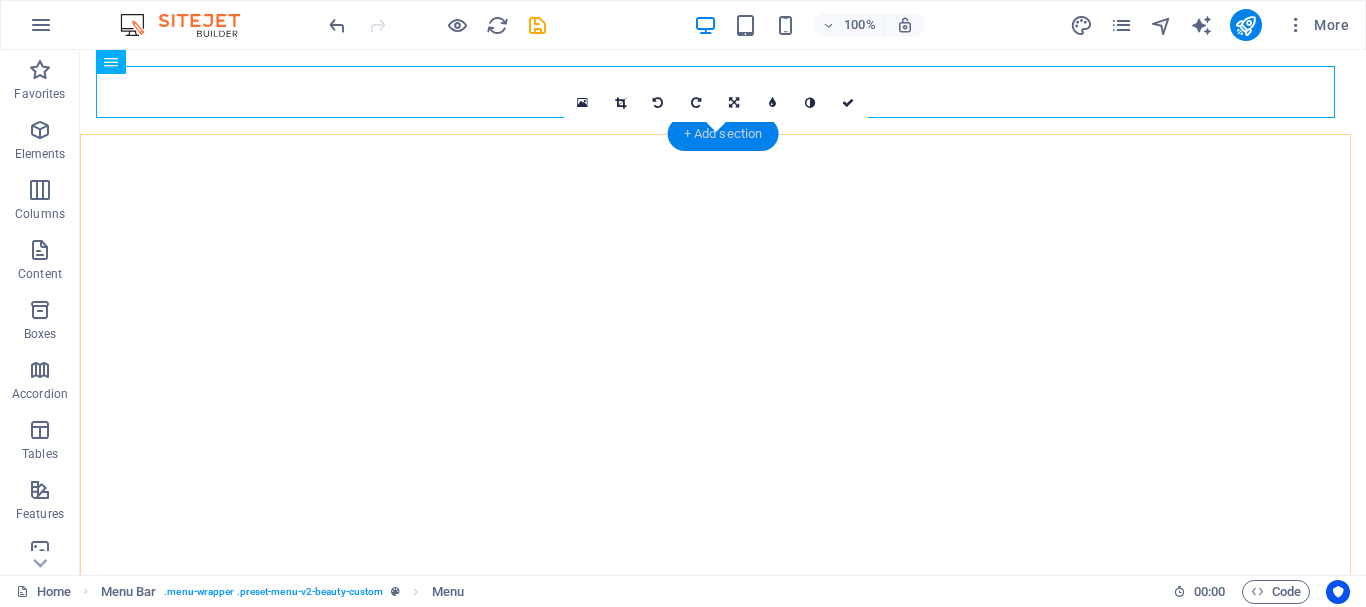 click on "+ Add section" at bounding box center [723, 134] 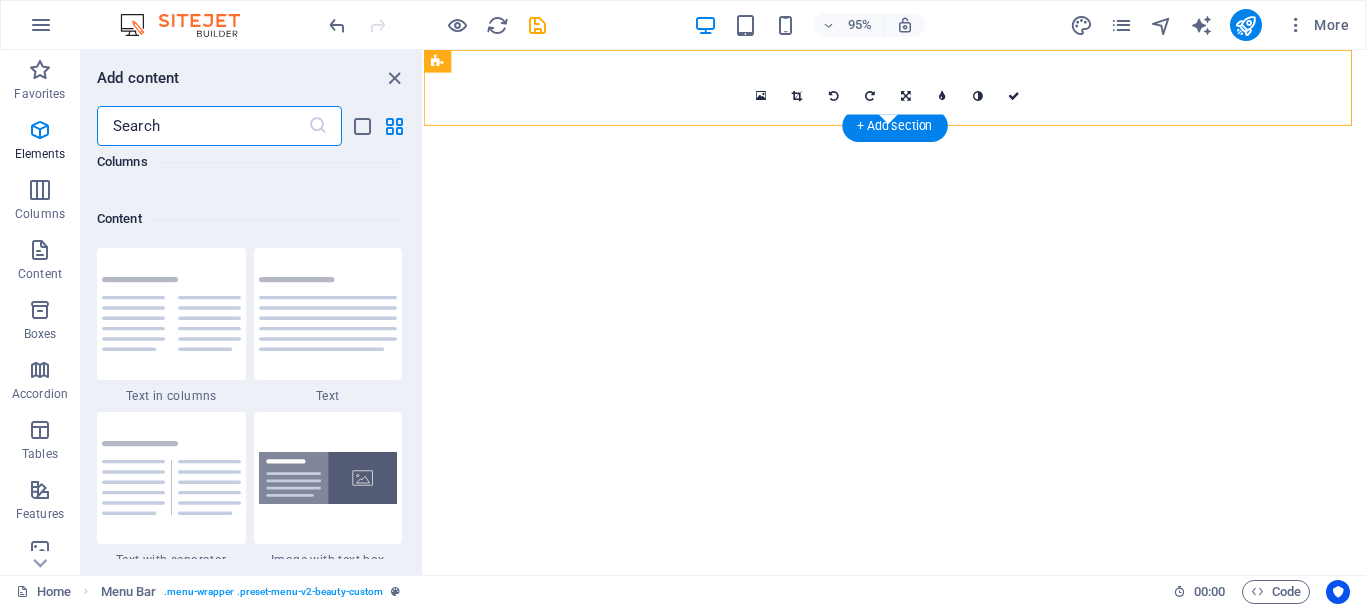 scroll, scrollTop: 3499, scrollLeft: 0, axis: vertical 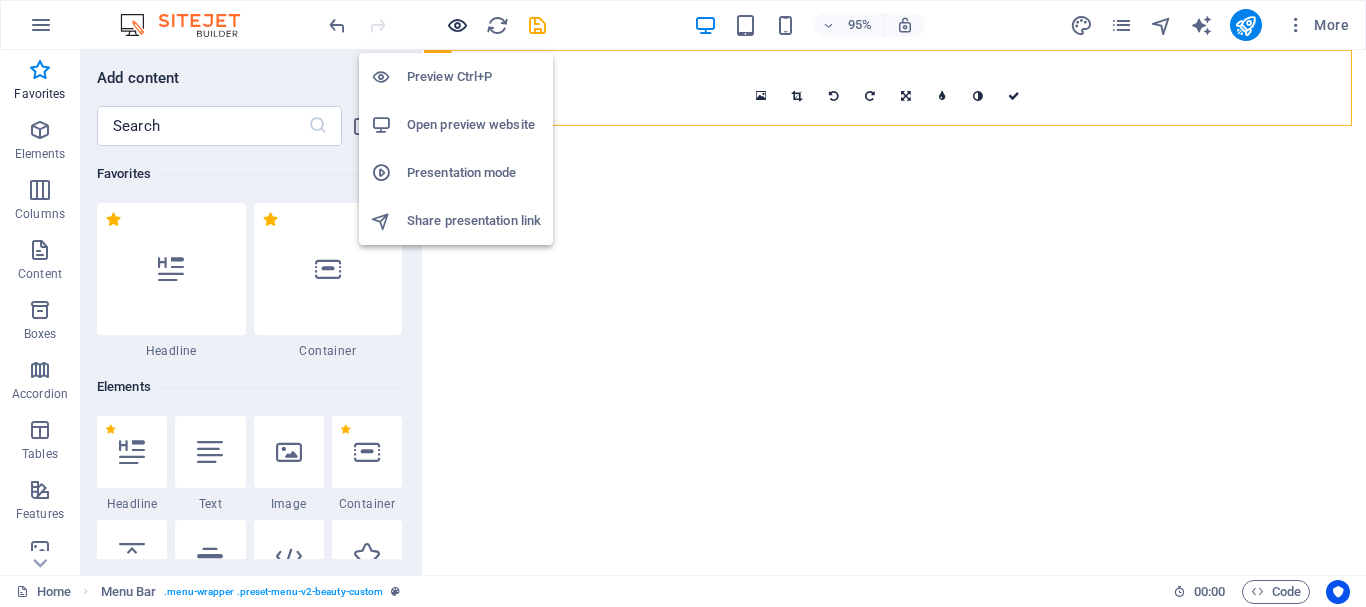 click at bounding box center (457, 25) 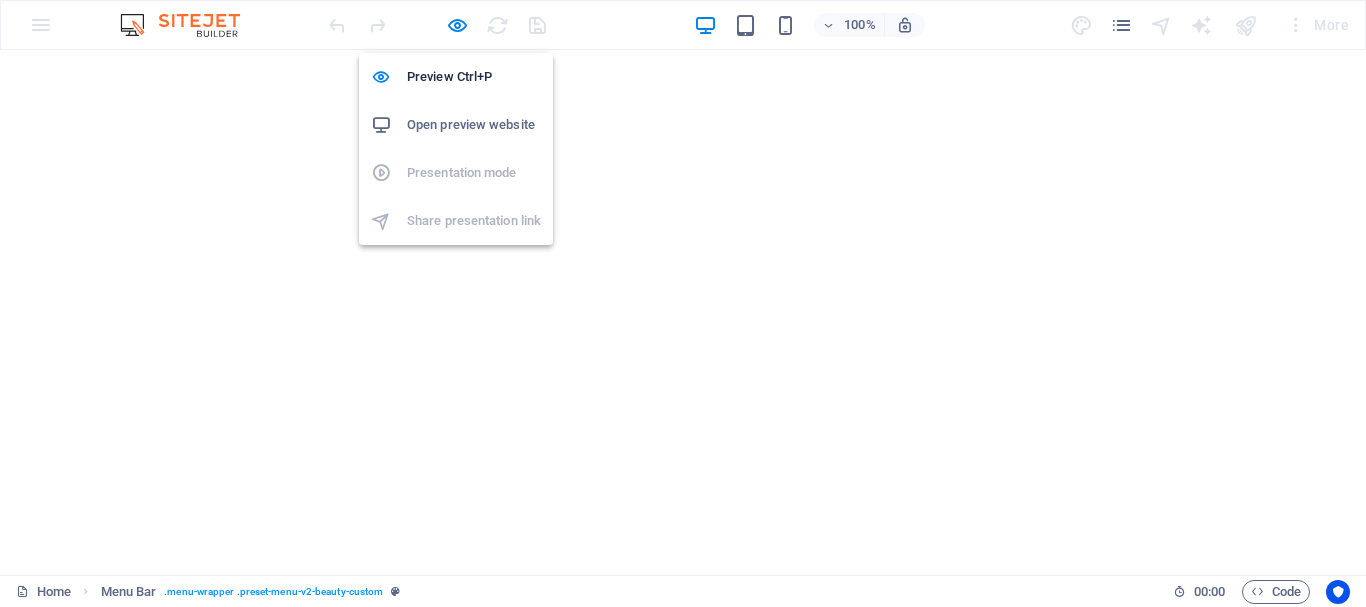 click on "Open preview website" at bounding box center (474, 125) 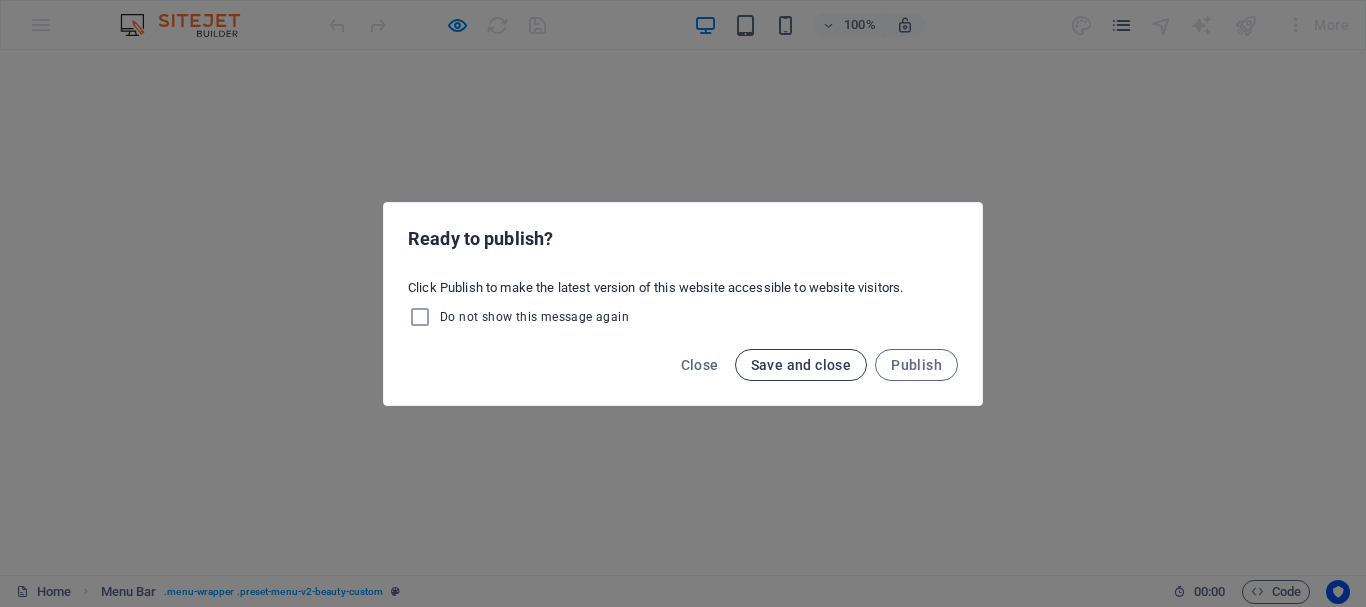 click on "Save and close" at bounding box center (801, 365) 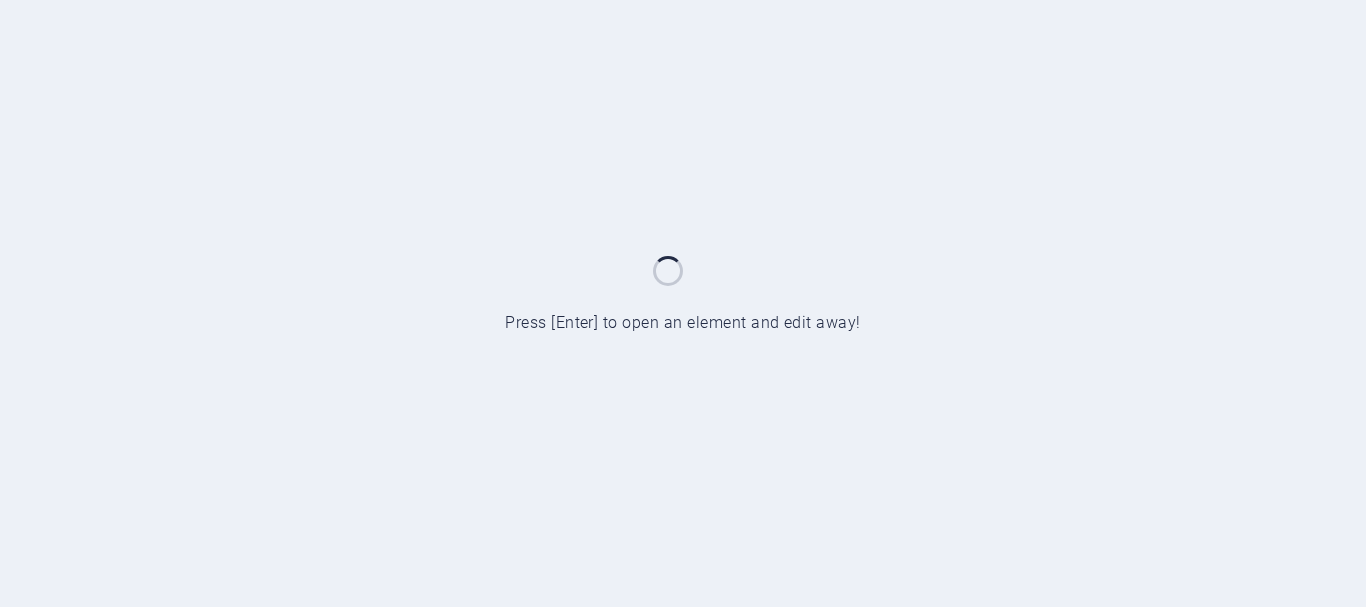 scroll, scrollTop: 0, scrollLeft: 0, axis: both 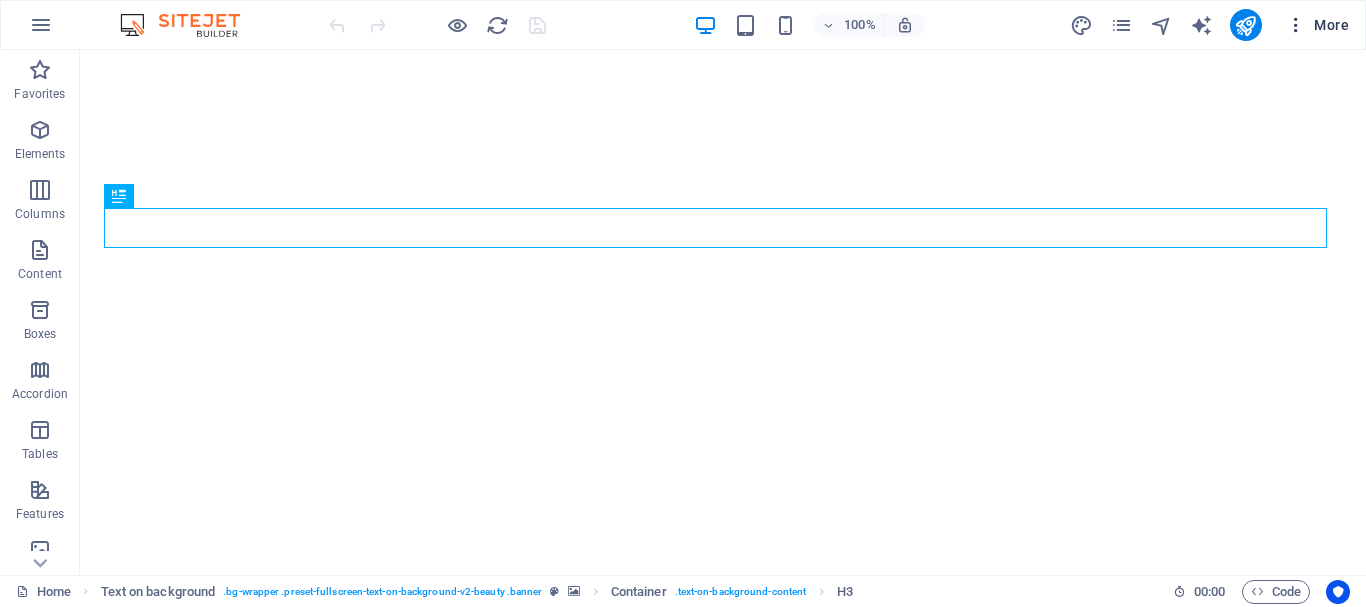 click on "More" at bounding box center (1317, 25) 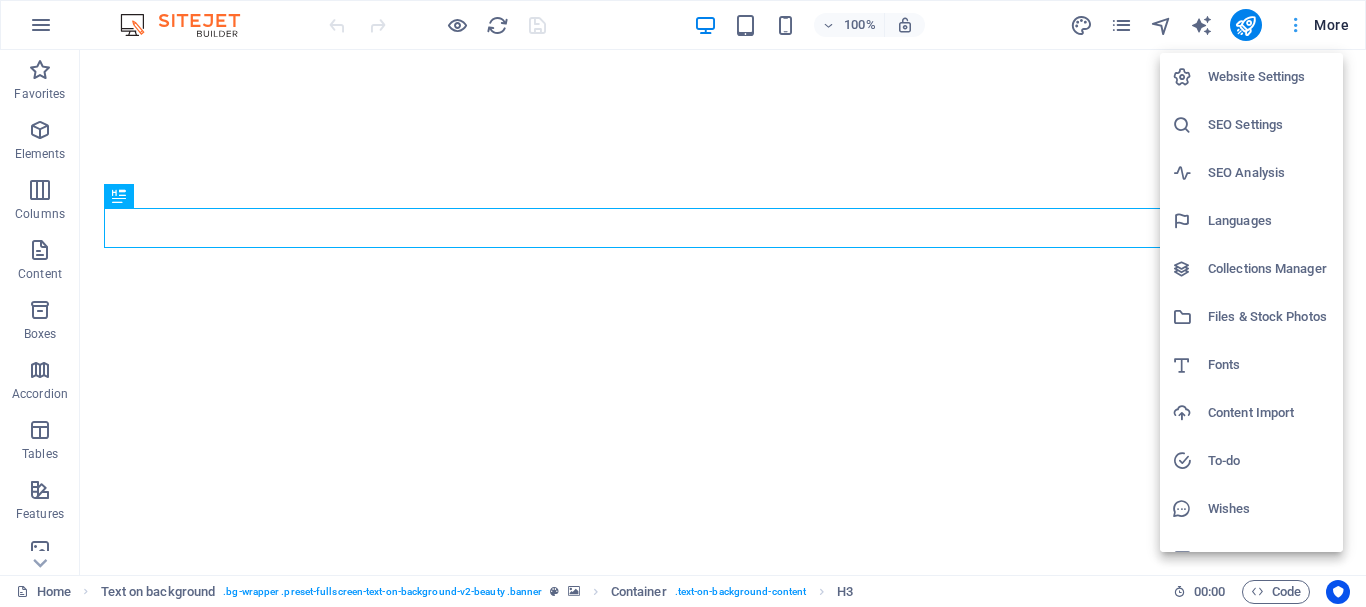 click at bounding box center (683, 303) 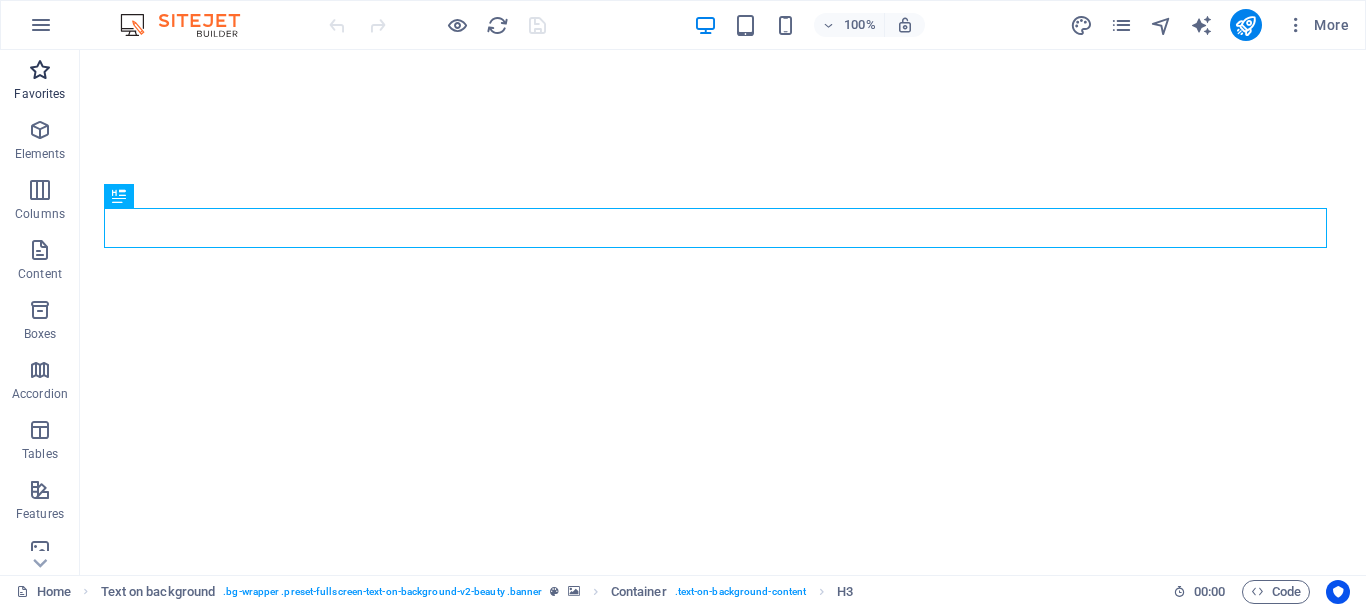 click on "Favorites" at bounding box center [39, 94] 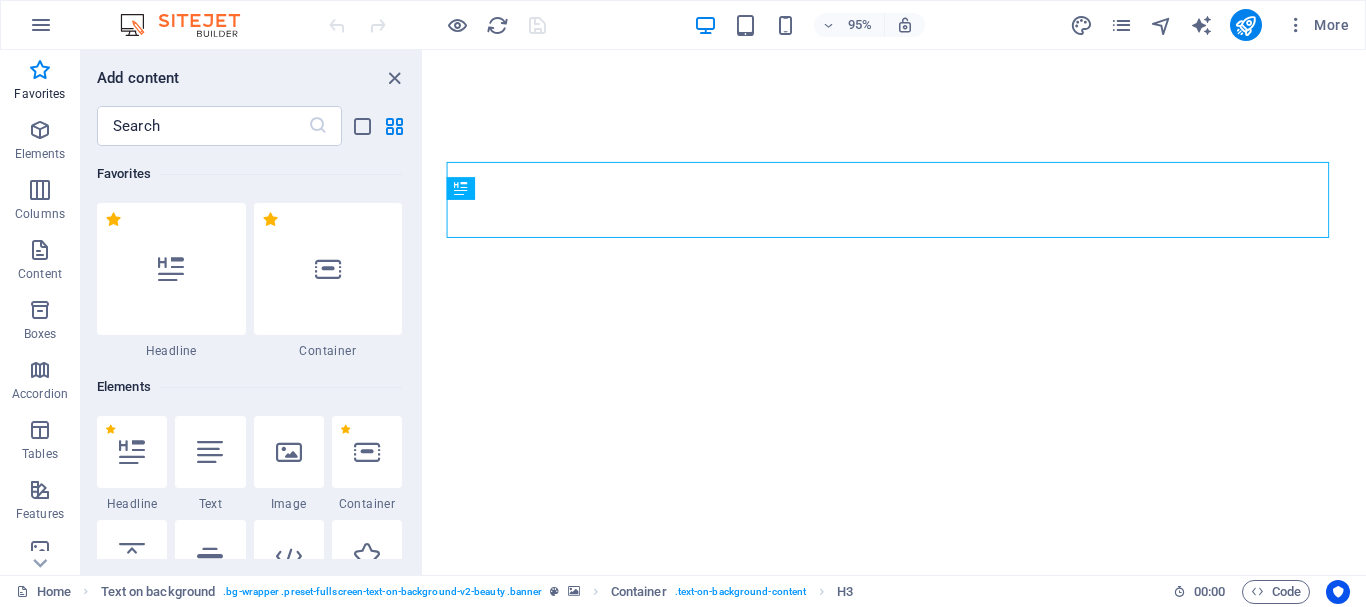 click on "95% More" at bounding box center [841, 25] 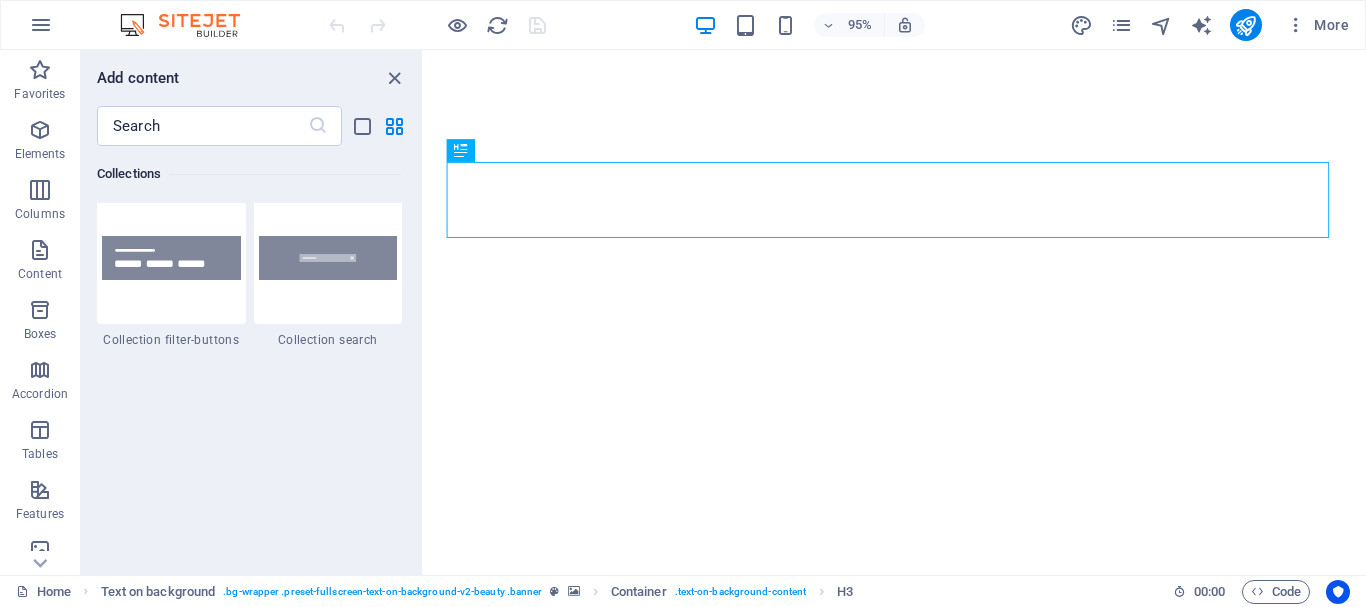 scroll, scrollTop: 19165, scrollLeft: 0, axis: vertical 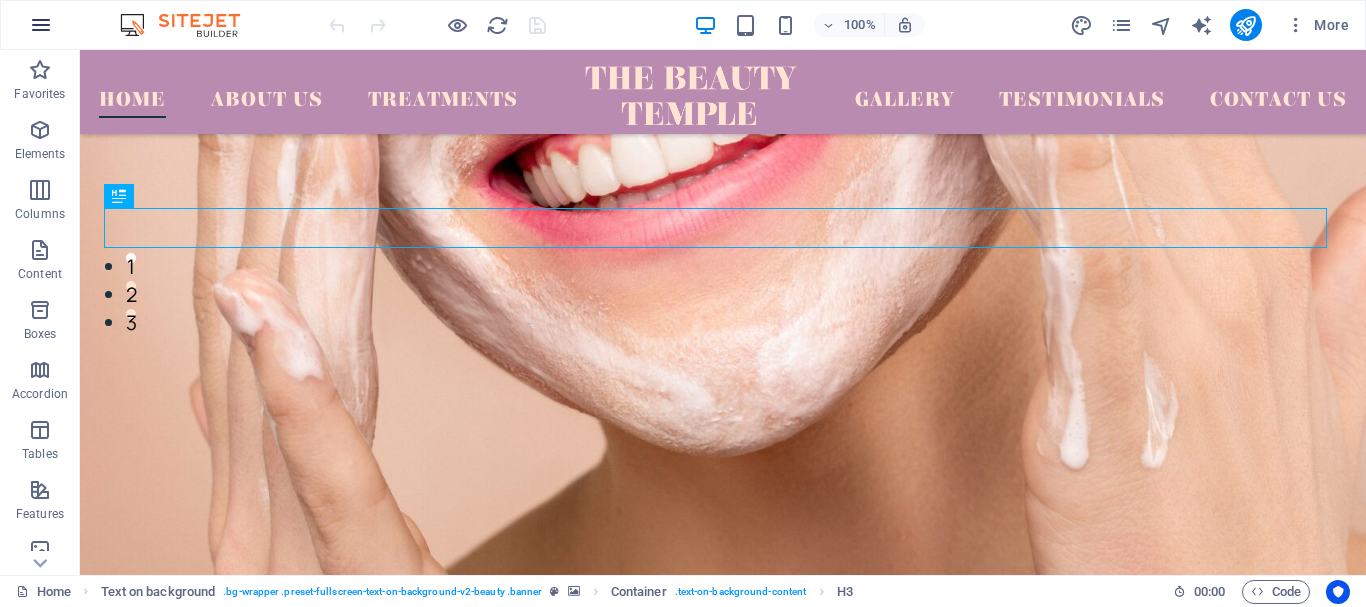 click at bounding box center [41, 25] 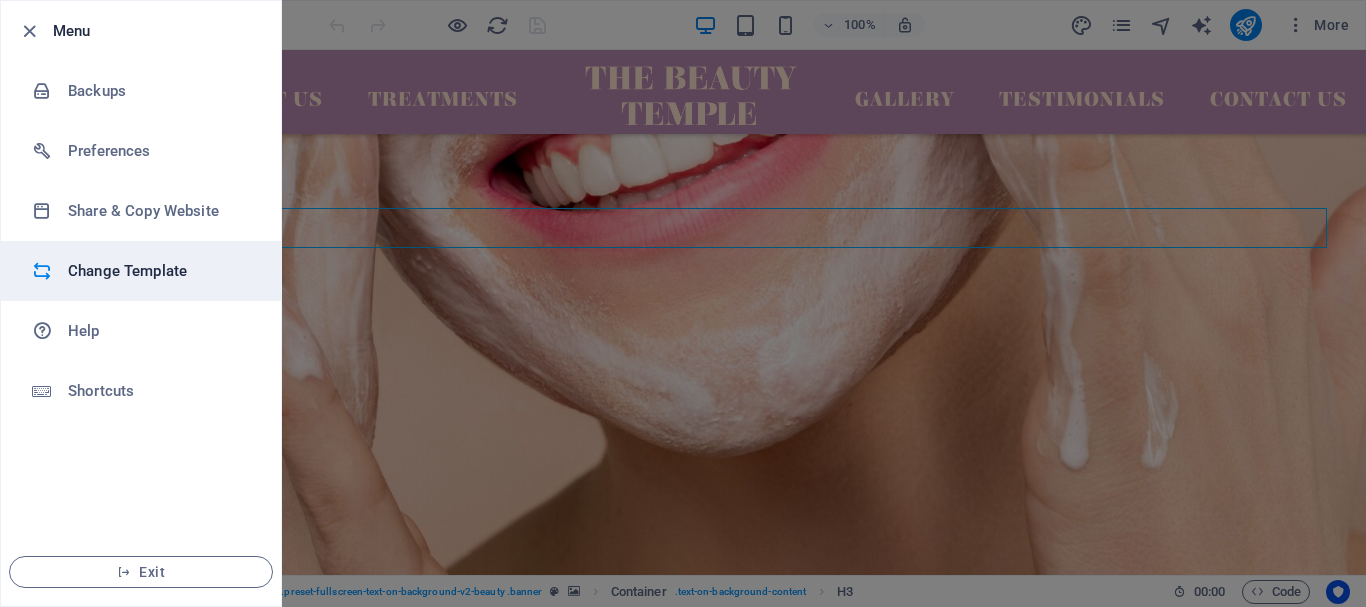 click on "Change Template" at bounding box center (160, 271) 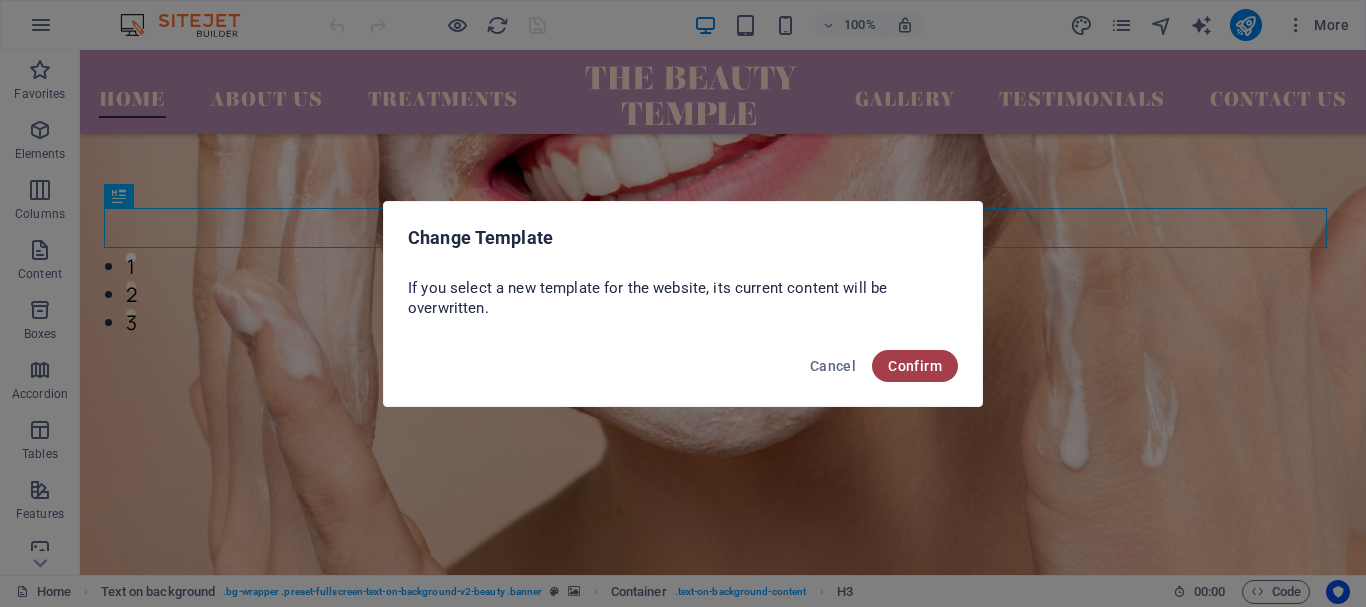 click on "Confirm" at bounding box center [915, 366] 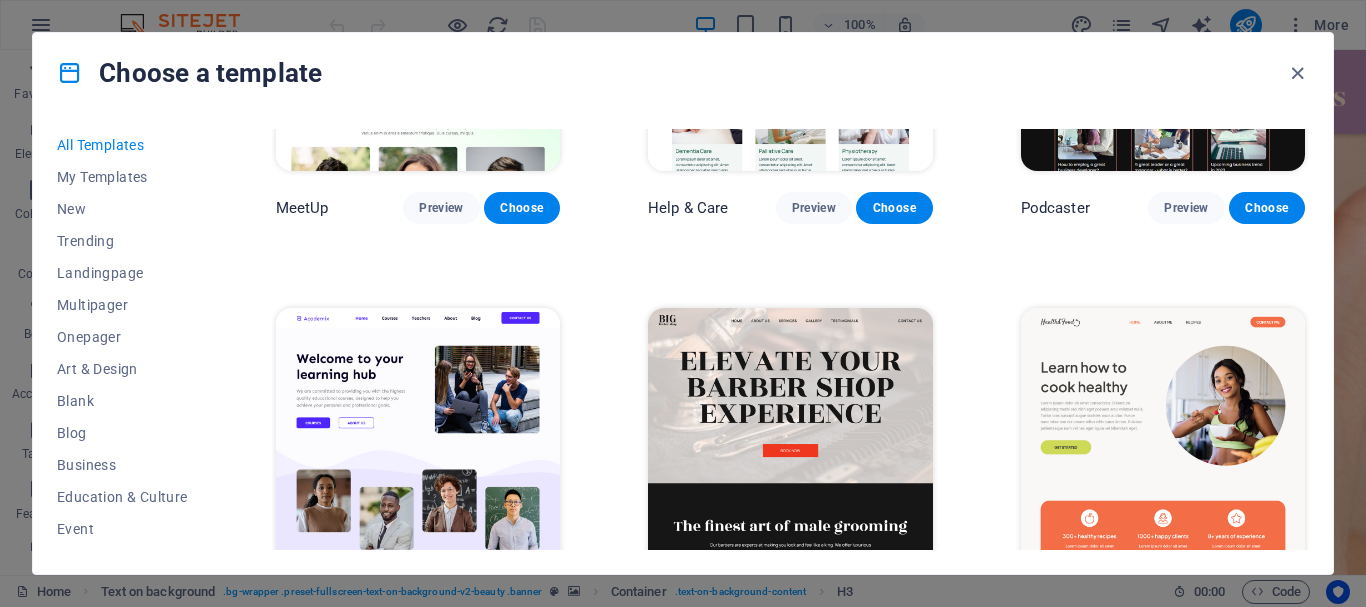 scroll, scrollTop: 1473, scrollLeft: 0, axis: vertical 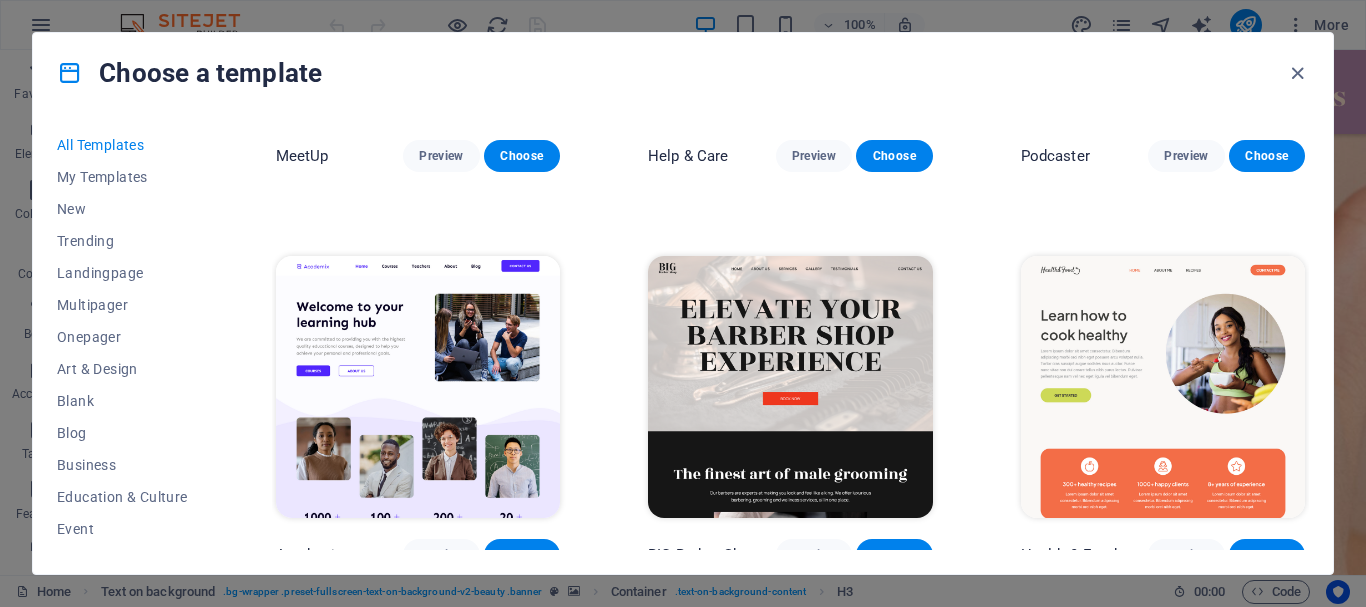 click at bounding box center (790, 387) 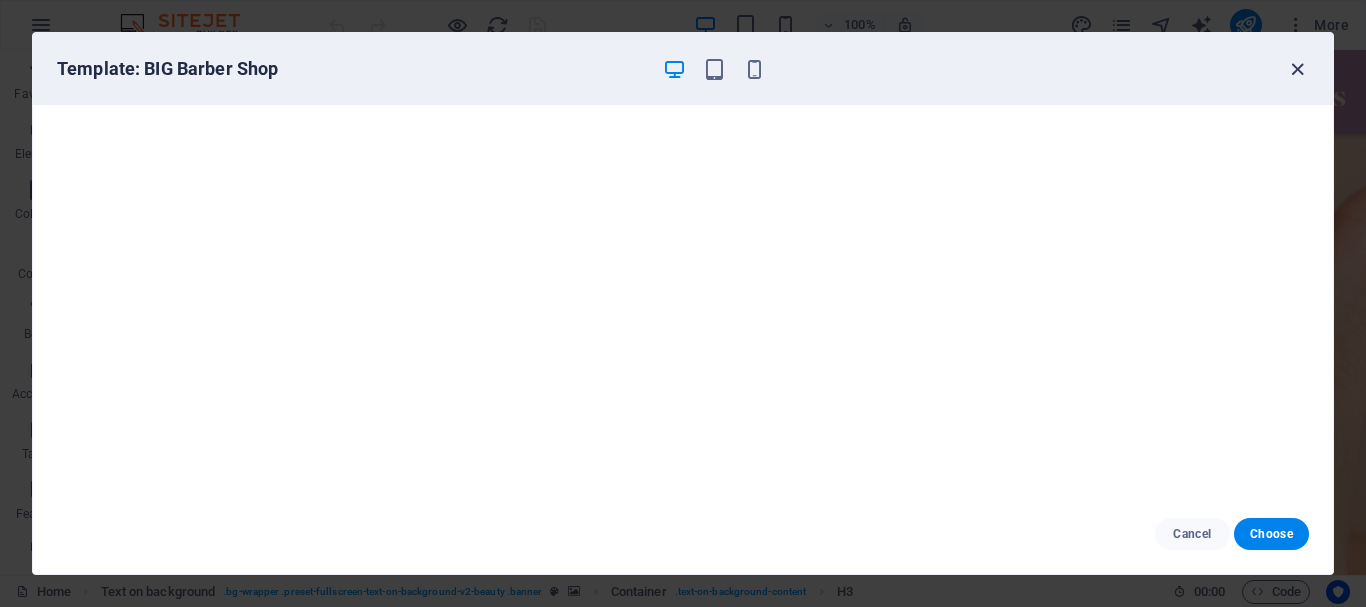 click at bounding box center [1297, 69] 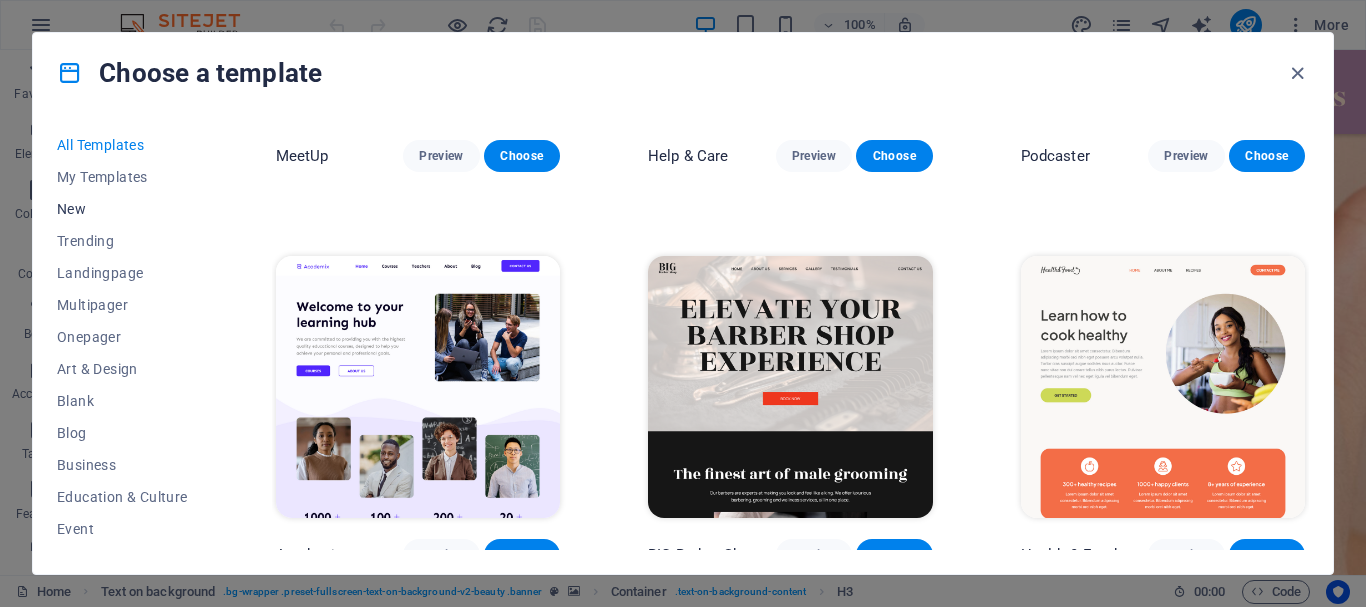 click on "New" at bounding box center (122, 209) 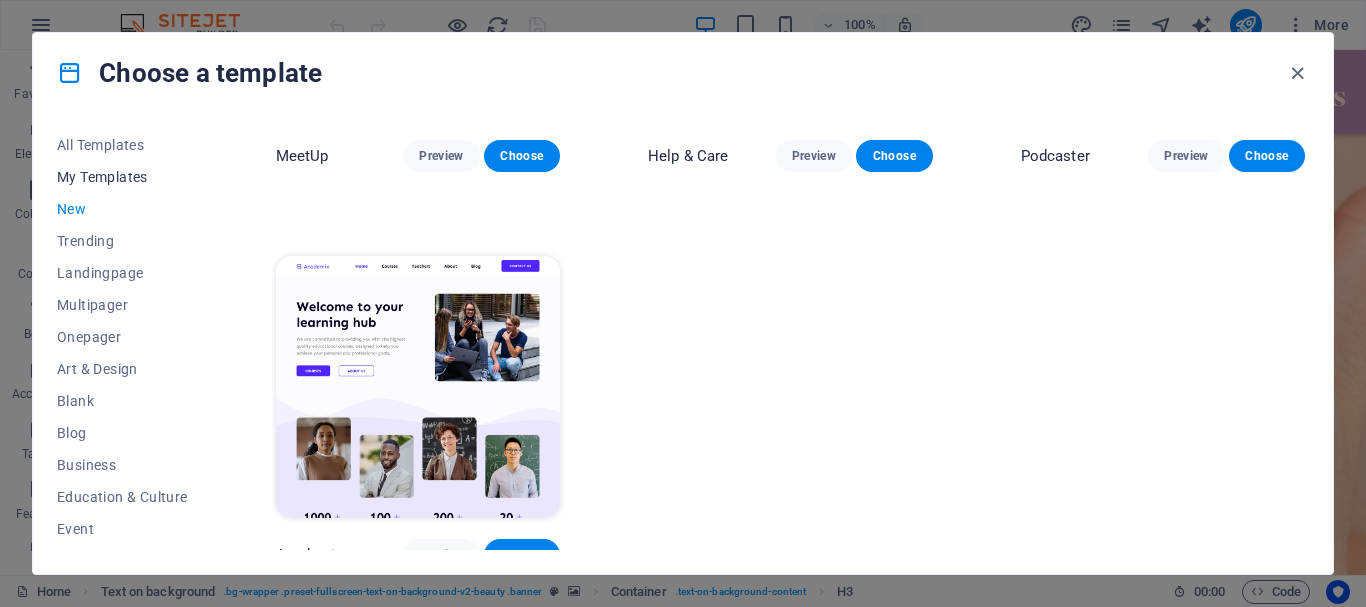 click on "My Templates" at bounding box center [122, 177] 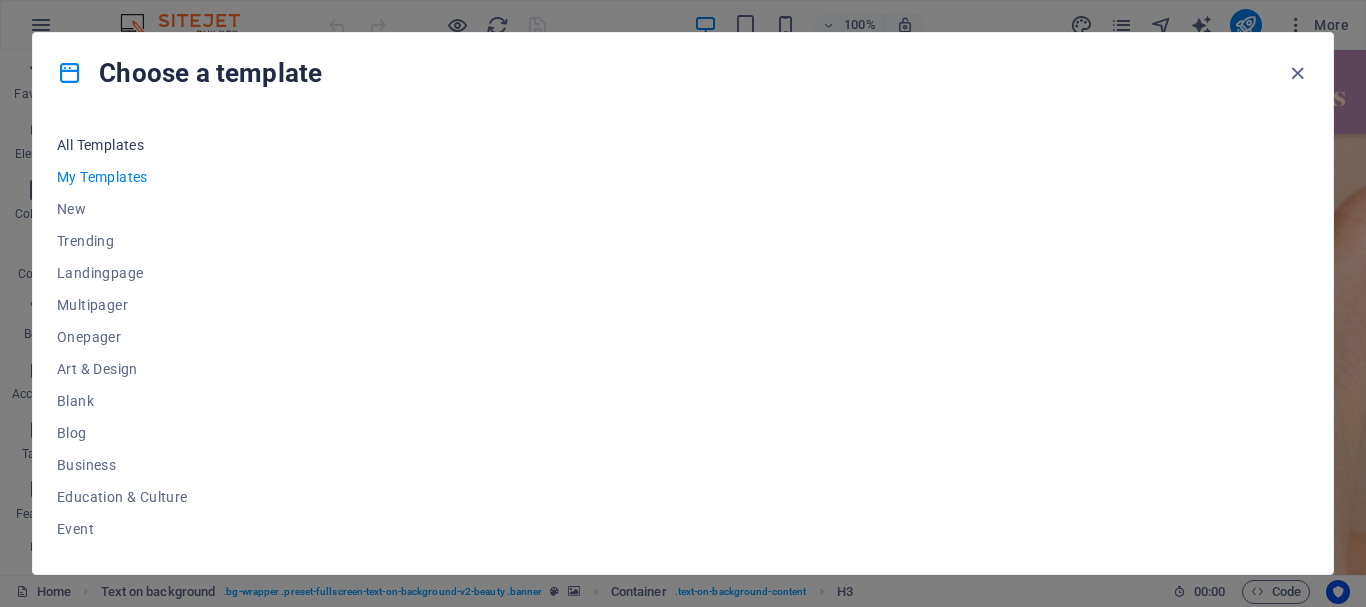 click on "All Templates" at bounding box center [122, 145] 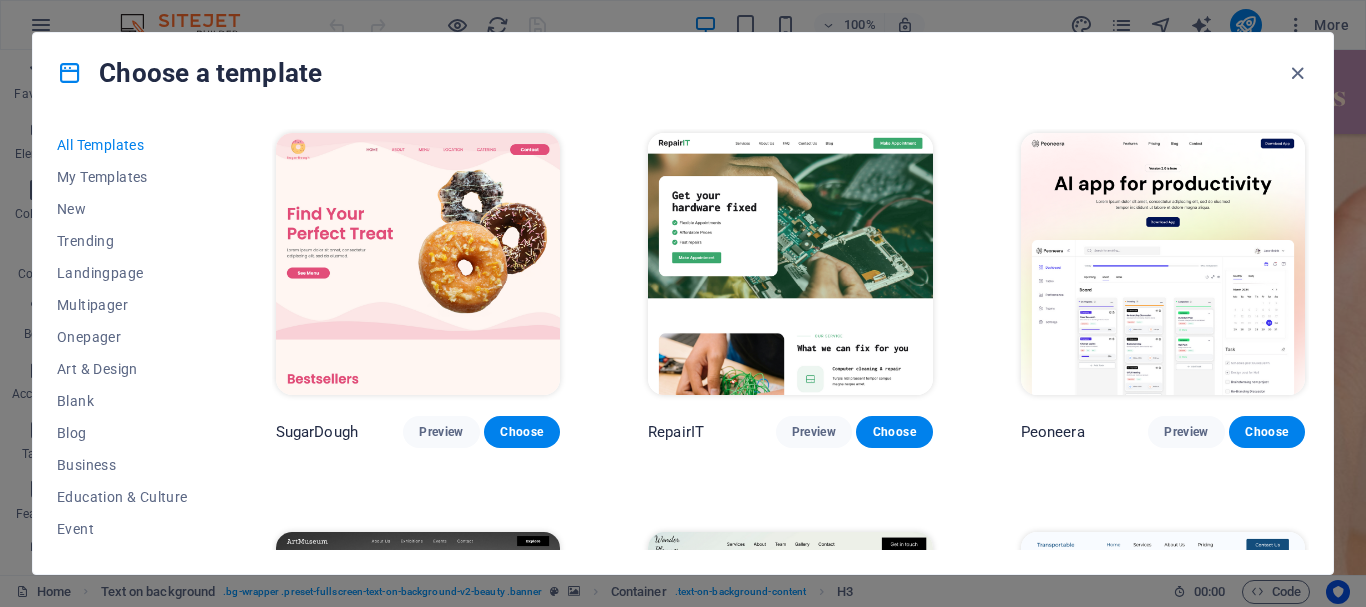 scroll, scrollTop: 53, scrollLeft: 0, axis: vertical 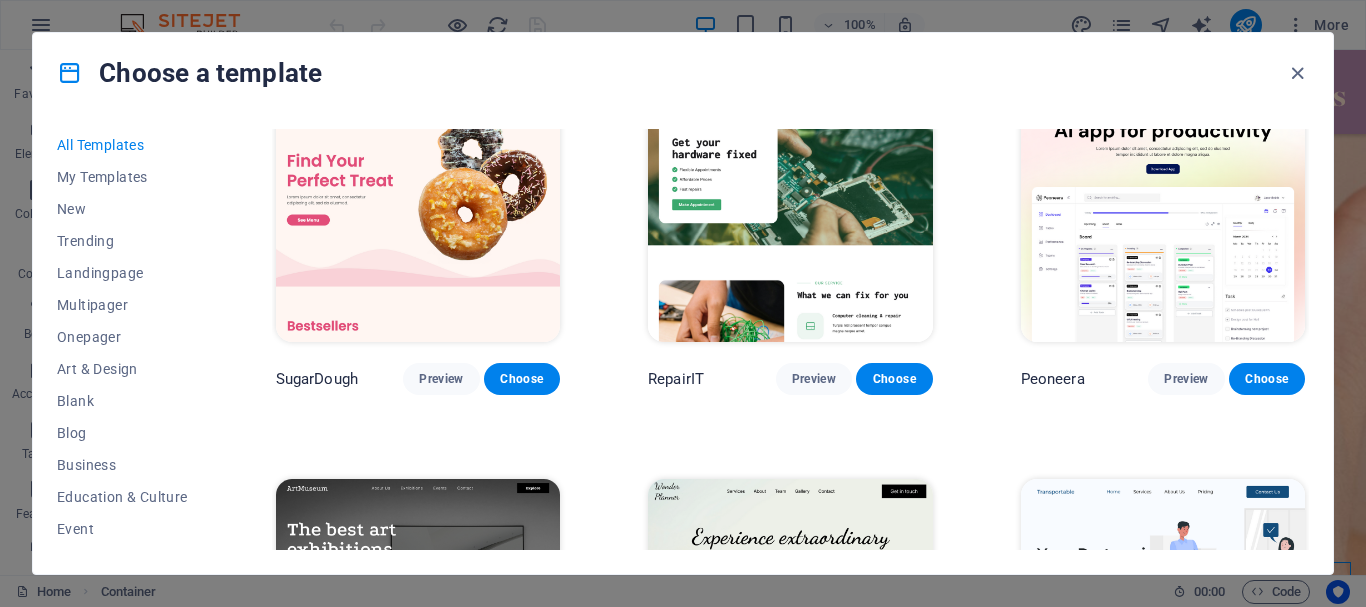 click on "SugarDough Preview Choose RepairIT Preview Choose Peoneera Preview Choose Art Museum Preview Choose Wonder Planner Preview Choose Transportable Preview Choose S&L Preview Choose WePaint Preview Choose Eco-Con Preview Choose MeetUp Preview Choose Help & Care Preview Choose Podcaster Preview Choose Academix Preview Choose BIG Barber Shop Preview Choose Health & Food Preview Choose UrbanNest Interiors Preview Choose Green Change Preview Choose The Beauty Temple Preview Choose WeTrain Preview Choose Cleaner Preview Choose Johanna James Preview Choose Delicioso Preview Choose Dream Garden Preview Choose LumeDeAqua Preview Choose Pets Care Preview Choose SafeSpace Preview Choose Midnight Rain Bar Preview Choose Drive Preview Choose Estator Preview Choose Health Group Preview Choose MakeIt Agency Preview Choose Wanderlust Preview Choose WeSpa Preview Choose BERLIN Preview Choose Gadgets Preview Choose CoffeeScience Preview Choose CoachLife Preview Choose Cafe de Oceana Preview Choose Max Hatzy Preview Choose Preview" at bounding box center (790, 11018) 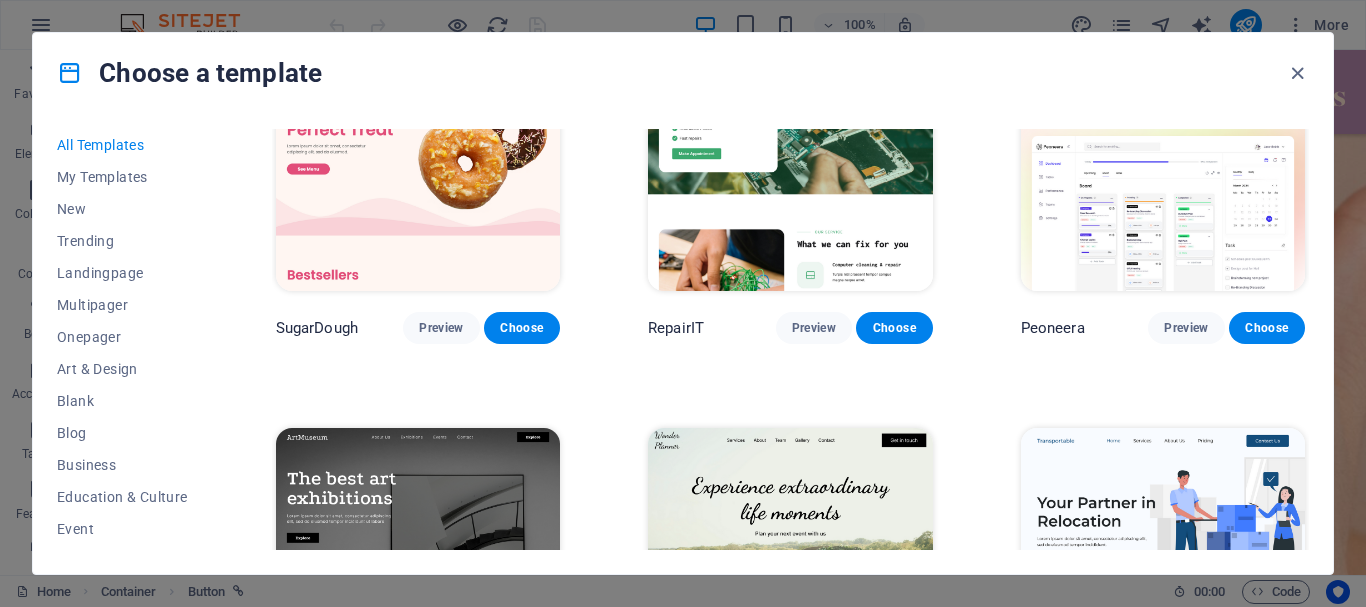 scroll, scrollTop: 158, scrollLeft: 0, axis: vertical 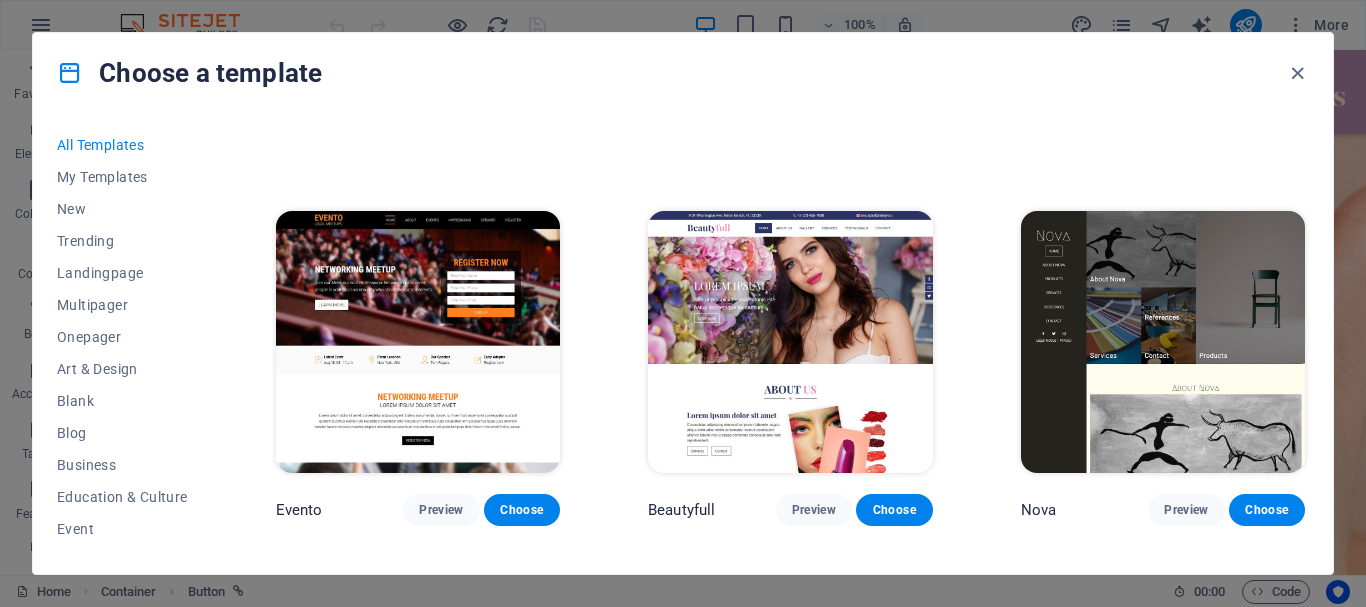 click at bounding box center [790, 342] 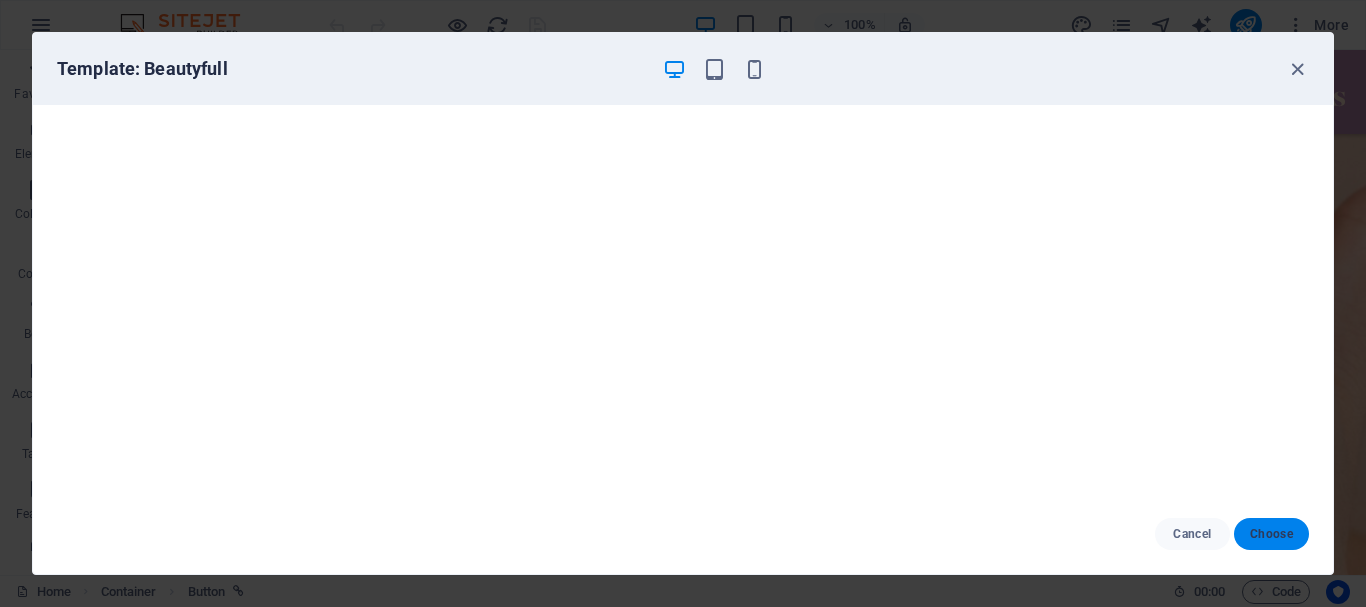 click on "Choose" at bounding box center [1271, 534] 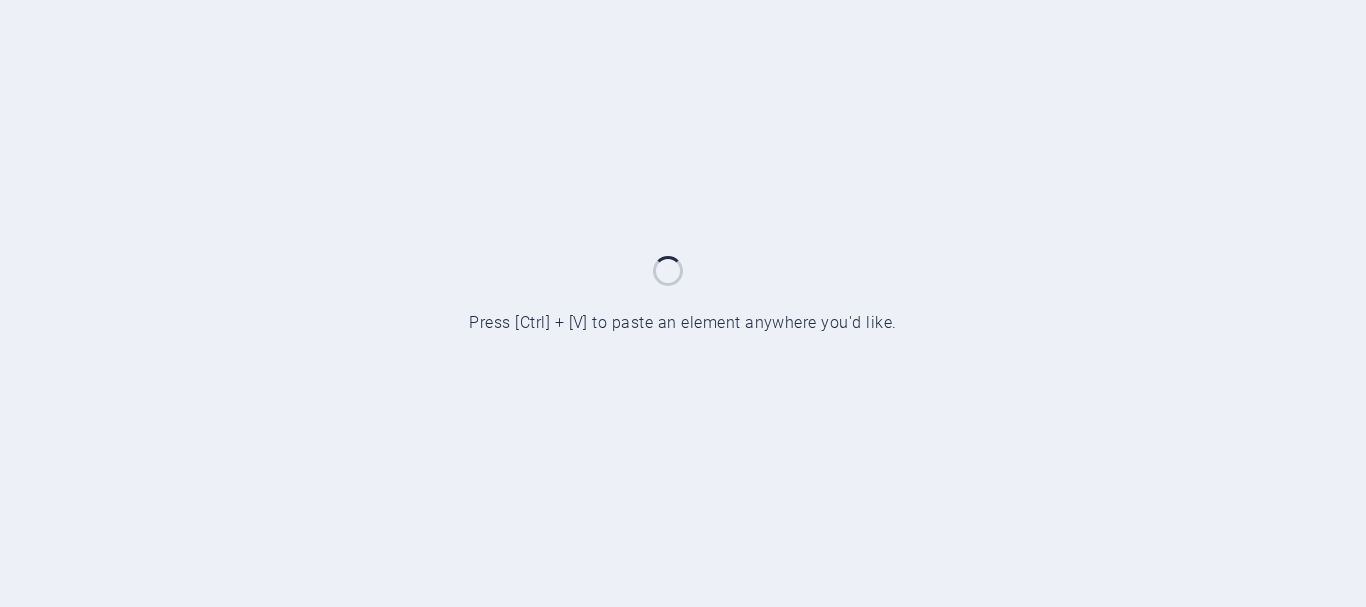 scroll, scrollTop: 0, scrollLeft: 0, axis: both 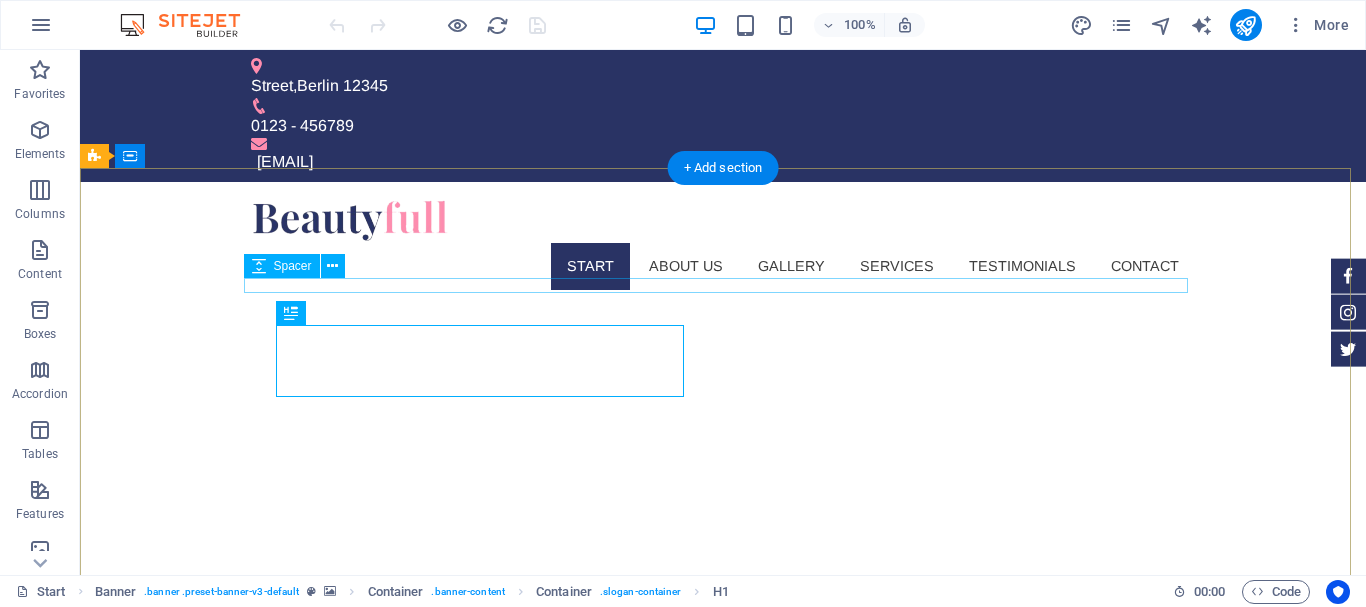 click at bounding box center (723, 866) 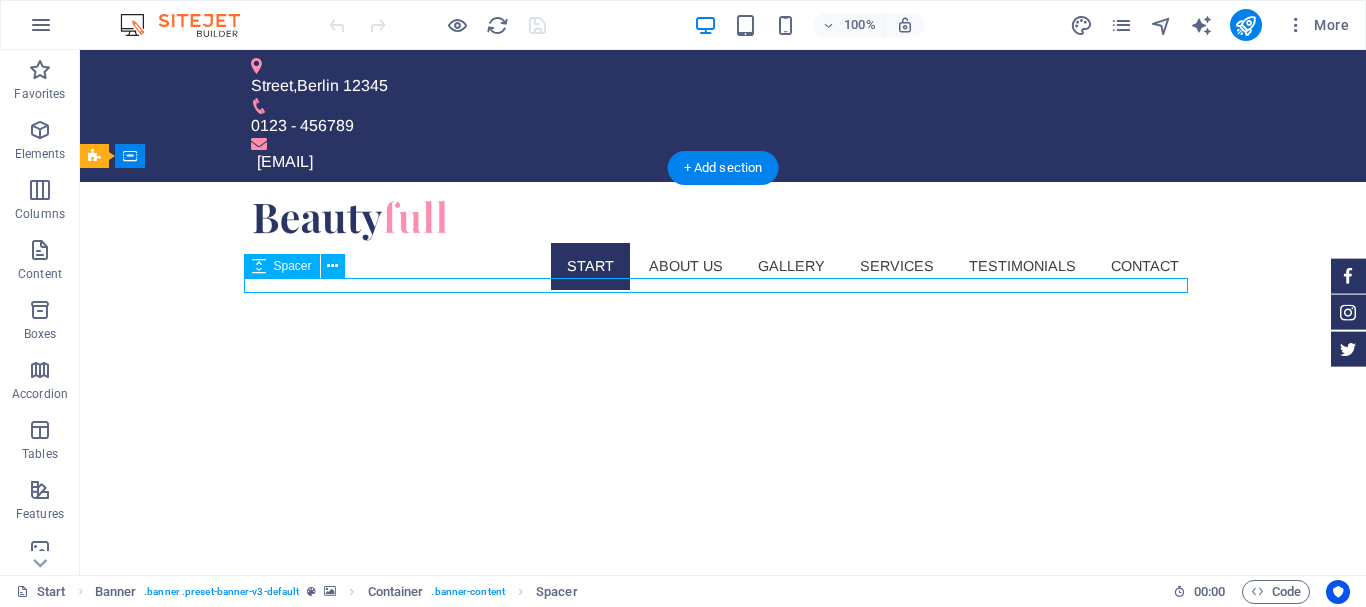 click at bounding box center [723, 866] 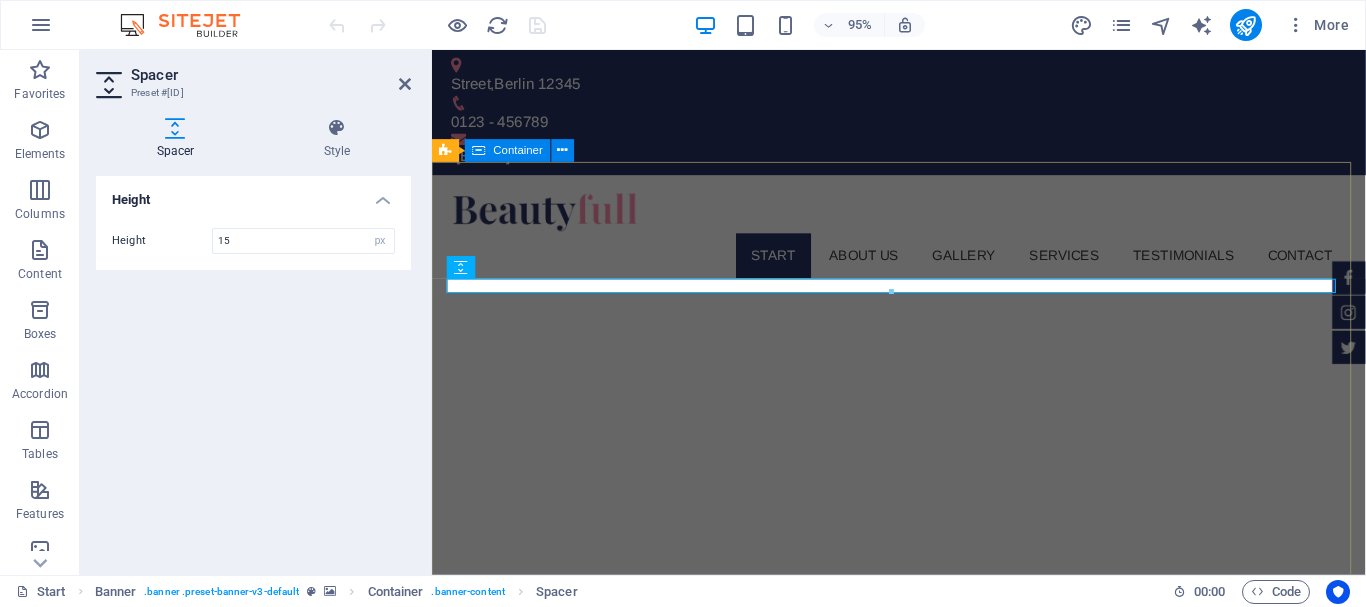 click on "pakkts.com Sed ut perspiciatis unde omnis iste natus doloremque laudantium.  Learn more" at bounding box center [923, 985] 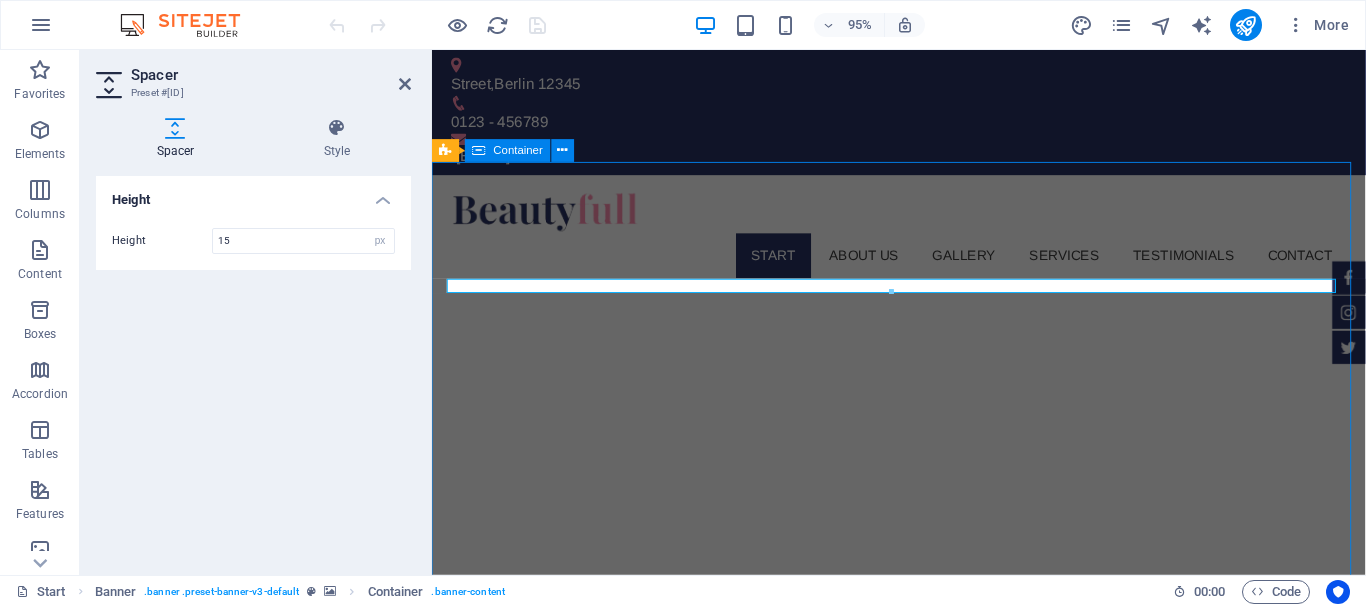 click on "pakkts.com Sed ut perspiciatis unde omnis iste natus doloremque laudantium.  Learn more" at bounding box center (923, 985) 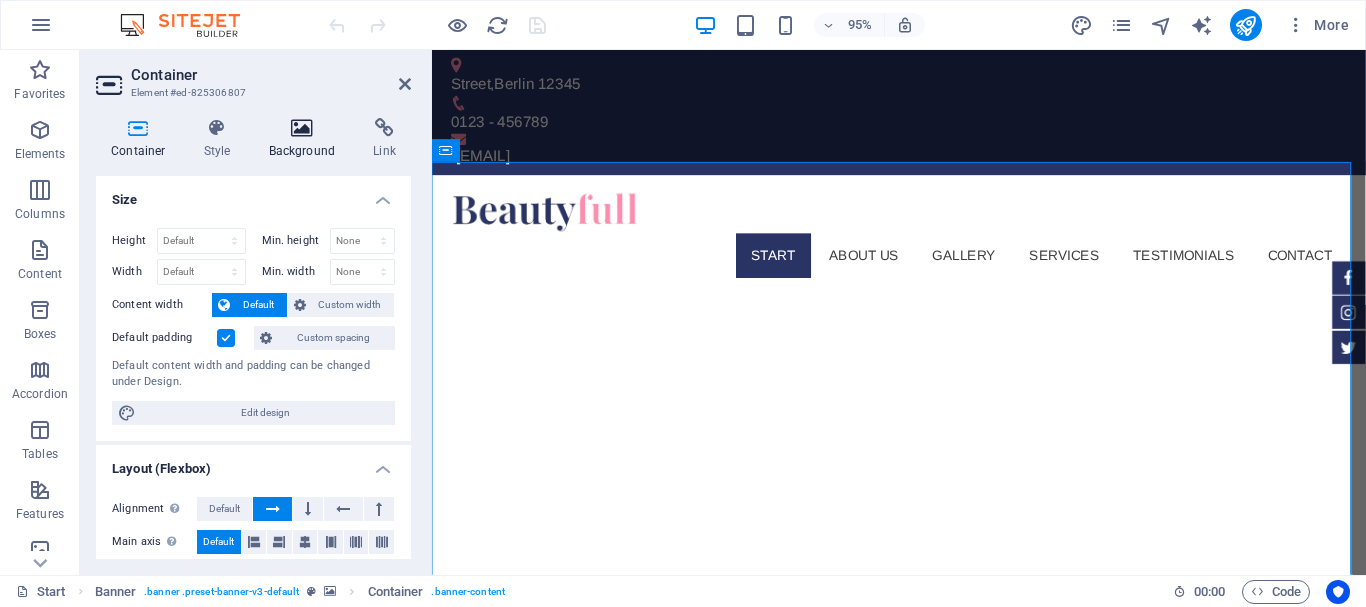 click on "Background" at bounding box center [306, 139] 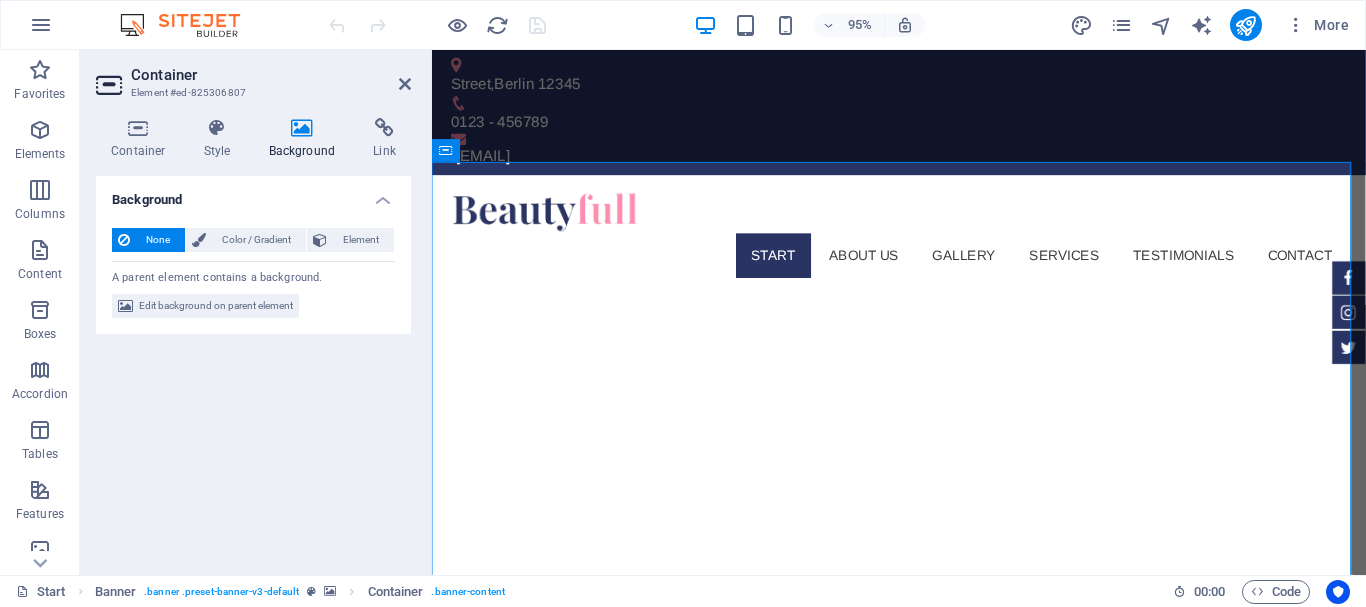 click on "Background" at bounding box center [306, 139] 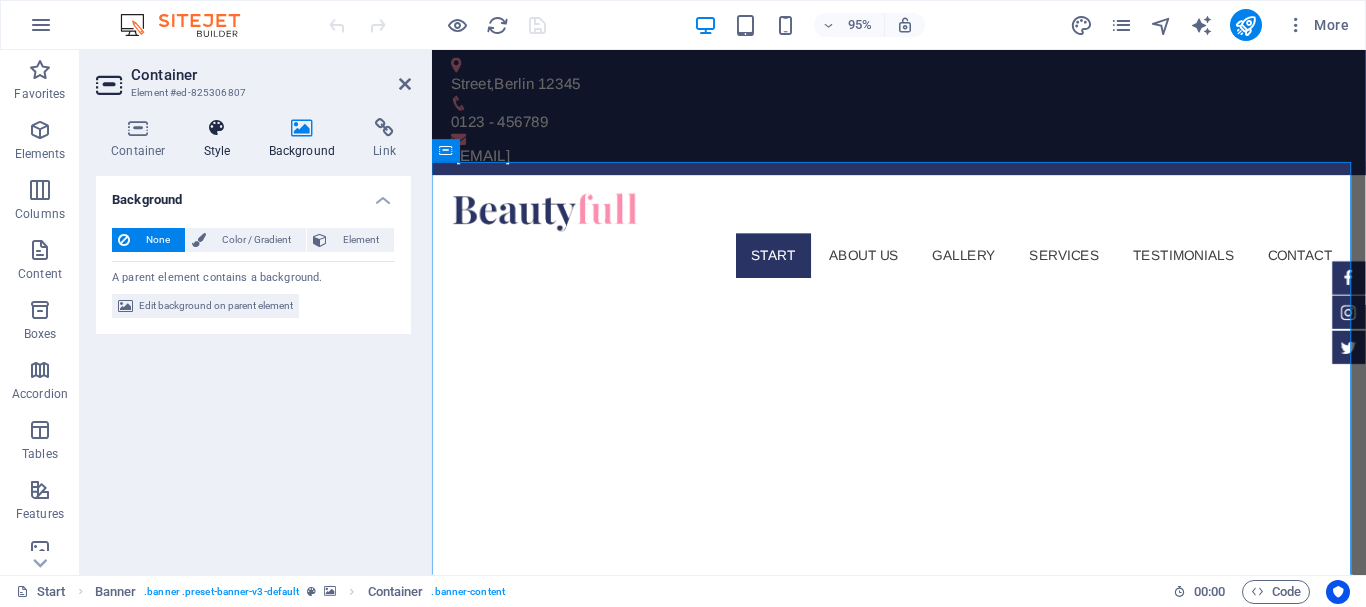 click on "Style" at bounding box center [221, 139] 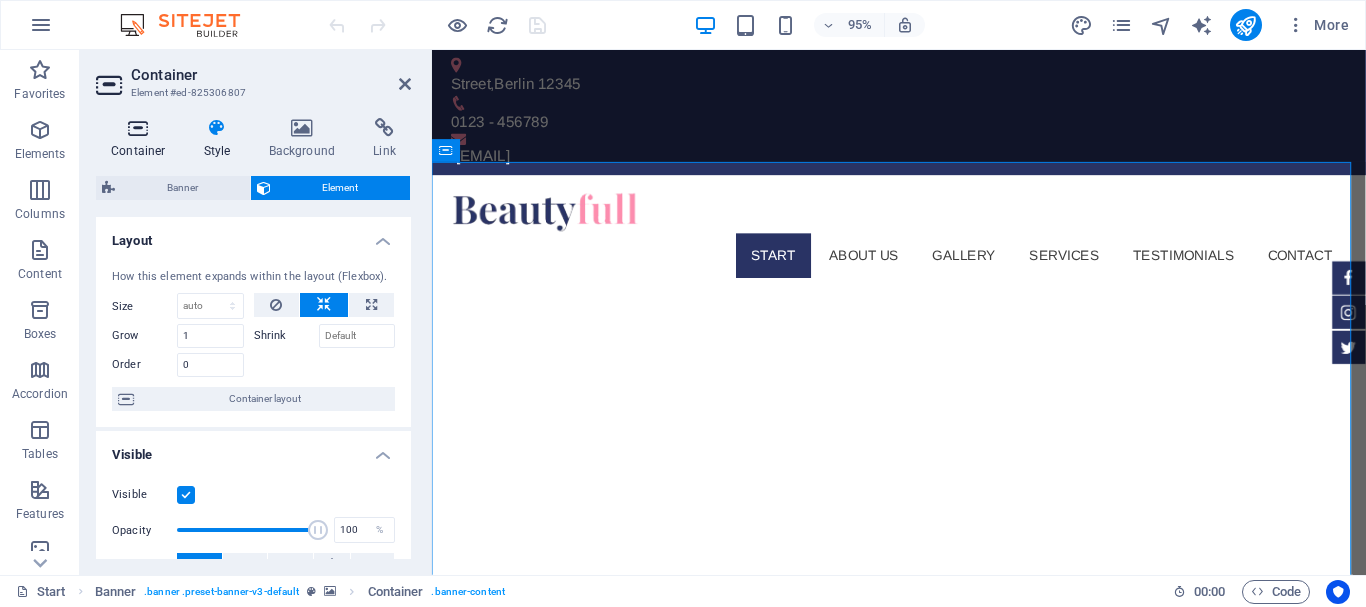 click on "Container" at bounding box center [142, 139] 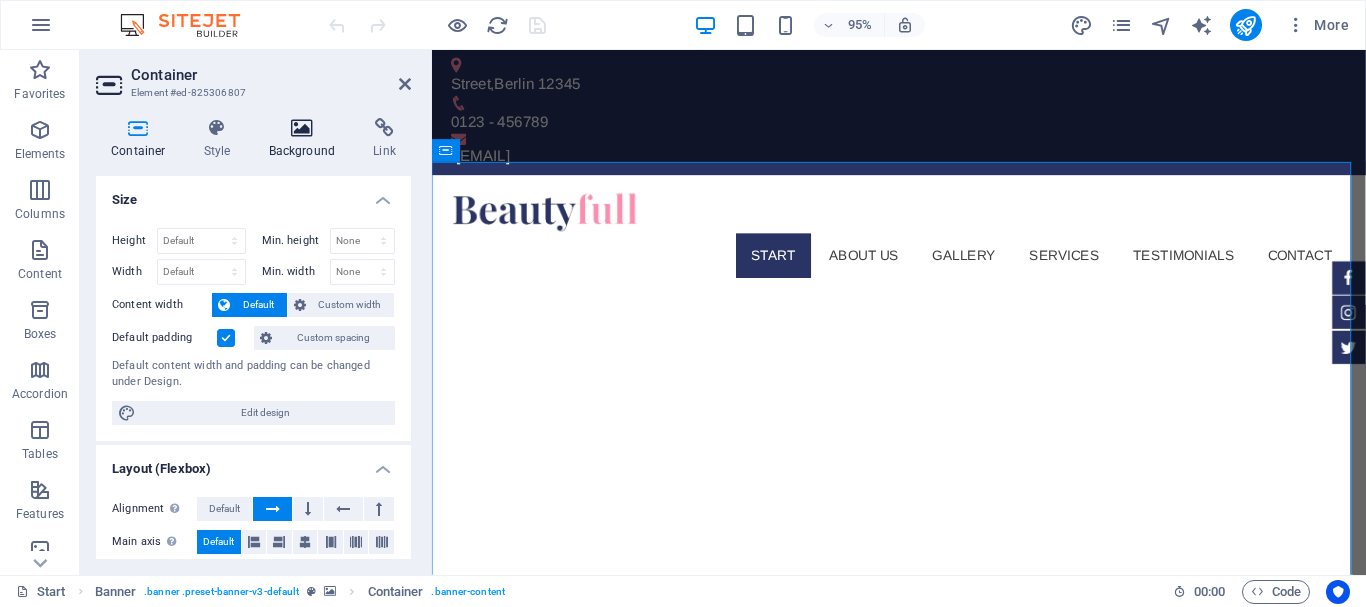 click on "Background" at bounding box center [306, 139] 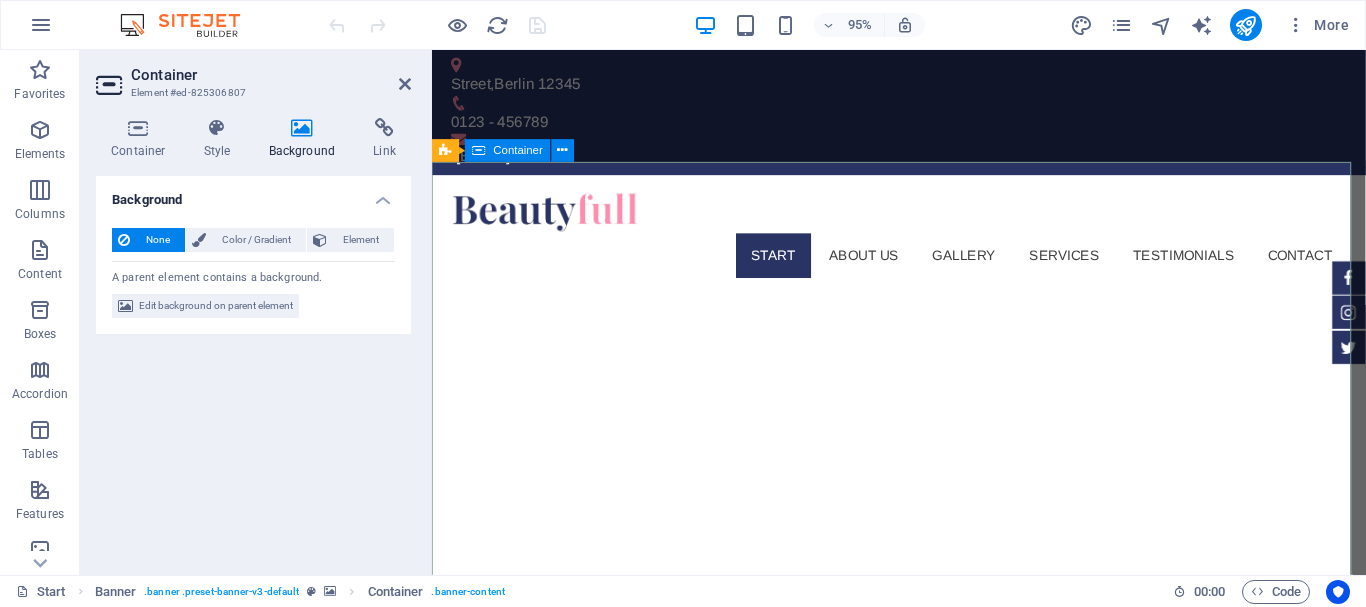 click on "pakkts.com Sed ut perspiciatis unde omnis iste natus doloremque laudantium.  Learn more" at bounding box center (923, 985) 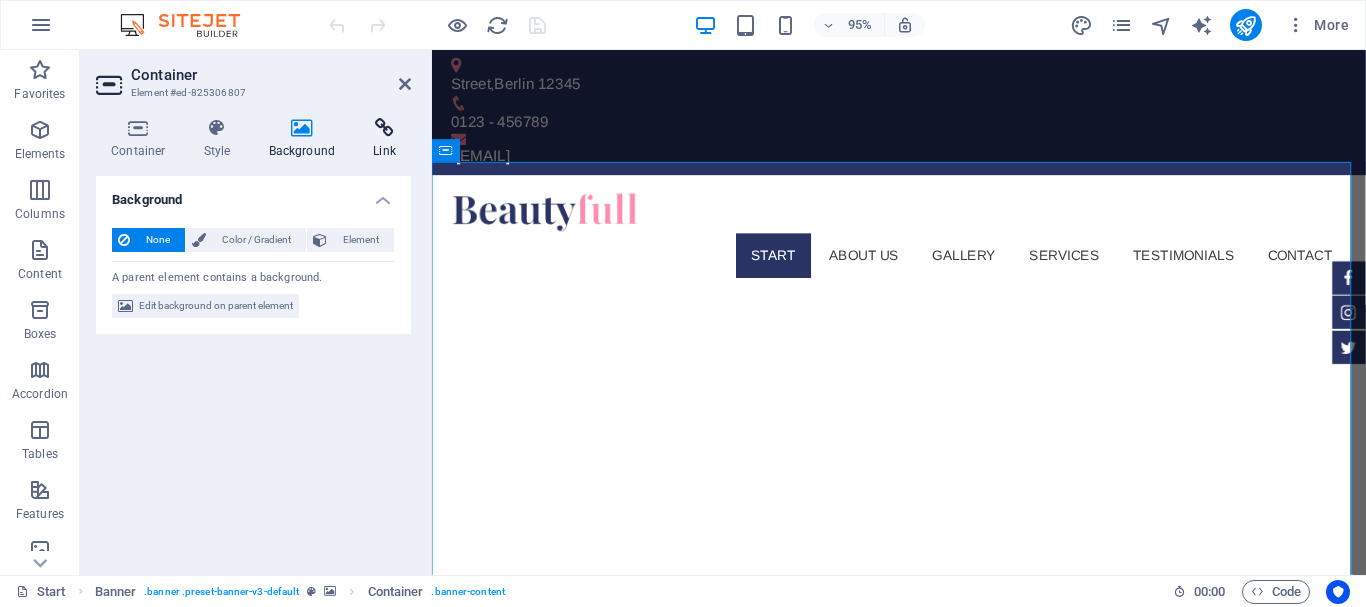 click on "Link" at bounding box center (384, 139) 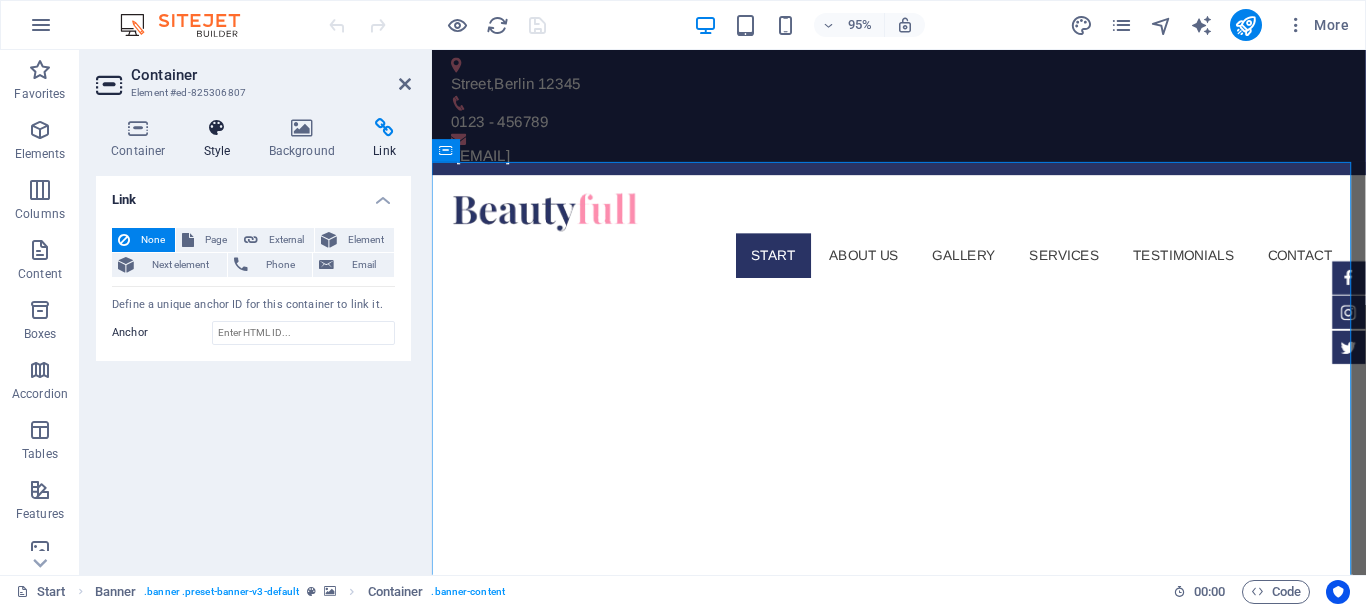 click at bounding box center [217, 128] 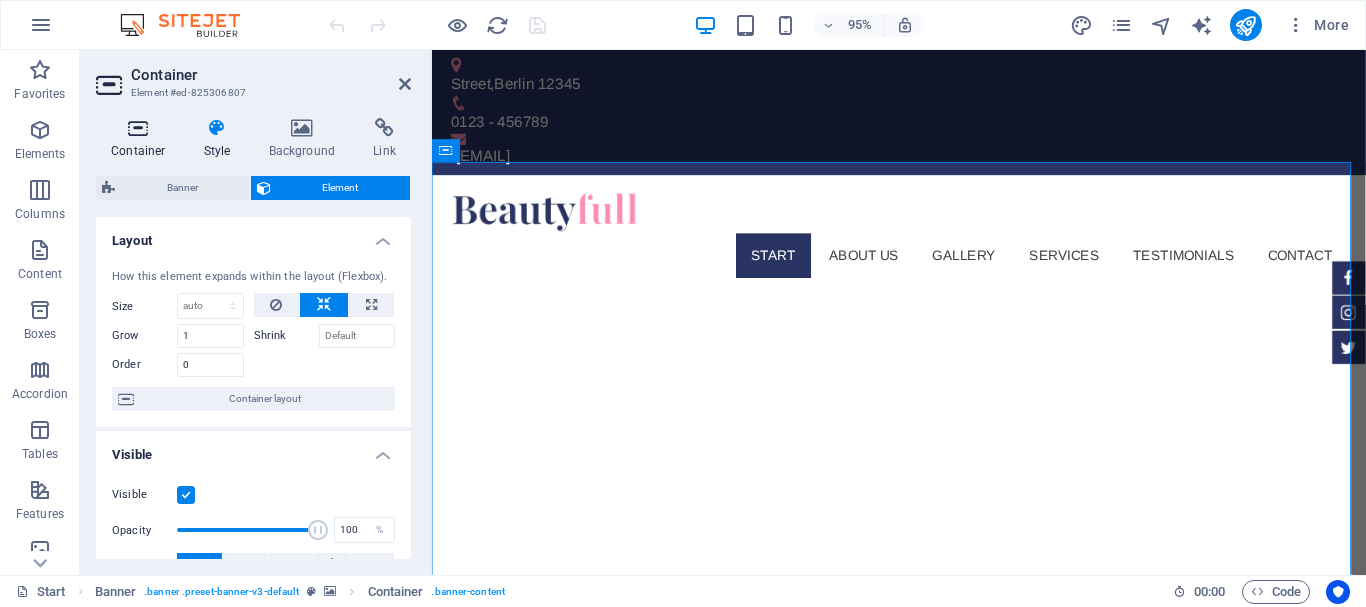 click at bounding box center [138, 128] 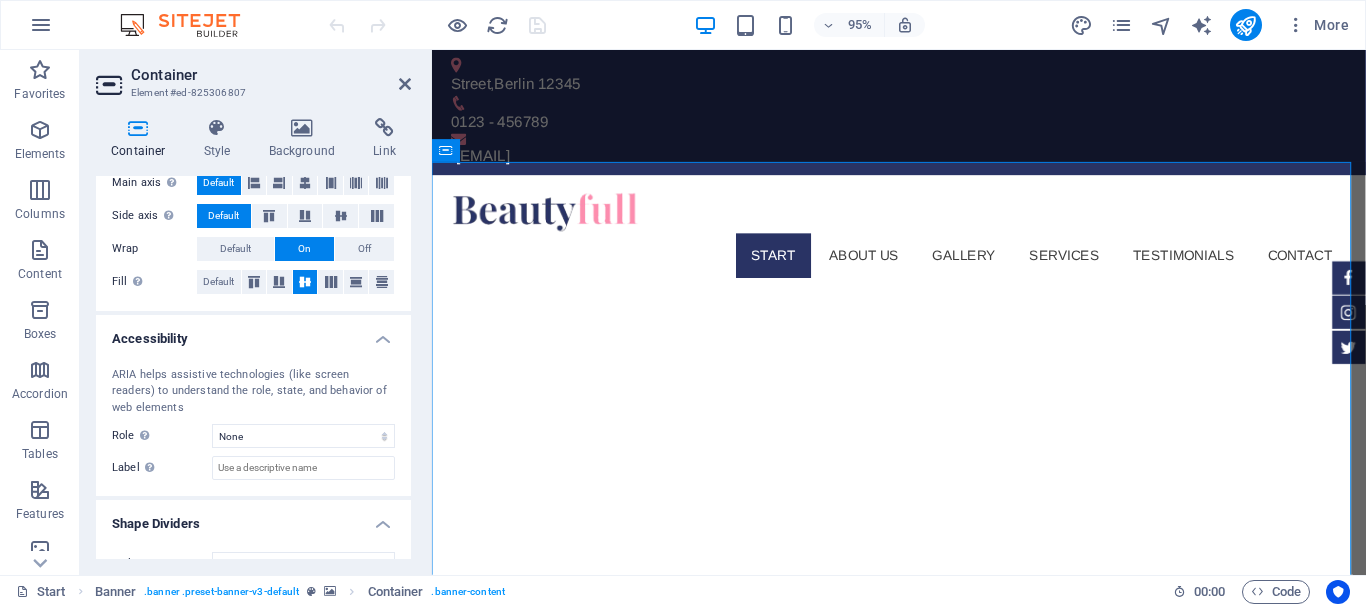 drag, startPoint x: 422, startPoint y: 378, endPoint x: 409, endPoint y: 464, distance: 86.977005 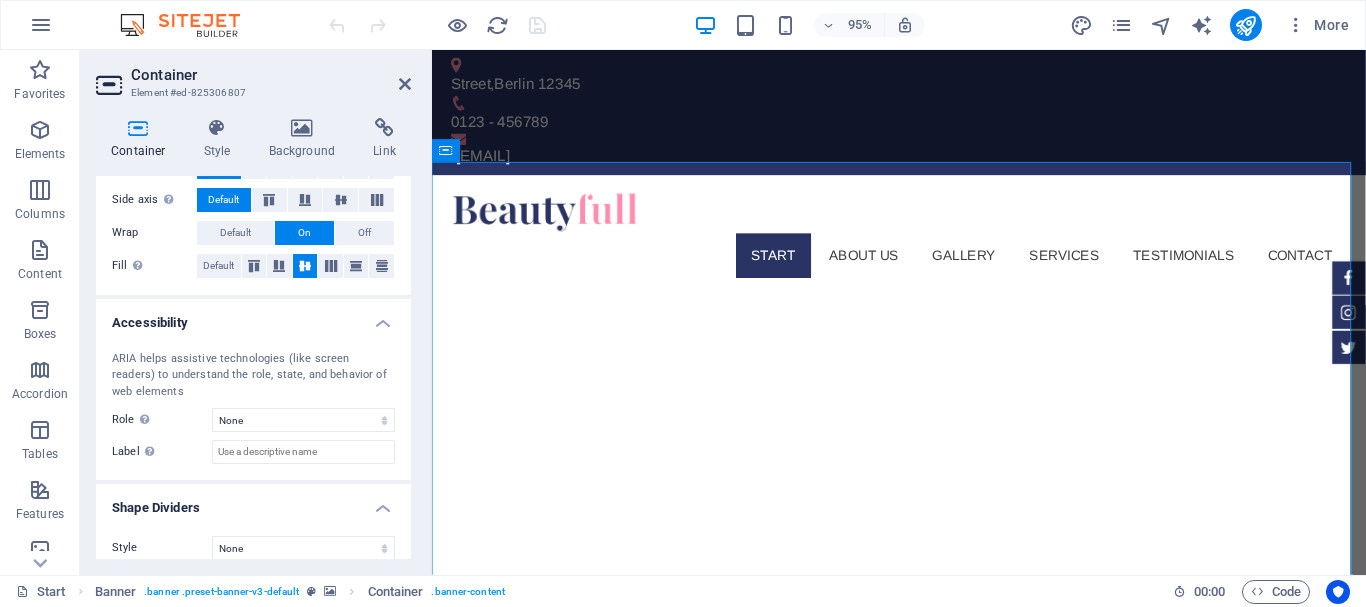 scroll, scrollTop: 387, scrollLeft: 0, axis: vertical 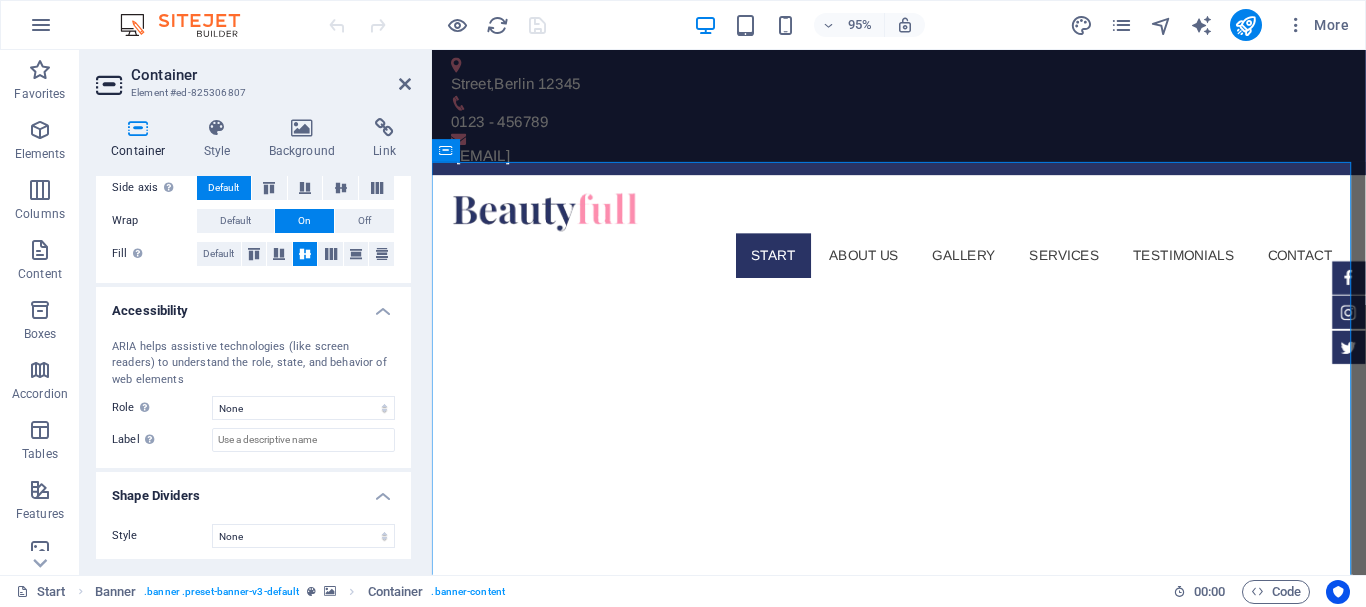 drag, startPoint x: 403, startPoint y: 540, endPoint x: 414, endPoint y: 429, distance: 111.54372 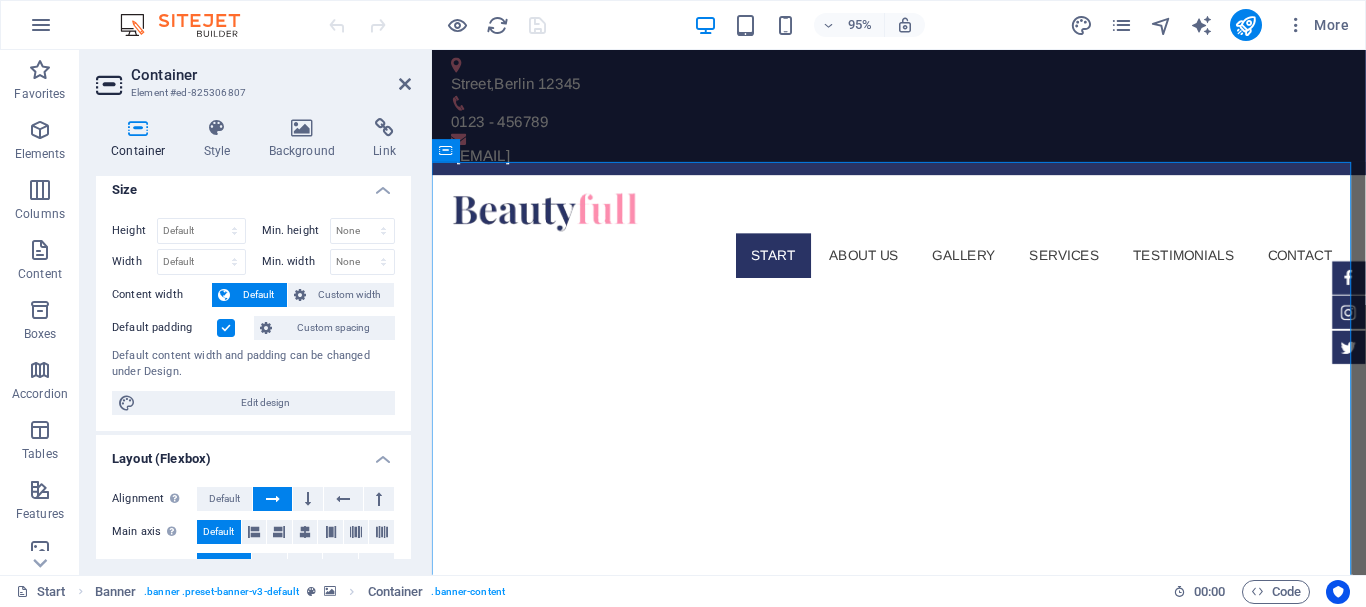 scroll, scrollTop: 0, scrollLeft: 0, axis: both 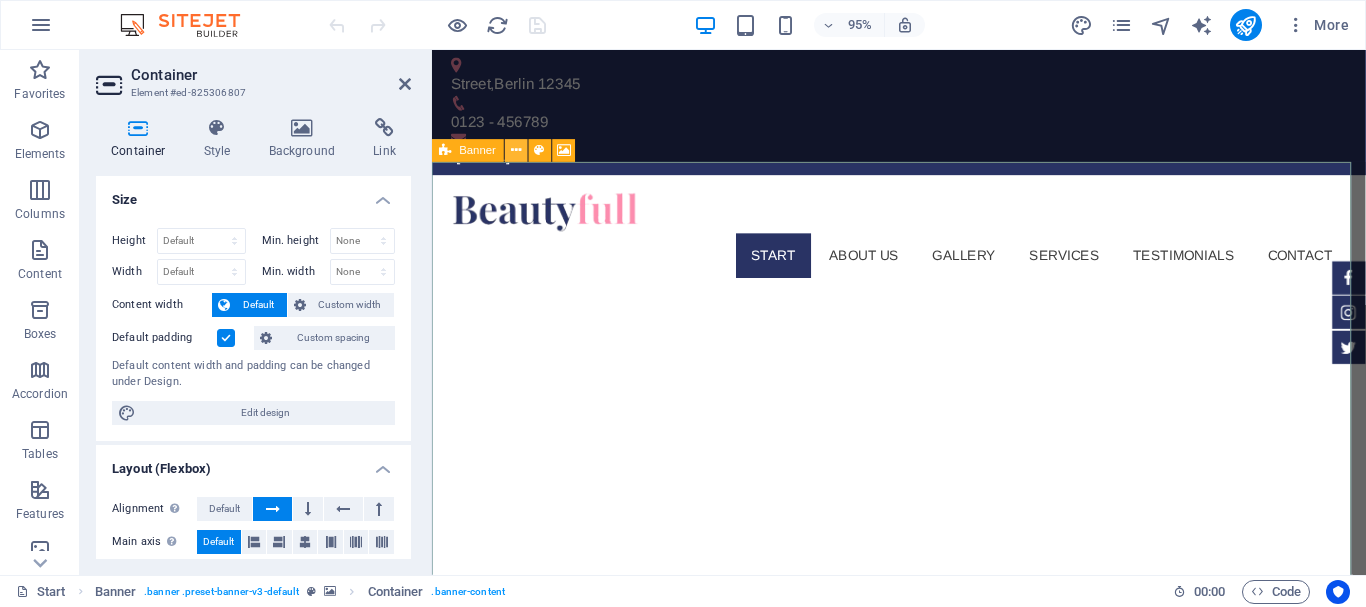 click at bounding box center (516, 151) 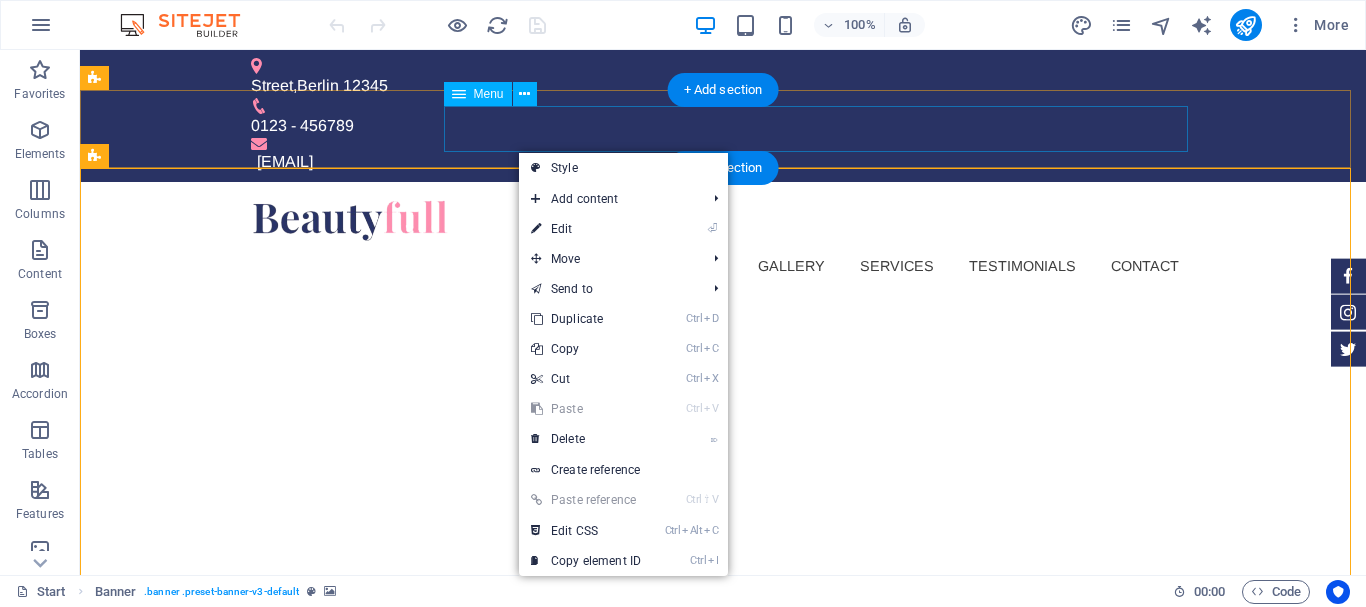 click on "Start About us Gallery Services Testimonials Contact" at bounding box center [723, 266] 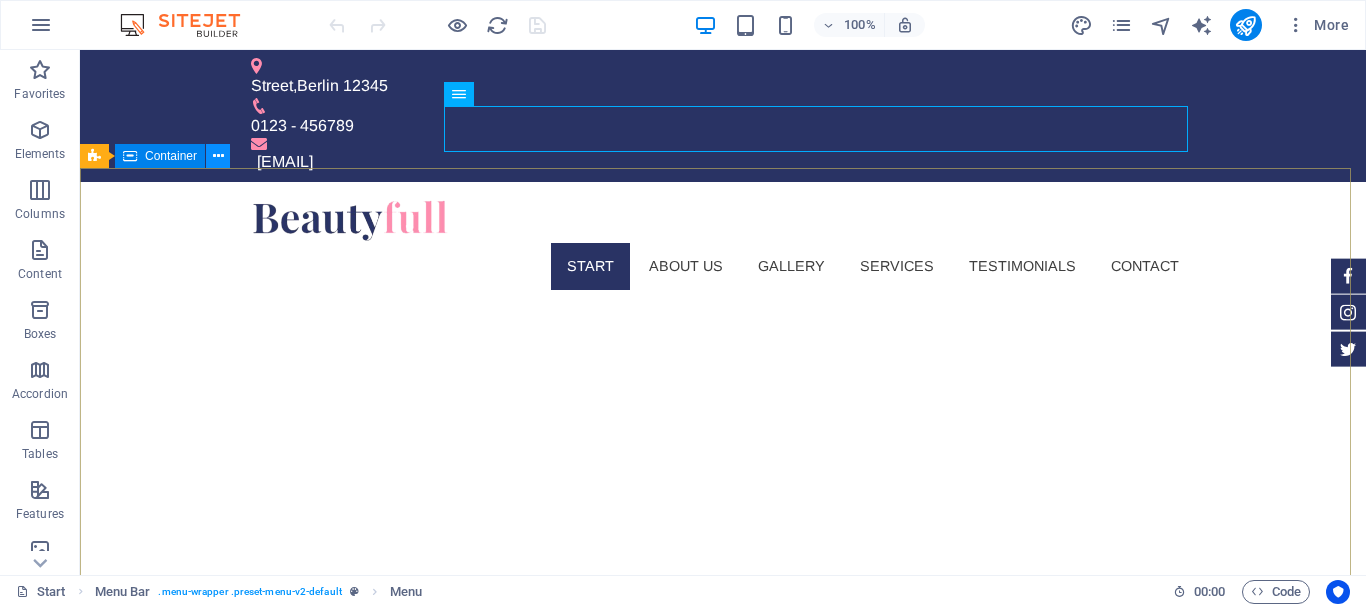 click at bounding box center [218, 156] 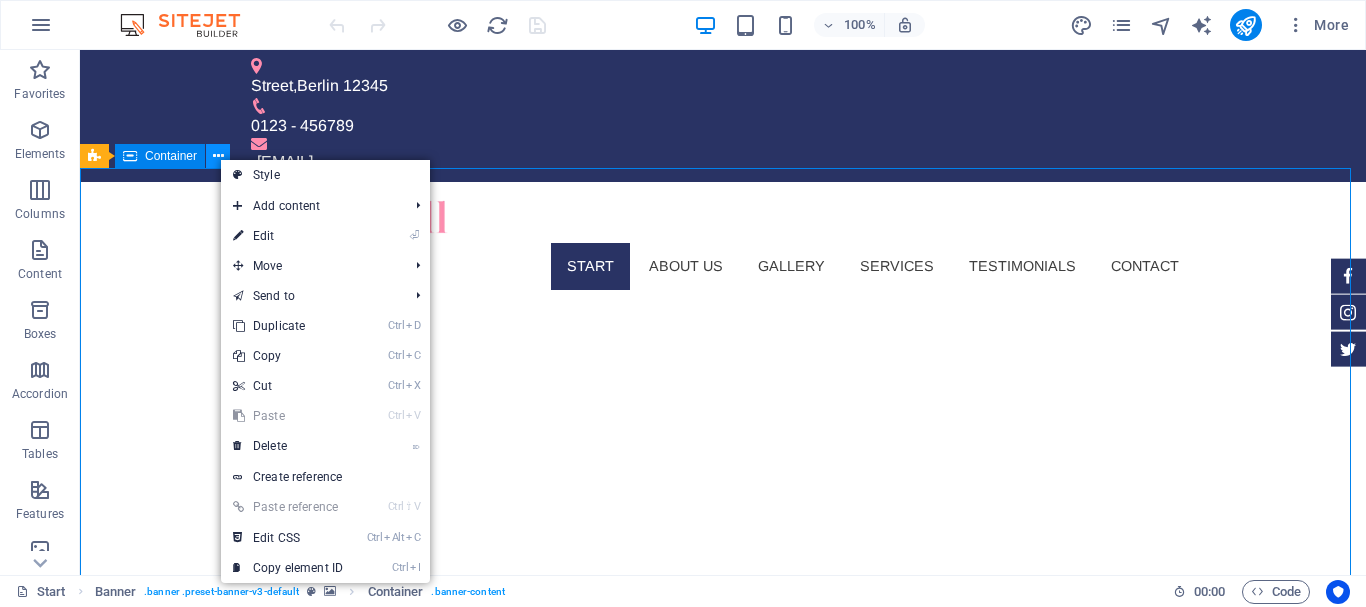 click at bounding box center (218, 156) 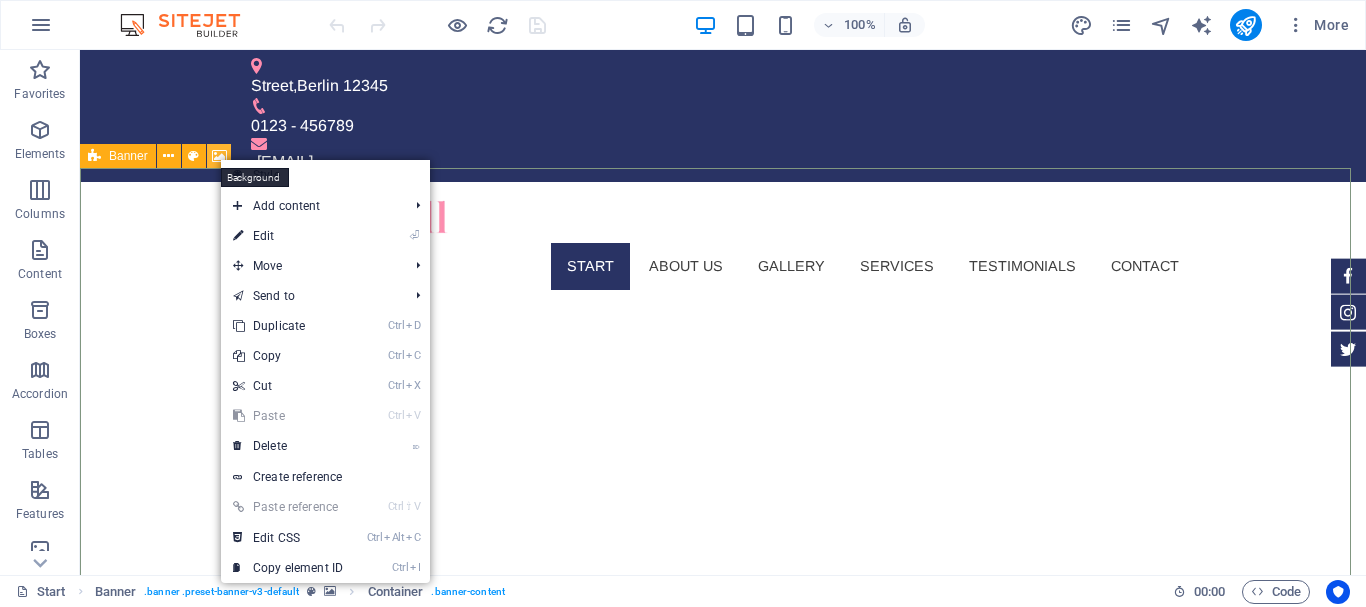 click at bounding box center (219, 156) 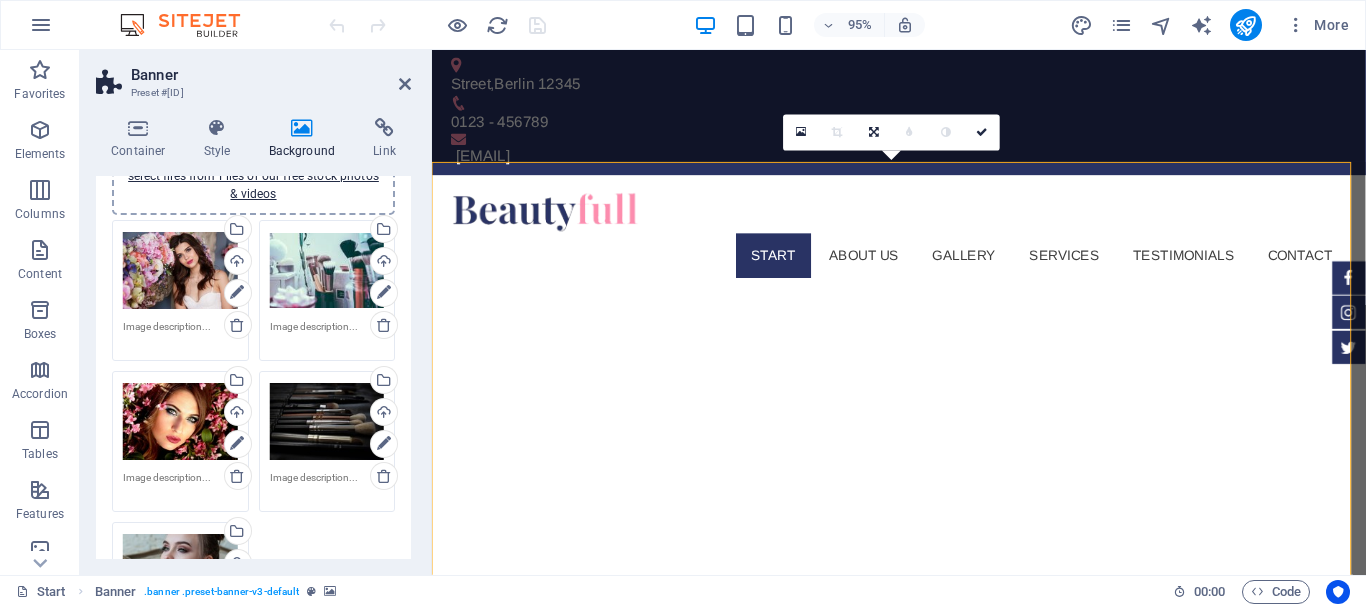 scroll, scrollTop: 210, scrollLeft: 0, axis: vertical 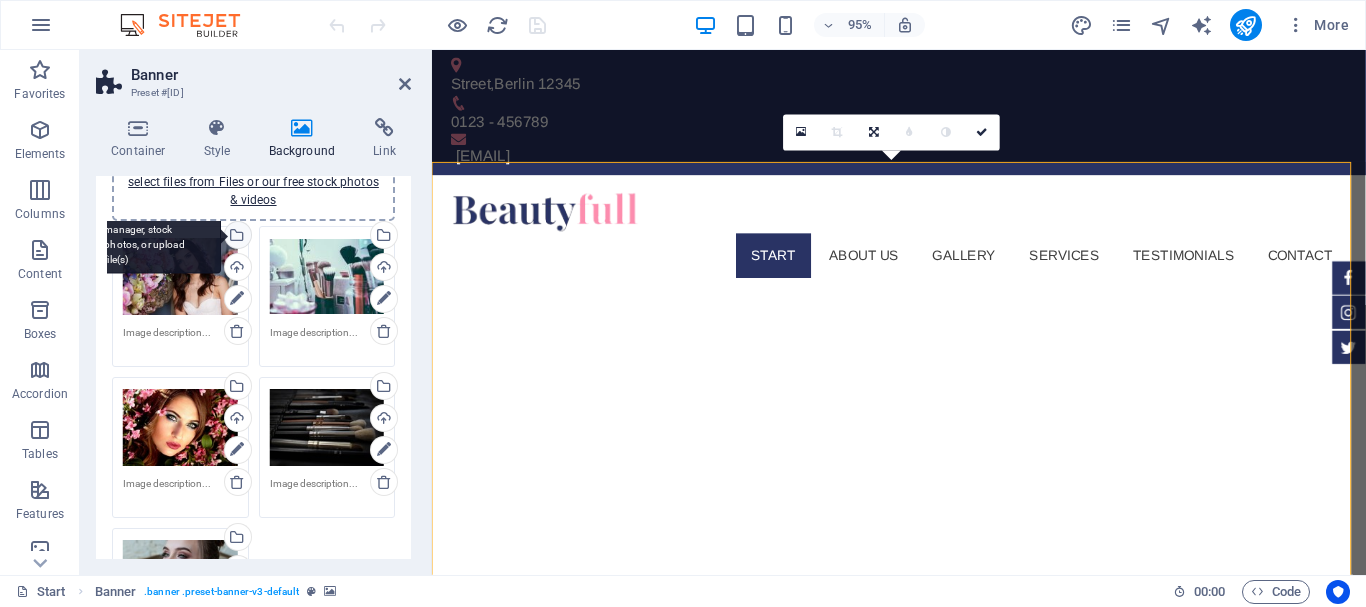 click on "Select files from the file manager, stock photos, or upload file(s)" at bounding box center (236, 237) 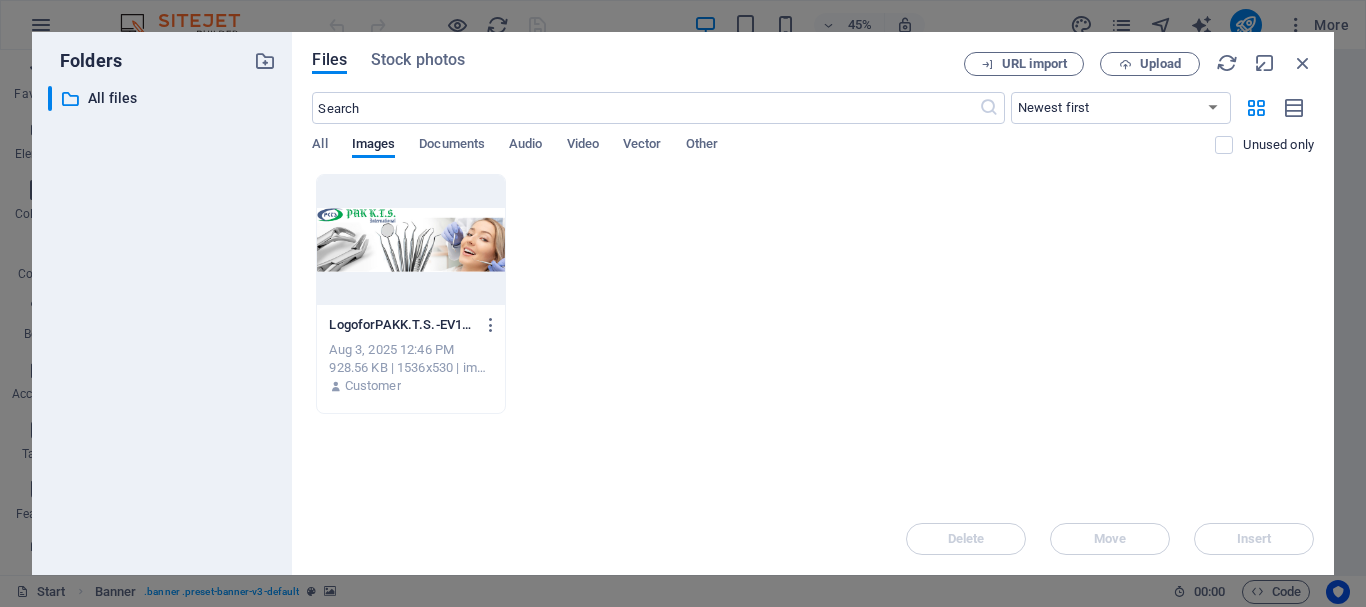 click at bounding box center (410, 240) 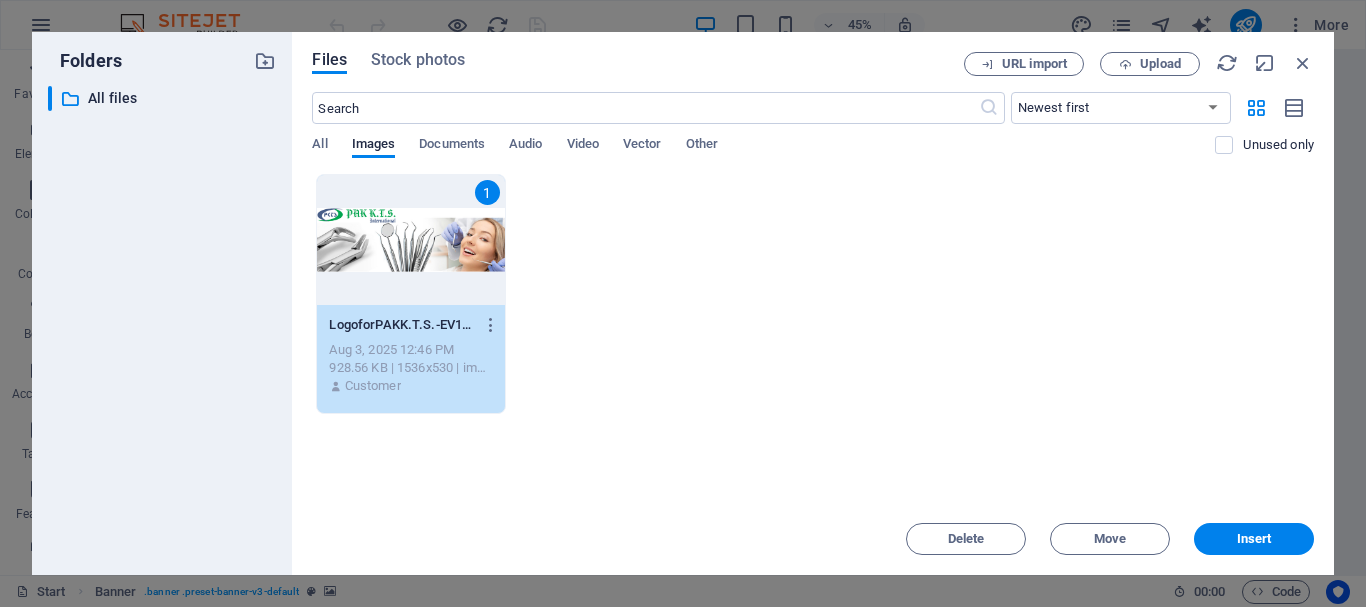click on "1" at bounding box center [410, 240] 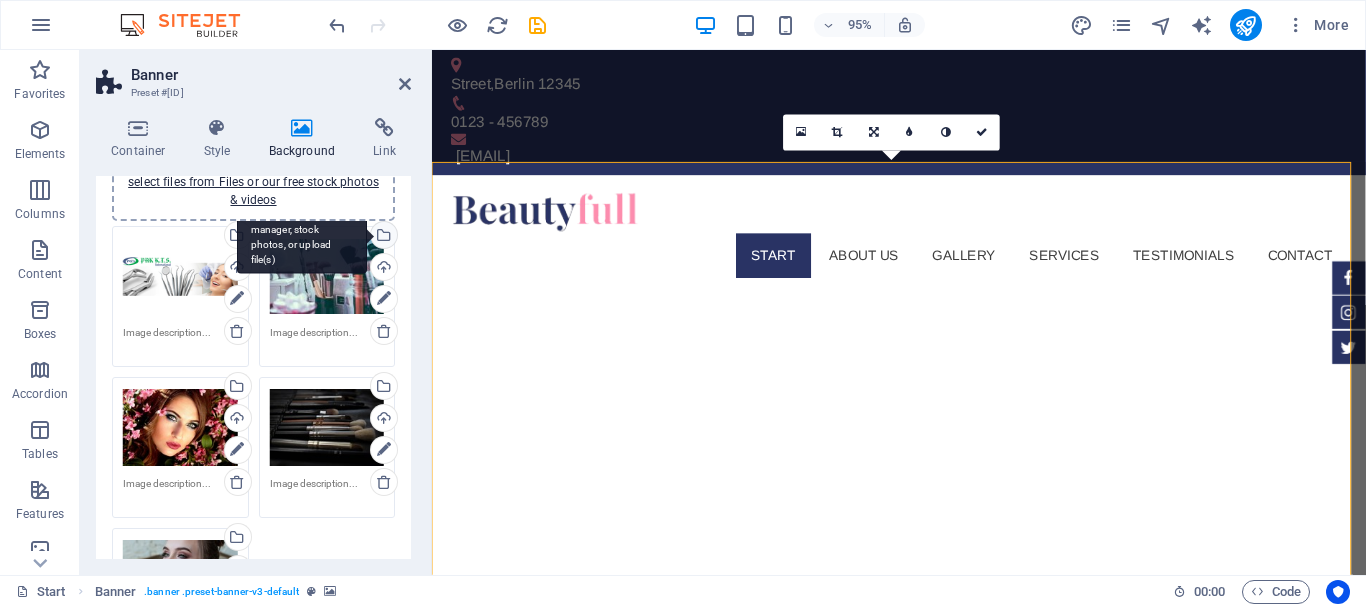 click on "Select files from the file manager, stock photos, or upload file(s)" at bounding box center (302, 236) 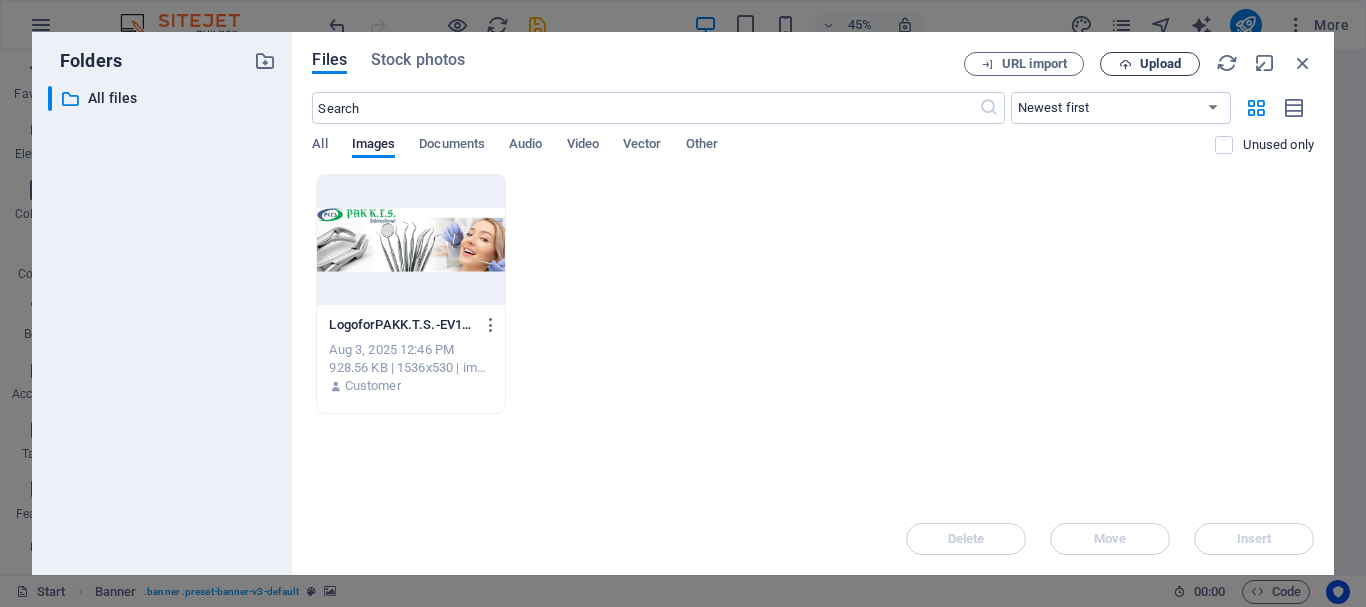 click on "Upload" at bounding box center [1160, 64] 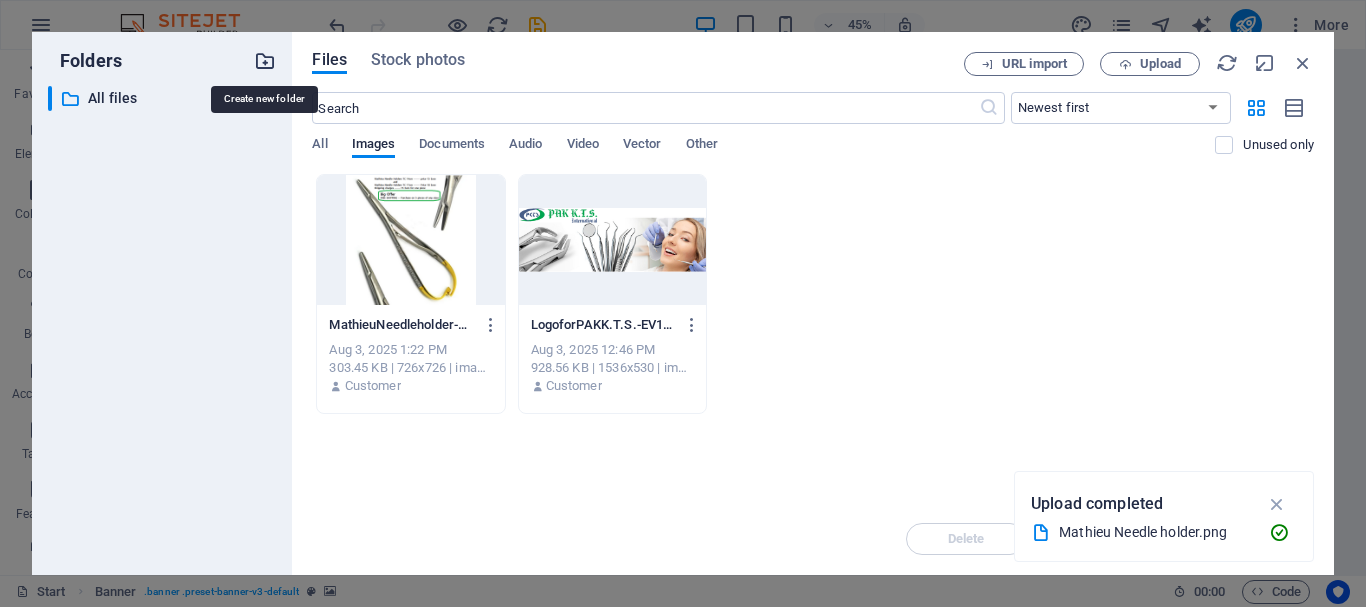 click at bounding box center (265, 61) 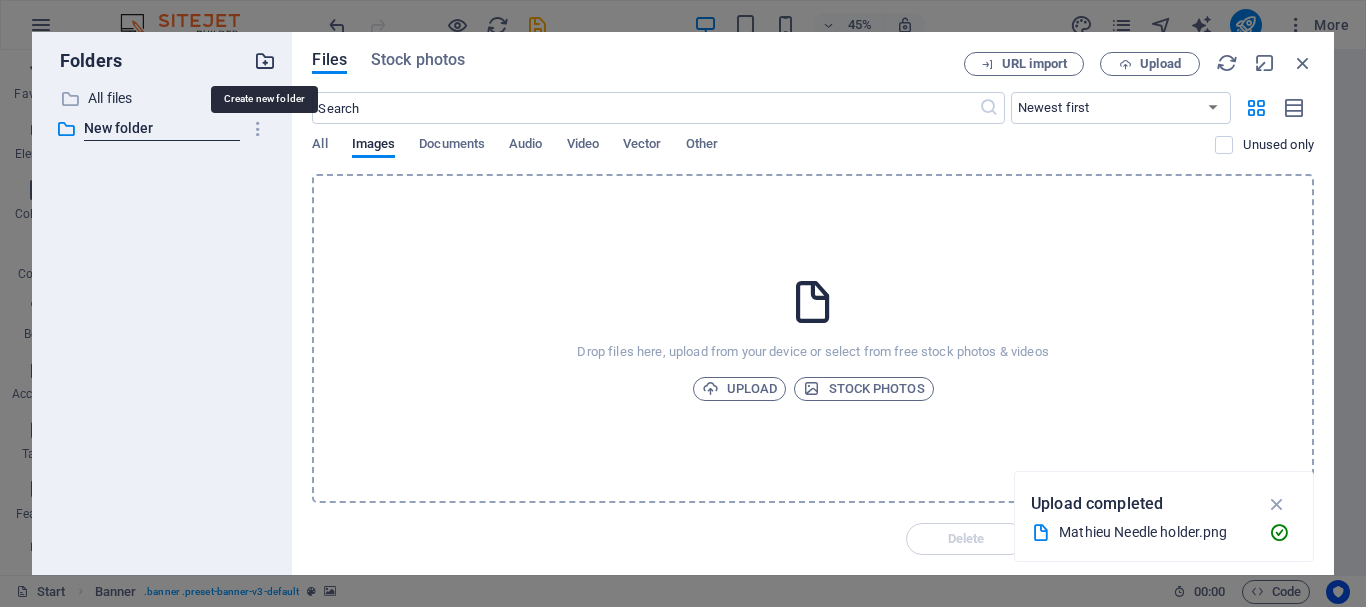 click at bounding box center [265, 61] 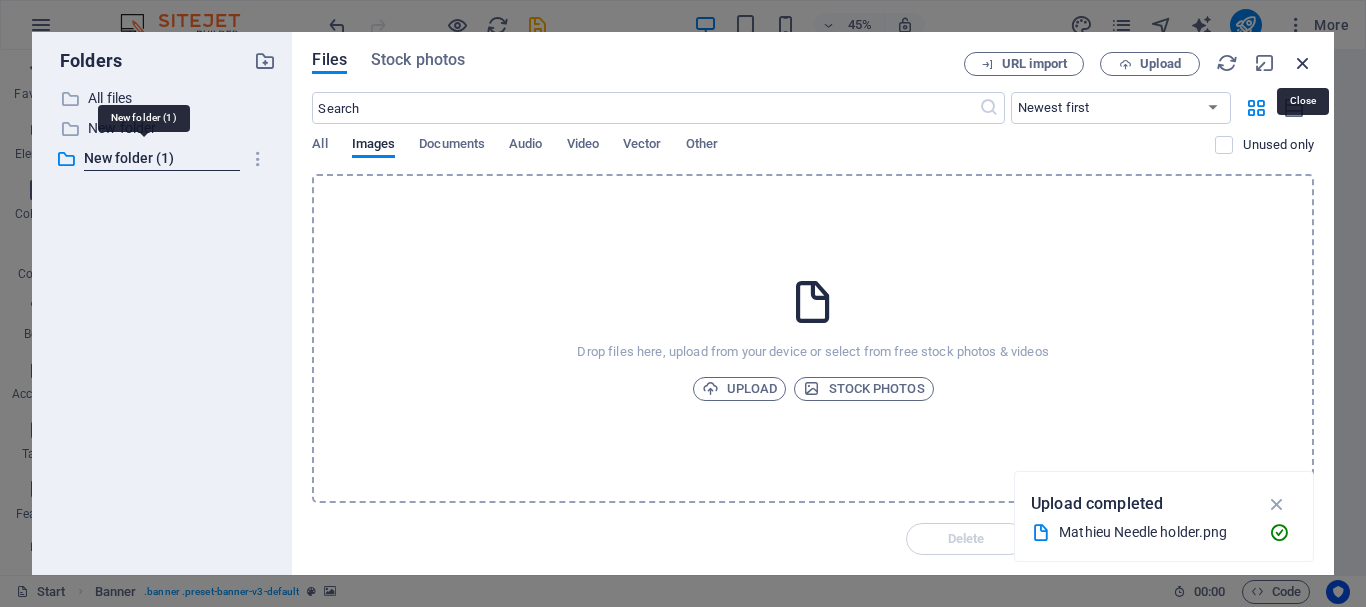 click at bounding box center (1303, 63) 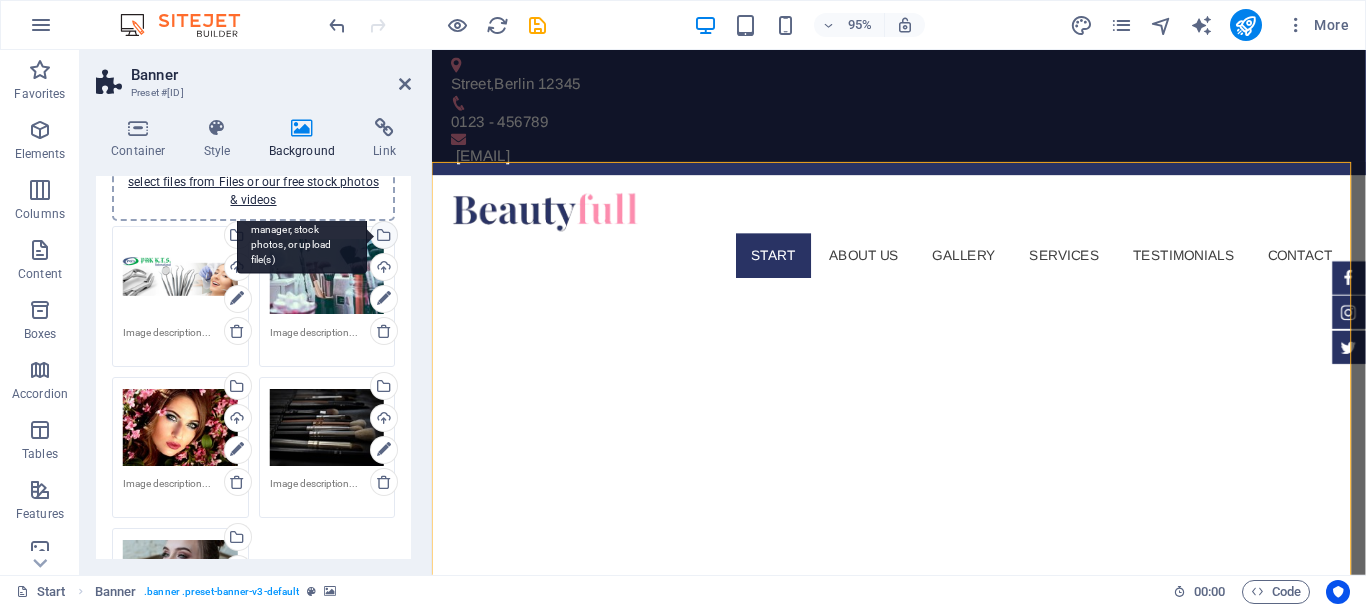 click on "Select files from the file manager, stock photos, or upload file(s)" at bounding box center (382, 237) 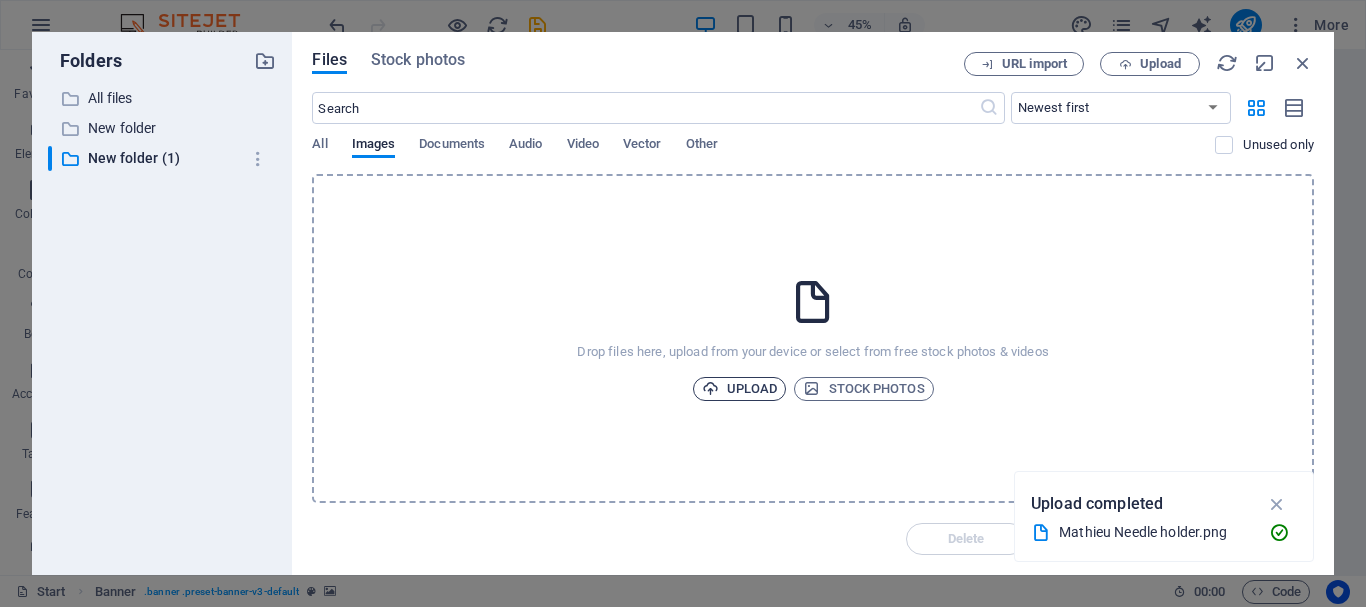 click on "Upload" at bounding box center (740, 389) 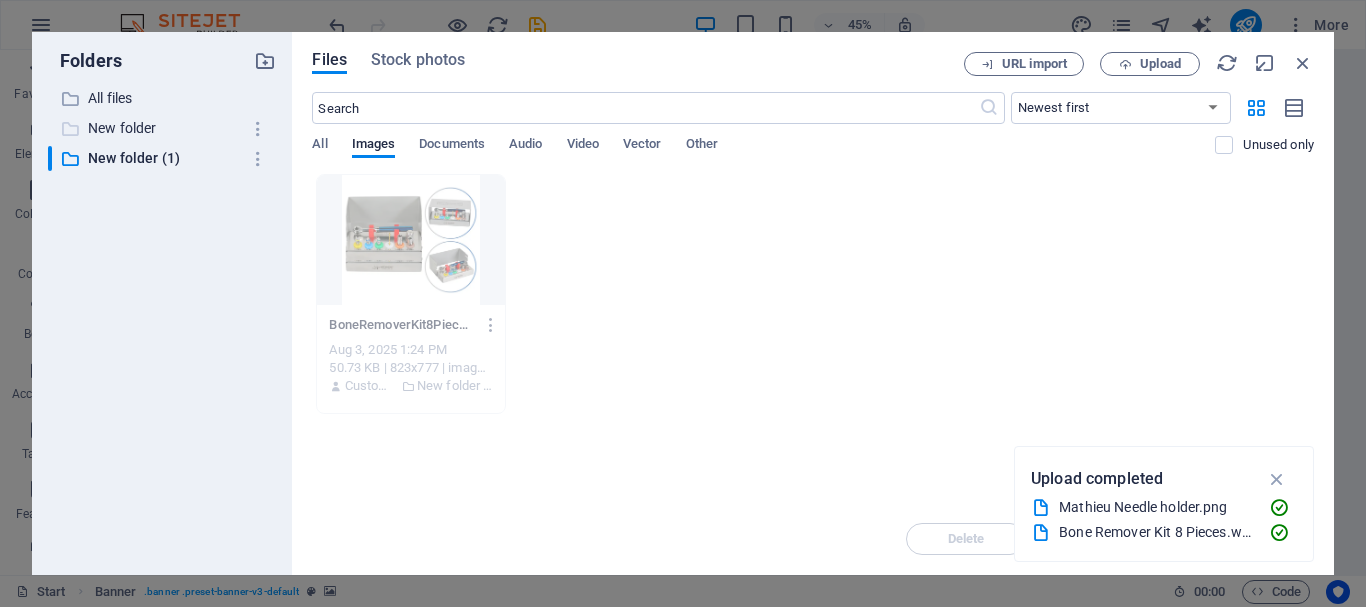 click on "New folder" at bounding box center [164, 128] 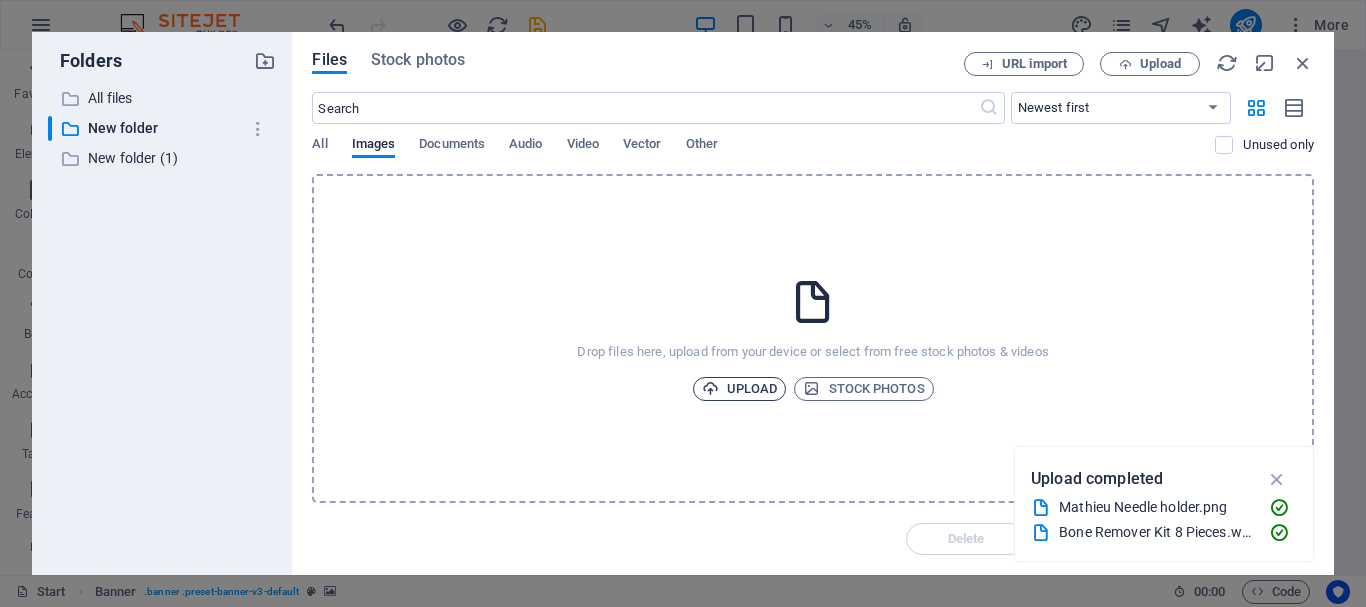 click at bounding box center [710, 388] 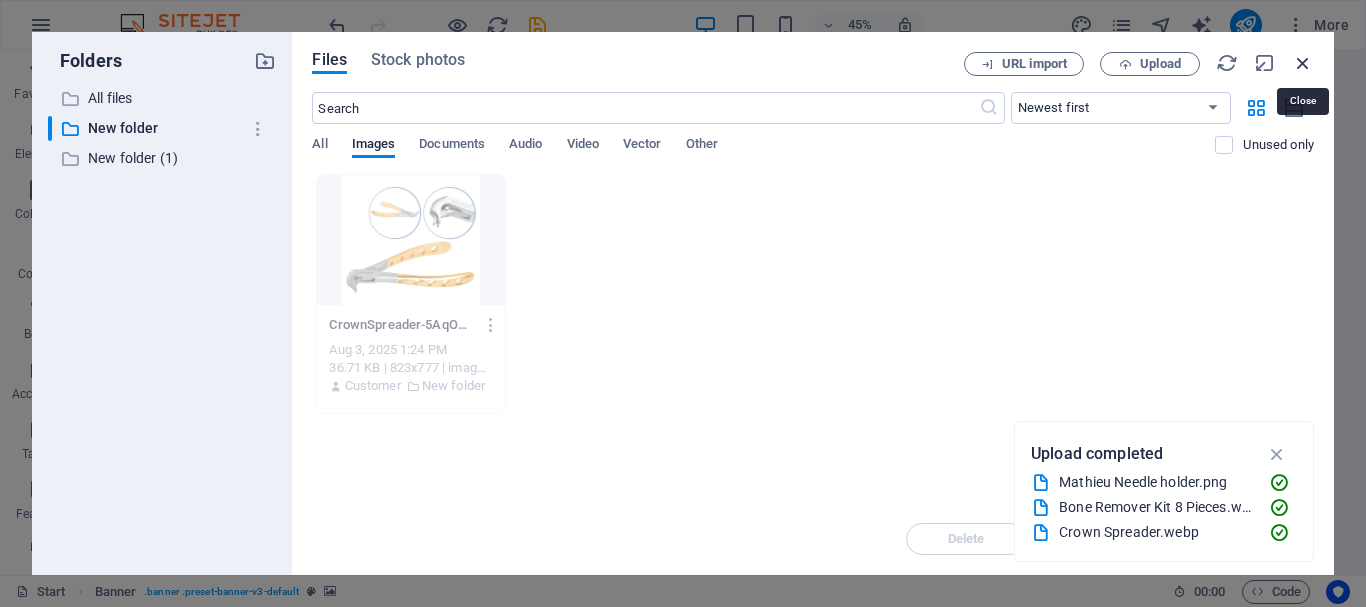 click at bounding box center [1303, 63] 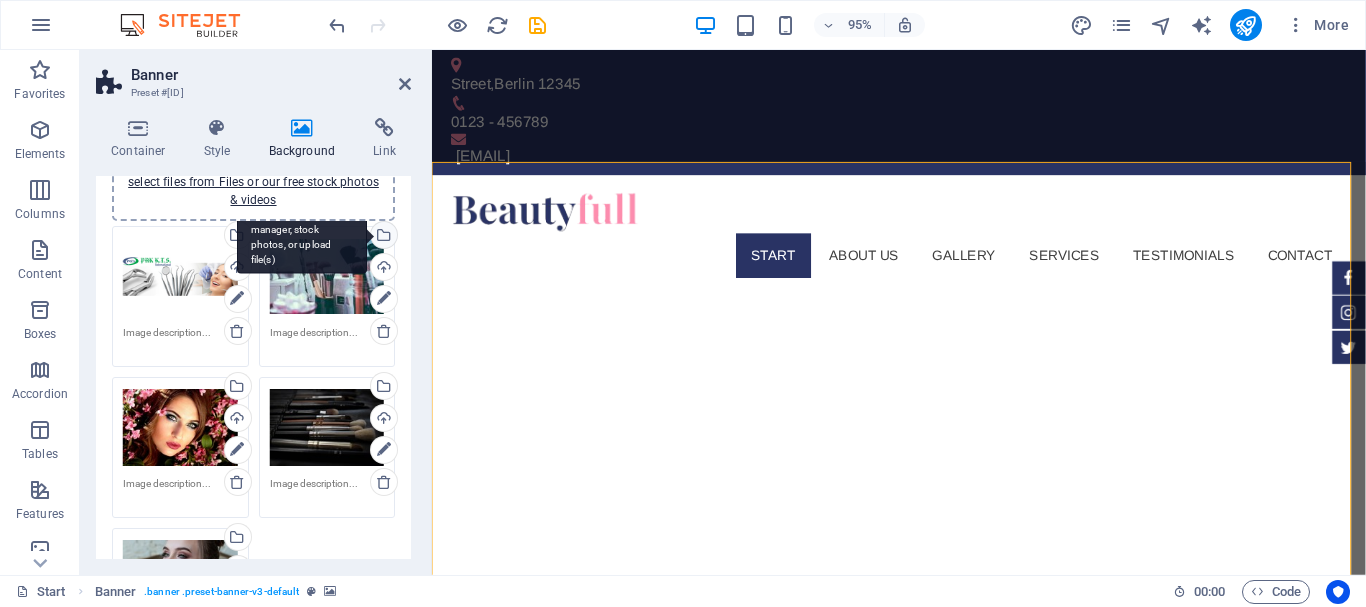 click on "Select files from the file manager, stock photos, or upload file(s)" at bounding box center (382, 237) 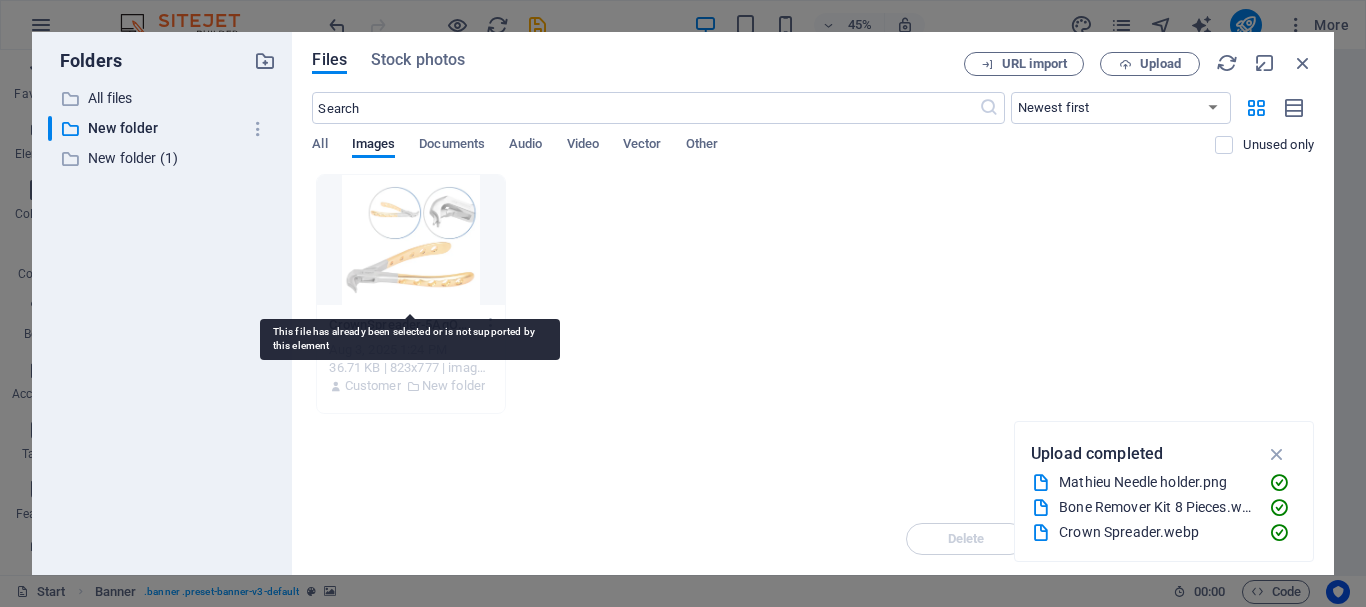 click at bounding box center (410, 240) 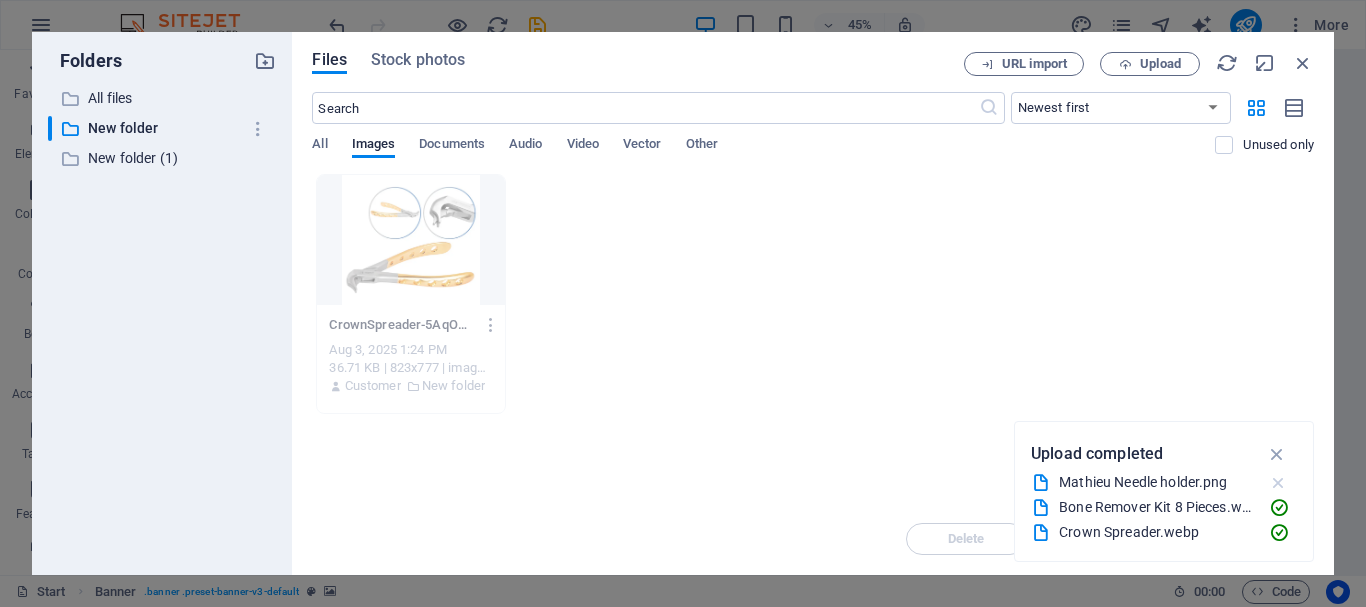 click at bounding box center [1278, 483] 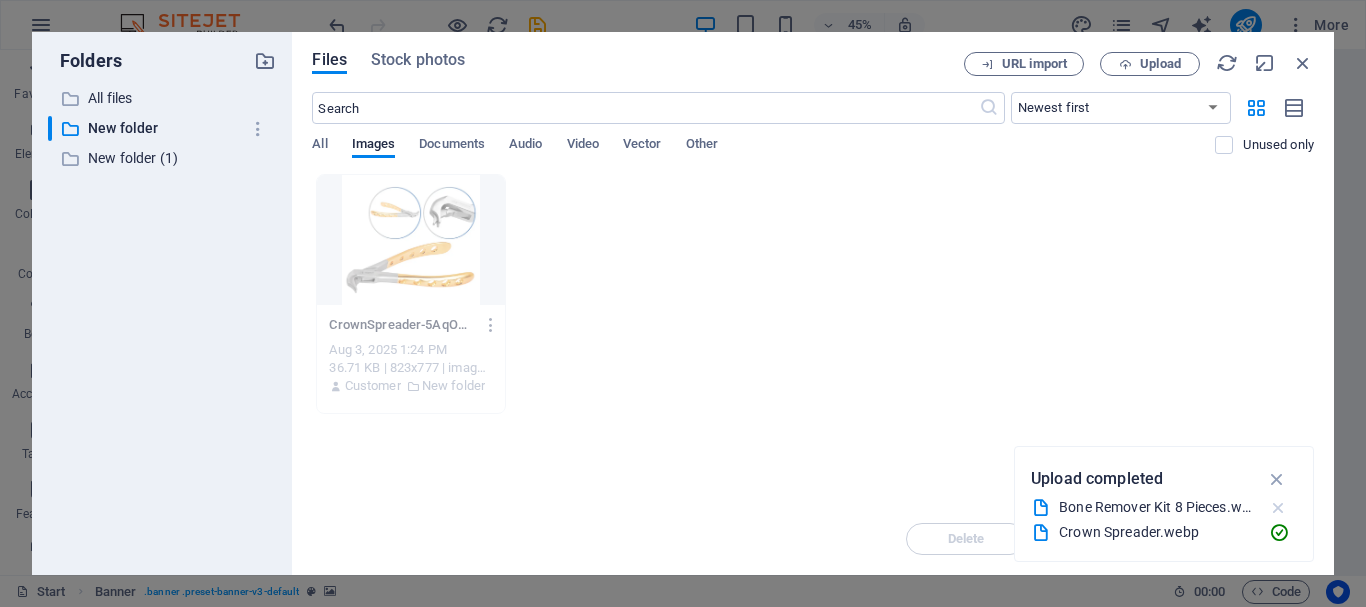 click at bounding box center [1278, 508] 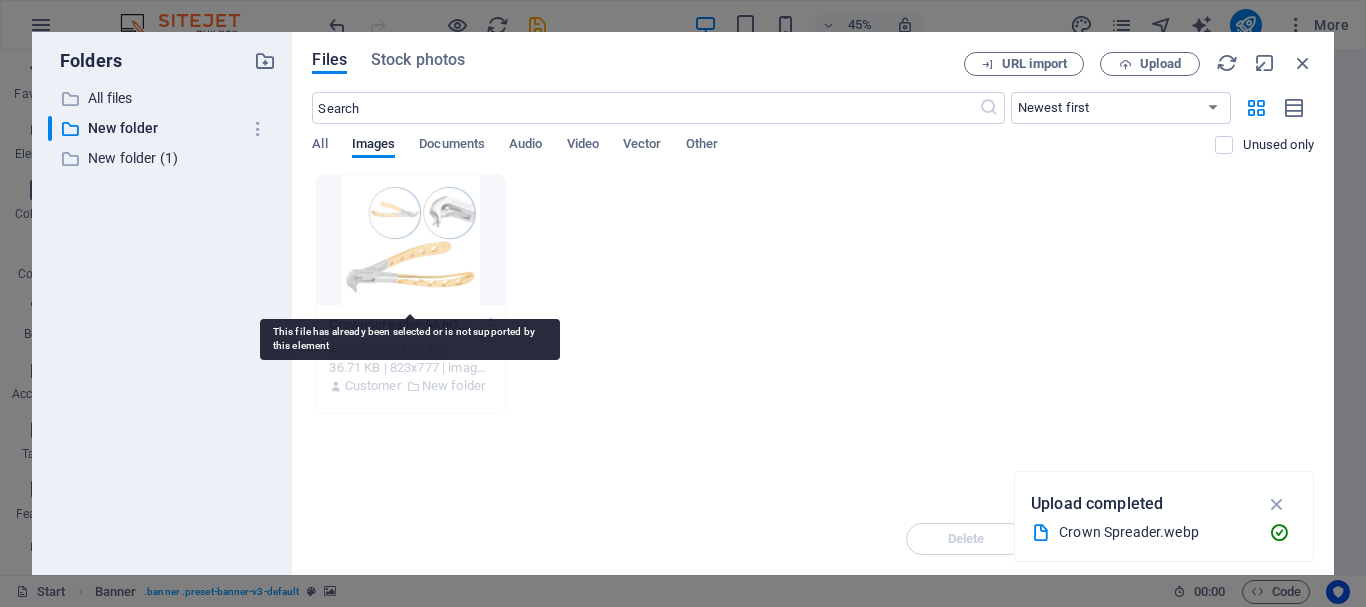 click at bounding box center (410, 240) 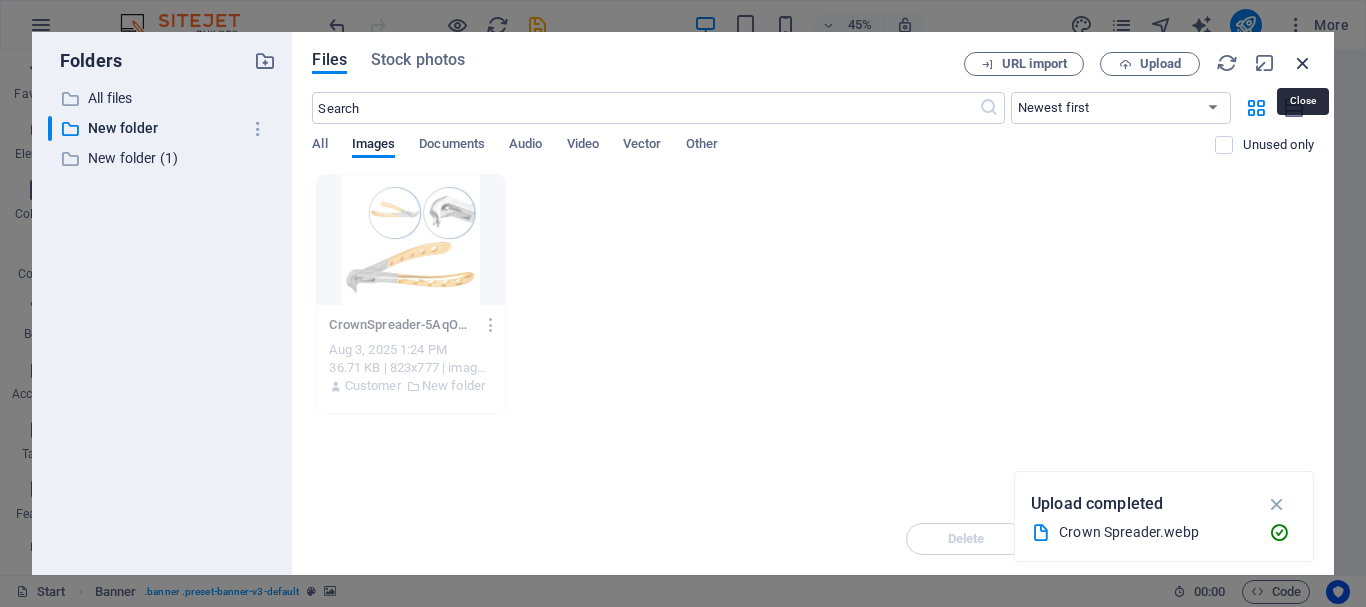 click at bounding box center [1303, 63] 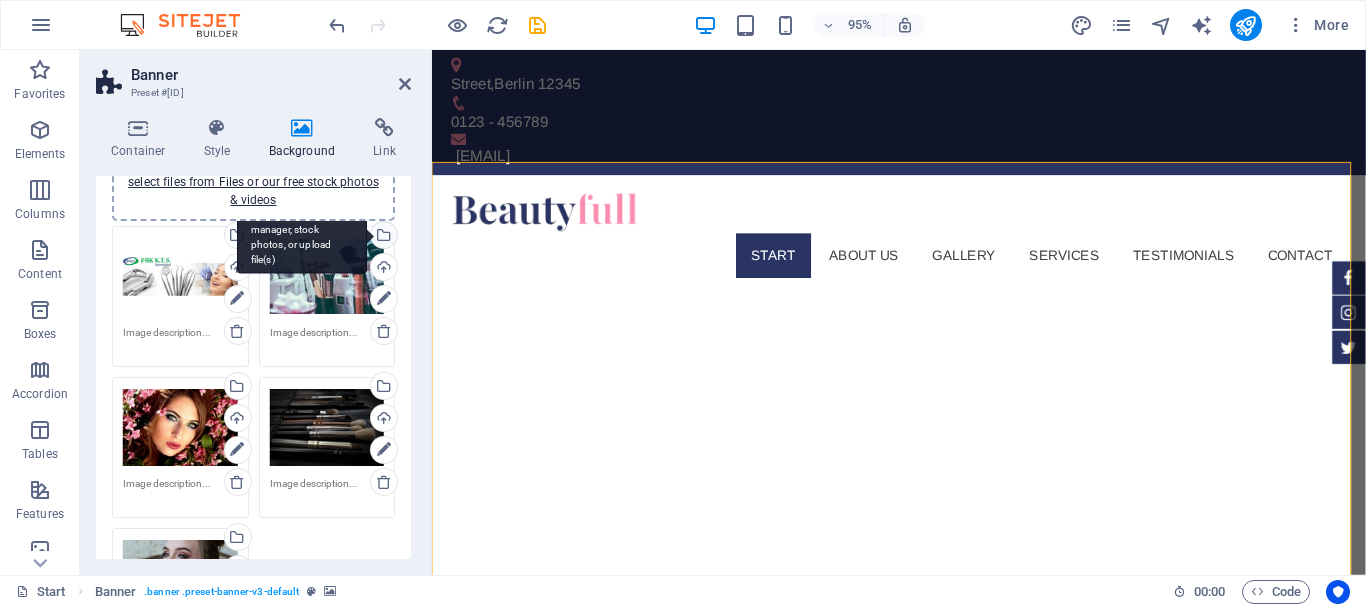 click on "Select files from the file manager, stock photos, or upload file(s)" at bounding box center (382, 237) 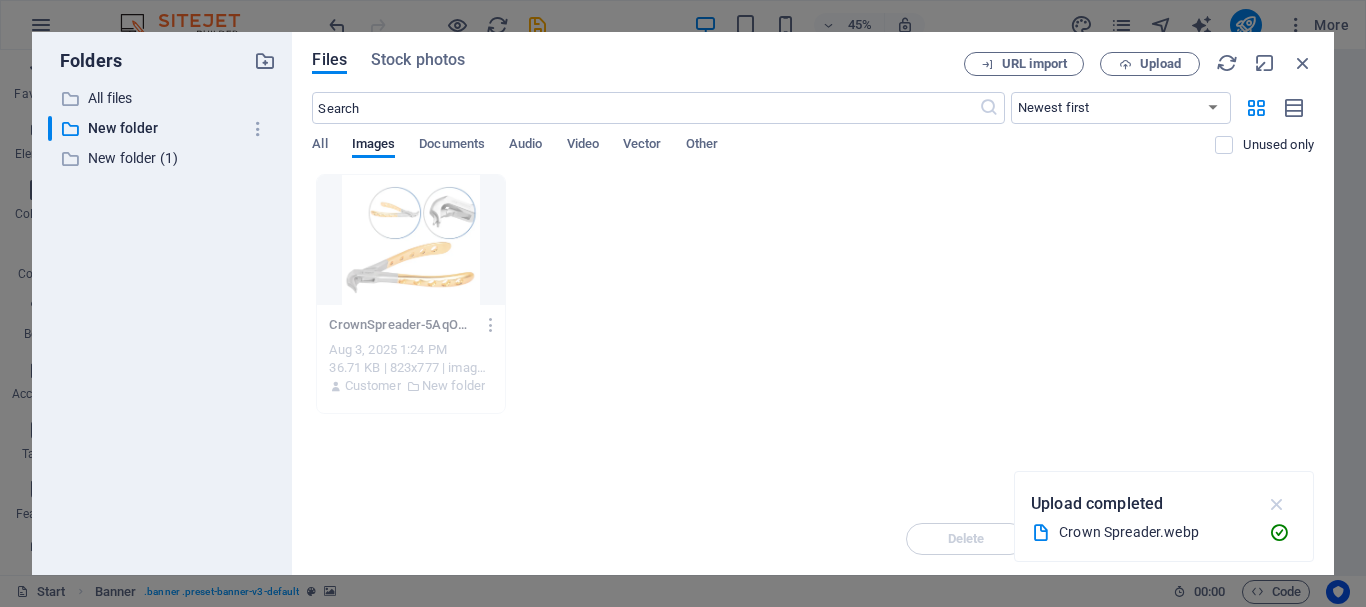 click at bounding box center [1277, 504] 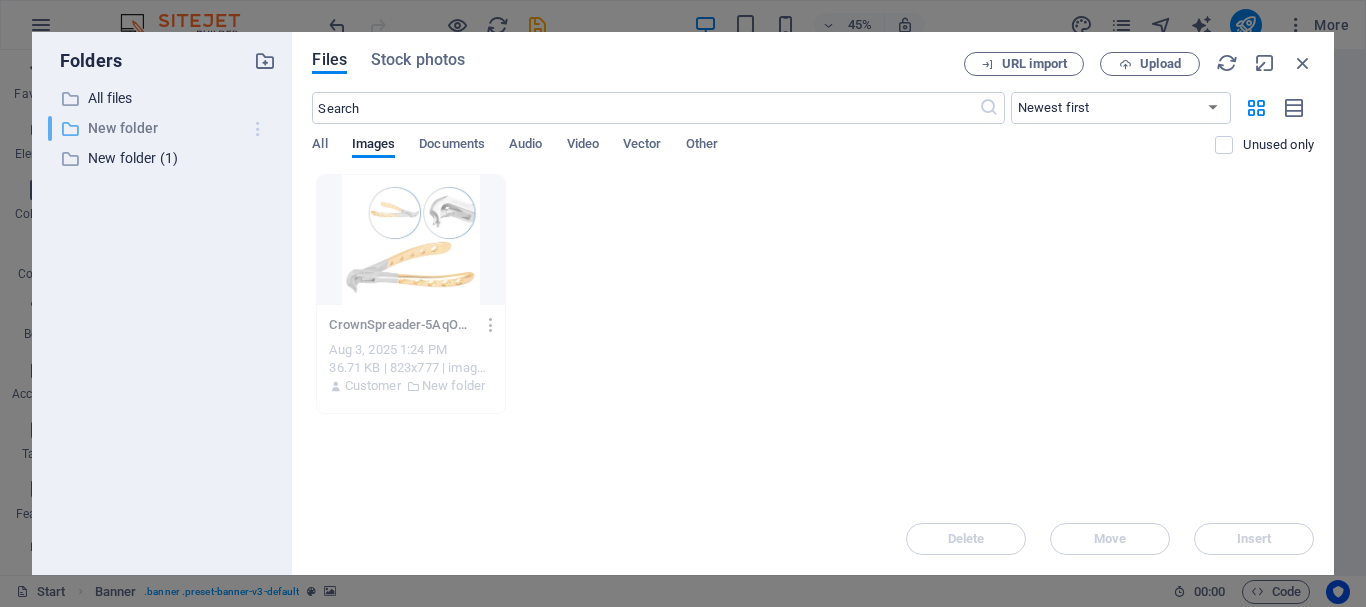 click at bounding box center [258, 129] 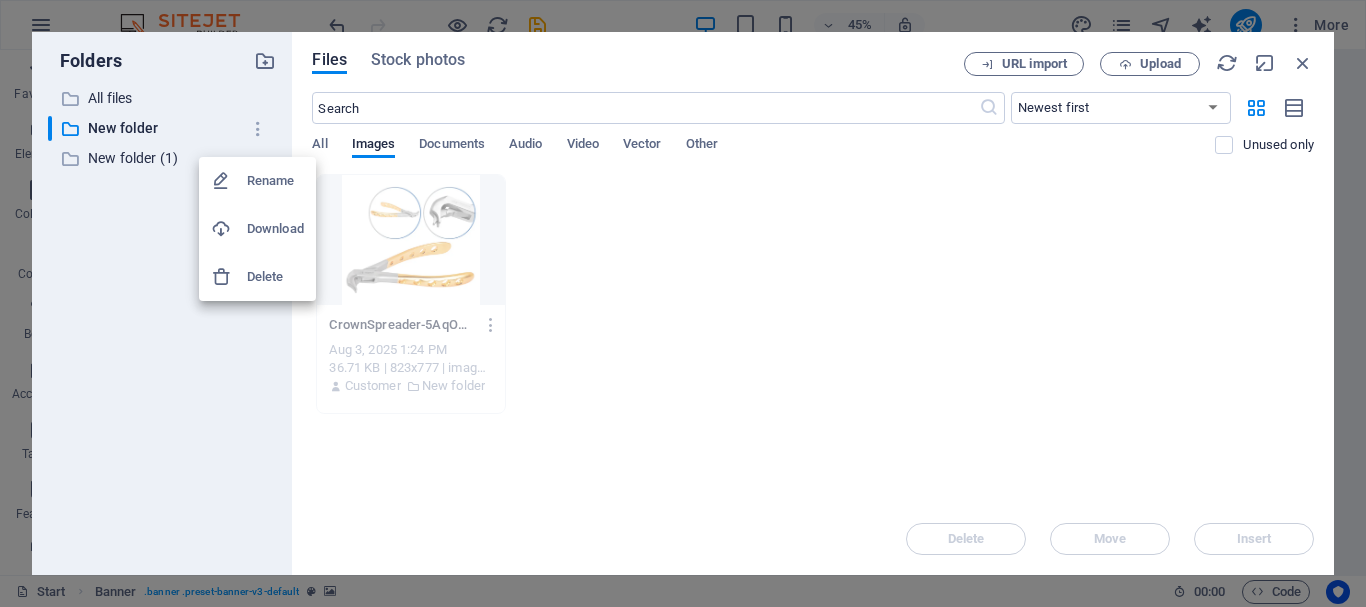 click on "Rename" at bounding box center (275, 181) 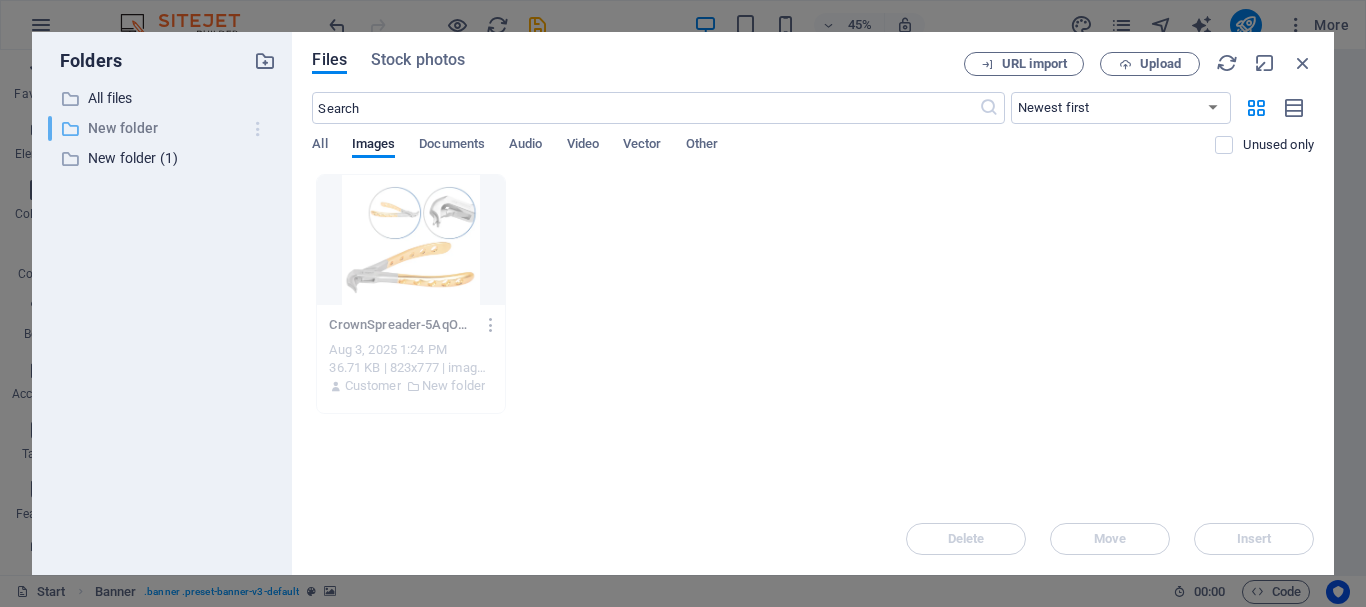 click at bounding box center [258, 129] 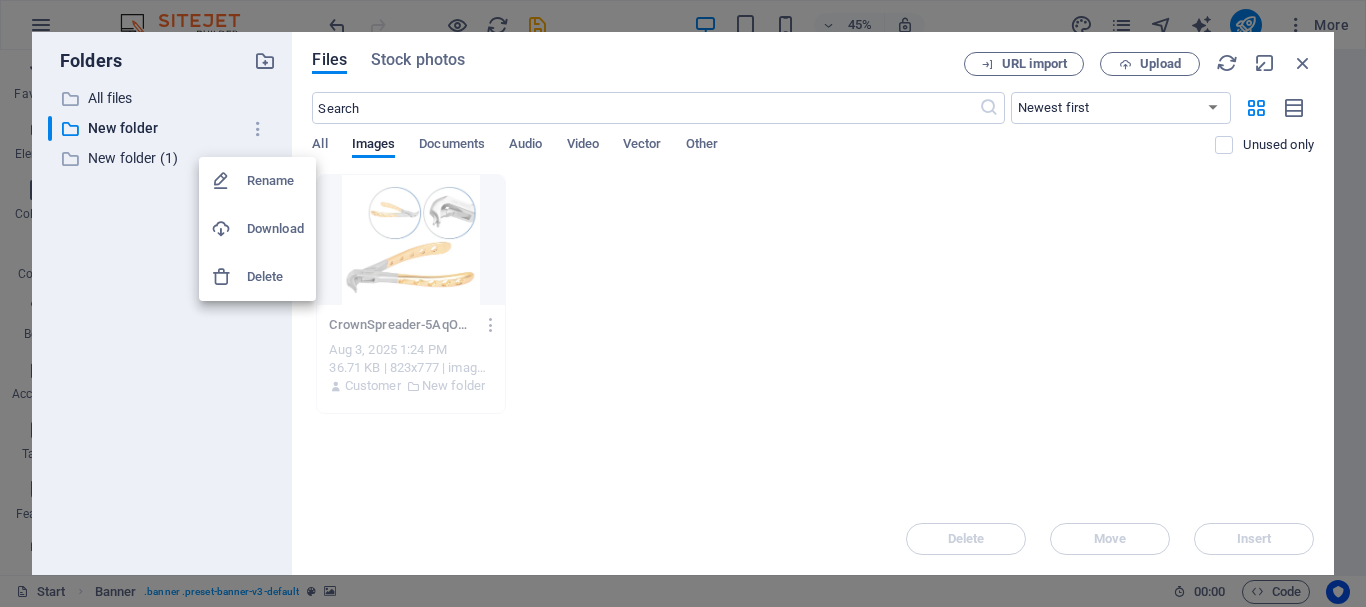 click on "Delete" at bounding box center [275, 277] 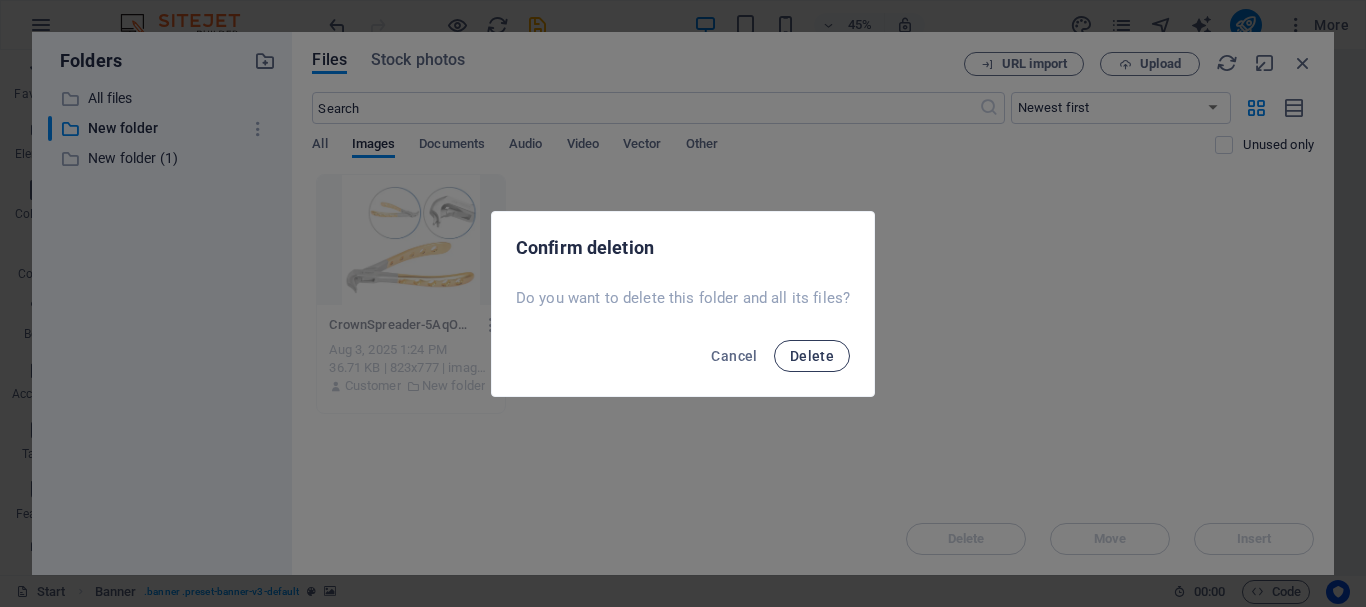 click on "Delete" at bounding box center (812, 356) 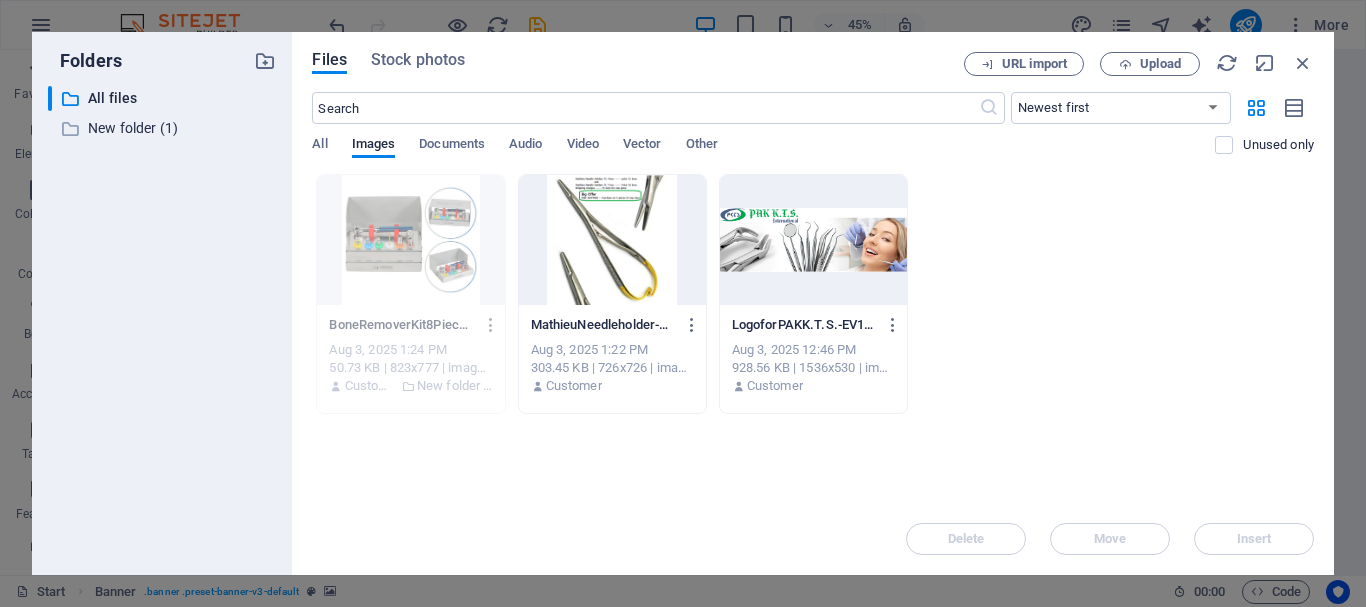 click at bounding box center [612, 240] 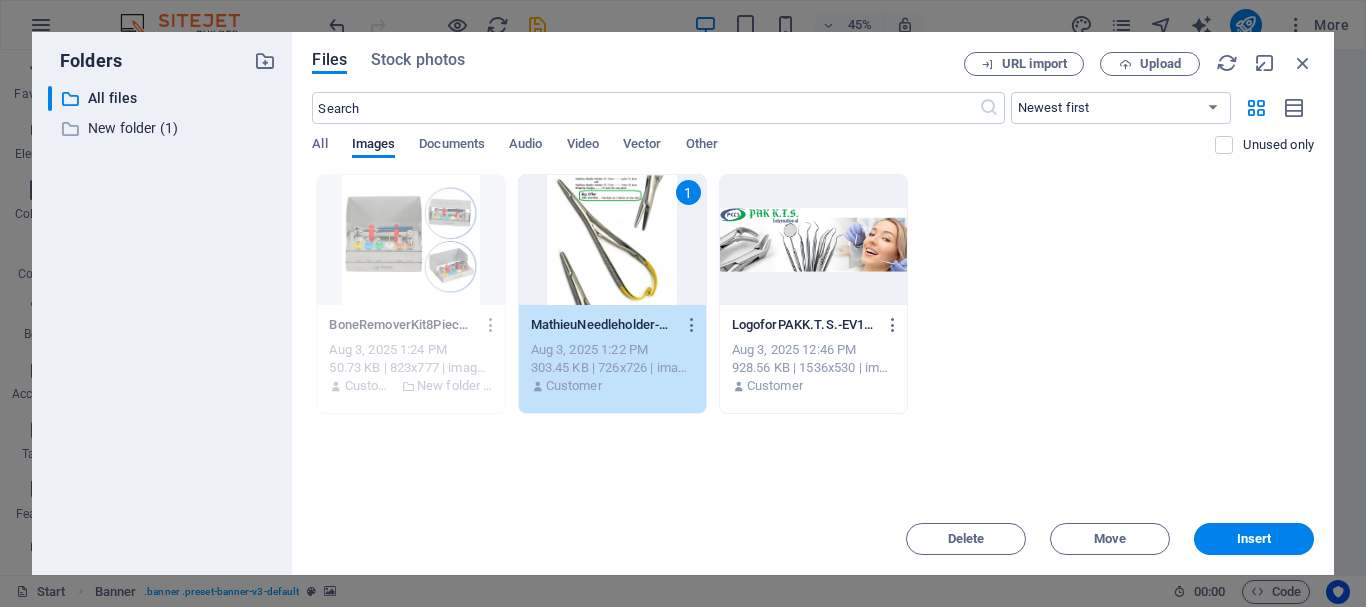 click on "1" at bounding box center [612, 240] 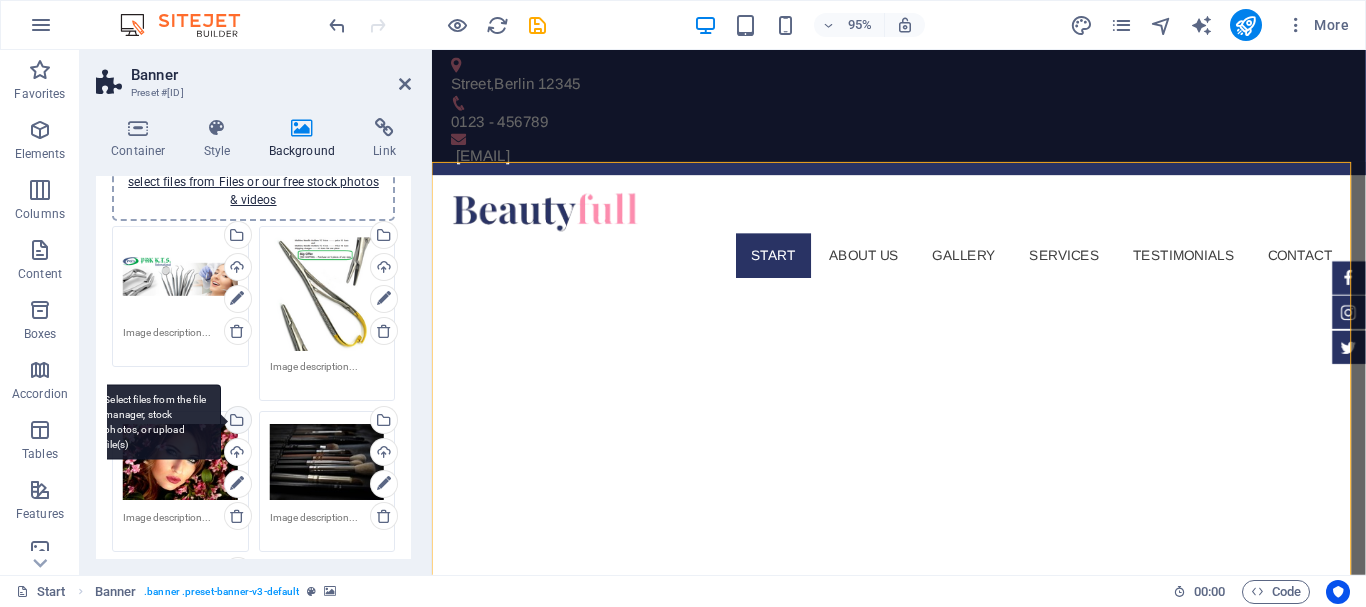 click on "Select files from the file manager, stock photos, or upload file(s)" at bounding box center (236, 422) 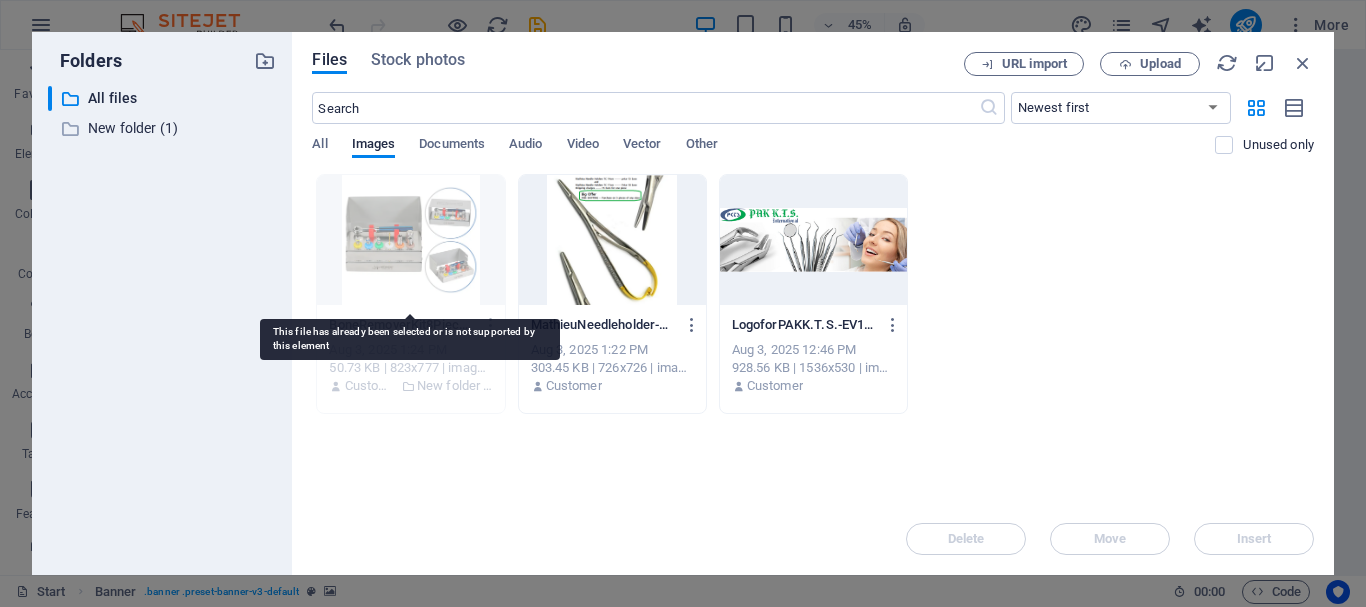 click at bounding box center (410, 240) 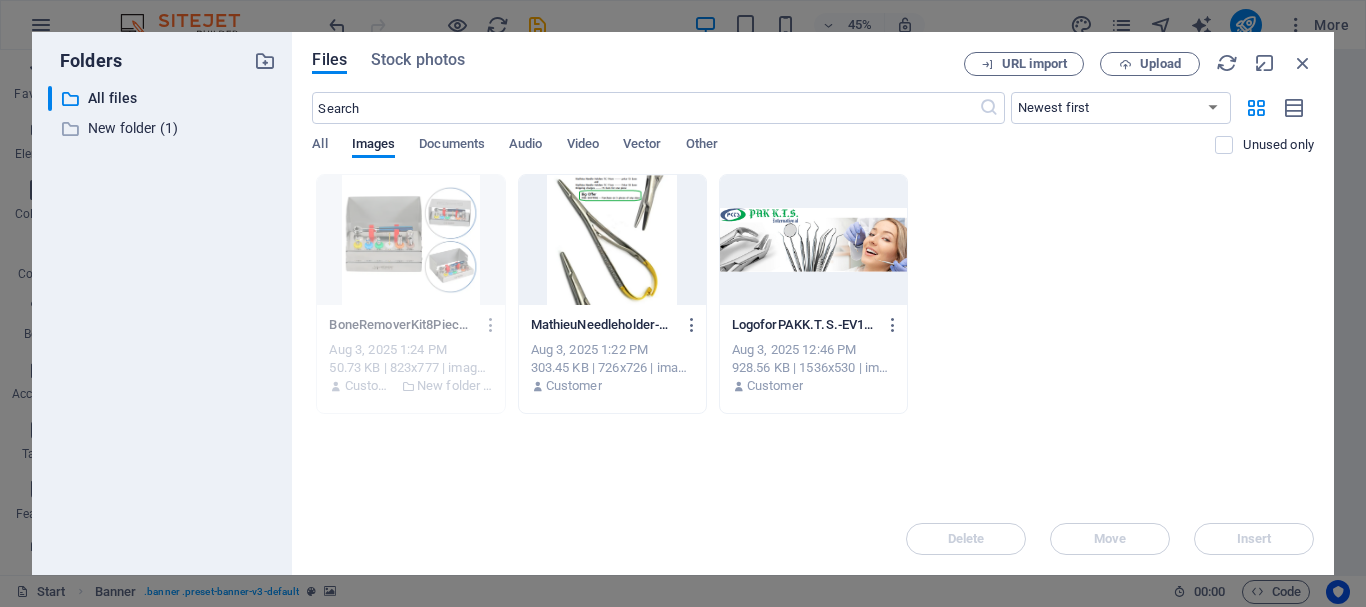 click at bounding box center [612, 240] 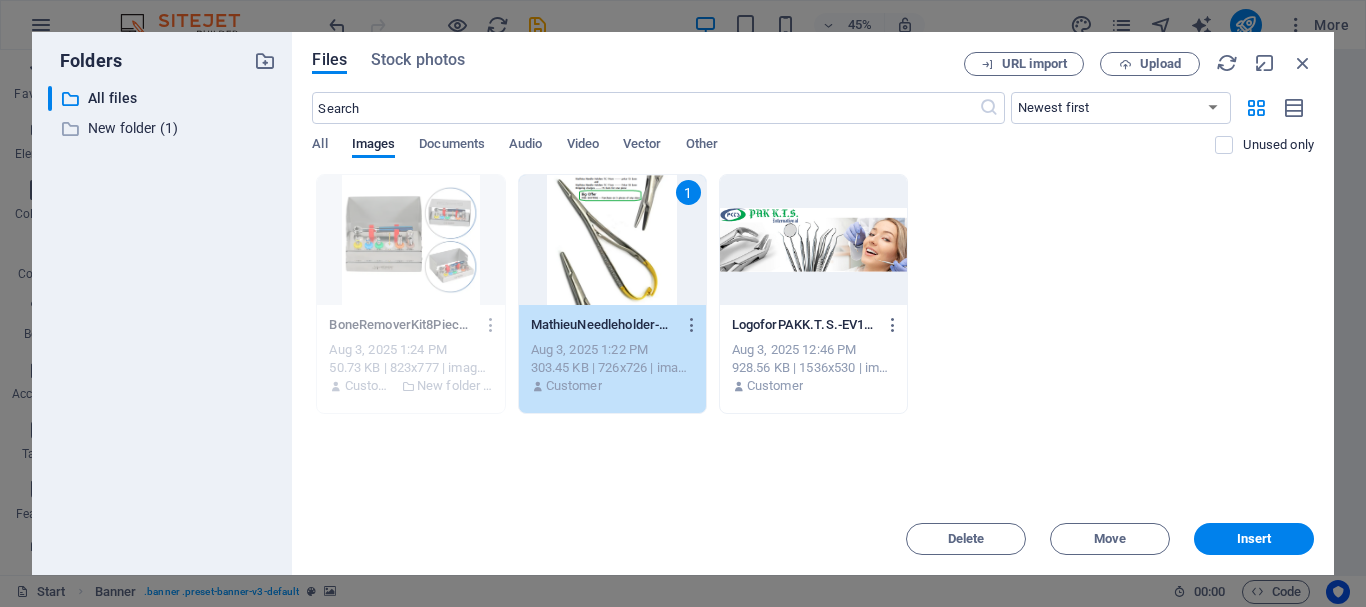 click on "1" at bounding box center [612, 240] 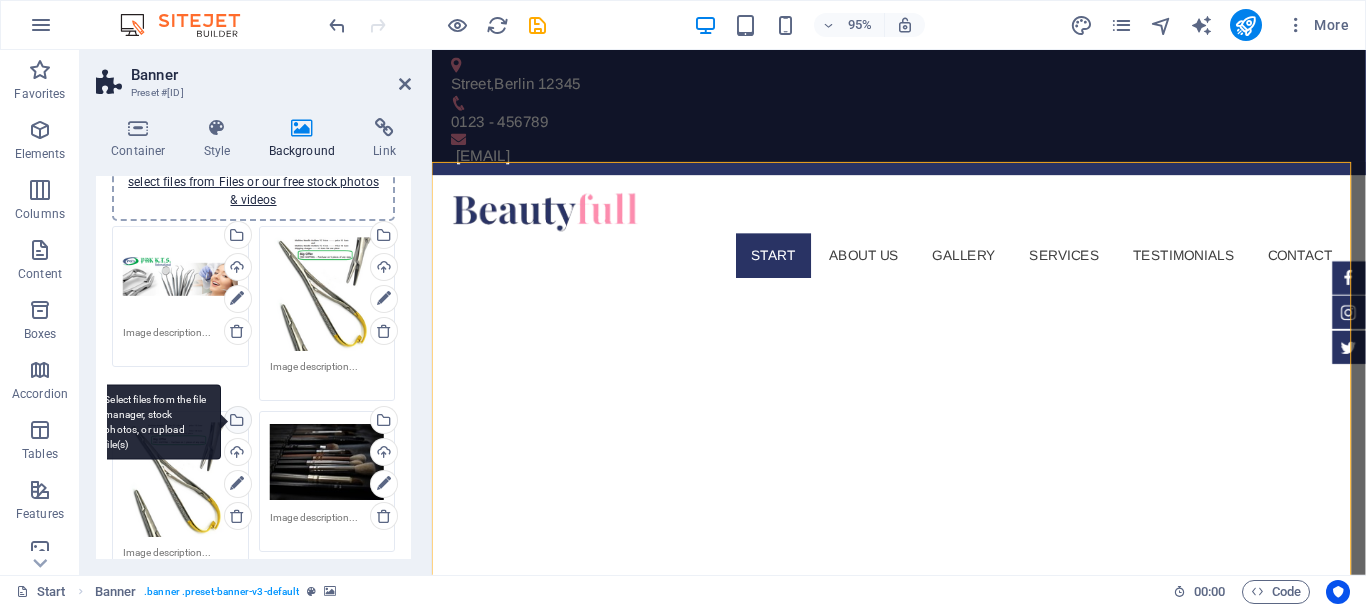 click on "Select files from the file manager, stock photos, or upload file(s)" at bounding box center [236, 422] 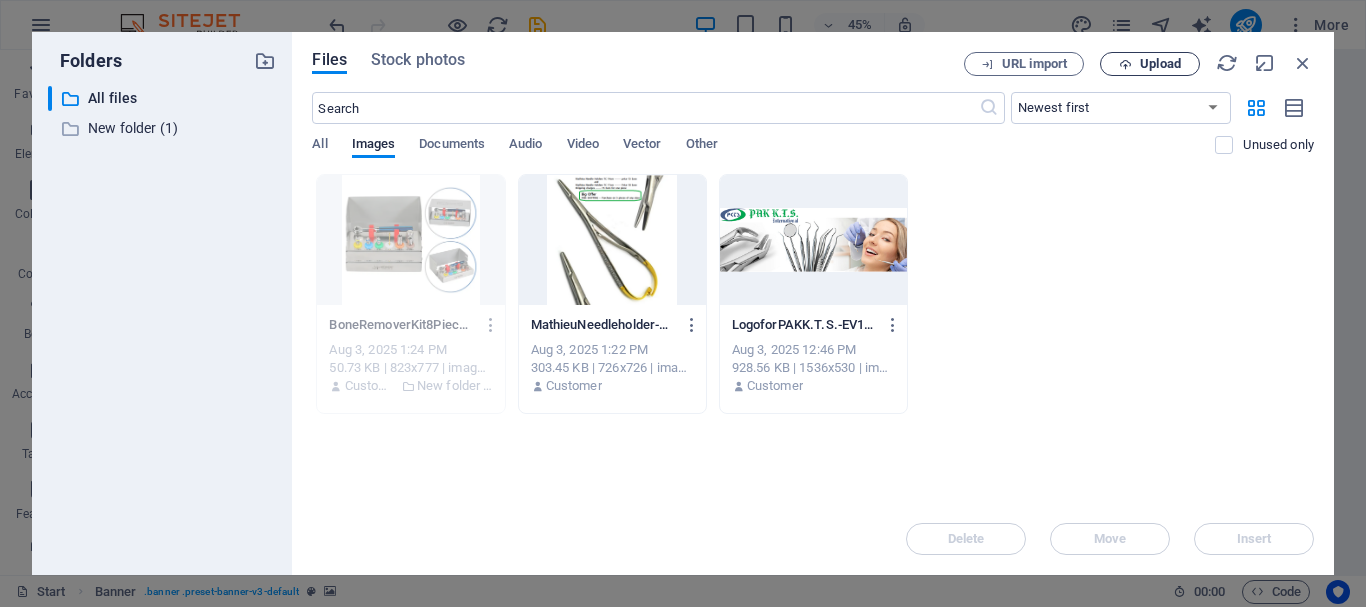 click on "Upload" at bounding box center [1160, 64] 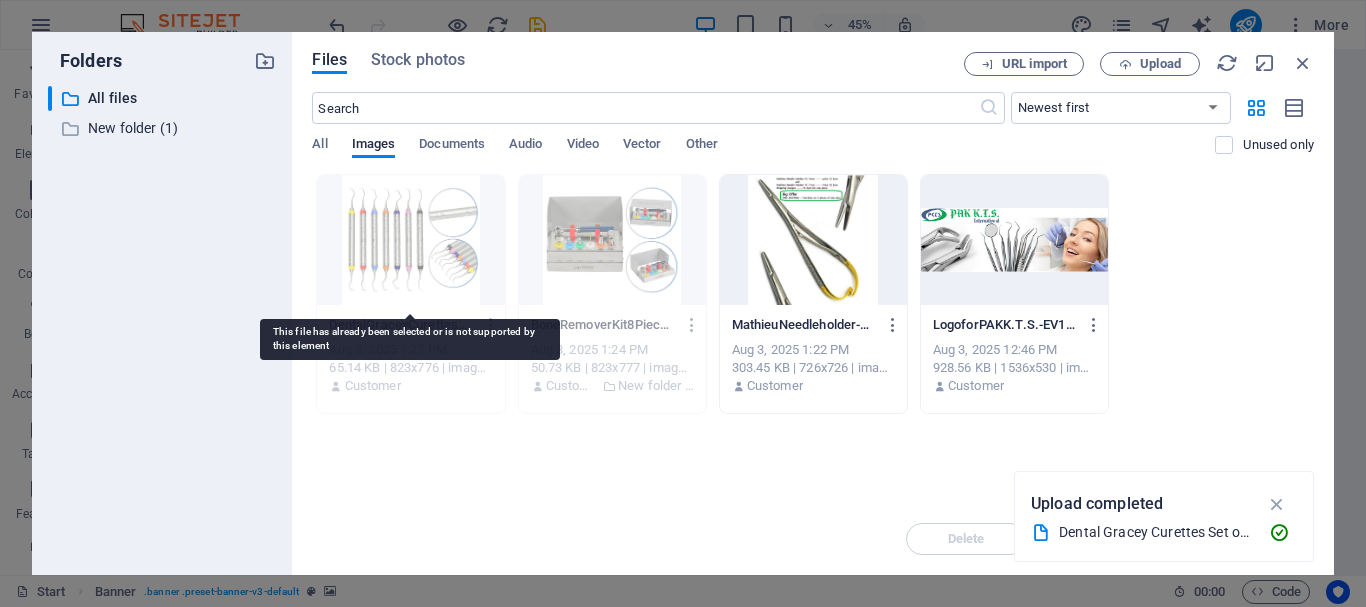 click at bounding box center [410, 240] 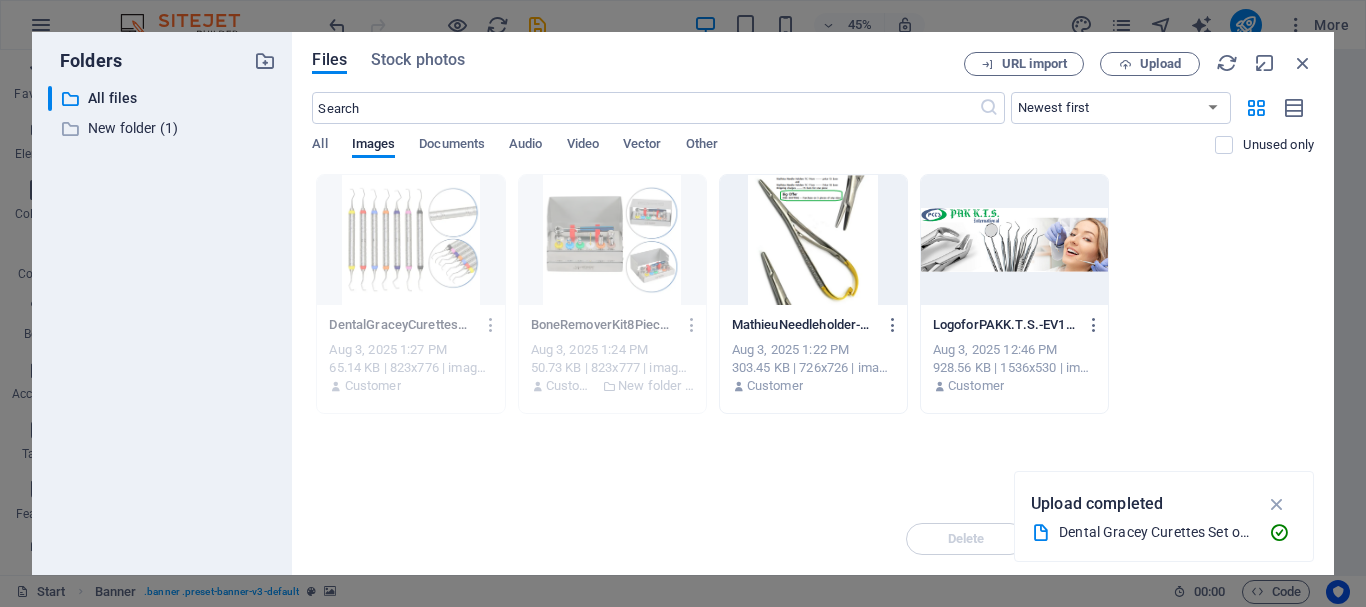click on "Dental Gracey Curettes Set of 7 sandblast.webp" at bounding box center [1156, 532] 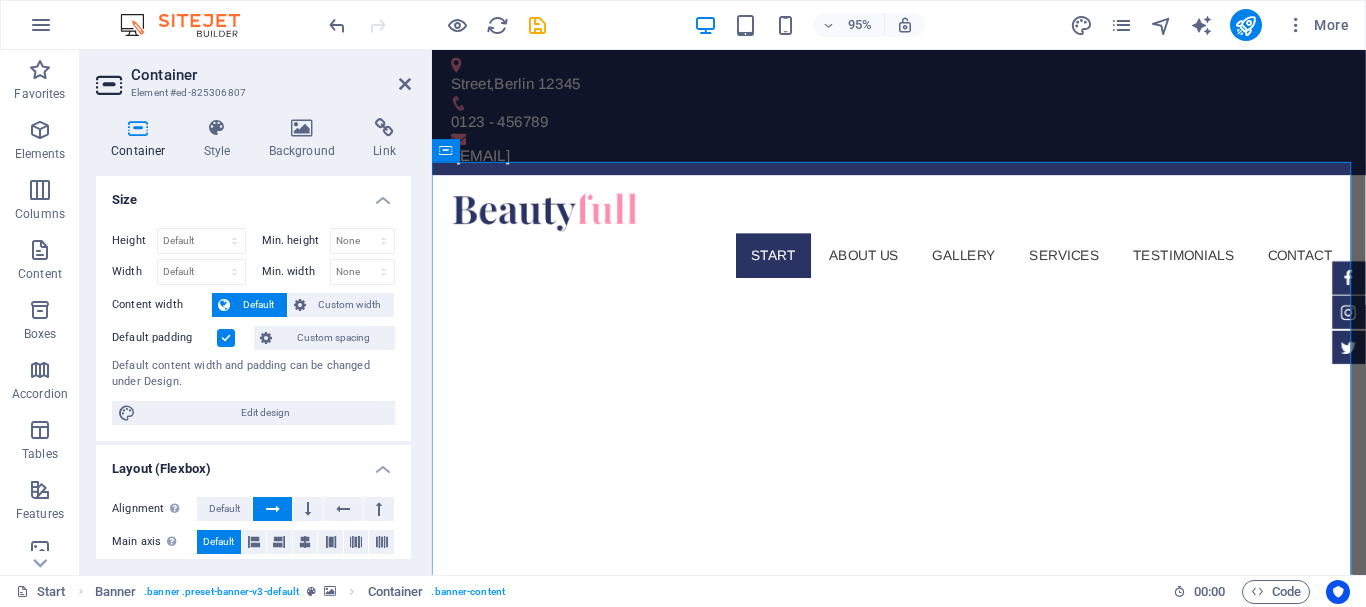 drag, startPoint x: 406, startPoint y: 342, endPoint x: 406, endPoint y: 373, distance: 31 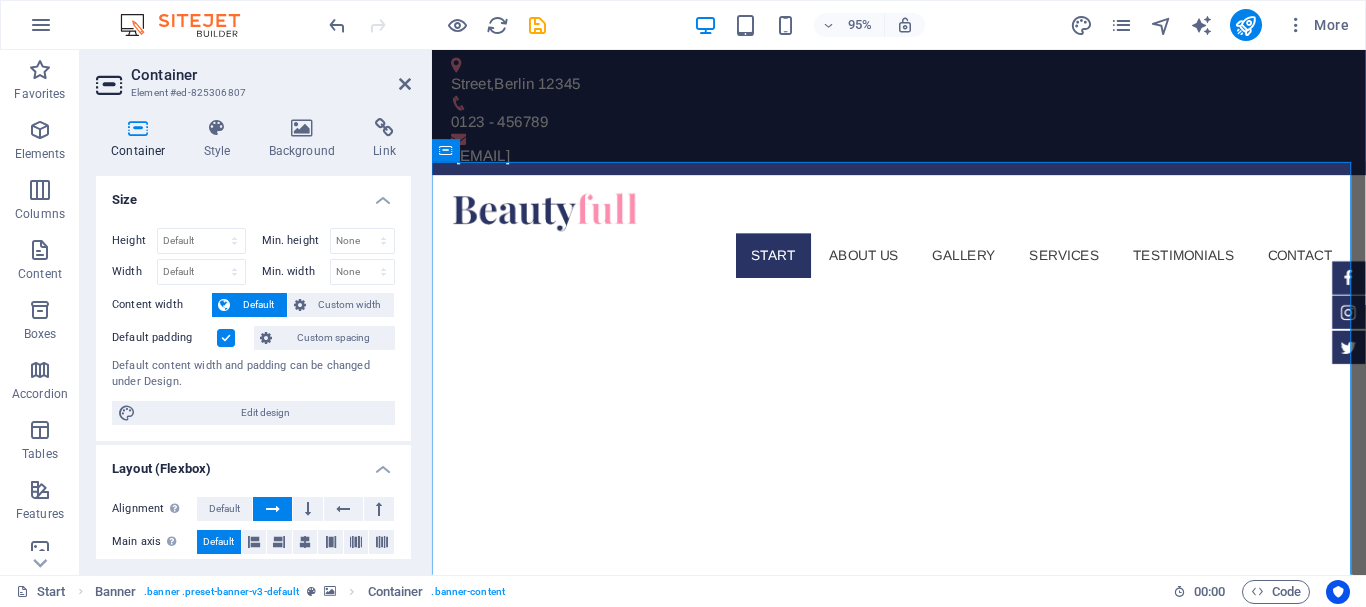 click on "Height Default px rem % vh vw Min. height None px rem % vh vw Width Default px rem % em vh vw Min. width None px rem % vh vw Content width Default Custom width Width Default px rem % em vh vw Min. width None px rem % vh vw Default padding Custom spacing Default content width and padding can be changed under Design. Edit design" at bounding box center (253, 326) 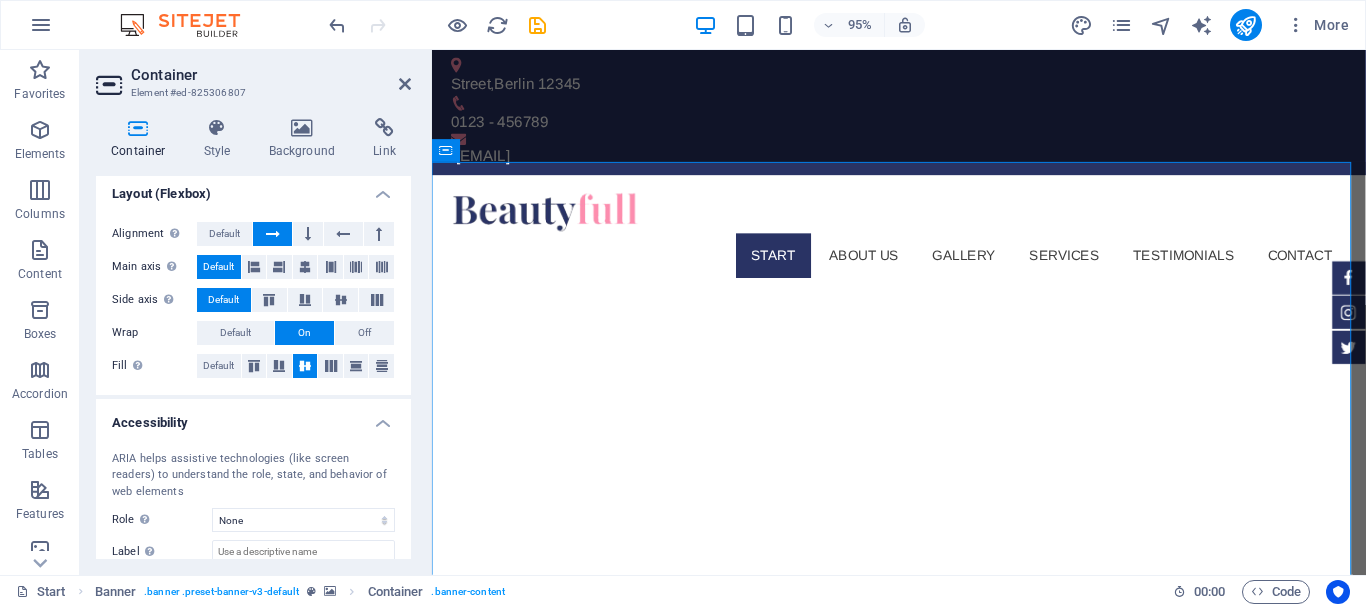 scroll, scrollTop: 46, scrollLeft: 0, axis: vertical 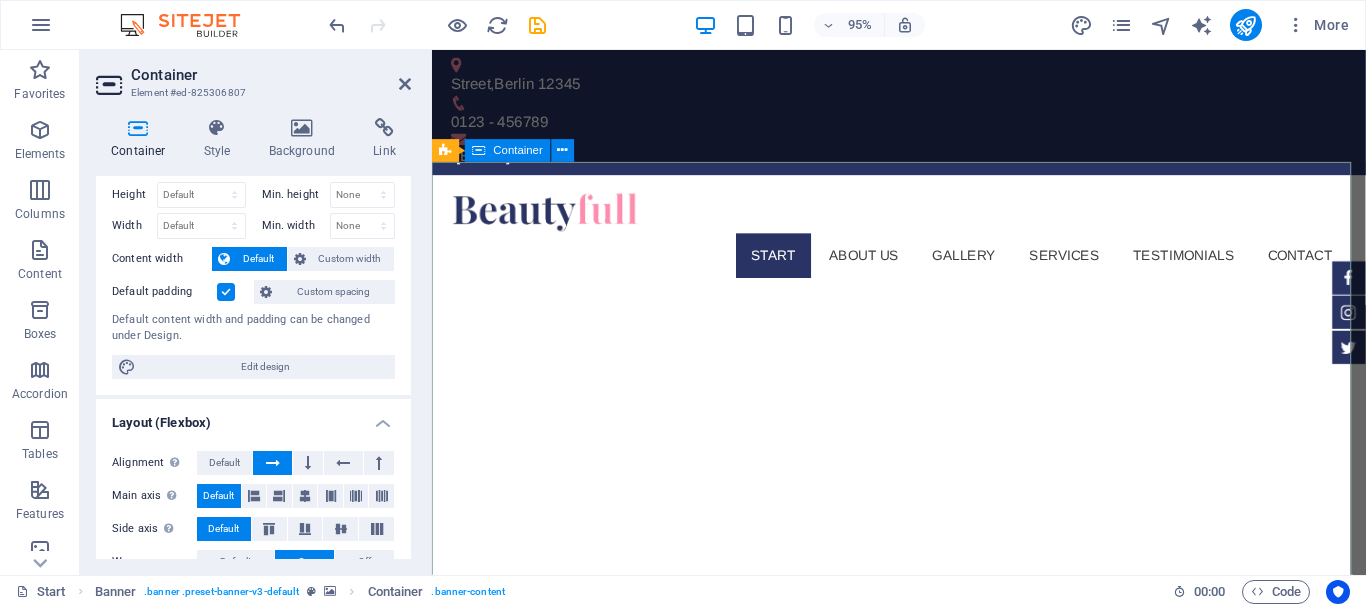 click on "pakkts.com Sed ut perspiciatis unde omnis iste natus doloremque laudantium.  Learn more" at bounding box center [923, 1010] 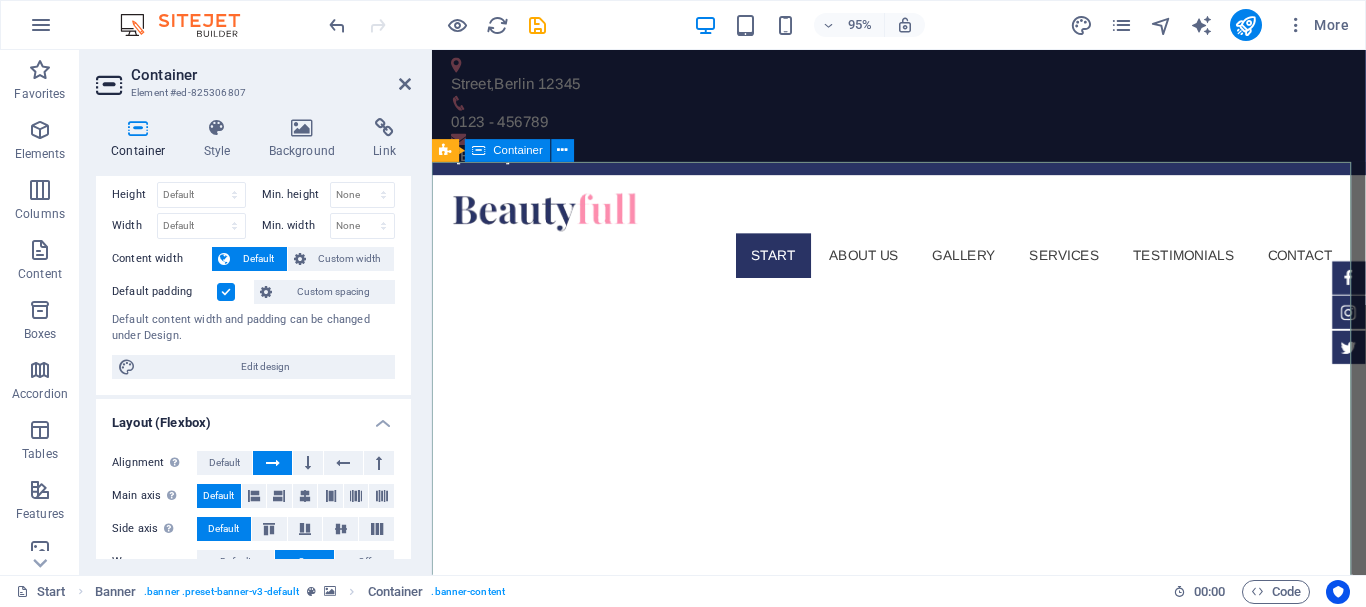 click on "pakkts.com Sed ut perspiciatis unde omnis iste natus doloremque laudantium.  Learn more" at bounding box center [923, 1010] 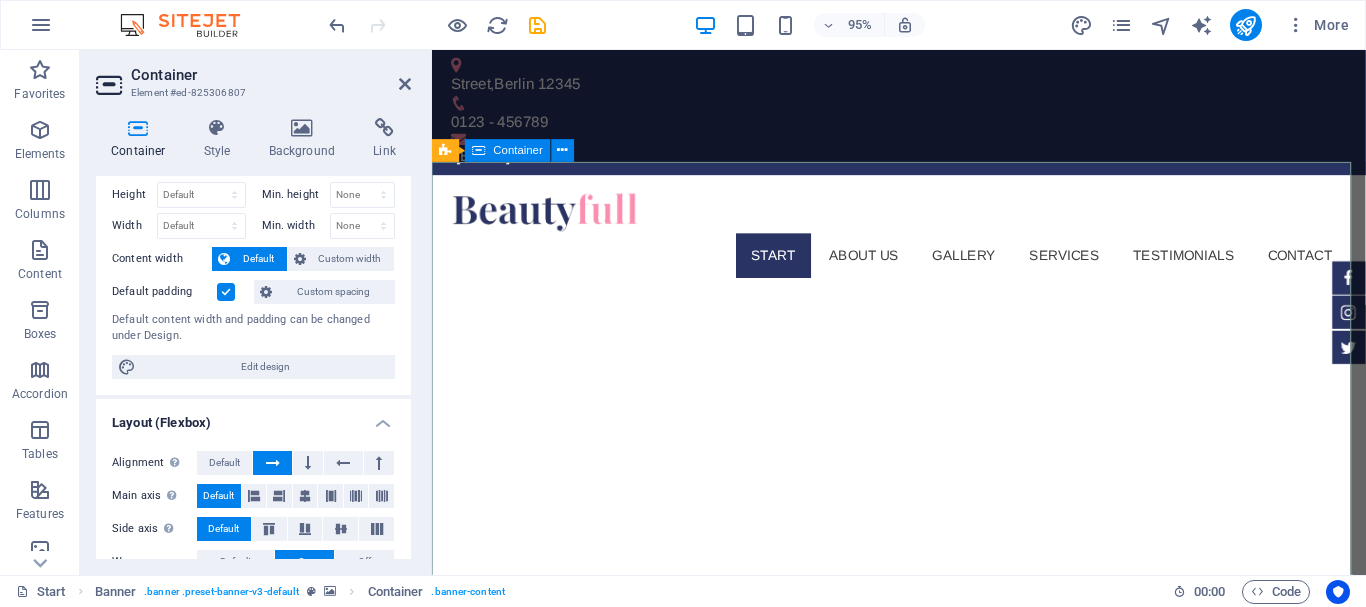 click on "pakkts.com Sed ut perspiciatis unde omnis iste natus doloremque laudantium.  Learn more" at bounding box center (923, 1010) 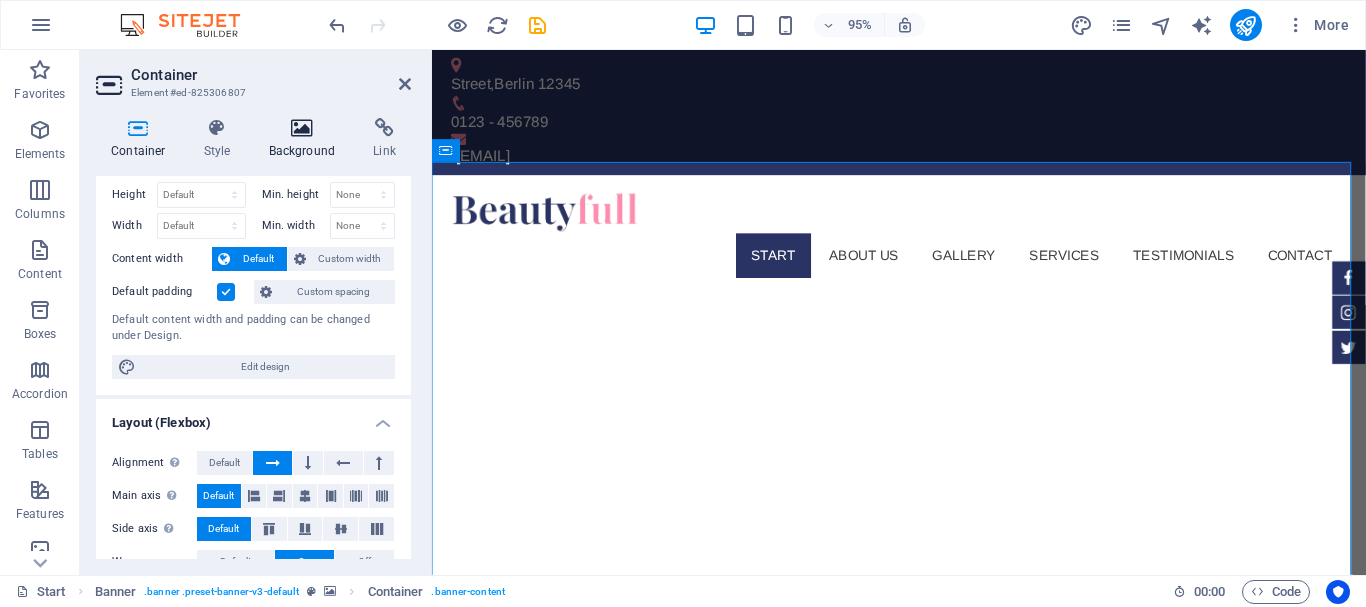 click at bounding box center [302, 128] 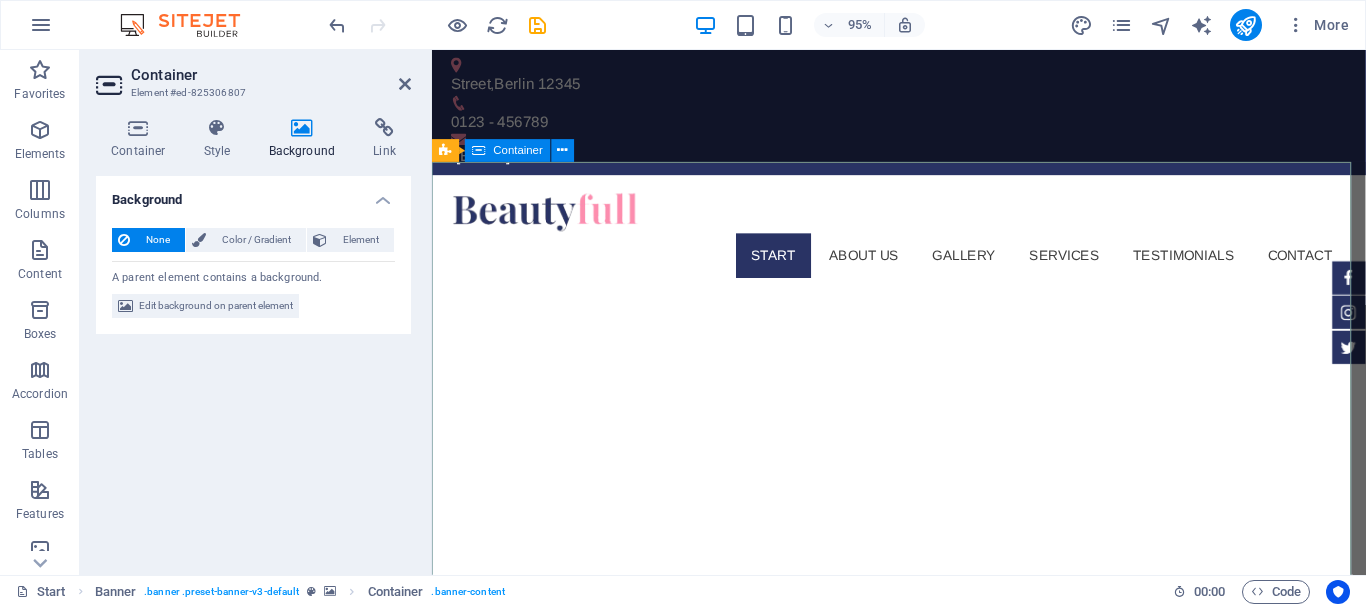 click on "pakkts.com Sed ut perspiciatis unde omnis iste natus doloremque laudantium.  Learn more" at bounding box center [923, 1010] 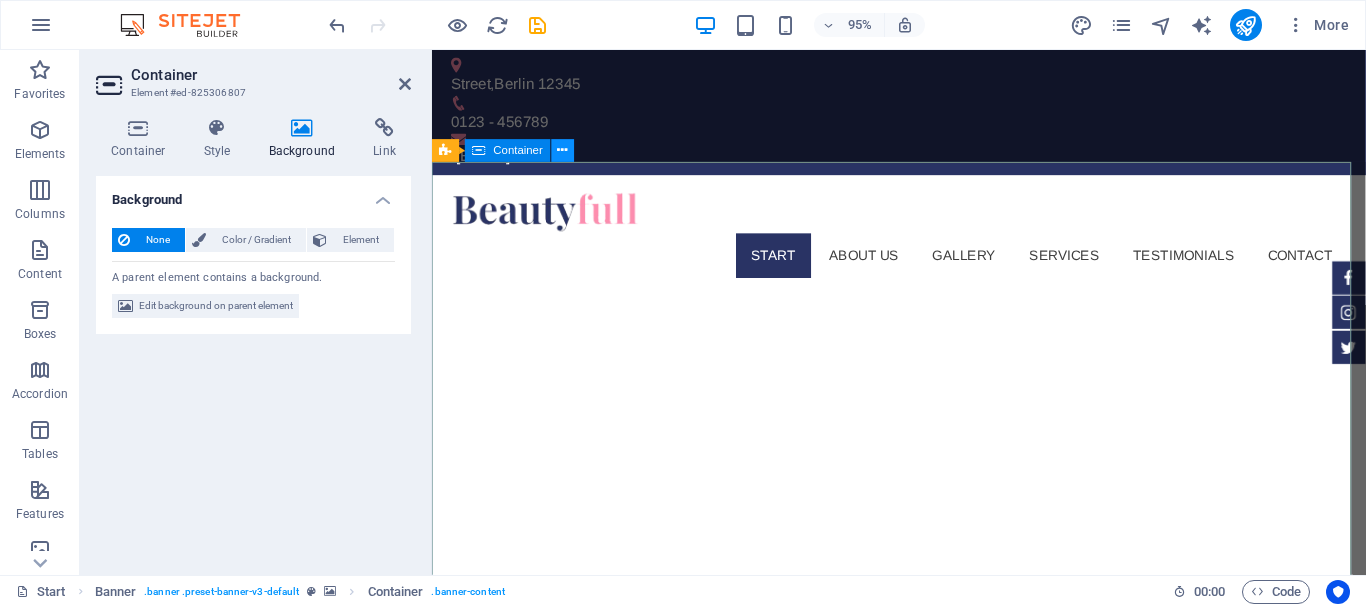 click at bounding box center (563, 151) 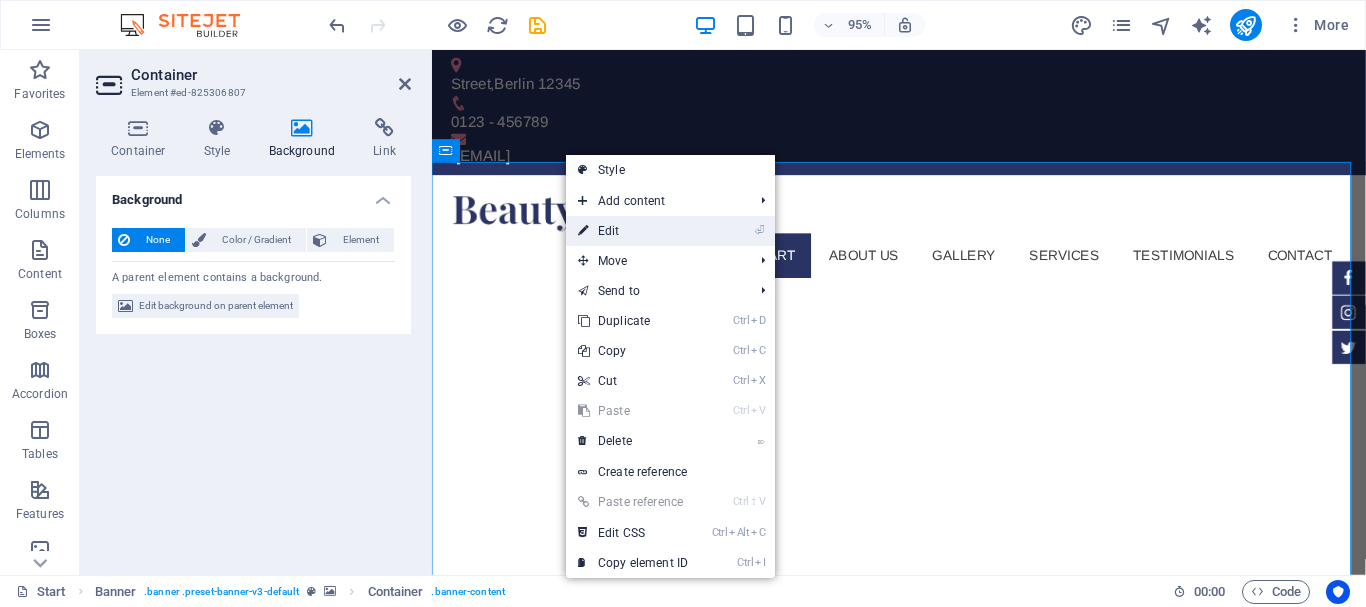 click on "⏎  Edit" at bounding box center [633, 231] 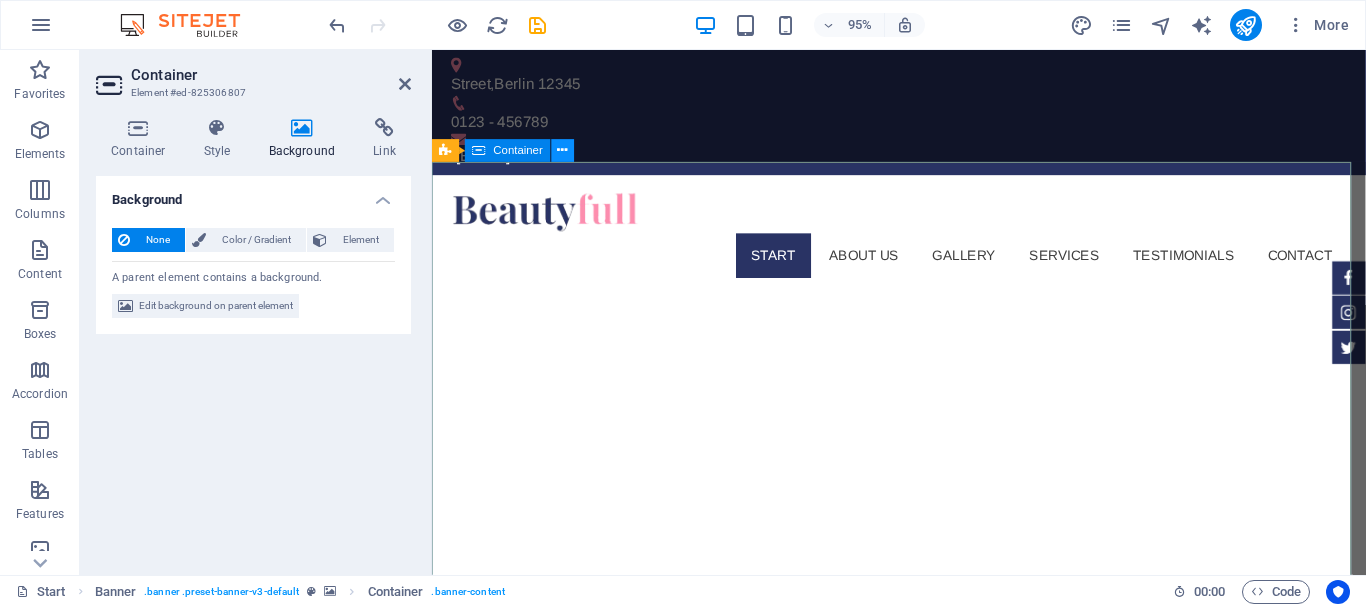 click at bounding box center (563, 151) 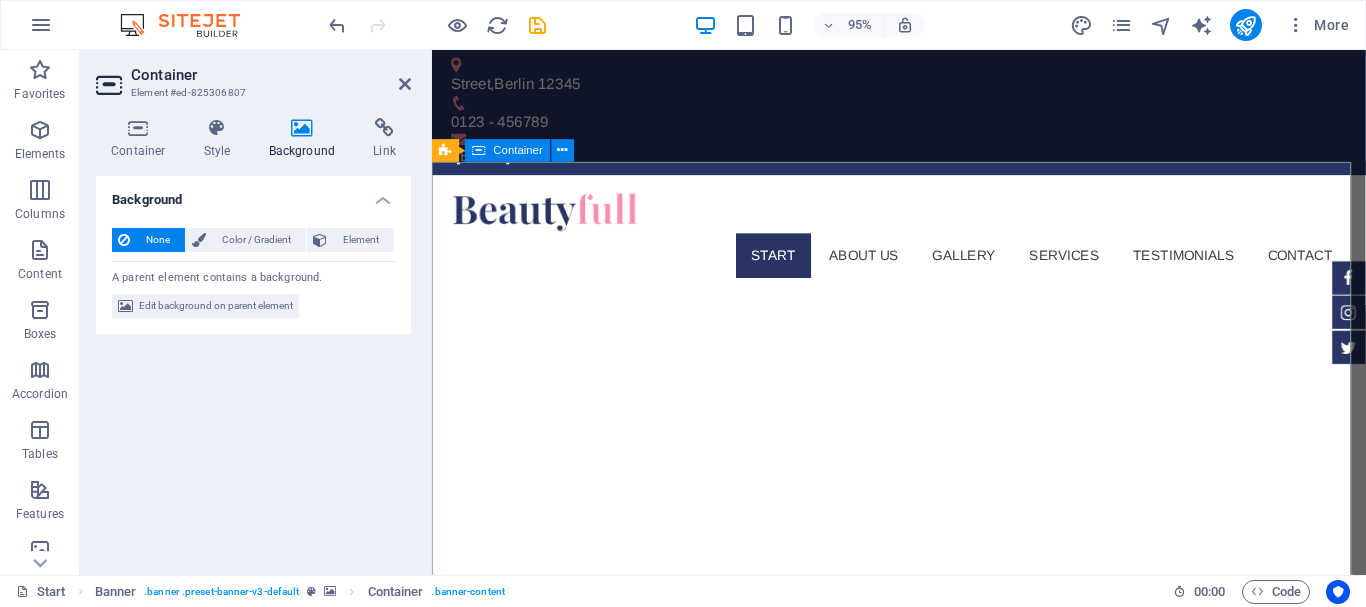 click on "pakkts.com Sed ut perspiciatis unde omnis iste natus doloremque laudantium.  Learn more" at bounding box center [923, 1010] 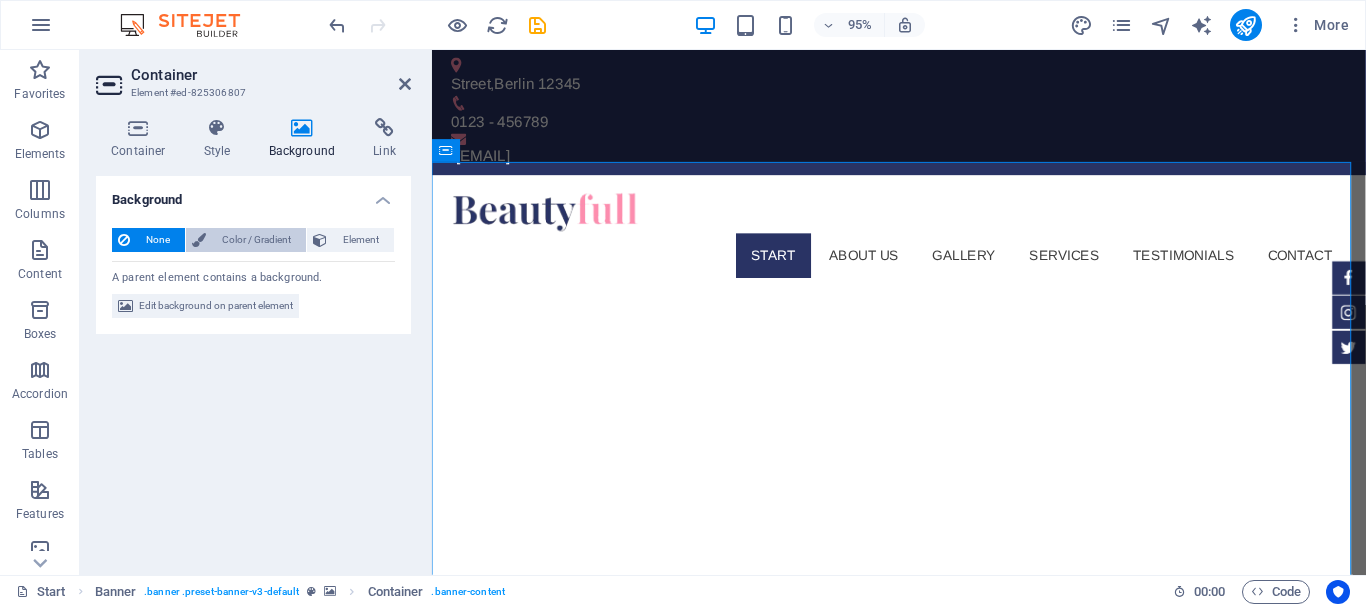 click on "Color / Gradient" at bounding box center (256, 240) 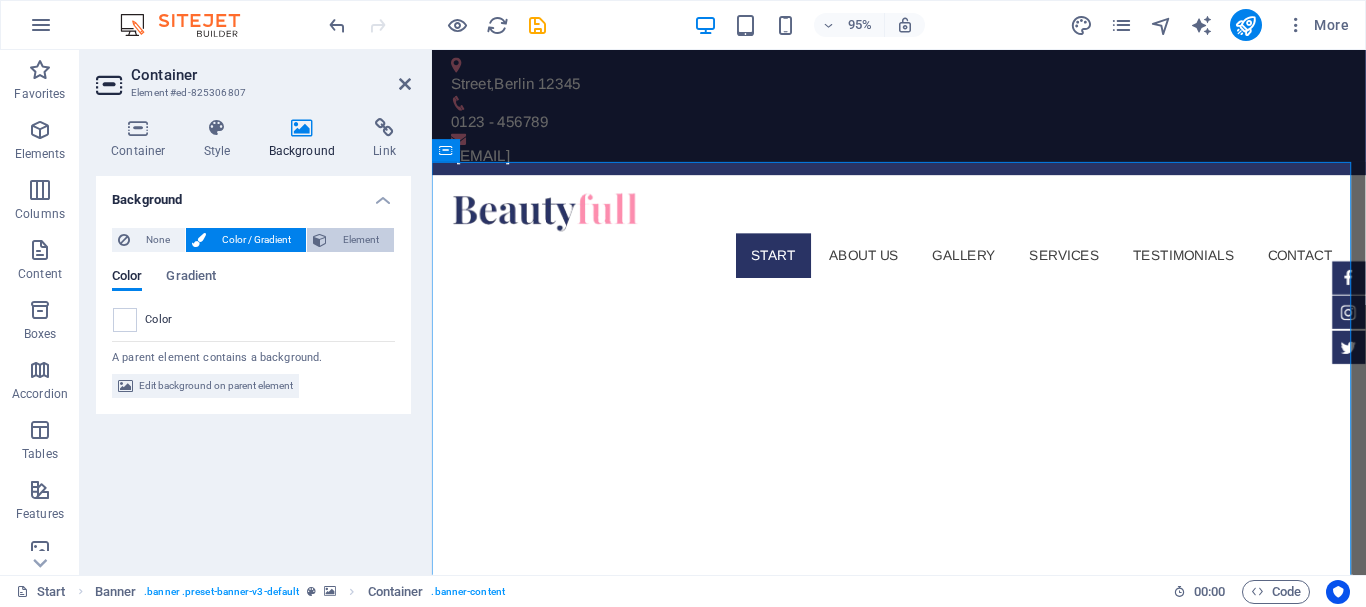 click on "Element" at bounding box center [360, 240] 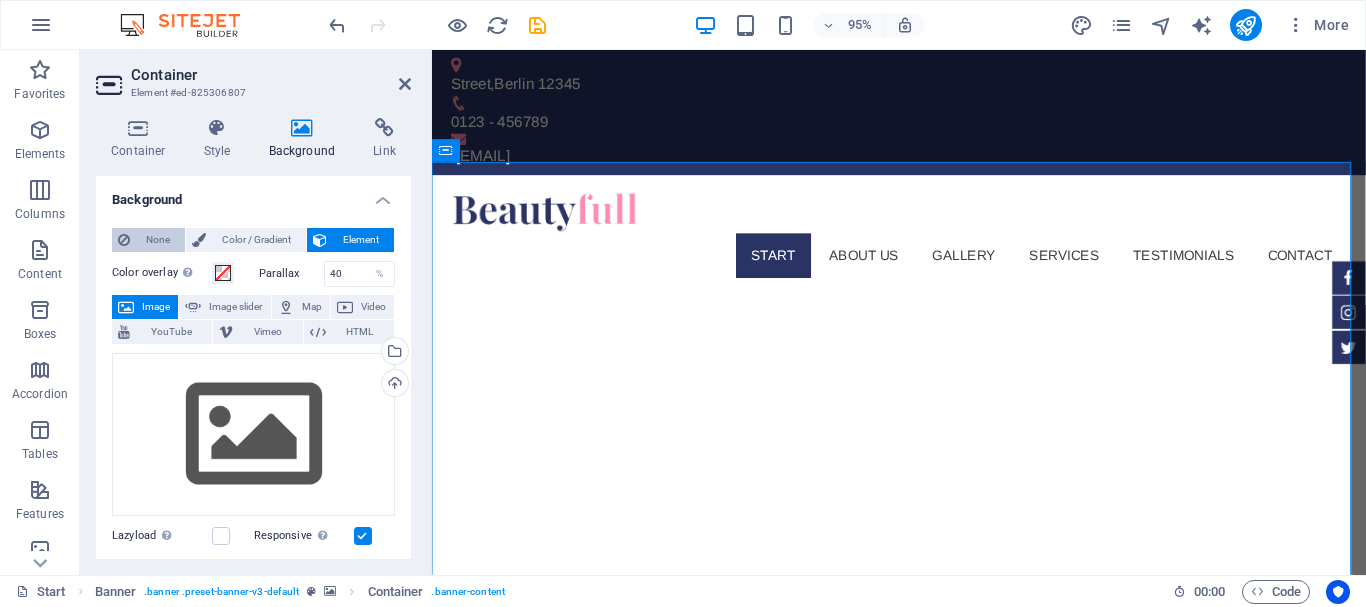 click at bounding box center (124, 240) 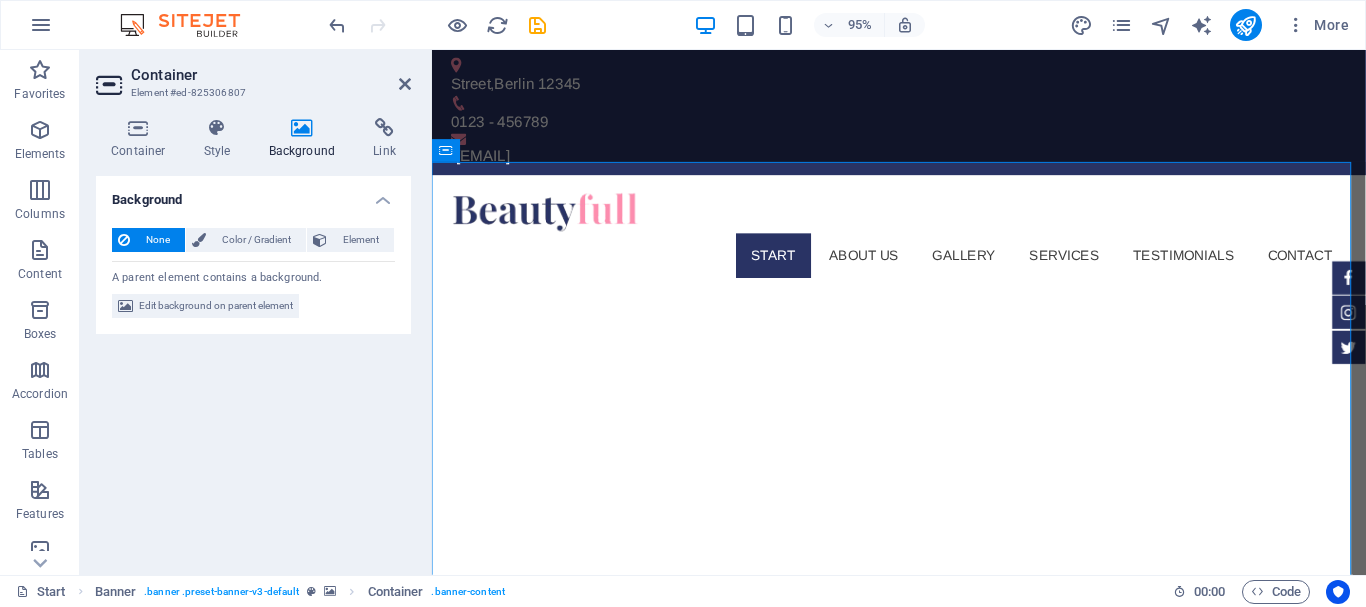 click on "Background" at bounding box center [306, 139] 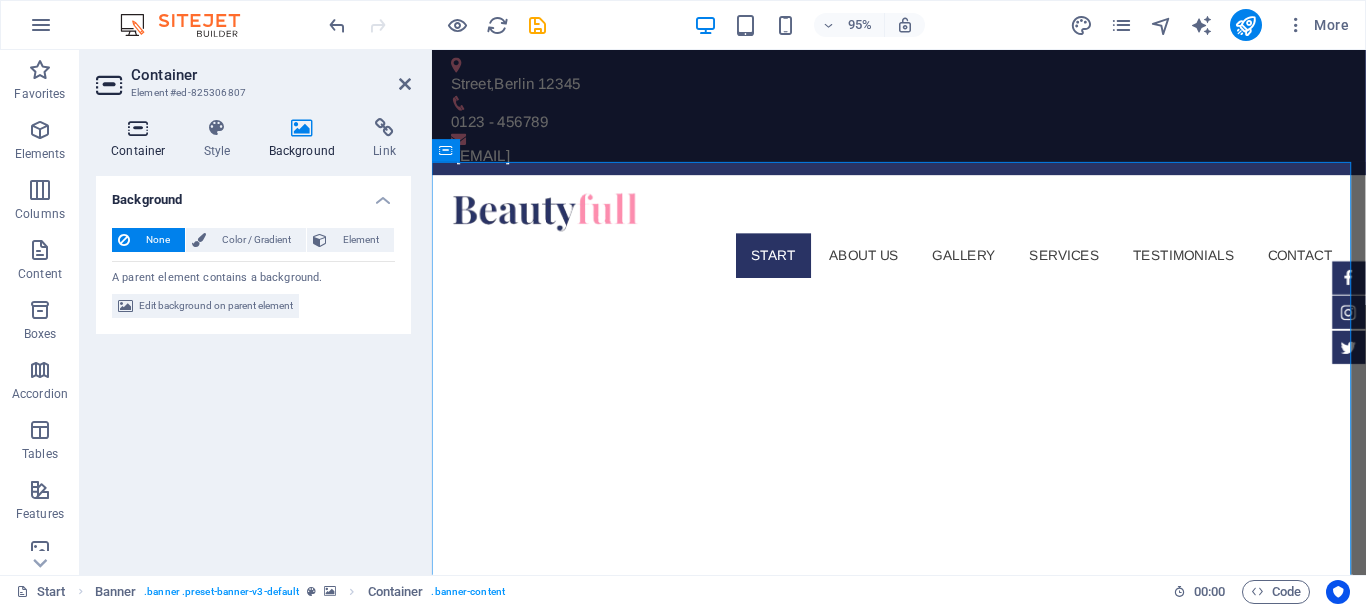 click at bounding box center [138, 128] 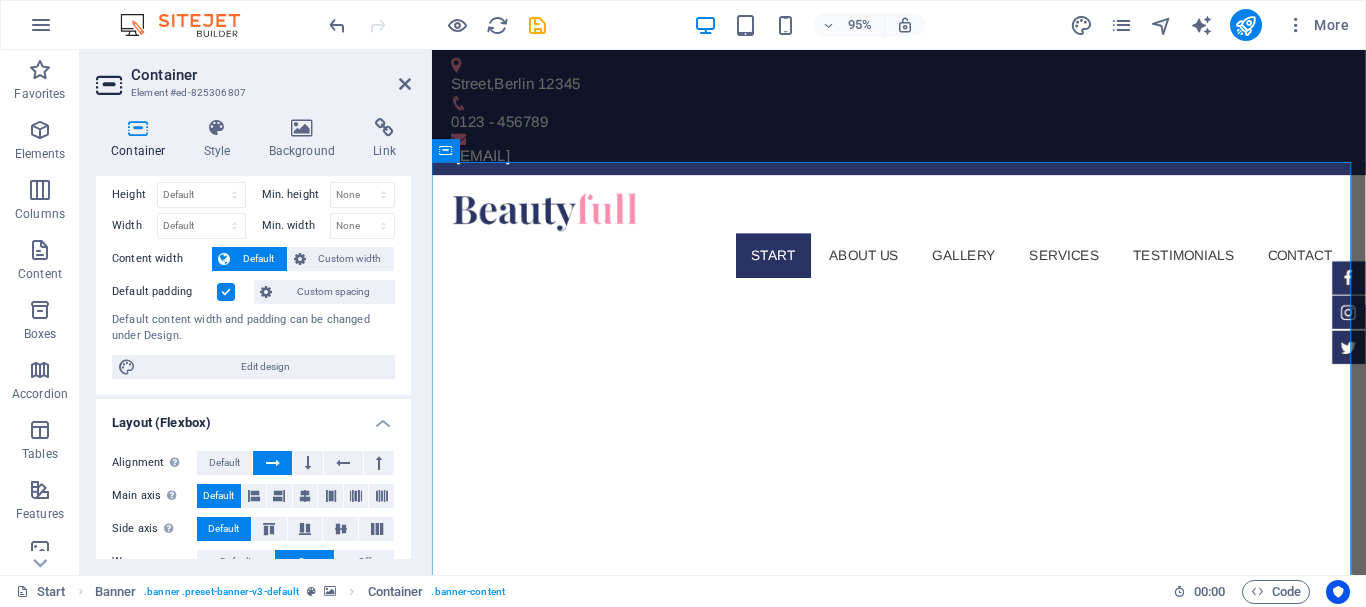 drag, startPoint x: 406, startPoint y: 226, endPoint x: 411, endPoint y: 339, distance: 113.110565 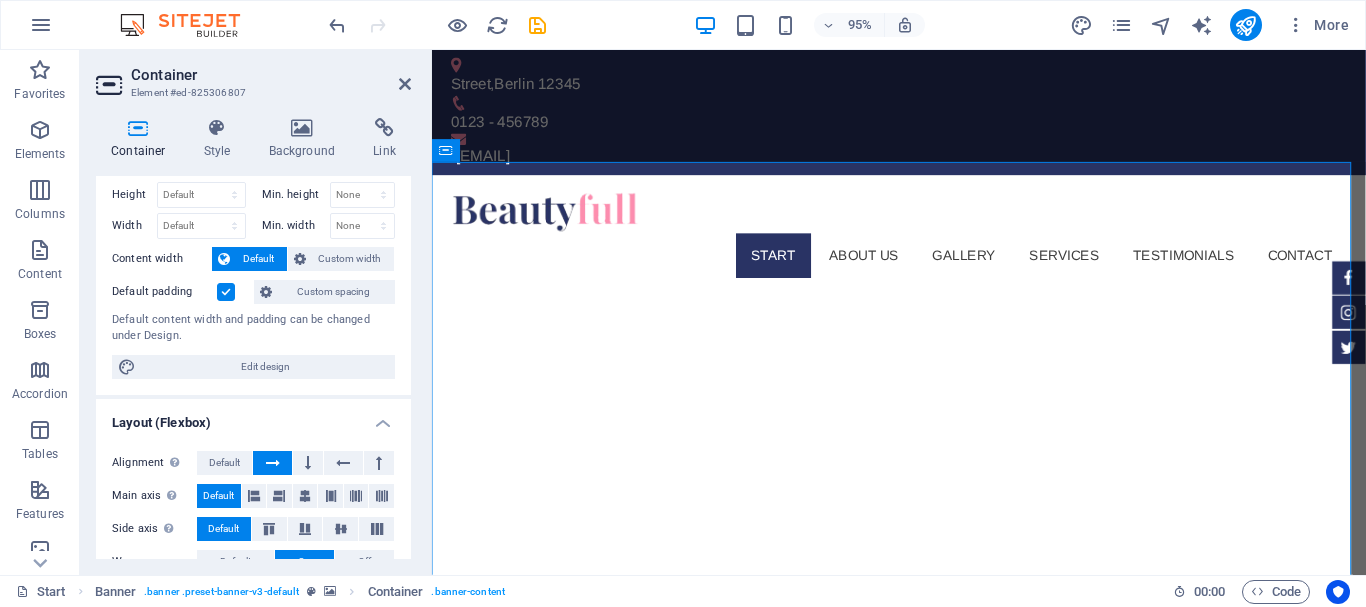 click on "Container Style Background Link Size Height Default px rem % vh vw Min. height None px rem % vh vw Width Default px rem % em vh vw Min. width None px rem % vh vw Content width Default Custom width Width Default px rem % em vh vw Min. width None px rem % vh vw Default padding Custom spacing Default content width and padding can be changed under Design. Edit design Layout (Flexbox) Alignment Determines the flex direction. Default Main axis Determine how elements should behave along the main axis inside this container (justify content). Default Side axis Control the vertical direction of the element inside of the container (align items). Default Wrap Default On Off Fill Controls the distances and direction of elements on the y-axis across several lines (align content). Default Accessibility ARIA helps assistive technologies (like screen readers) to understand the role, state, and behavior of web elements Role The ARIA role defines the purpose of an element.  None Alert Article Banner Comment Fan" at bounding box center (253, 338) 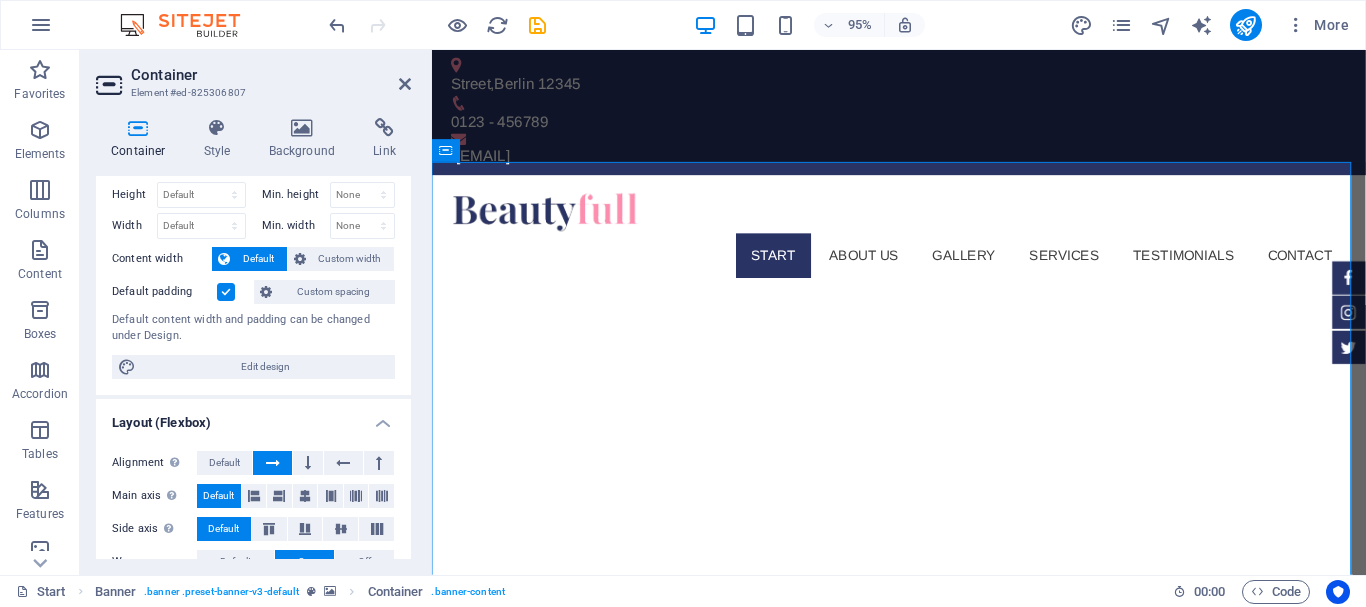 drag, startPoint x: 406, startPoint y: 339, endPoint x: 404, endPoint y: 408, distance: 69.02898 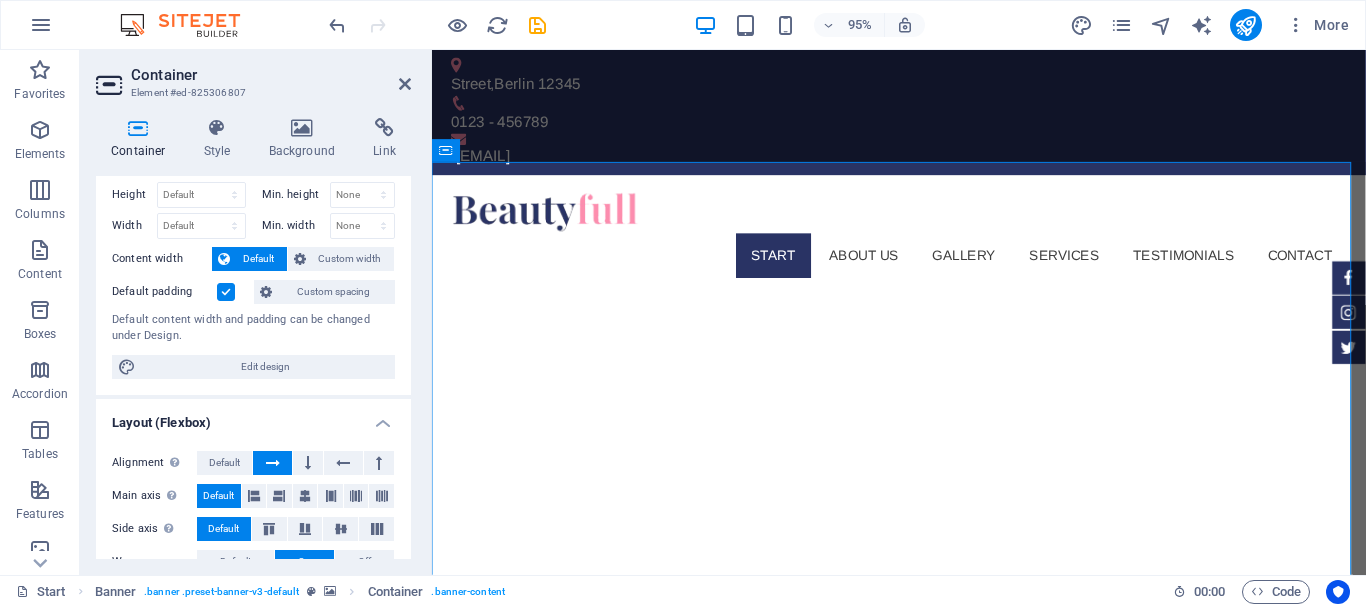 click on "Size Height Default px rem % vh vw Min. height None px rem % vh vw Width Default px rem % em vh vw Min. width None px rem % vh vw Content width Default Custom width Width Default px rem % em vh vw Min. width None px rem % vh vw Default padding Custom spacing Default content width and padding can be changed under Design. Edit design Layout (Flexbox) Alignment Determines the flex direction. Default Main axis Determine how elements should behave along the main axis inside this container (justify content). Default Side axis Control the vertical direction of the element inside of the container (align items). Default Wrap Default On Off Fill Controls the distances and direction of elements on the y-axis across several lines (align content). Default Accessibility ARIA helps assistive technologies (like screen readers) to understand the role, state, and behavior of web elements Role The ARIA role defines the purpose of an element.  Here you can find all explanations and recommendations None Alert Article Banner Timer" at bounding box center (253, 518) 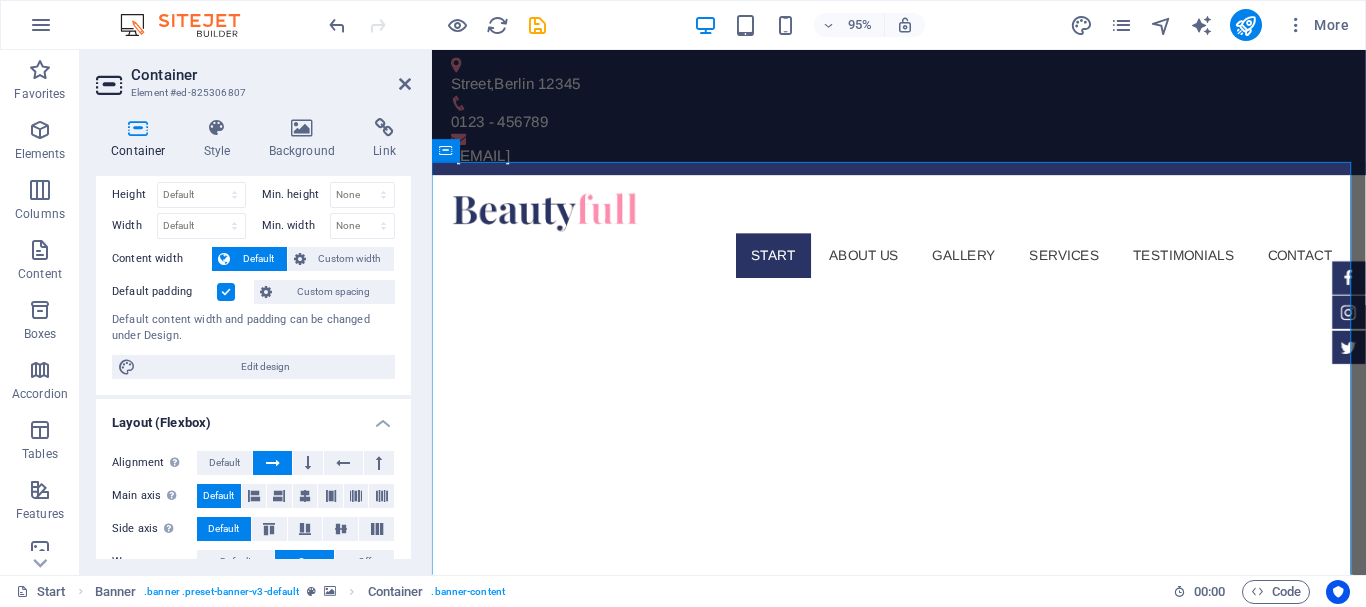 click on "Container Style Background Link Size Height Default px rem % vh vw Min. height None px rem % vh vw Width Default px rem % em vh vw Min. width None px rem % vh vw Content width Default Custom width Width Default px rem % em vh vw Min. width None px rem % vh vw Default padding Custom spacing Default content width and padding can be changed under Design. Edit design Layout (Flexbox) Alignment Determines the flex direction. Default Main axis Determine how elements should behave along the main axis inside this container (justify content). Default Side axis Control the vertical direction of the element inside of the container (align items). Default Wrap Default On Off Fill Controls the distances and direction of elements on the y-axis across several lines (align content). Default Accessibility ARIA helps assistive technologies (like screen readers) to understand the role, state, and behavior of web elements Role The ARIA role defines the purpose of an element.  None Alert Article Banner Comment Fan" at bounding box center (253, 338) 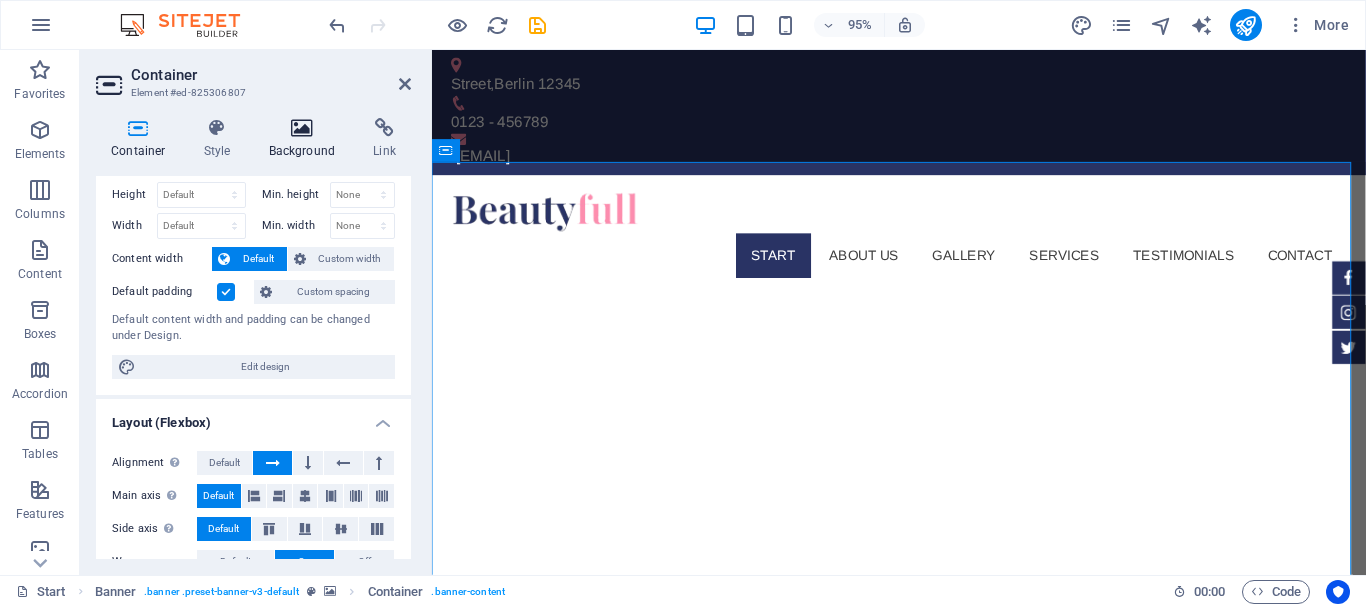 click at bounding box center [302, 128] 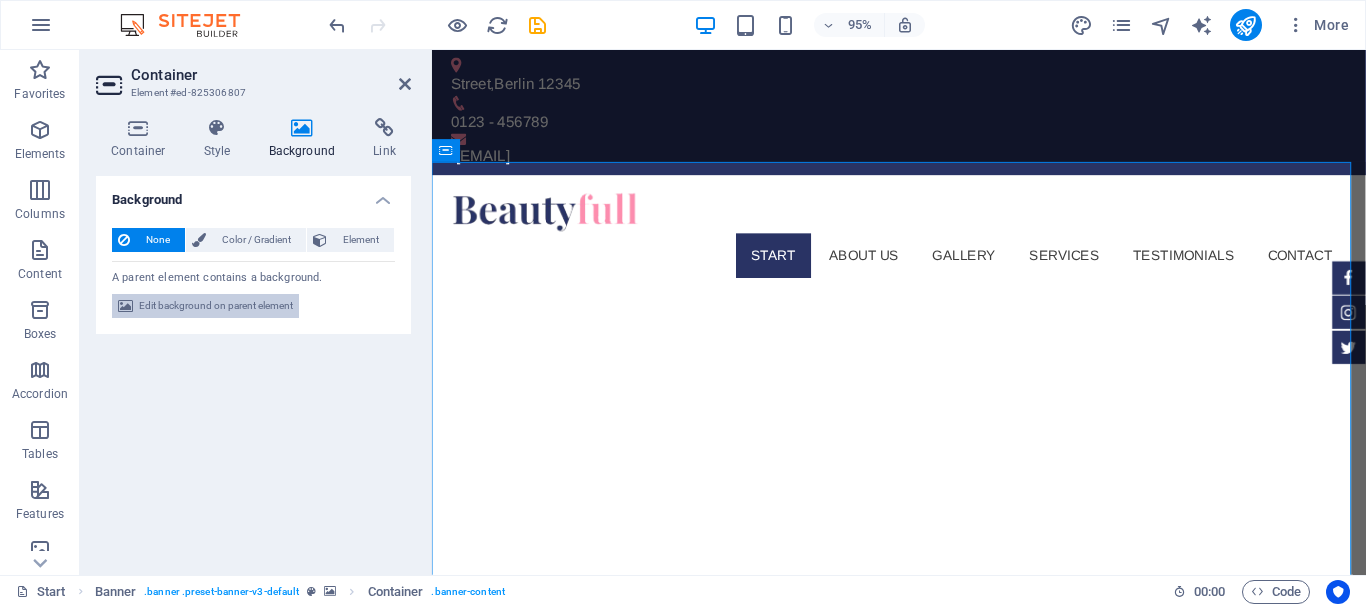 click on "Edit background on parent element" at bounding box center (216, 306) 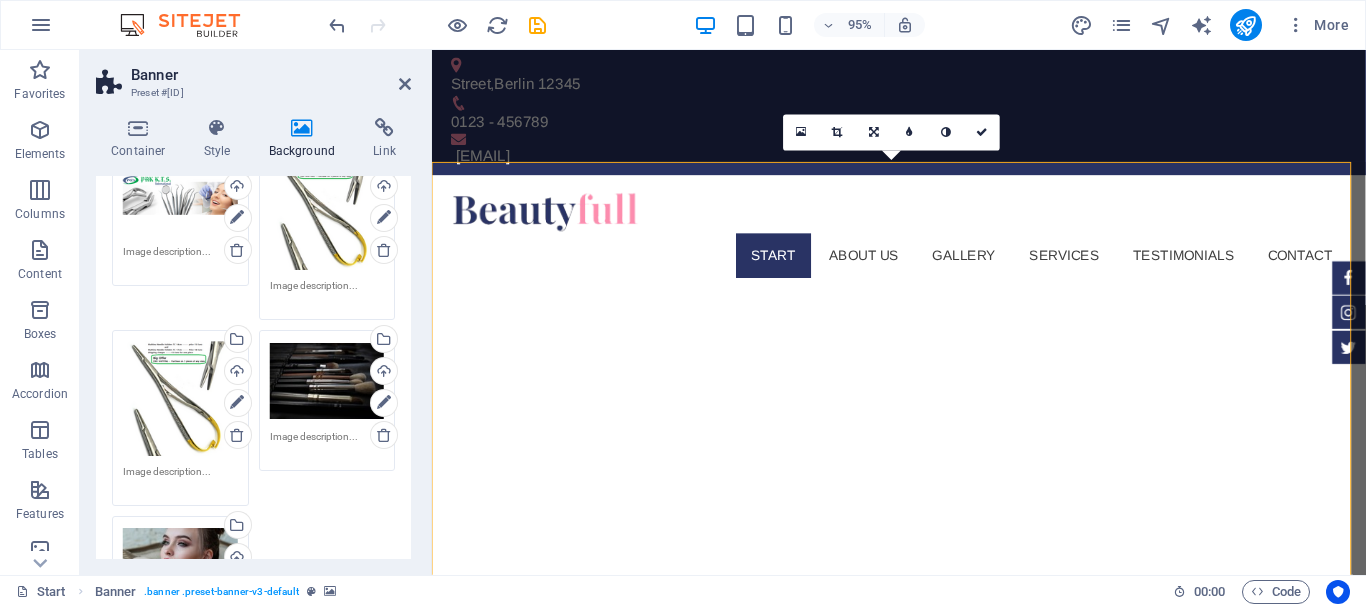 scroll, scrollTop: 260, scrollLeft: 0, axis: vertical 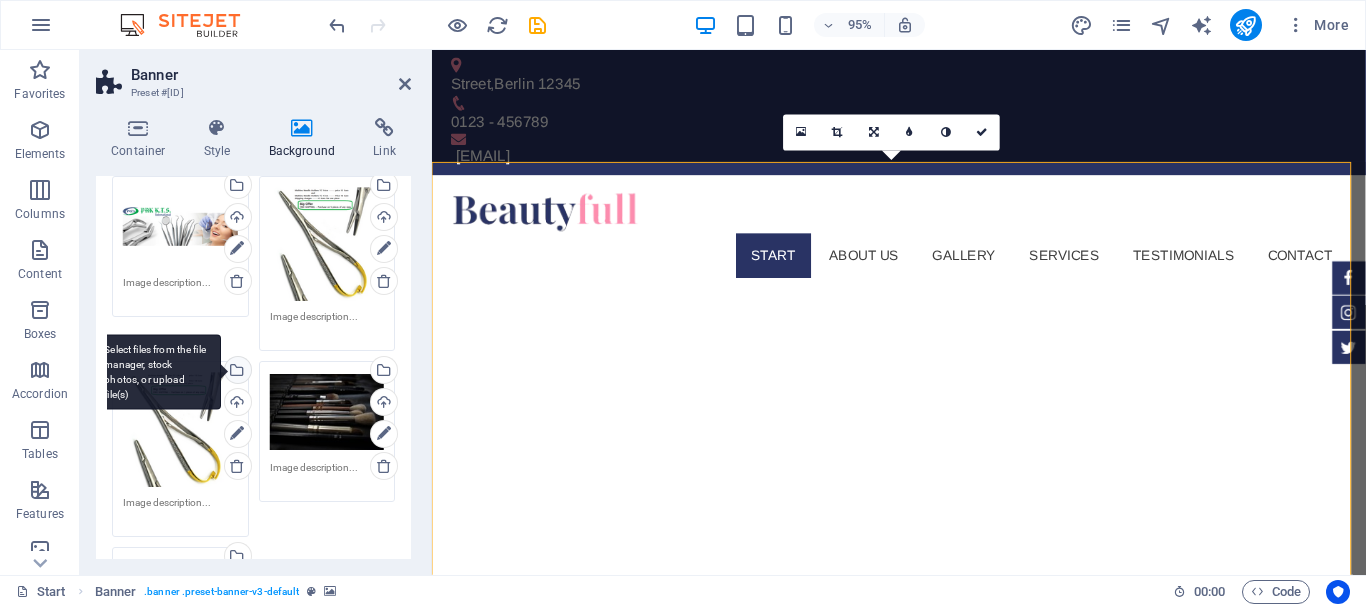 click on "Select files from the file manager, stock photos, or upload file(s)" at bounding box center [156, 372] 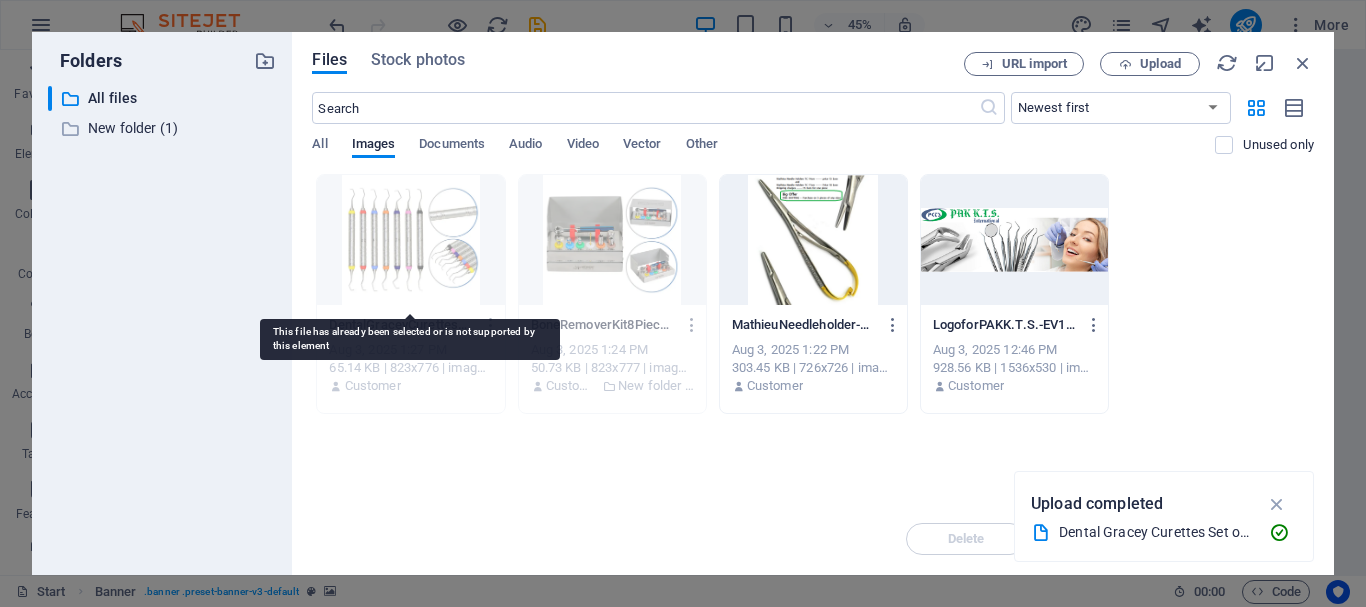 click at bounding box center [410, 240] 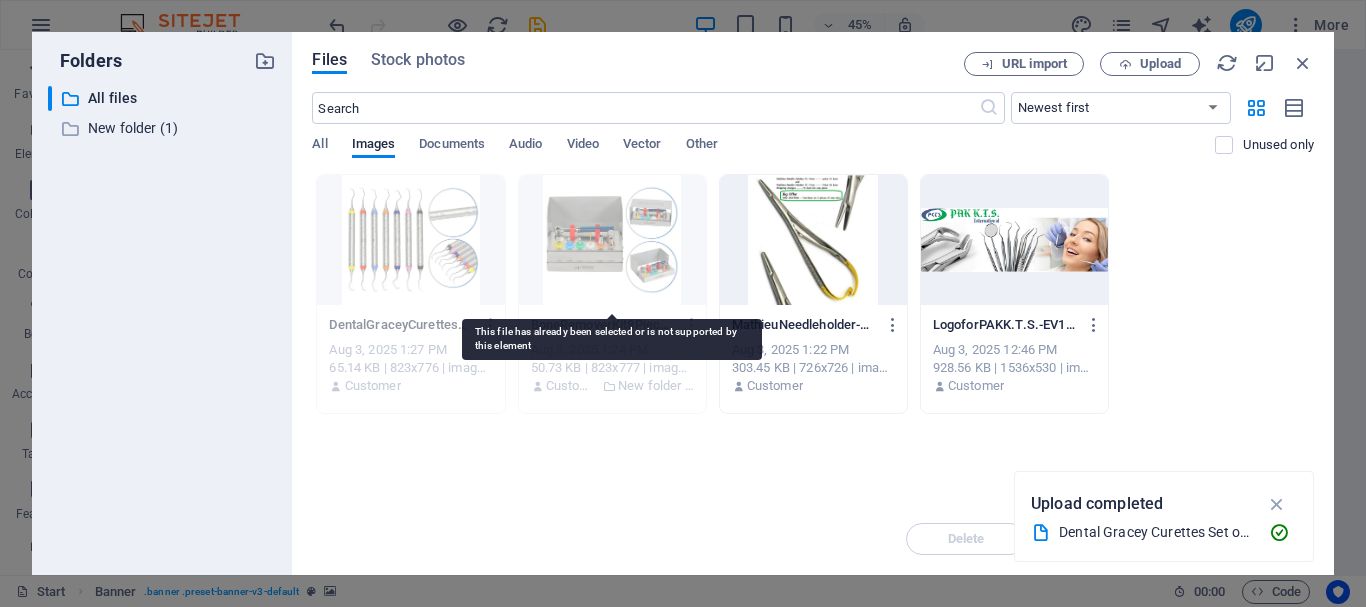 click at bounding box center [612, 240] 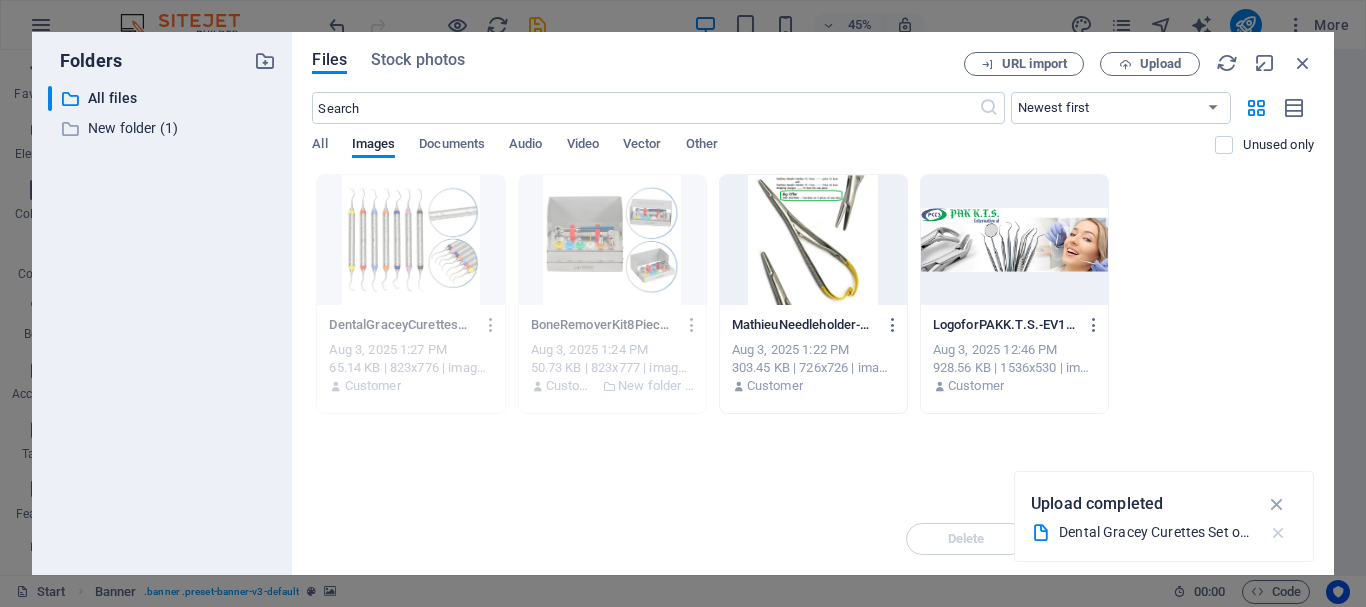 click at bounding box center [1278, 533] 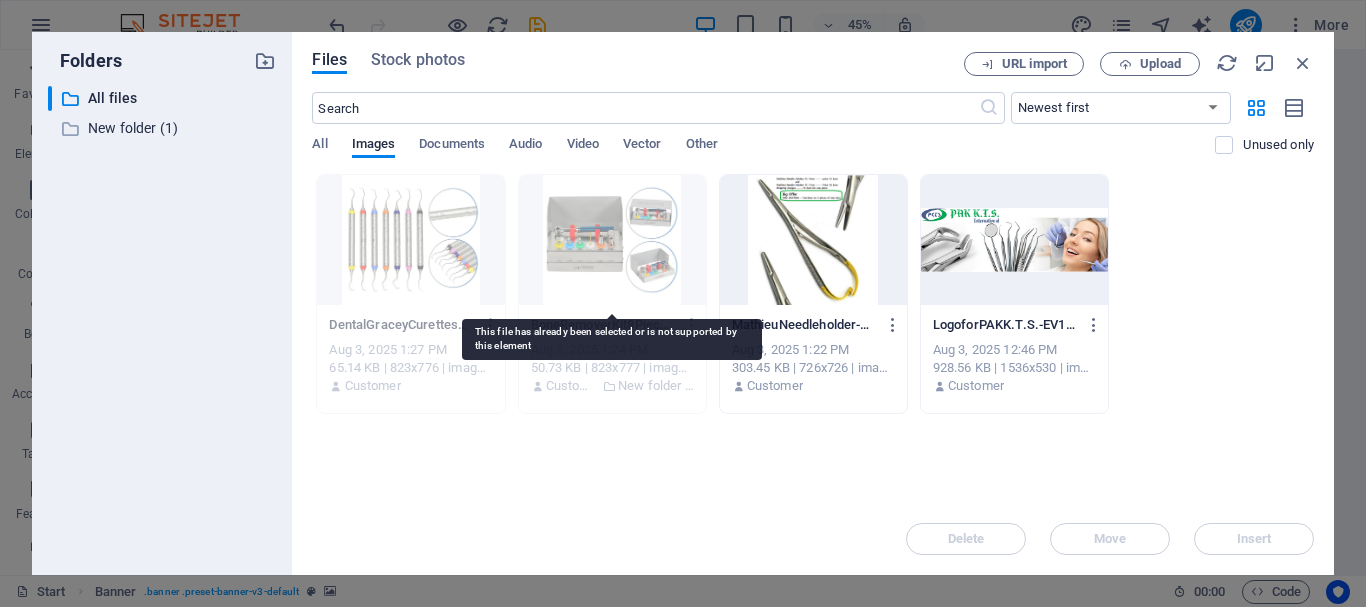click at bounding box center [612, 240] 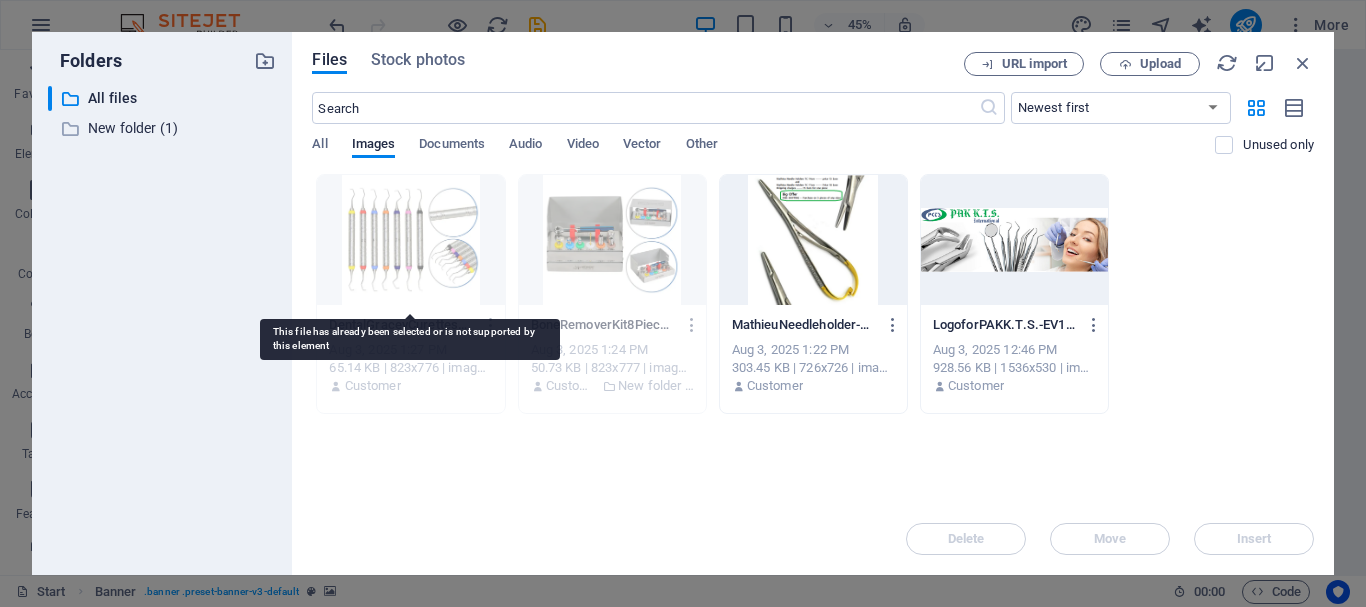 click at bounding box center (410, 240) 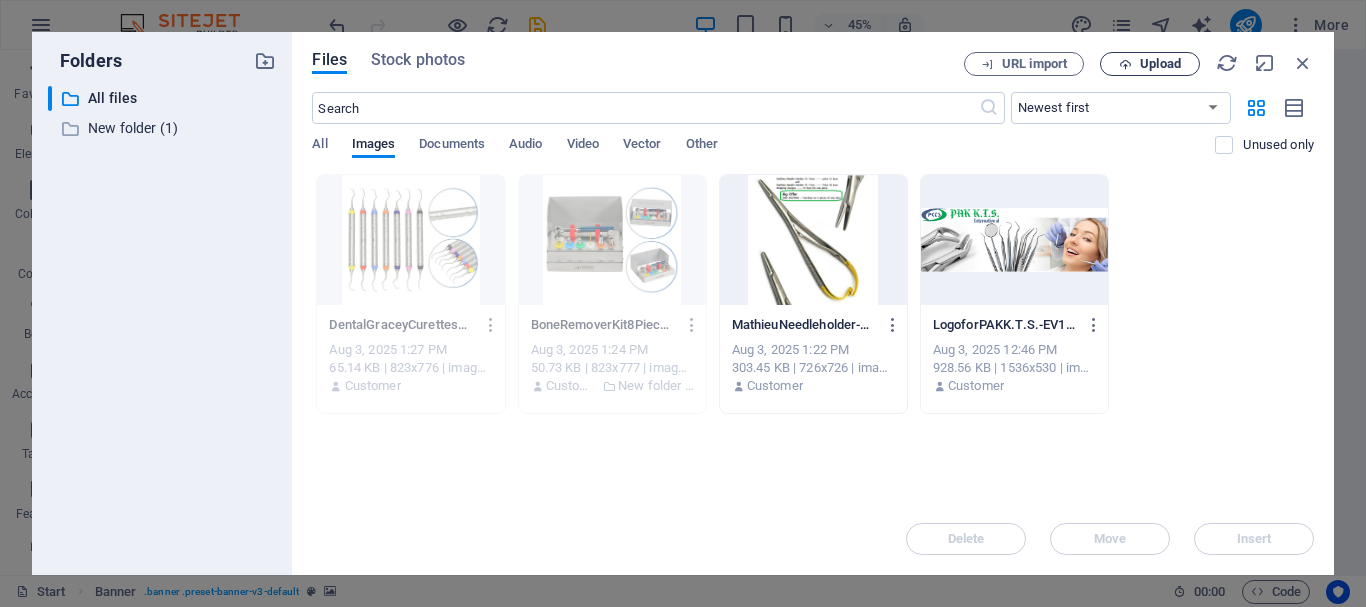 click on "Upload" at bounding box center [1160, 64] 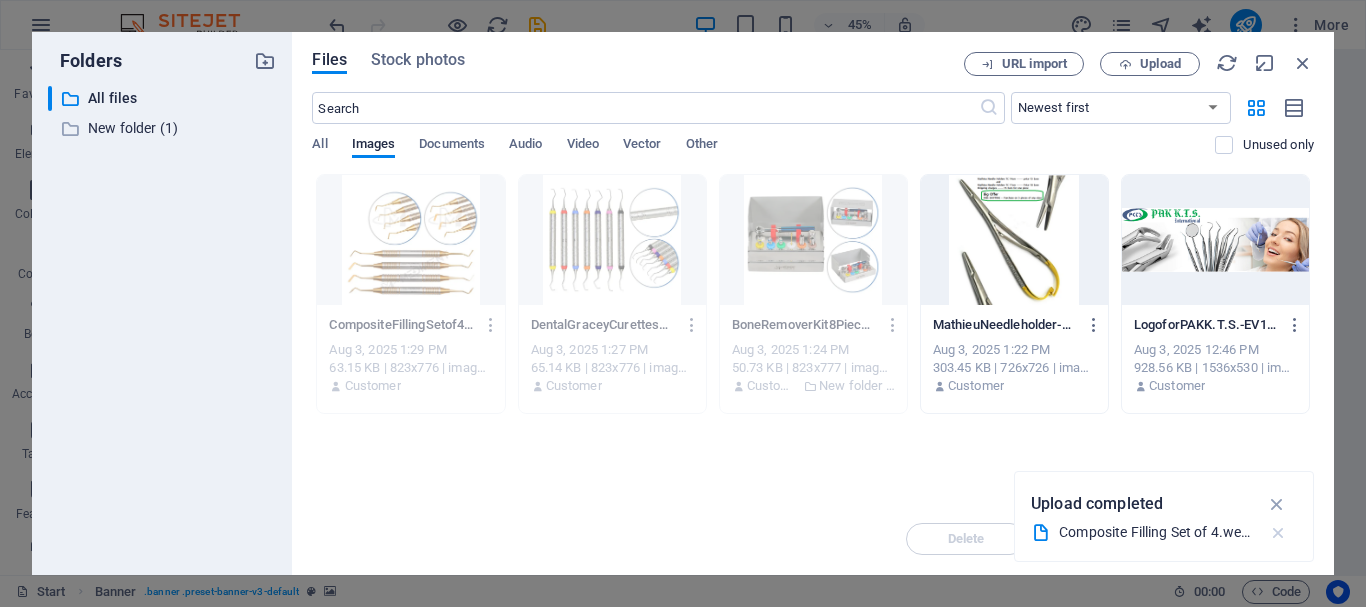 click at bounding box center [1278, 533] 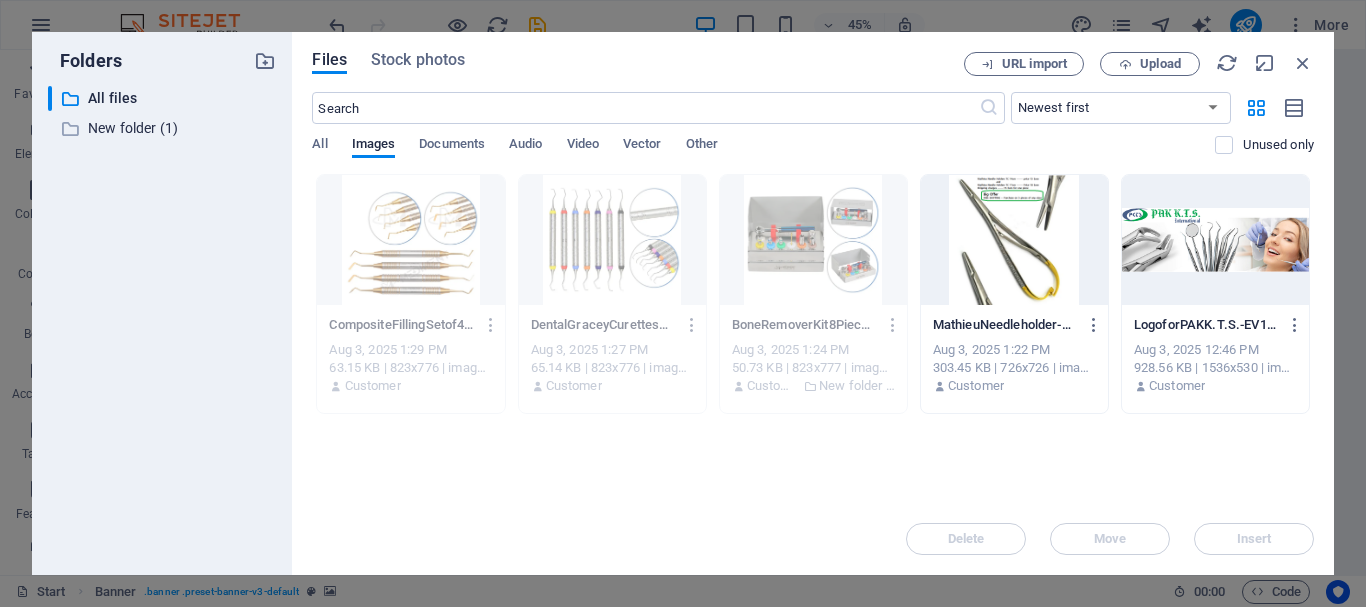 click on "Delete Move Insert" at bounding box center (813, 529) 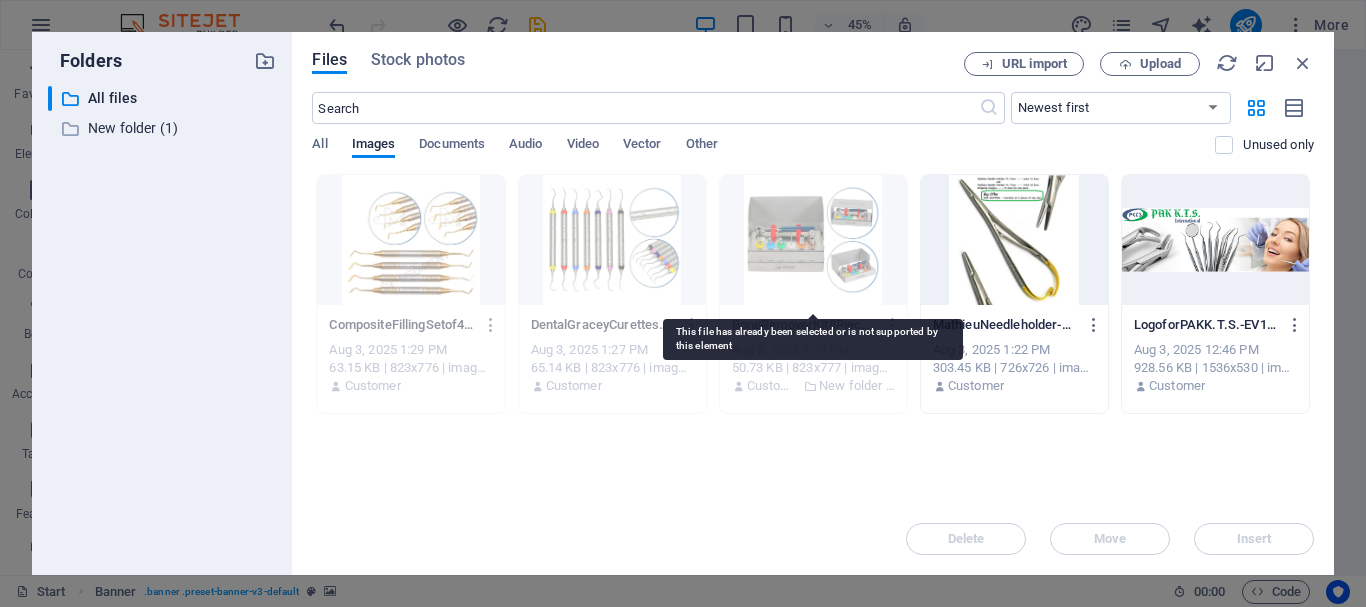 click at bounding box center (813, 240) 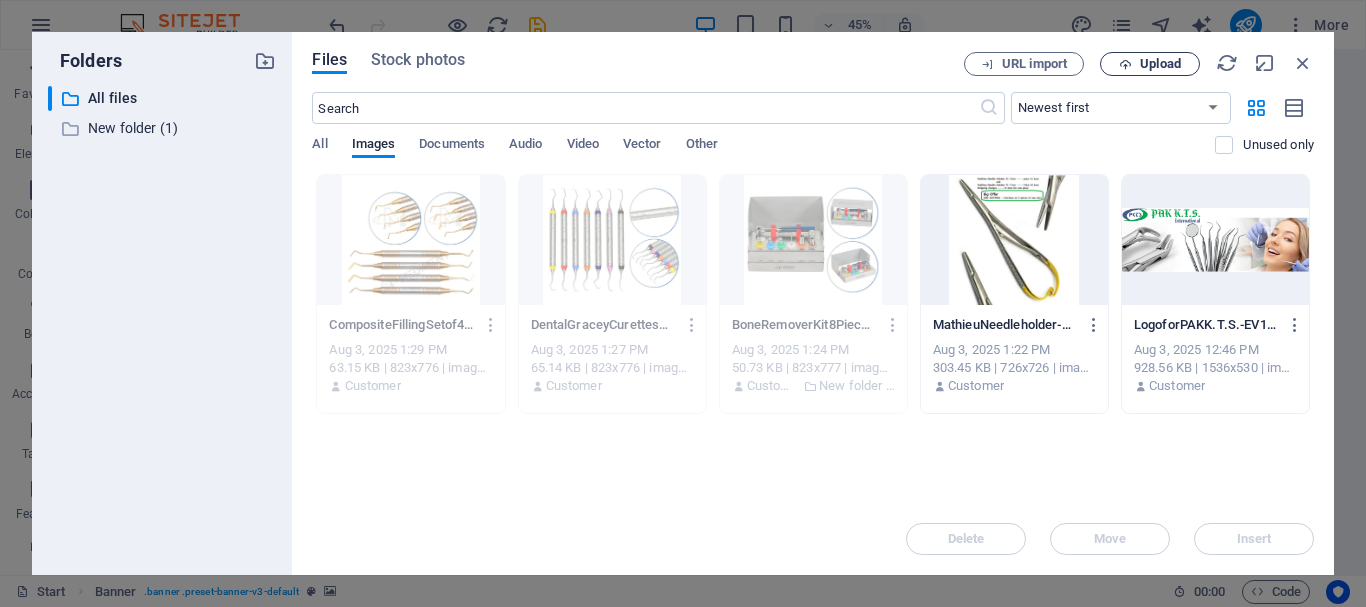 click on "Upload" at bounding box center (1160, 64) 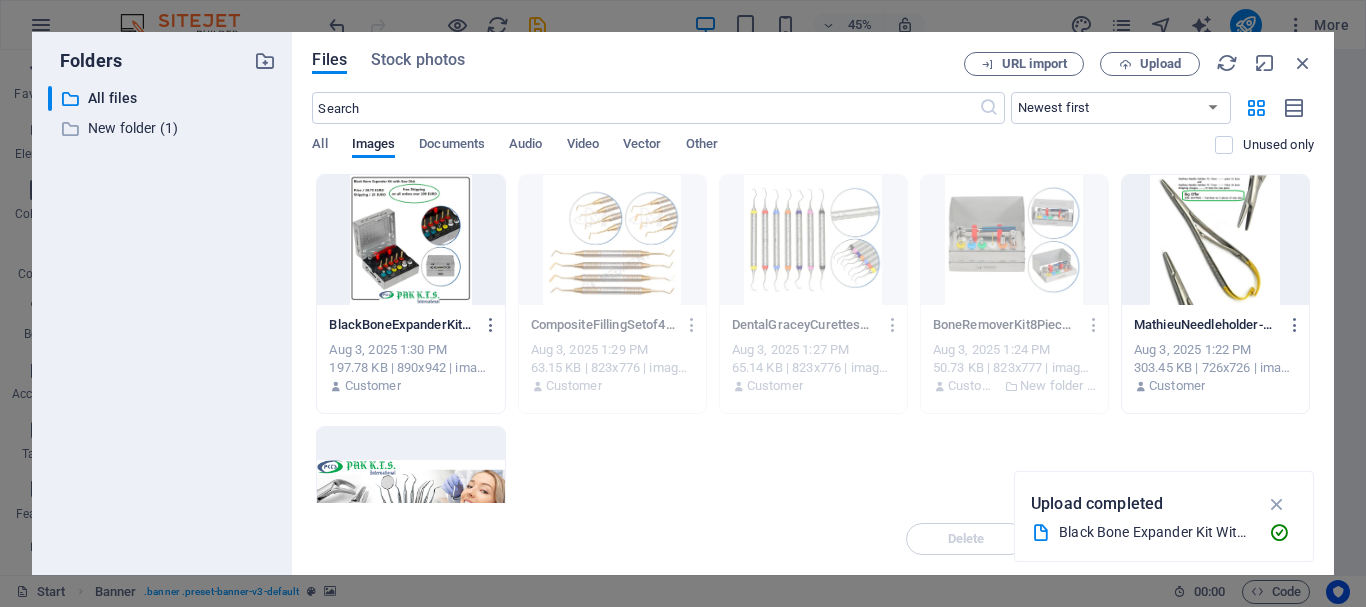 click at bounding box center [410, 240] 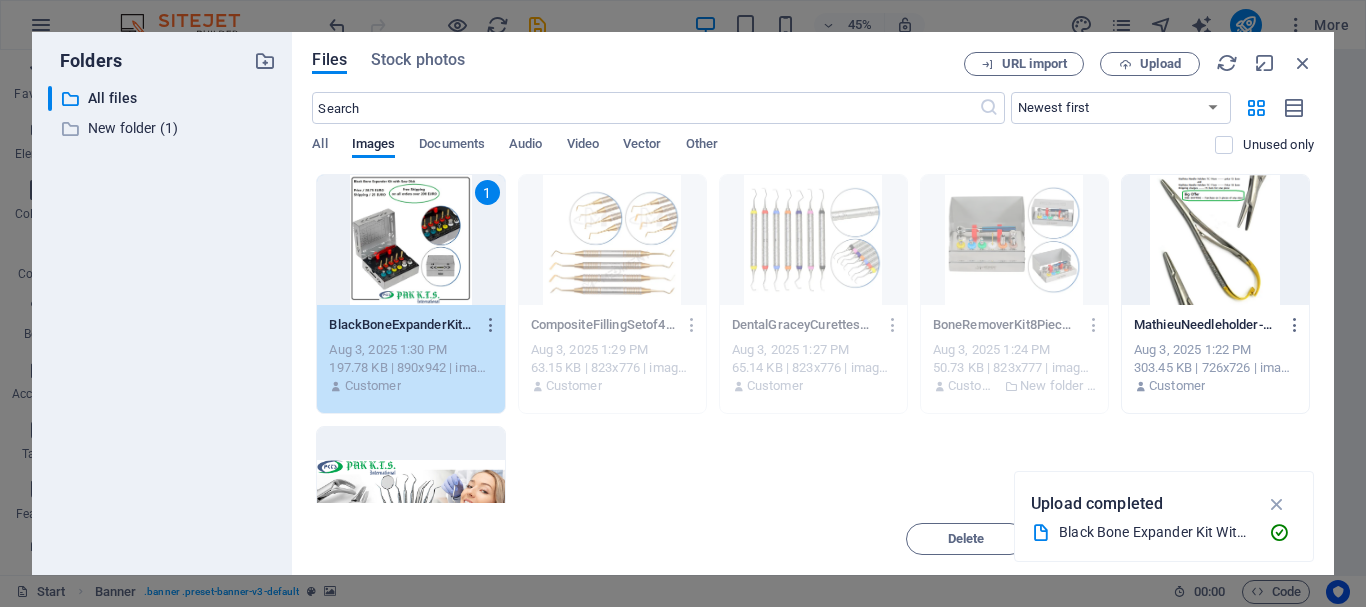 click on "1" at bounding box center [410, 240] 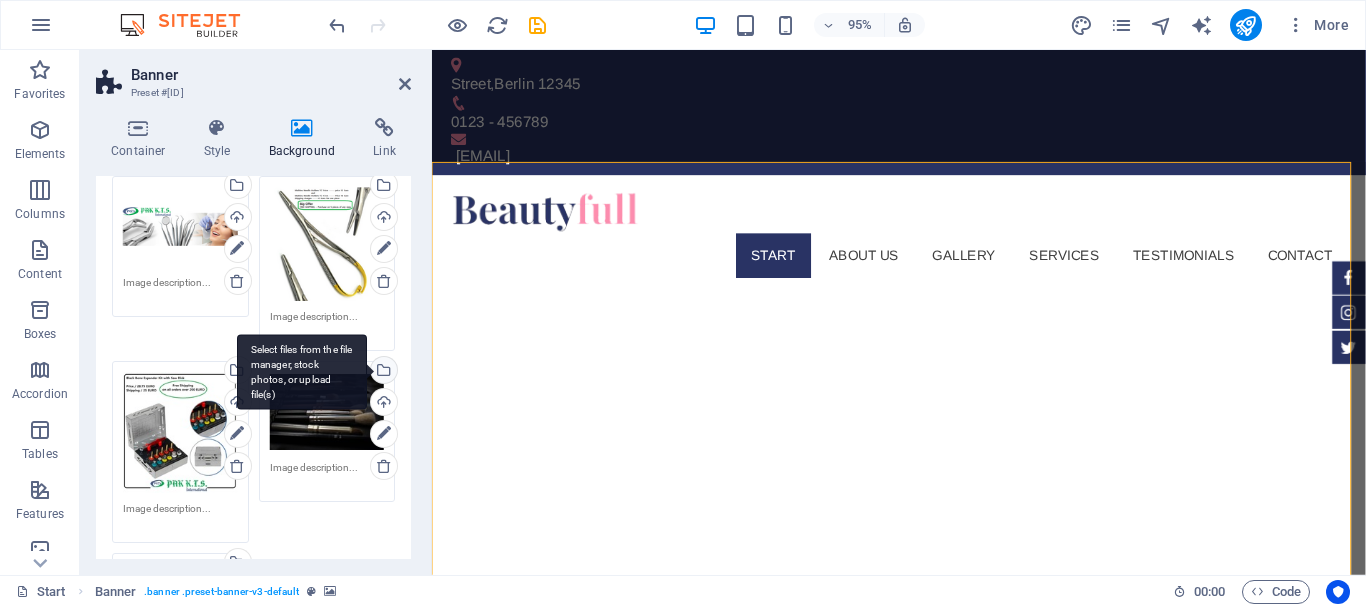 click on "Select files from the file manager, stock photos, or upload file(s)" at bounding box center (382, 372) 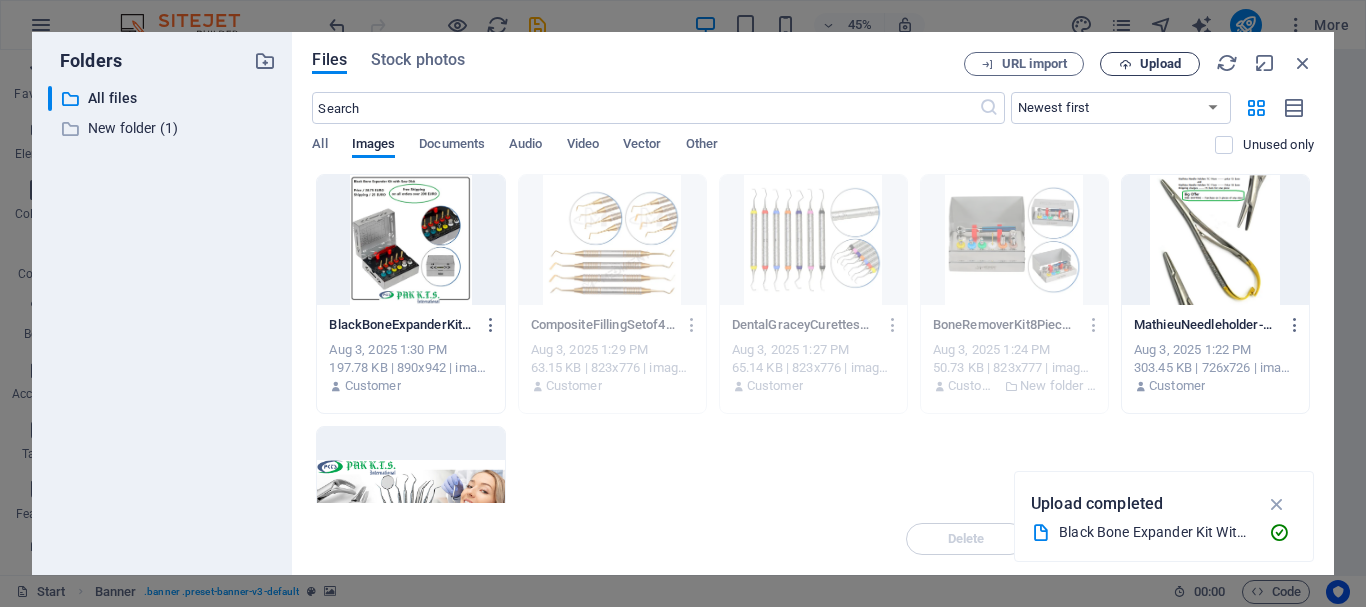 click on "Upload" at bounding box center [1150, 64] 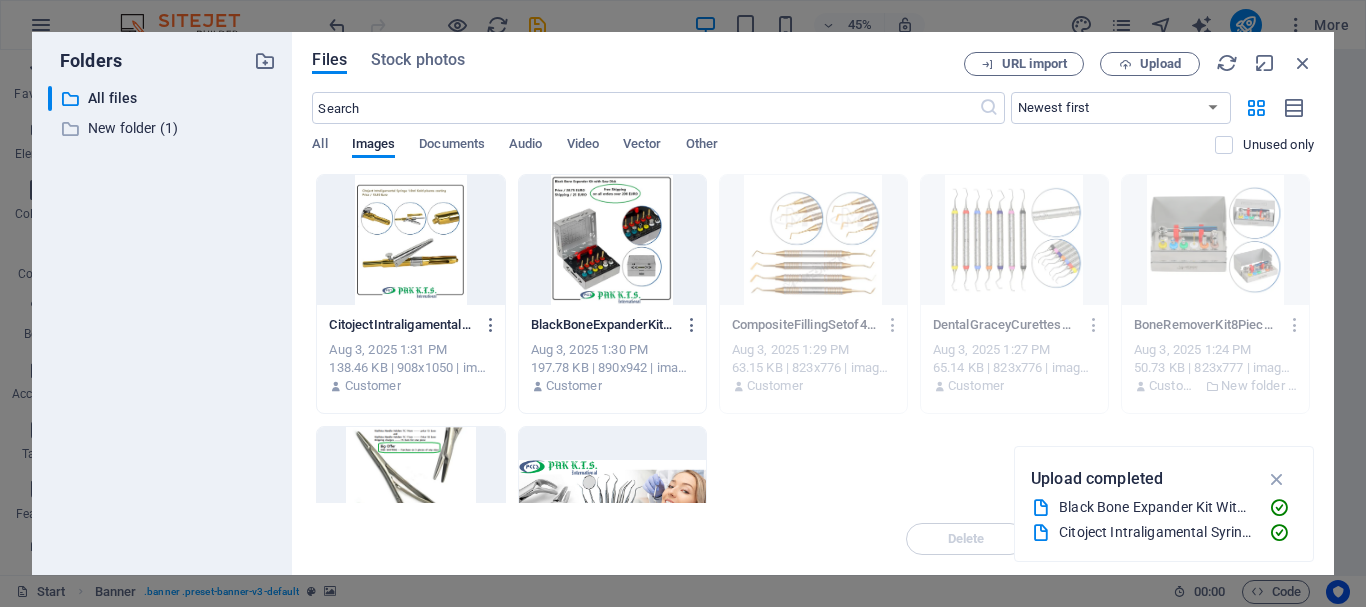 click at bounding box center (410, 240) 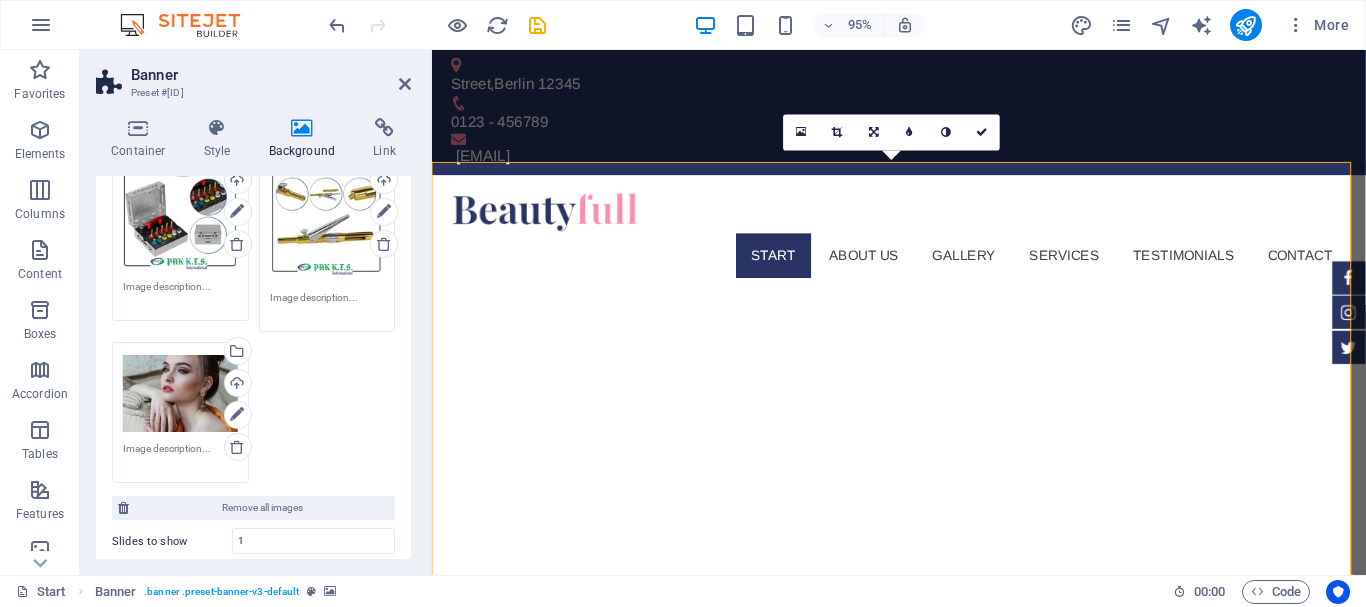 scroll, scrollTop: 559, scrollLeft: 0, axis: vertical 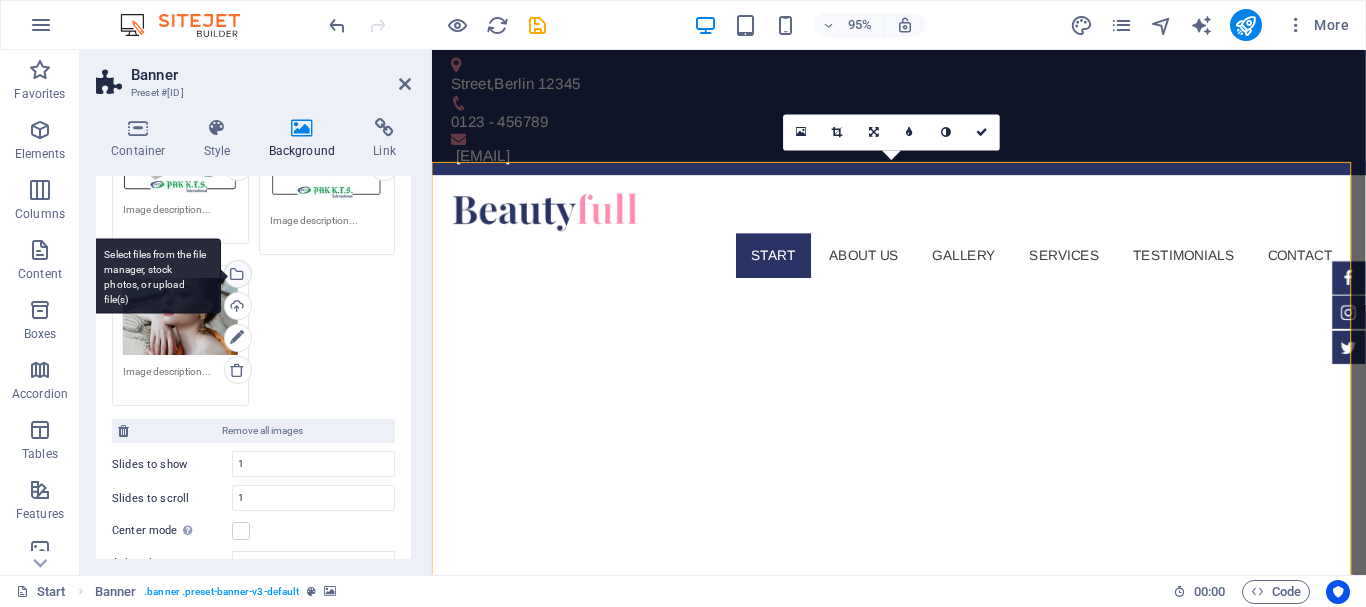 click on "Select files from the file manager, stock photos, or upload file(s)" at bounding box center [236, 276] 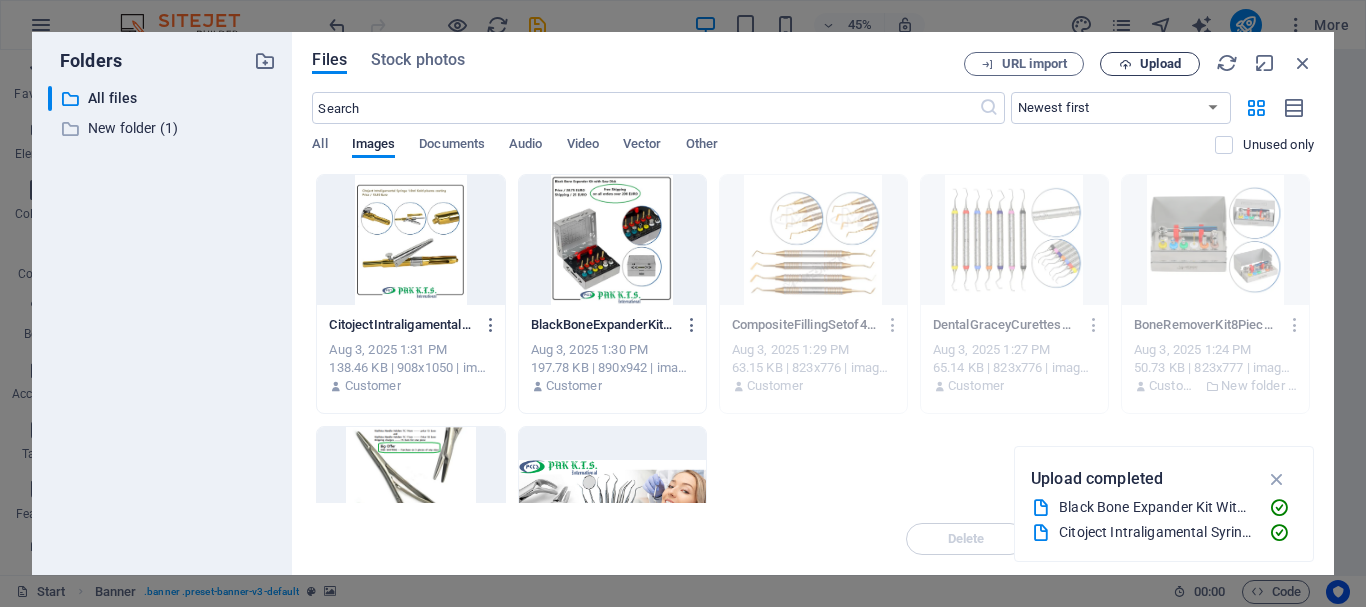 click on "Upload" at bounding box center [1160, 64] 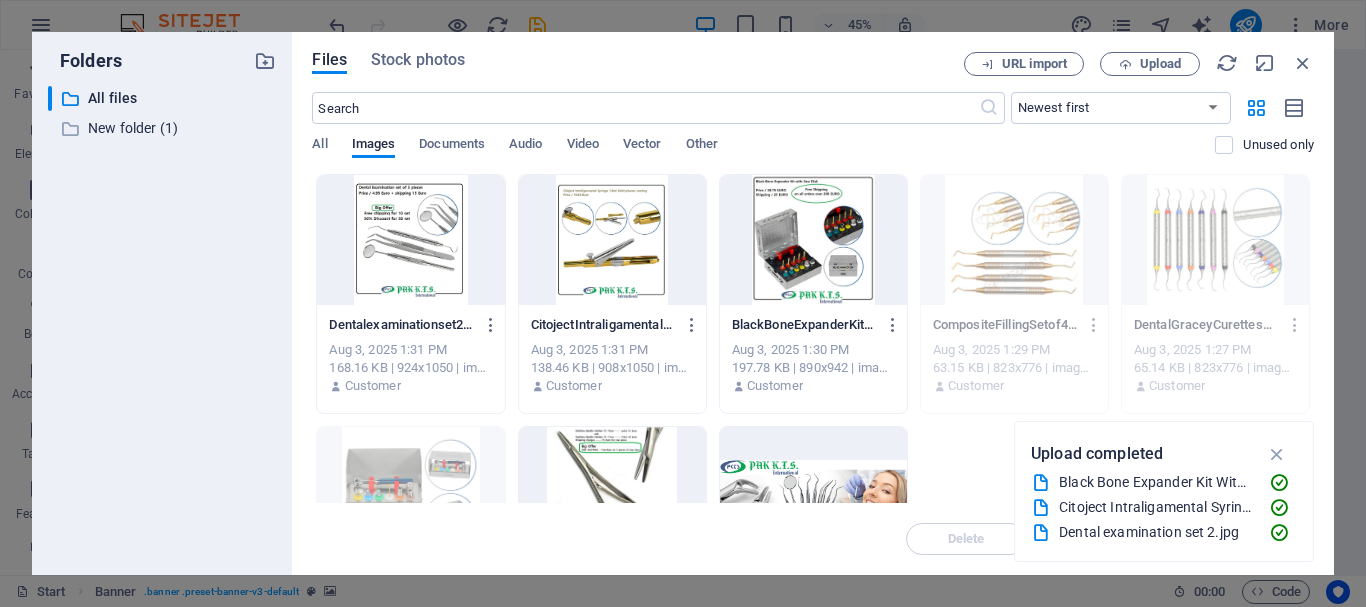 click at bounding box center [410, 240] 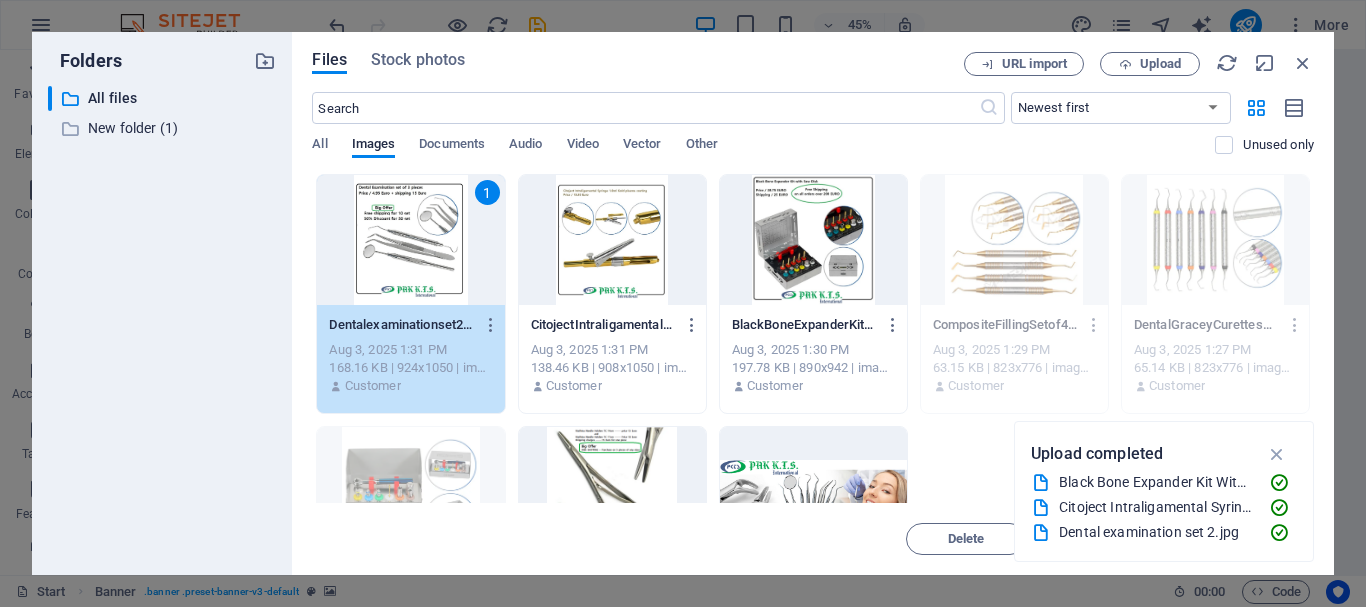 click on "1" at bounding box center [410, 240] 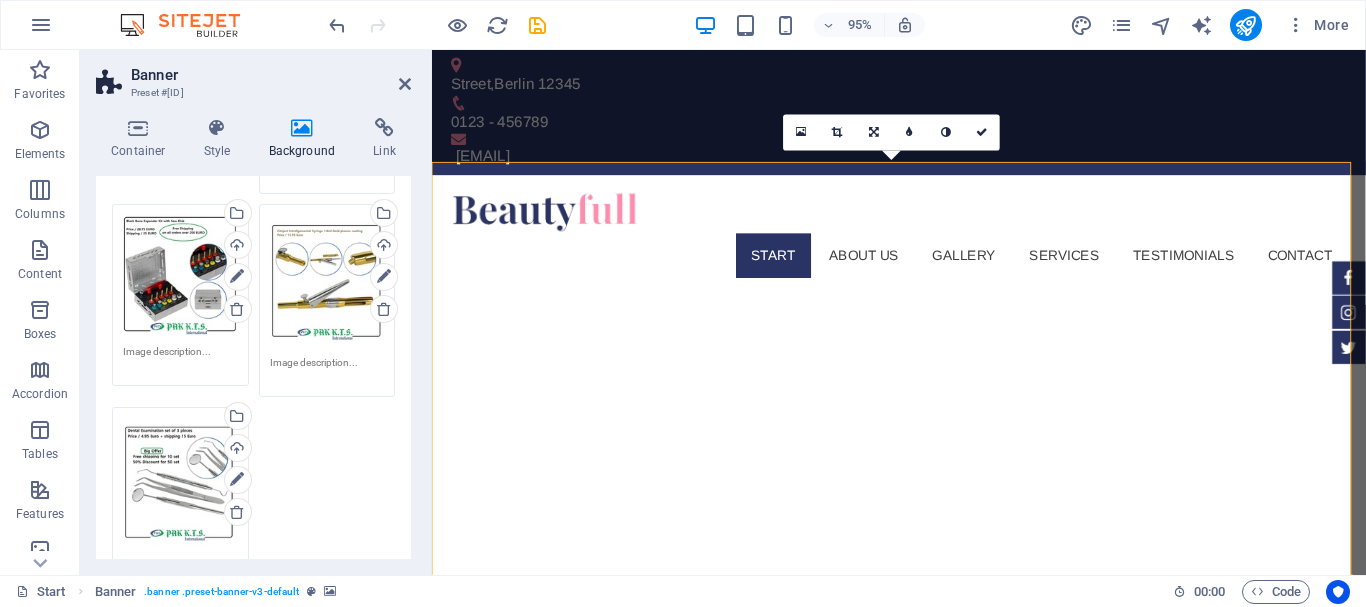 scroll, scrollTop: 364, scrollLeft: 0, axis: vertical 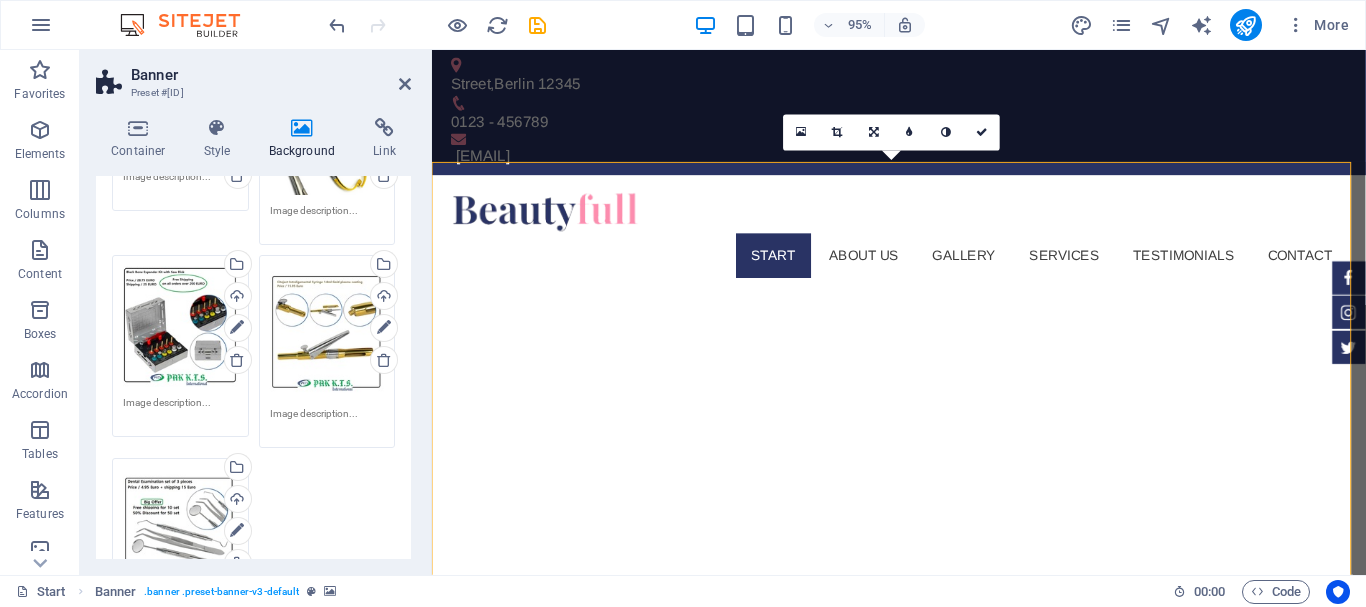 click on "Container Style Background Link Size Height Default px rem % vh vw Min. height 90 None px rem % vh vw Width Default px rem % em vh vw Min. width None px rem % vh vw Content width Default Custom width Width Default px rem % em vh vw Min. width None px rem % vh vw Default padding Custom spacing Default content width and padding can be changed under Design. Edit design Layout (Flexbox) Alignment Determines the flex direction. Default Main axis Determine how elements should behave along the main axis inside this container (justify content). Default Side axis Control the vertical direction of the element inside of the container (align items). Default Wrap Default On Off Fill Controls the distances and direction of elements on the y-axis across several lines (align content). Default Accessibility ARIA helps assistive technologies (like screen readers) to understand the role, state, and behavior of web elements Role The ARIA role defines the purpose of an element.  None Alert Article Banner Comment" at bounding box center (253, 338) 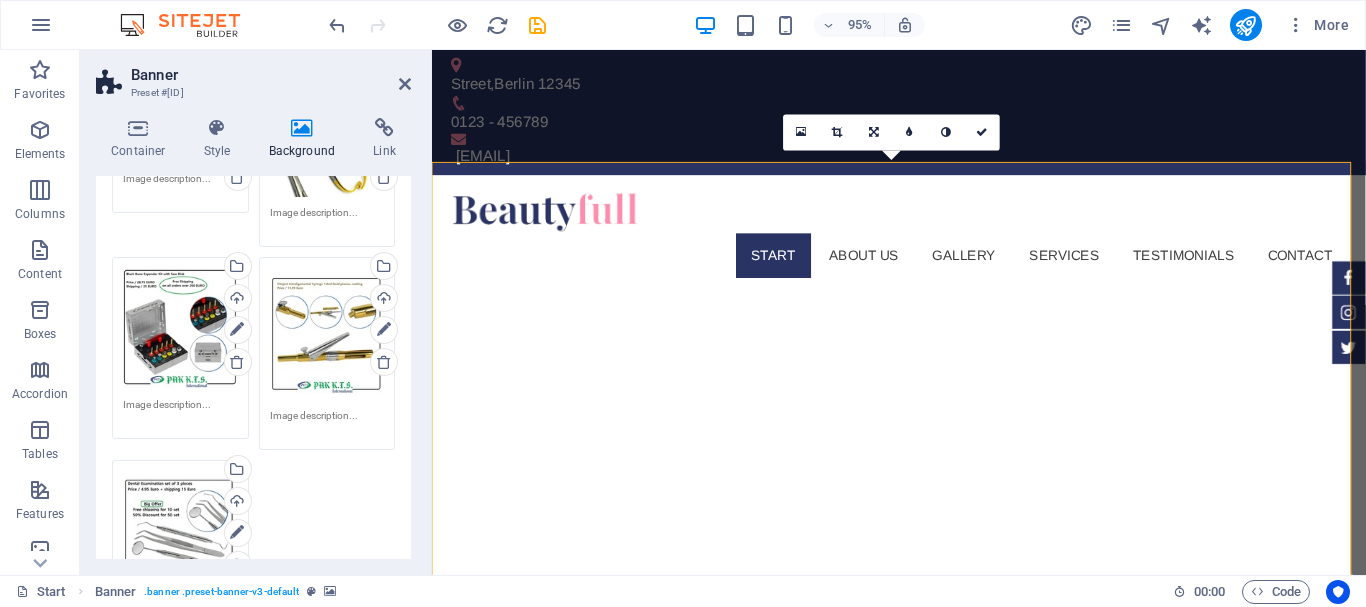 drag, startPoint x: 416, startPoint y: 329, endPoint x: 413, endPoint y: 278, distance: 51.088158 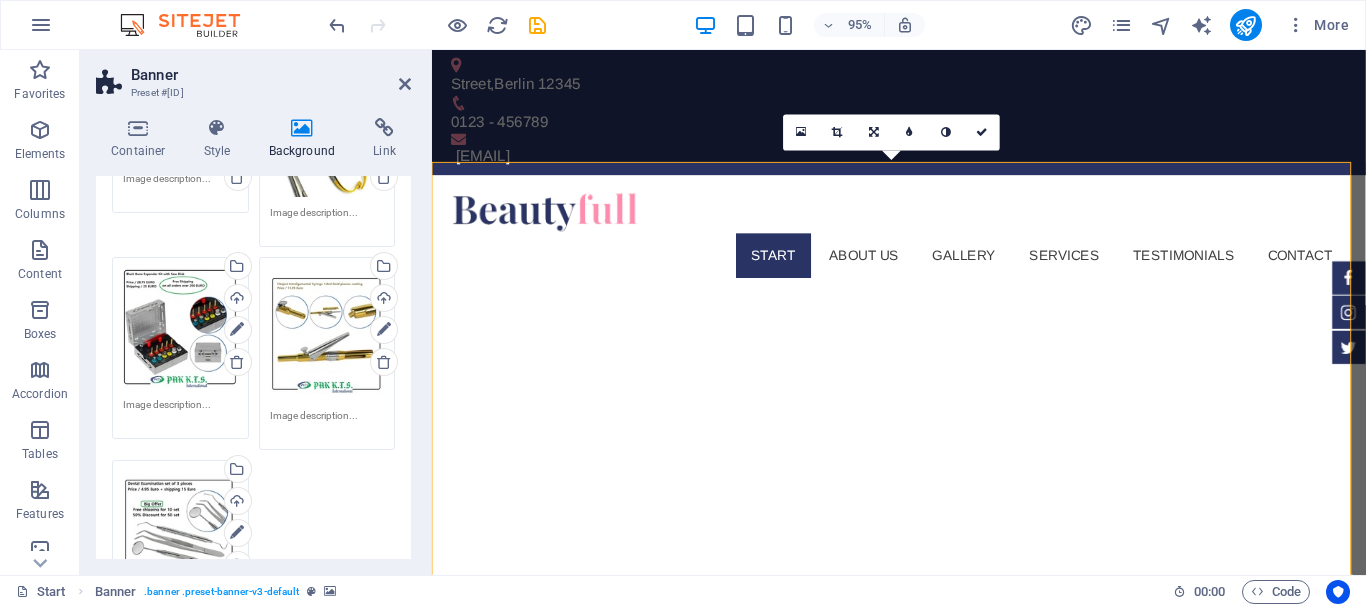 drag, startPoint x: 405, startPoint y: 266, endPoint x: 408, endPoint y: 240, distance: 26.172504 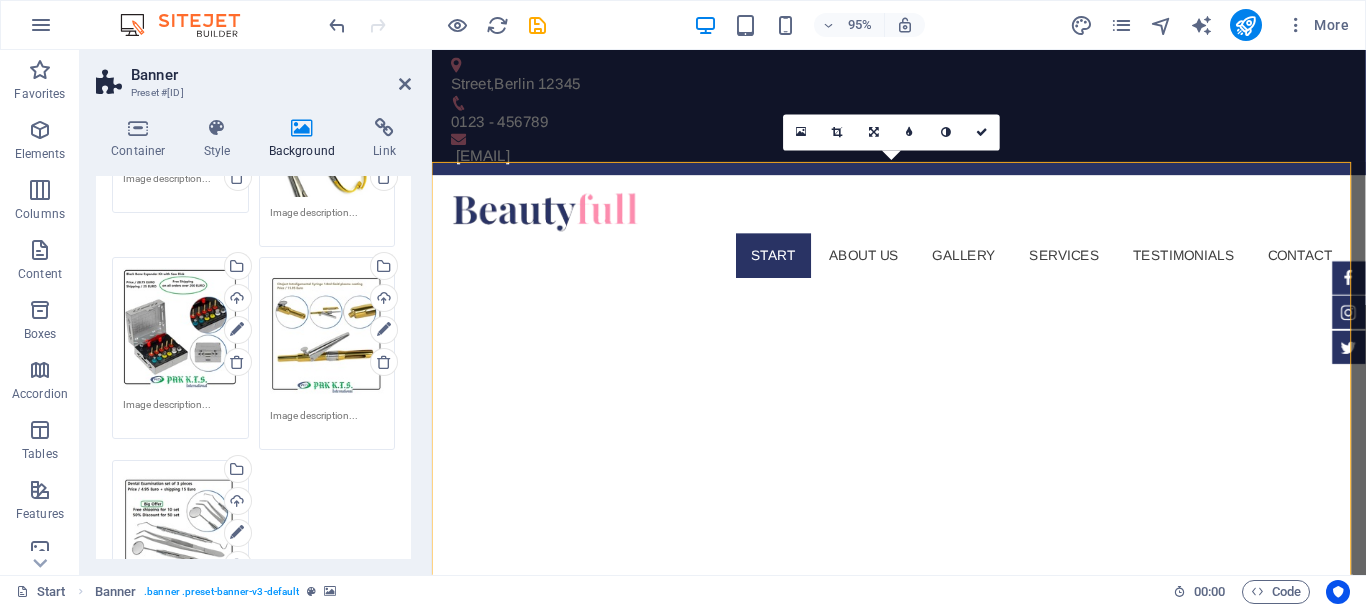 click on "Background None Color / Gradient Element Stretch background to full-width Color overlay Places an overlay over the background to colorize it Parallax 0 % Image Image slider Map Video YouTube Vimeo HTML Drag files here, click to choose files or select files from Files or our free stock photos & videos Drag files here, click to choose files or select files from Files or our free stock photos & videos Select files from the file manager, stock photos, or upload file(s) Upload Drag files here, click to choose files or select files from Files or our free stock photos & videos Select files from the file manager, stock photos, or upload file(s) Upload Drag files here, click to choose files or select files from Files or our free stock photos & videos Select files from the file manager, stock photos, or upload file(s) Upload Drag files here, click to choose files or select files from Files or our free stock photos & videos Select files from the file manager, stock photos, or upload file(s) Upload Upload Slides to show" at bounding box center (253, 367) 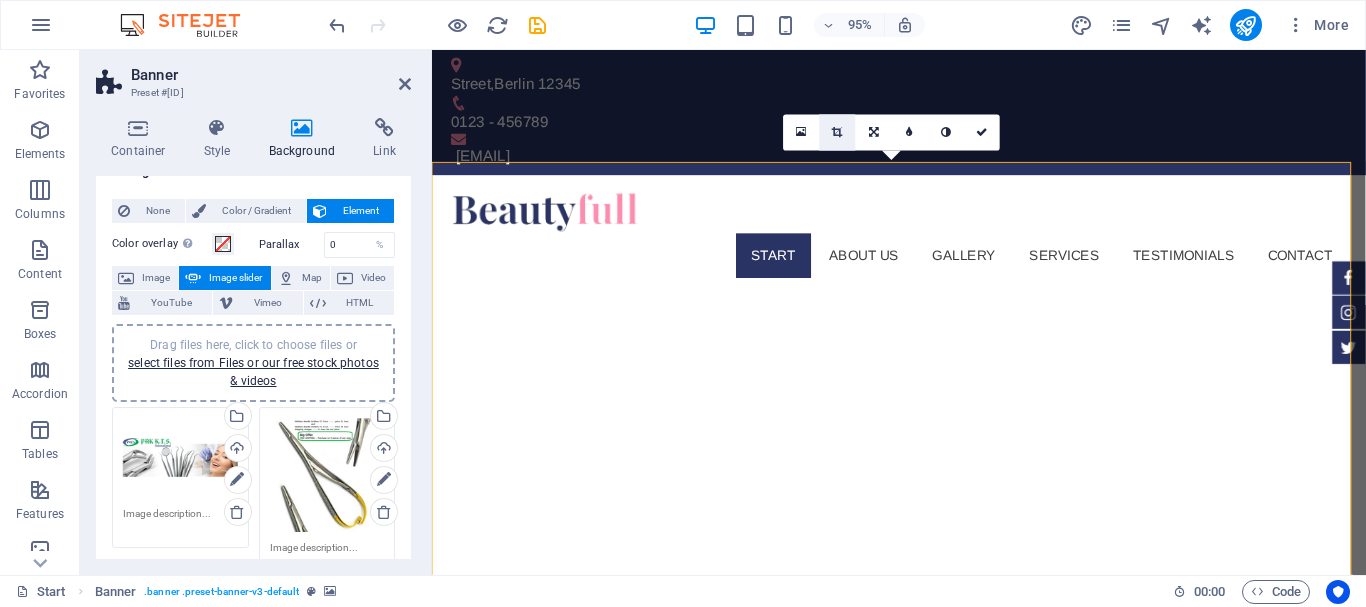 click at bounding box center [837, 132] 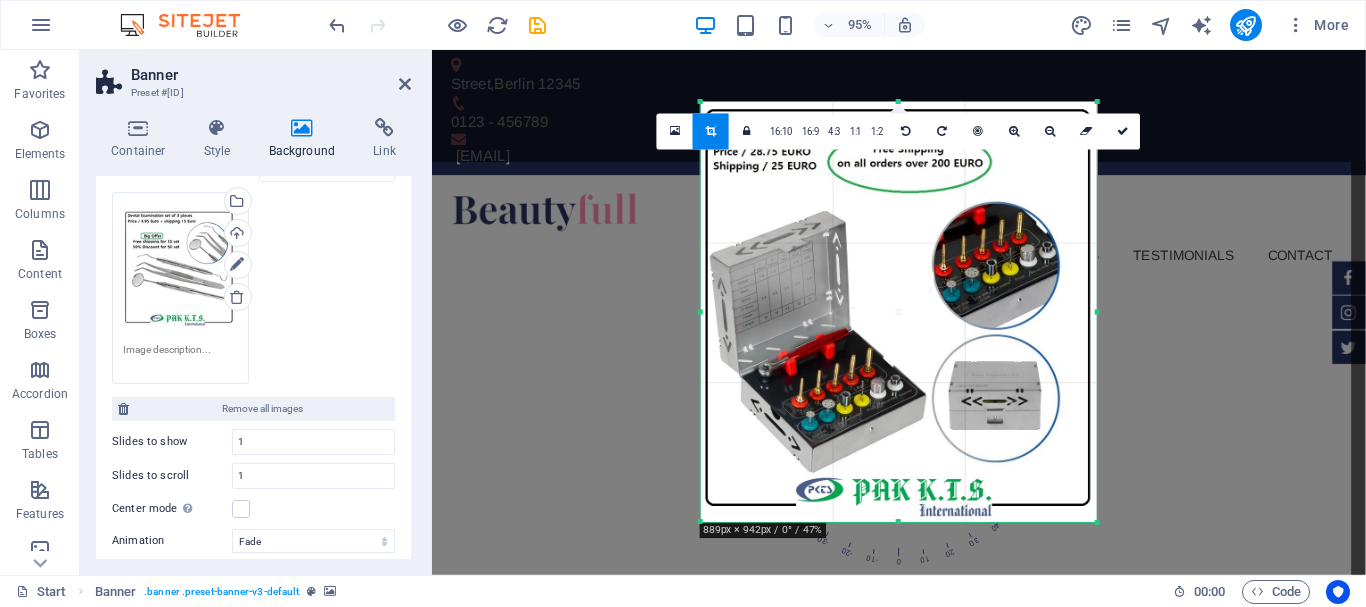 scroll, scrollTop: 702, scrollLeft: 0, axis: vertical 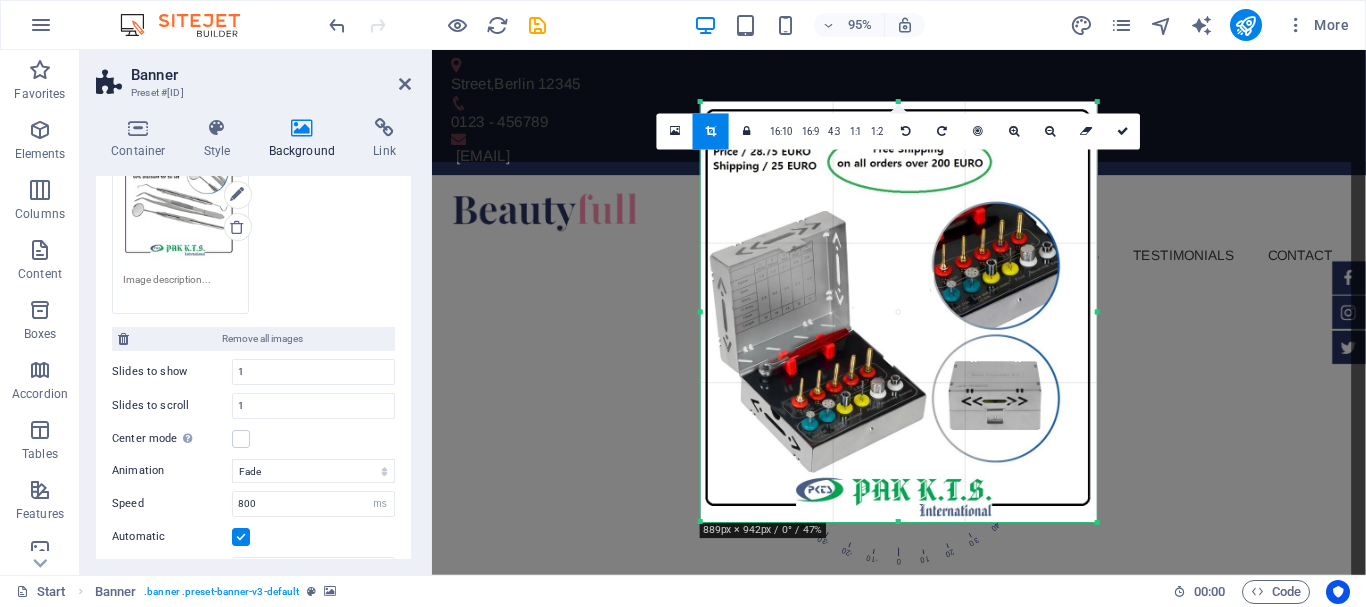 drag, startPoint x: 411, startPoint y: 481, endPoint x: 405, endPoint y: 498, distance: 18.027756 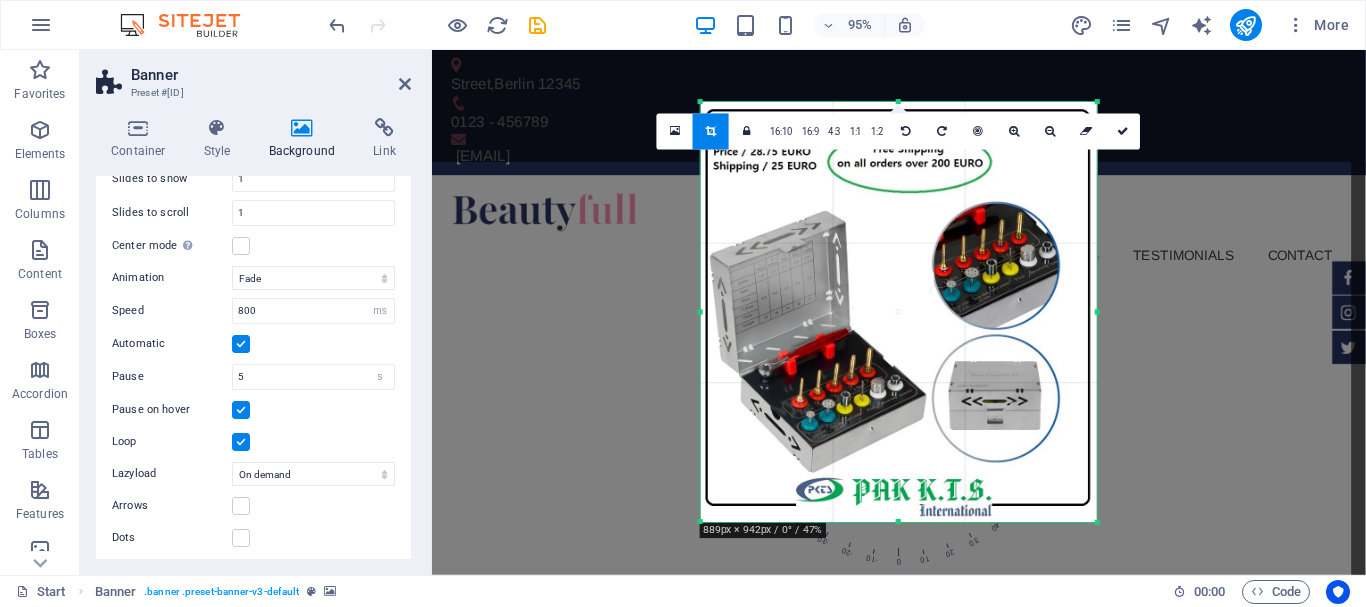 click on "None Color / Gradient Element Stretch background to full-width Color overlay Places an overlay over the background to colorize it Parallax 0 % Image Image slider Map Video YouTube Vimeo HTML Drag files here, click to choose files or select files from Files or our free stock photos & videos Drag files here, click to choose files or select files from Files or our free stock photos & videos Select files from the file manager, stock photos, or upload file(s) Upload Drag files here, click to choose files or select files from Files or our free stock photos & videos Select files from the file manager, stock photos, or upload file(s) Upload Drag files here, click to choose files or select files from Files or our free stock photos & videos Select files from the file manager, stock photos, or upload file(s) Upload Drag files here, click to choose files or select files from Files or our free stock photos & videos Select files from the file manager, stock photos, or upload file(s) Upload Upload Remove all images 1 1 0 px" at bounding box center [253, -59] 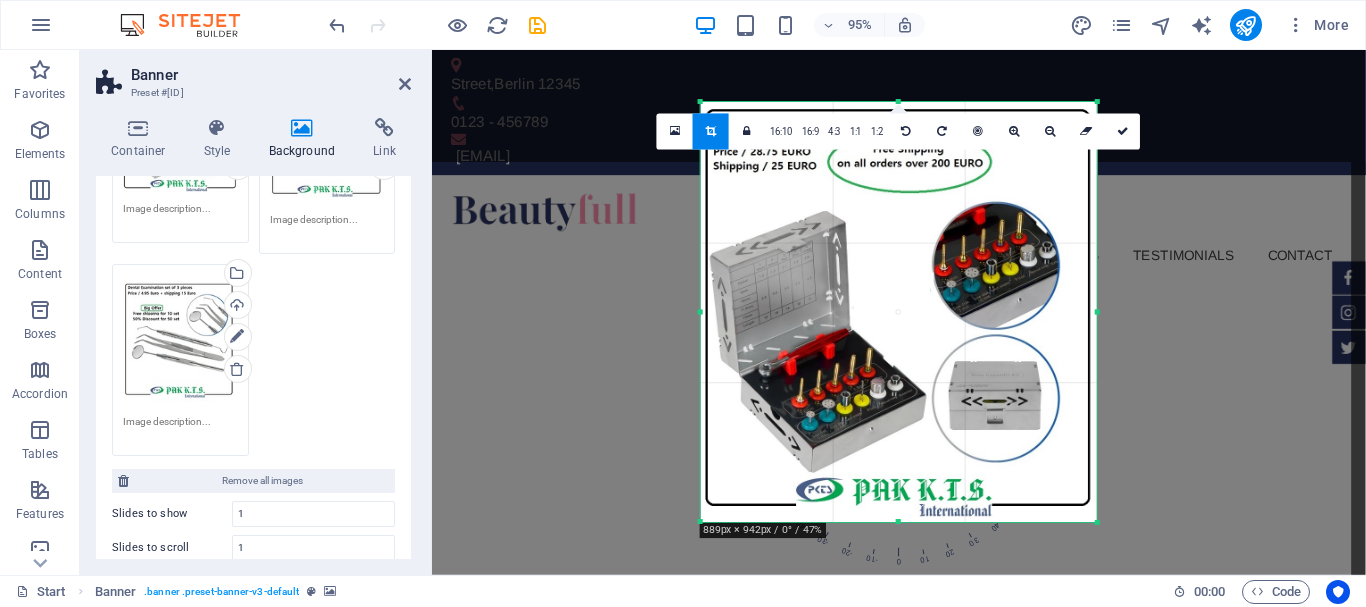 click on "Drag files here, click to choose files or select files from Files or our free stock photos & videos" at bounding box center (180, 340) 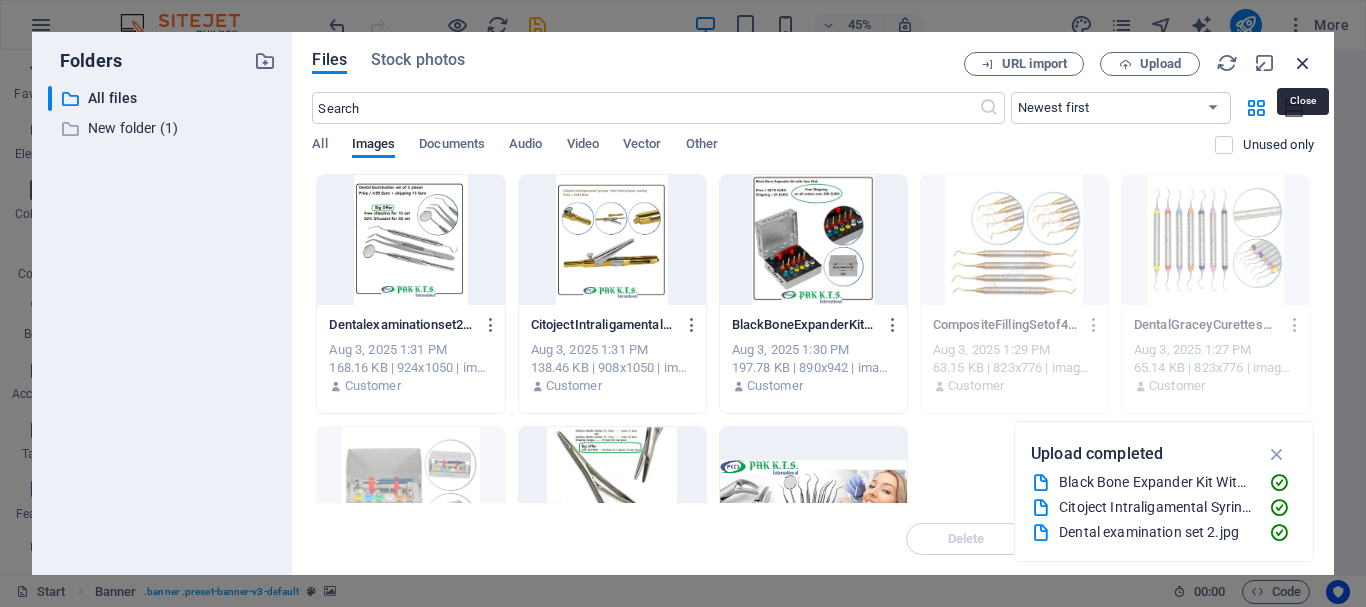click at bounding box center (1303, 63) 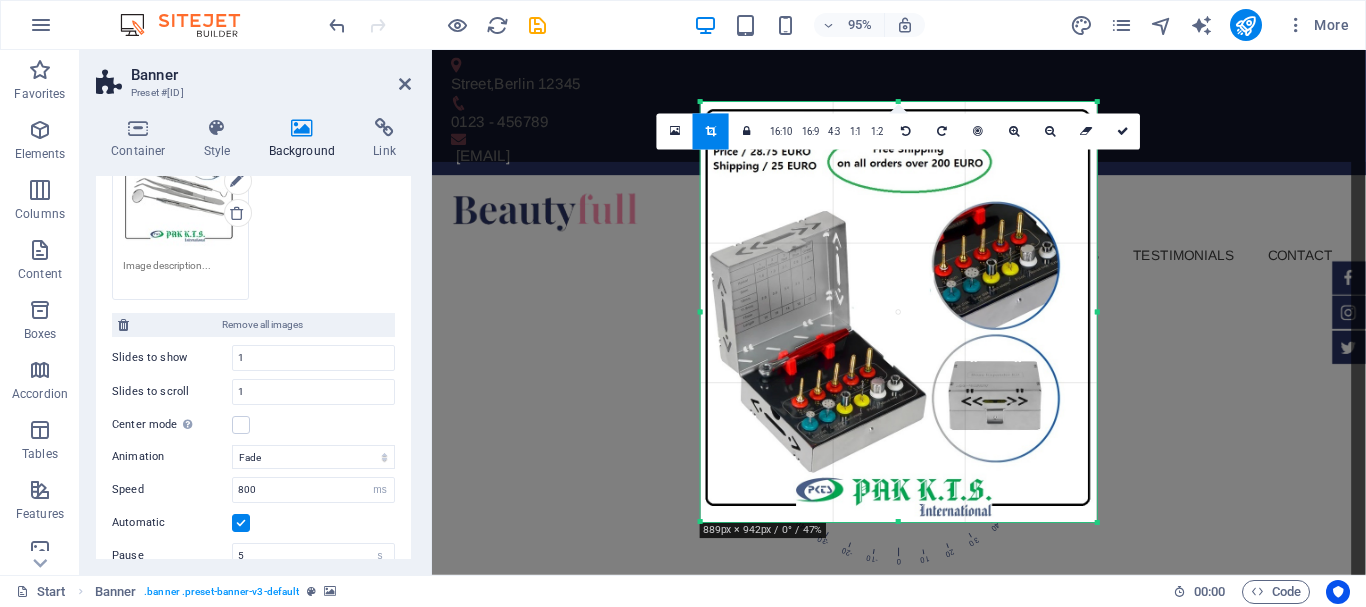 scroll, scrollTop: 809, scrollLeft: 0, axis: vertical 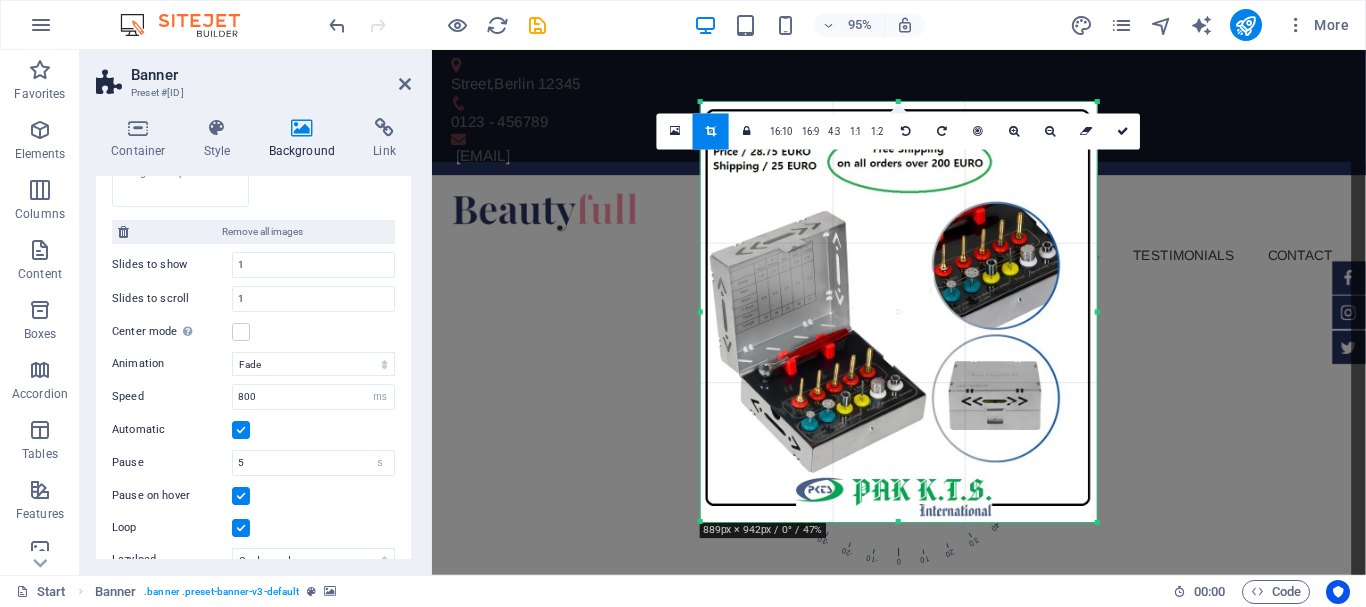 drag, startPoint x: 421, startPoint y: 511, endPoint x: 422, endPoint y: 412, distance: 99.00505 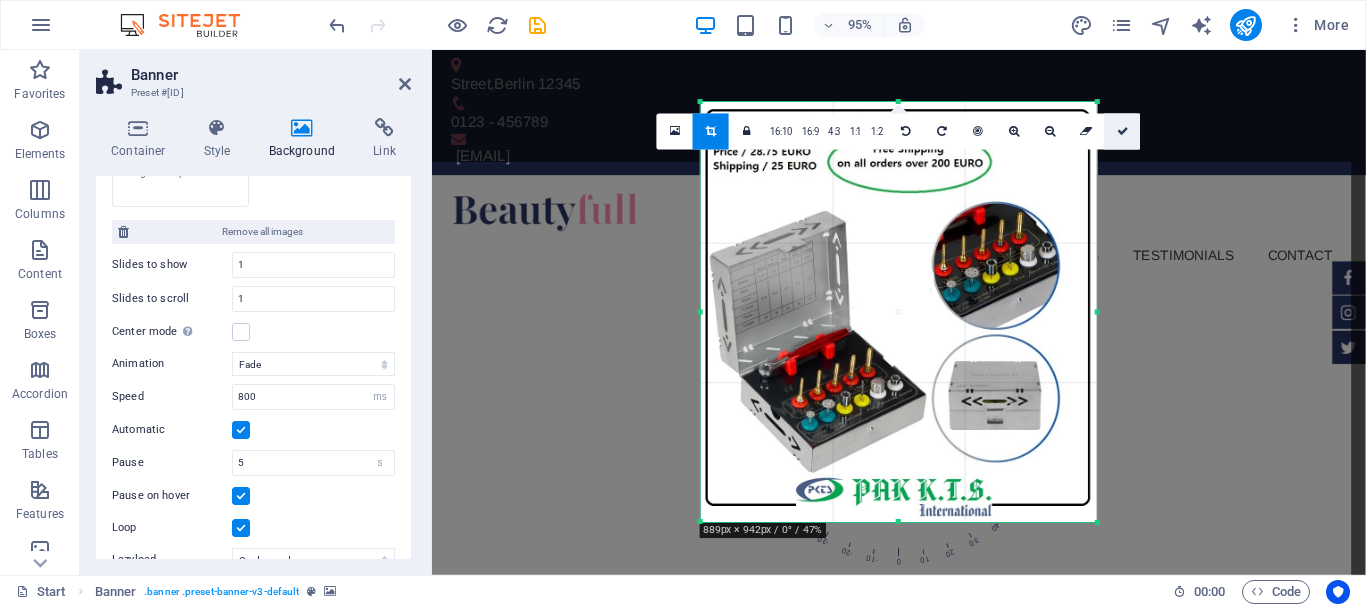 click at bounding box center (1123, 132) 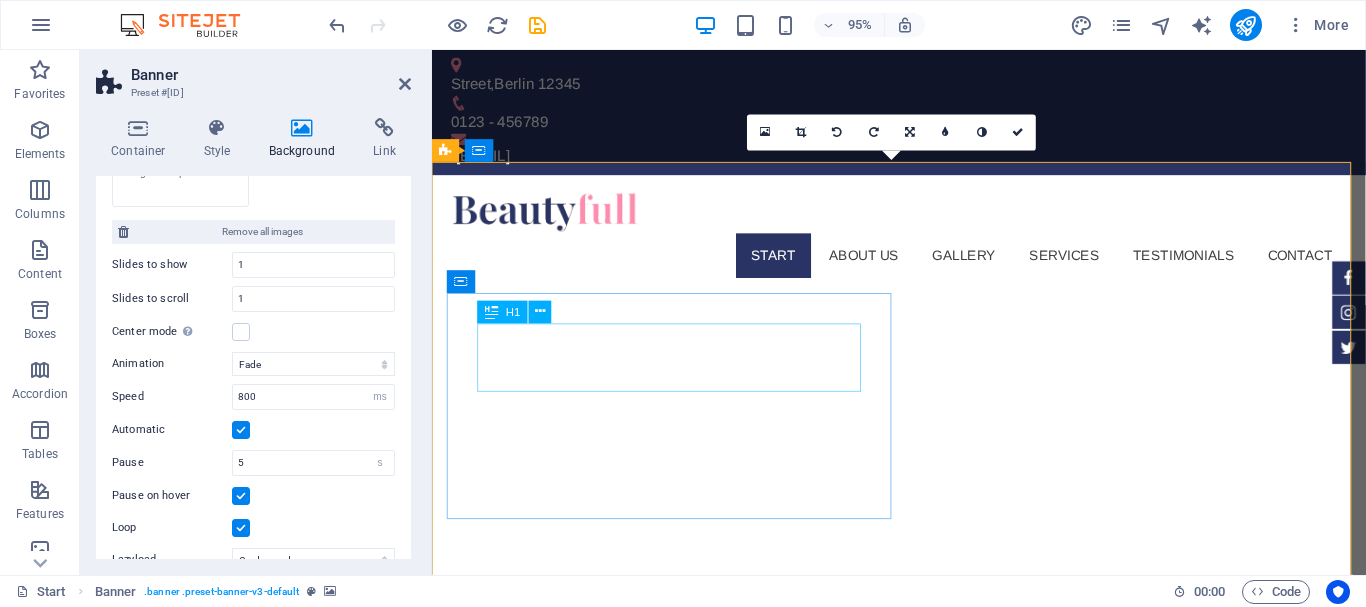 click on "pakkts.com" at bounding box center (642, 1519) 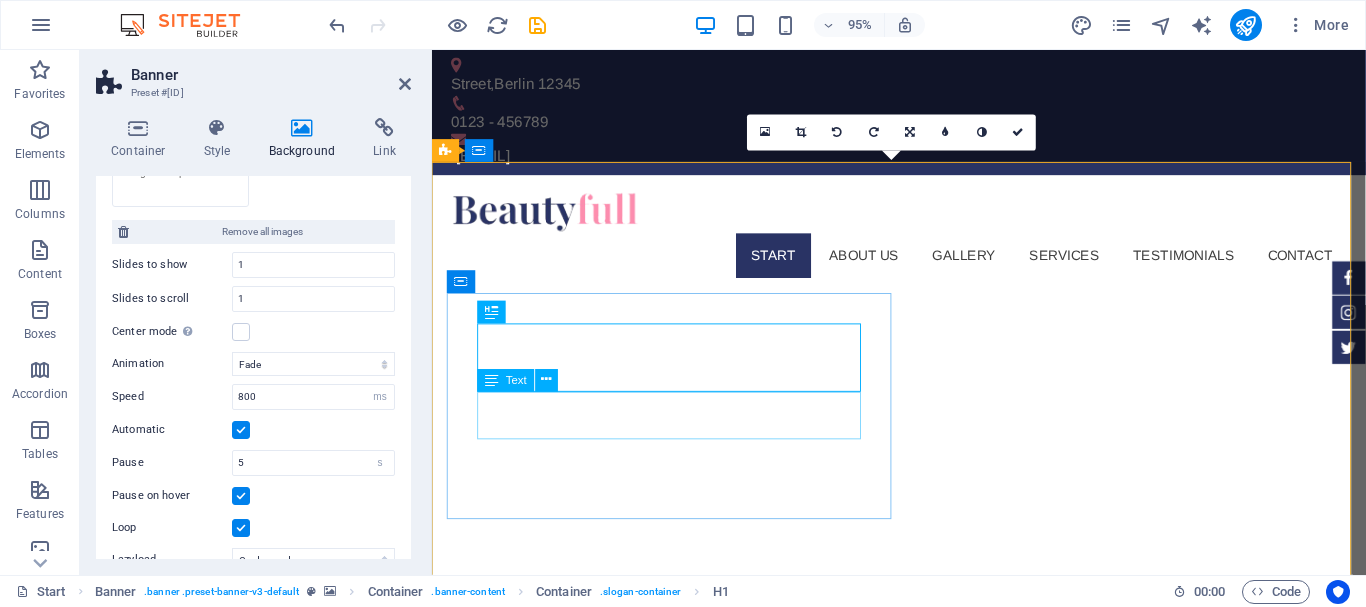 click on "Sed ut perspiciatis unde omnis iste natus doloremque laudantium." at bounding box center (688, 1580) 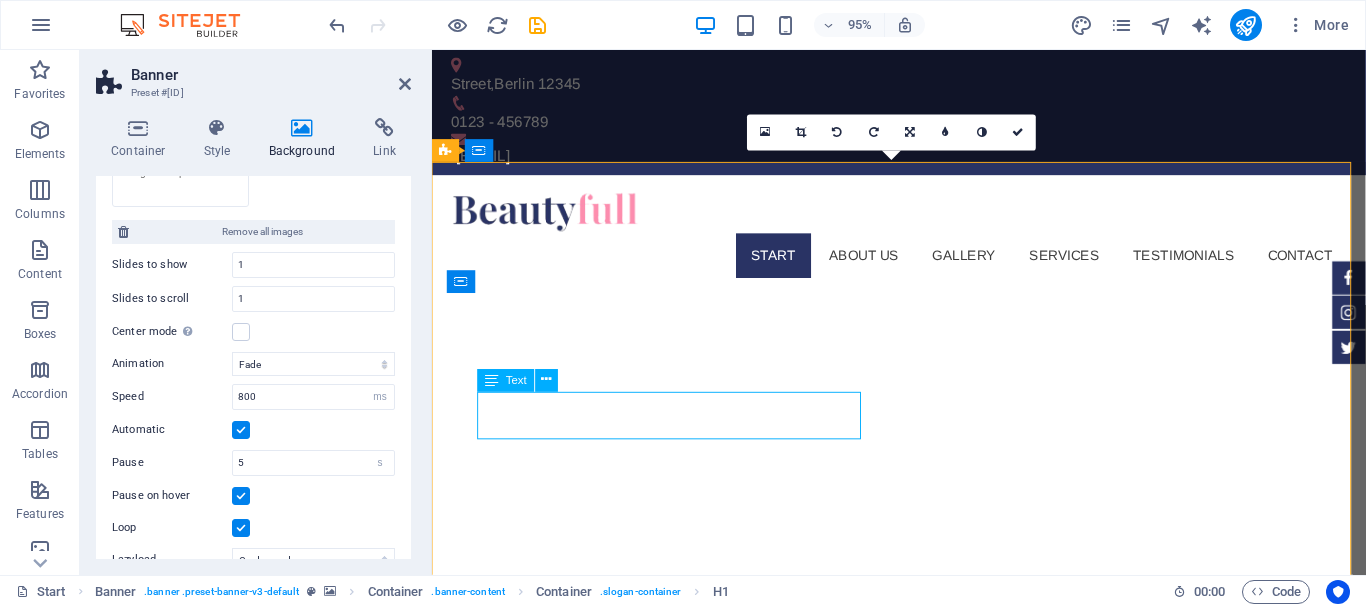 click on "Sed ut perspiciatis unde omnis iste natus doloremque laudantium." at bounding box center [688, 1580] 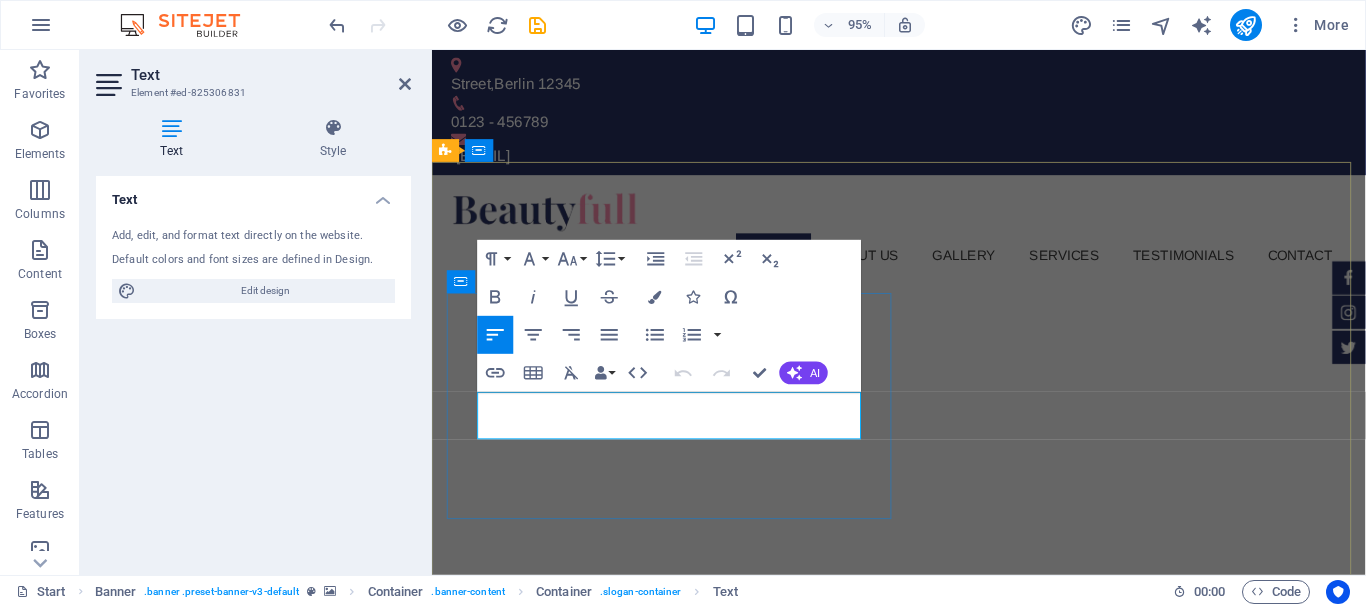 click on "Sed ut perspiciatis unde omnis iste natus doloremque laudantium." at bounding box center [688, 1028] 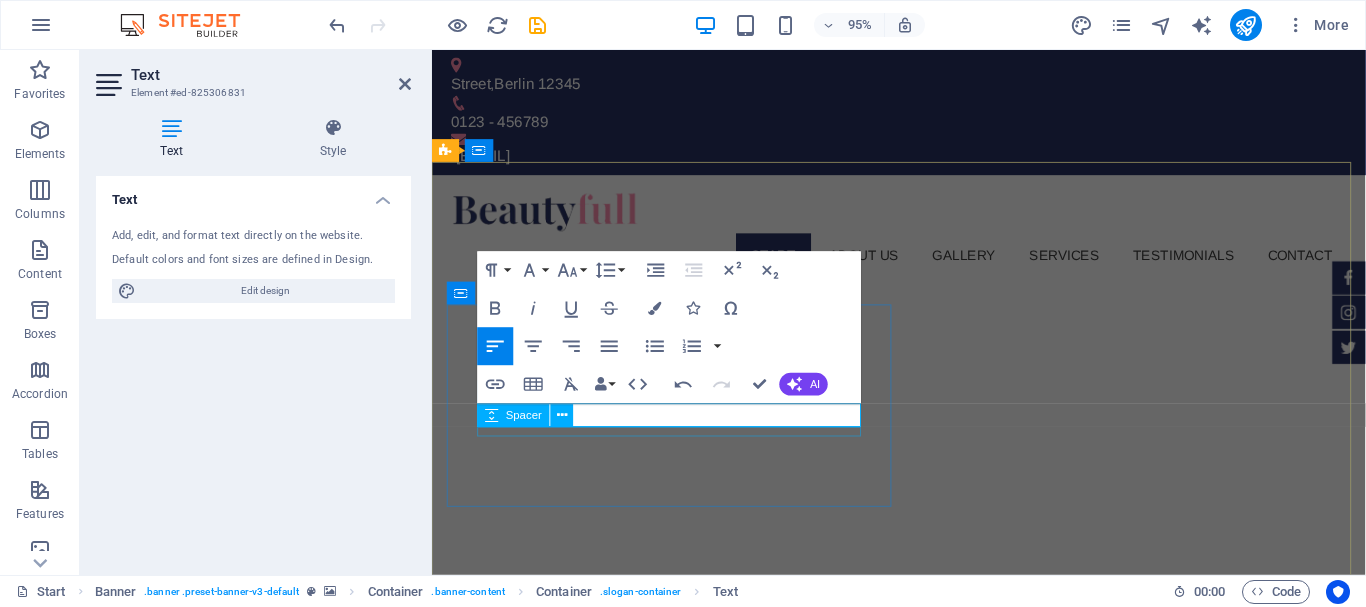 type 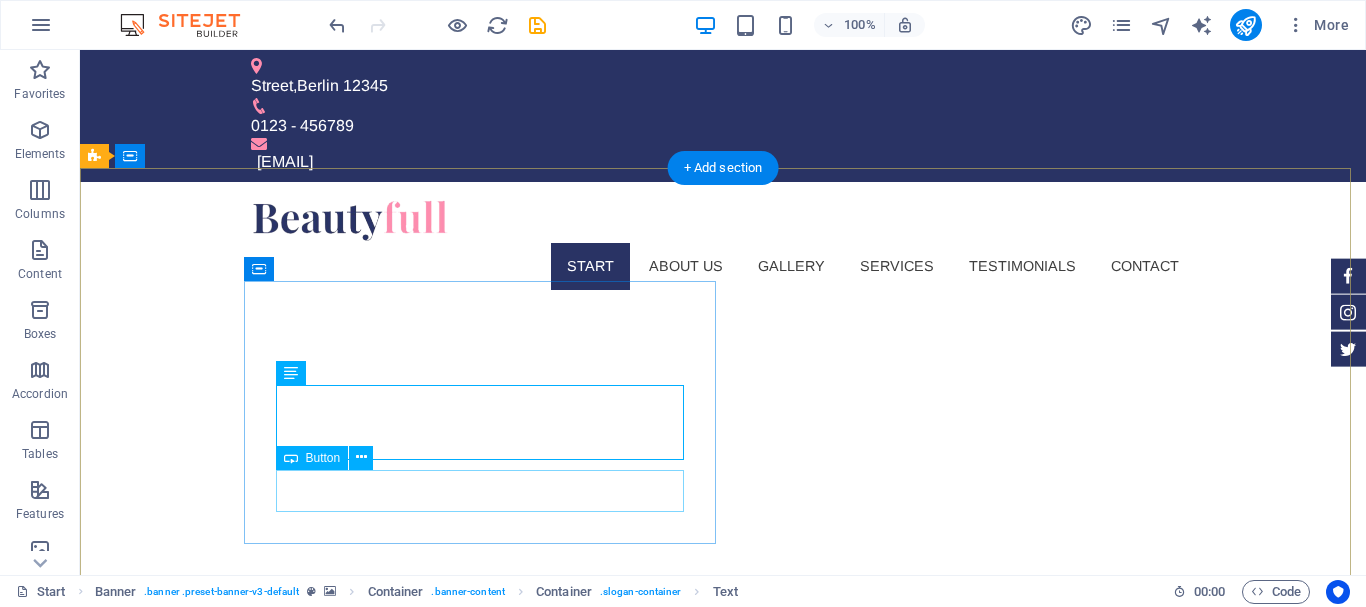 click on "Learn more" at bounding box center [487, 1084] 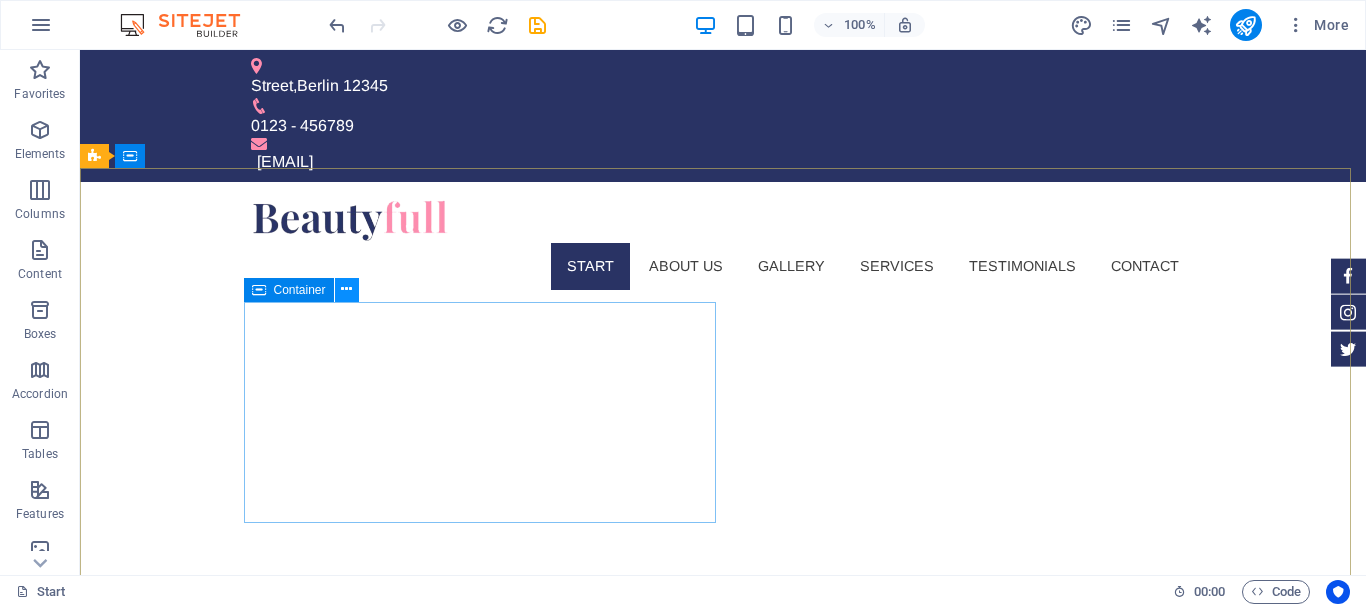 click at bounding box center (346, 289) 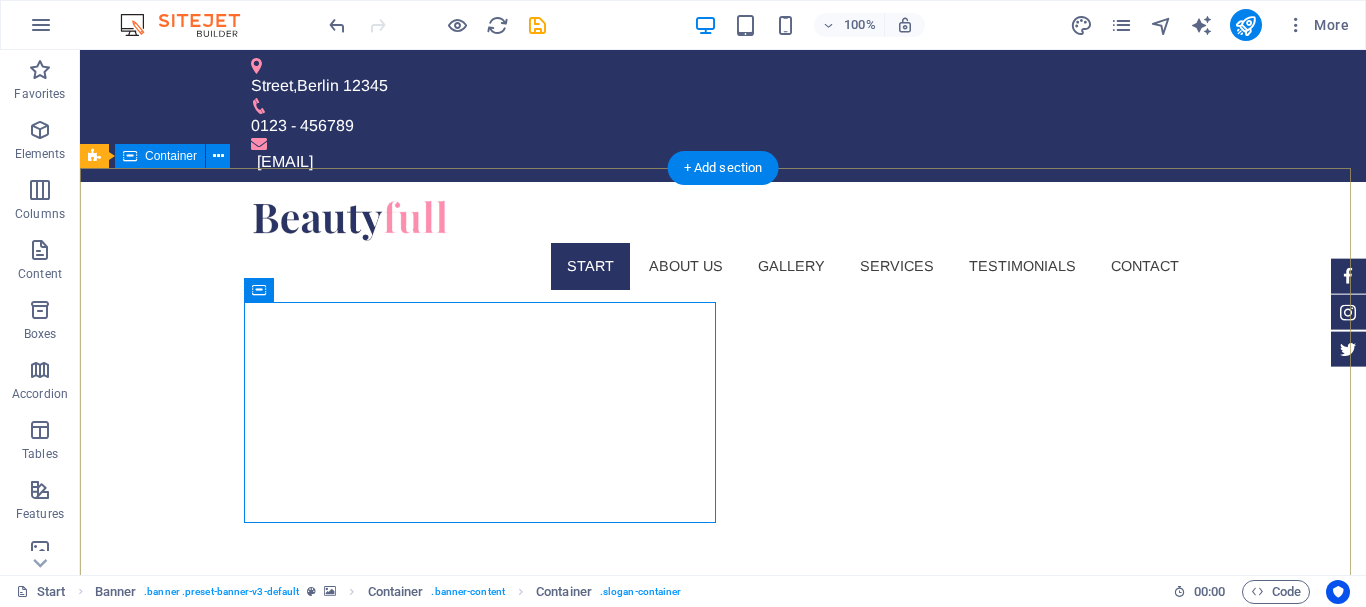 click on "pakkts.com Manufacturers and Exporter of Surgical and Dental instruments" at bounding box center (723, 977) 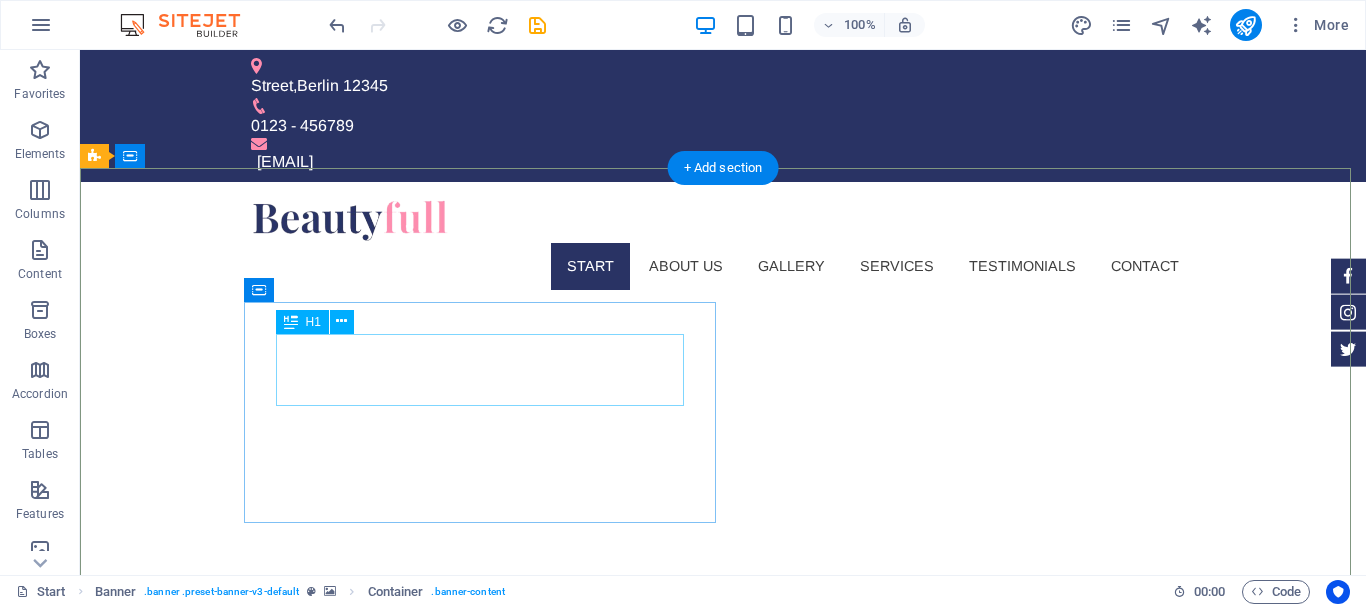 click on "pakkts.com" at bounding box center (487, 942) 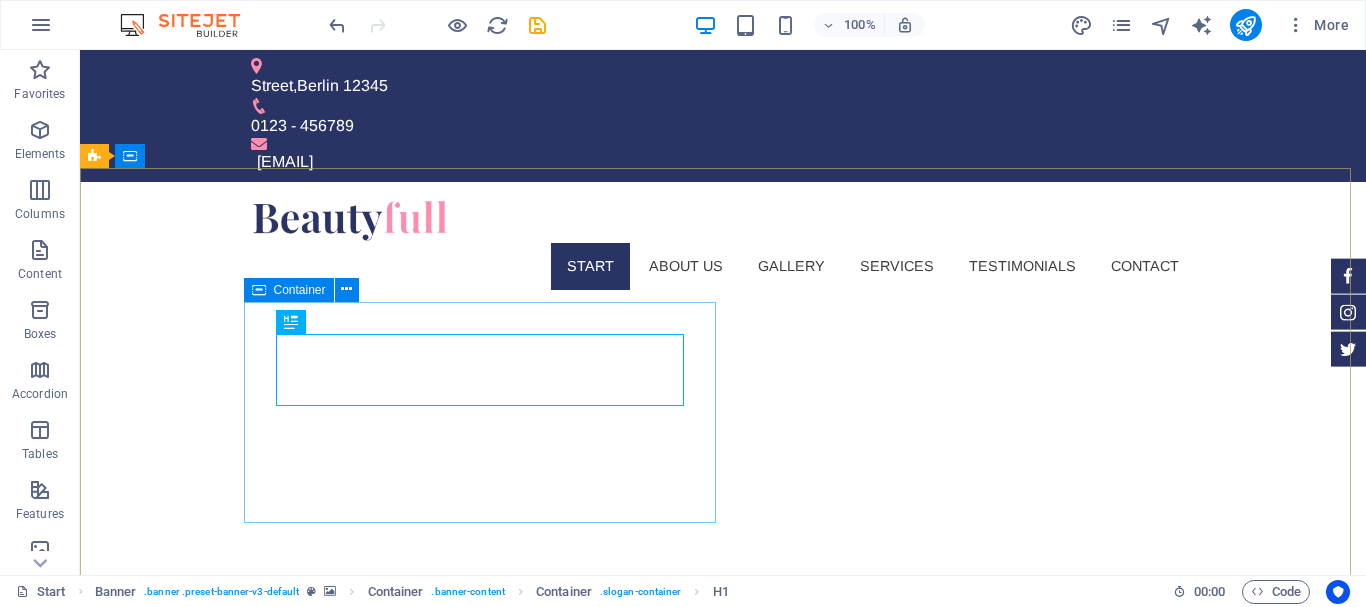 click at bounding box center [259, 290] 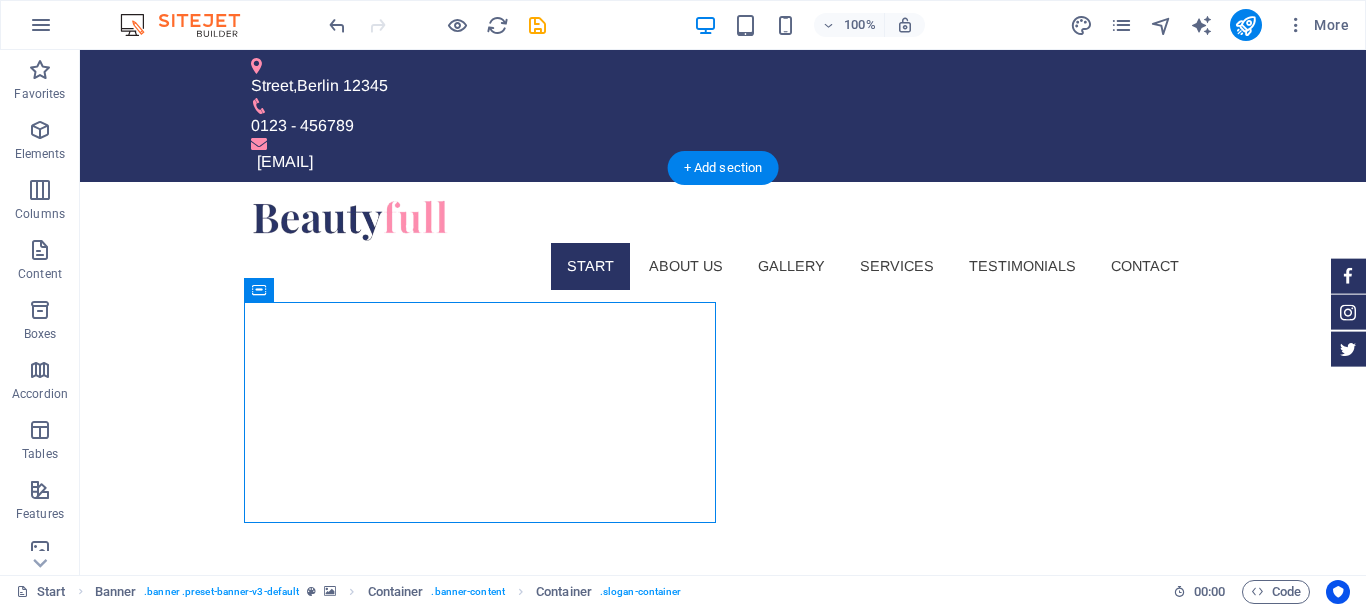 drag, startPoint x: 340, startPoint y: 342, endPoint x: 304, endPoint y: 367, distance: 43.829212 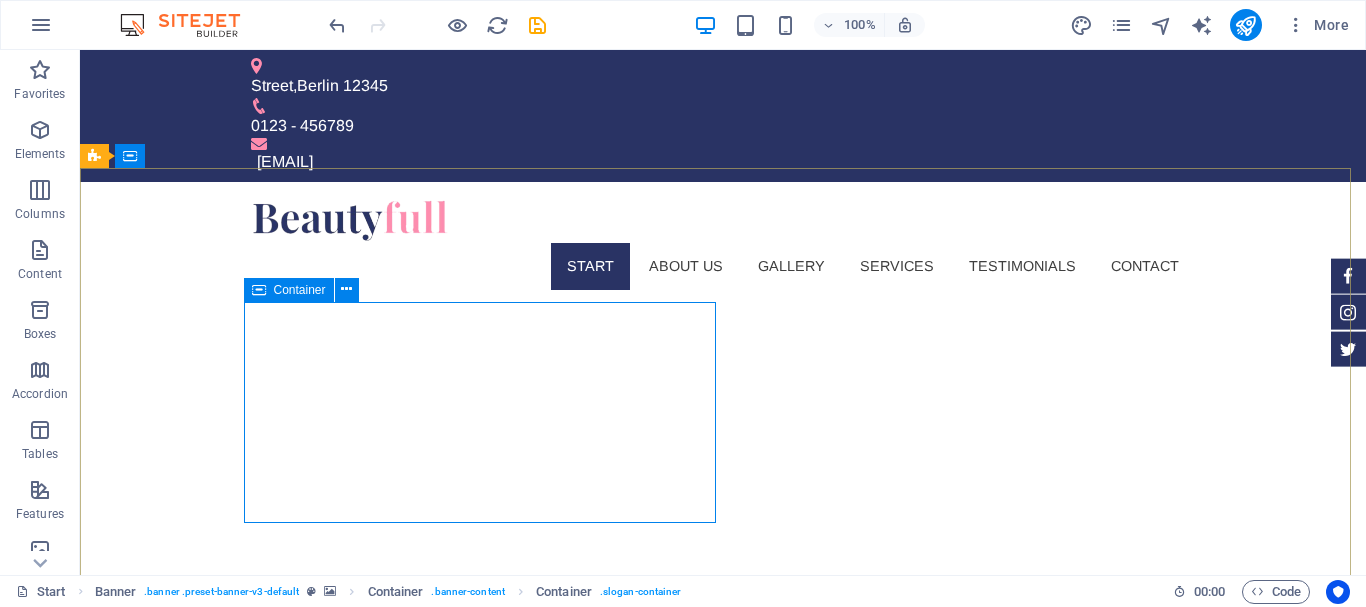 click on "Container" at bounding box center (300, 290) 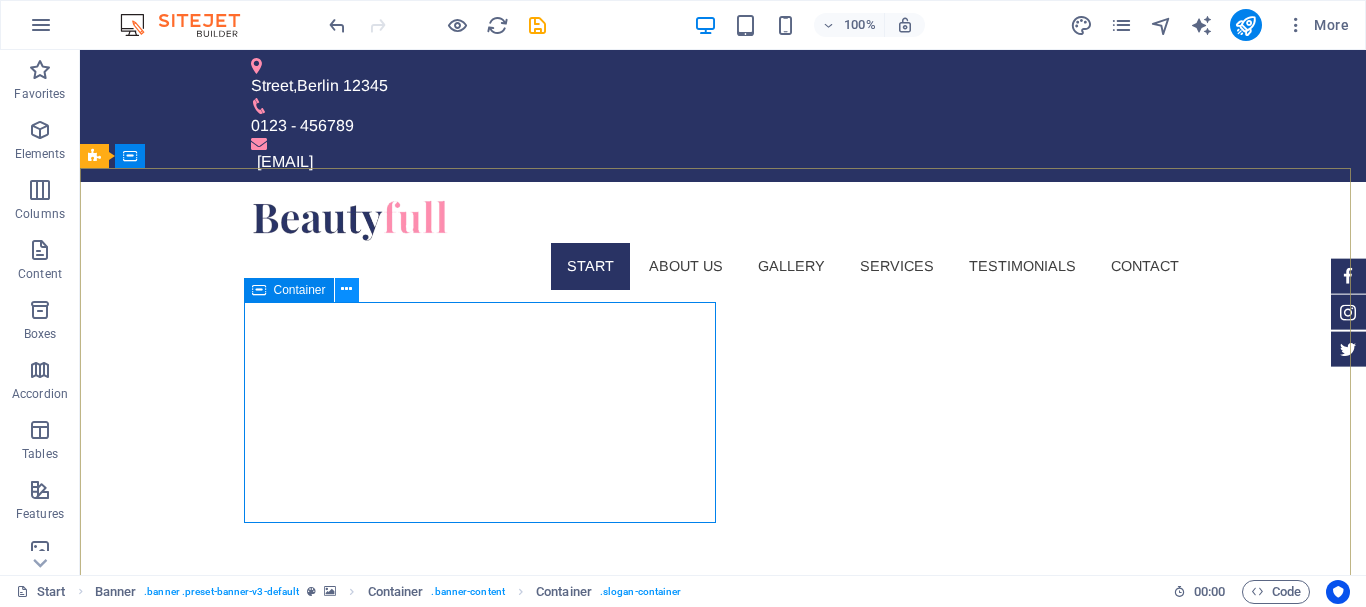 click at bounding box center (346, 289) 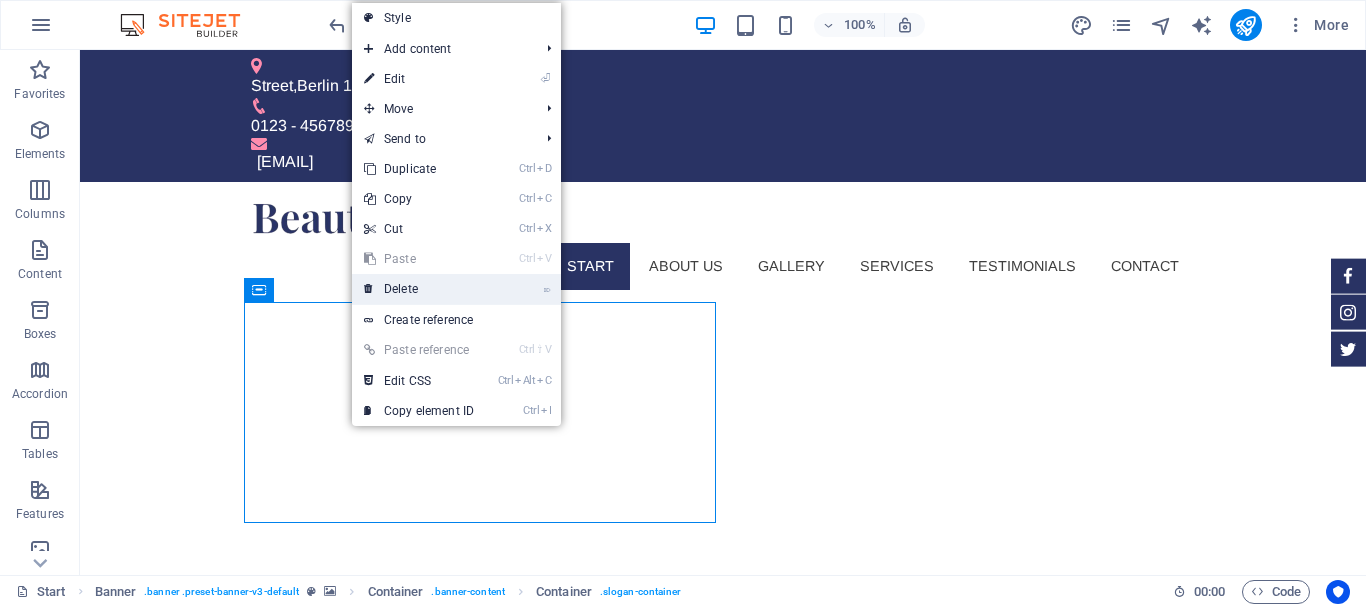 click on "⌦  Delete" at bounding box center (419, 289) 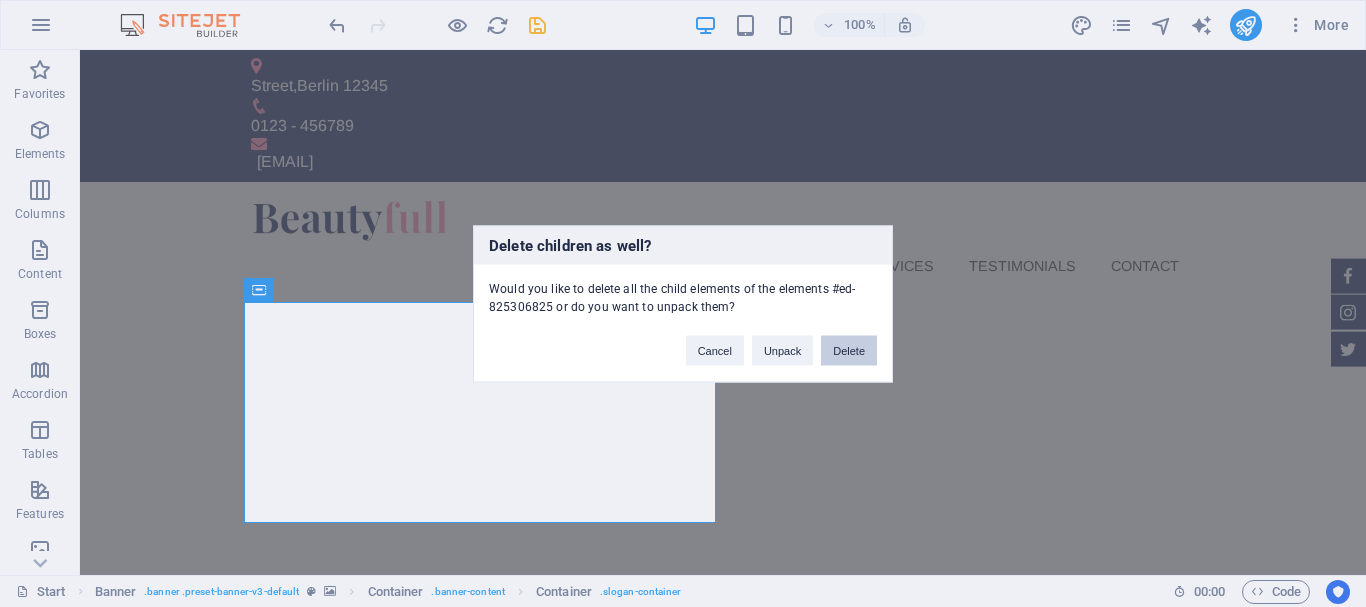 click on "Delete" at bounding box center [849, 350] 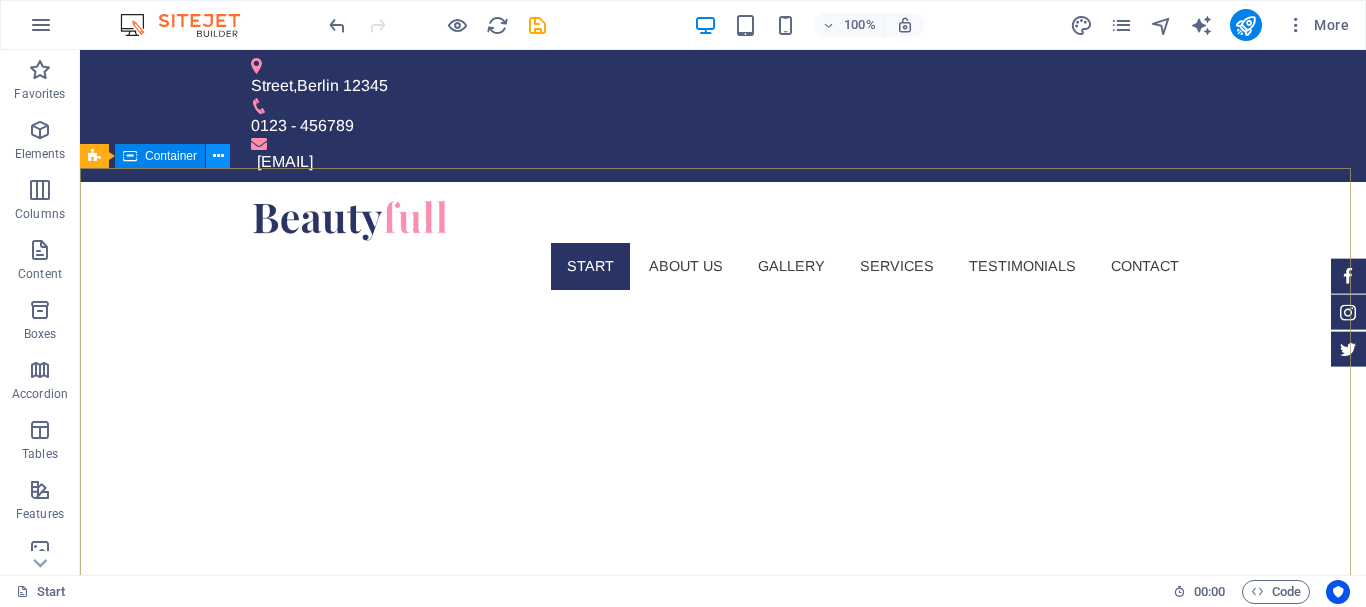 click at bounding box center (218, 156) 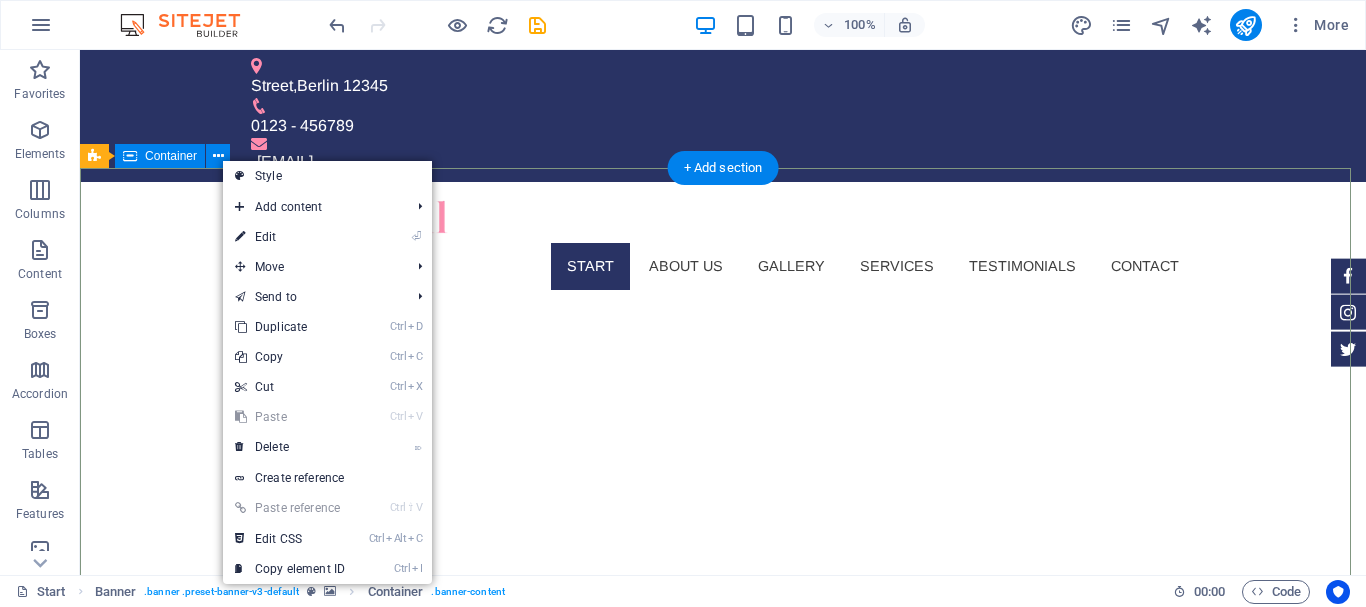 click at bounding box center [723, 866] 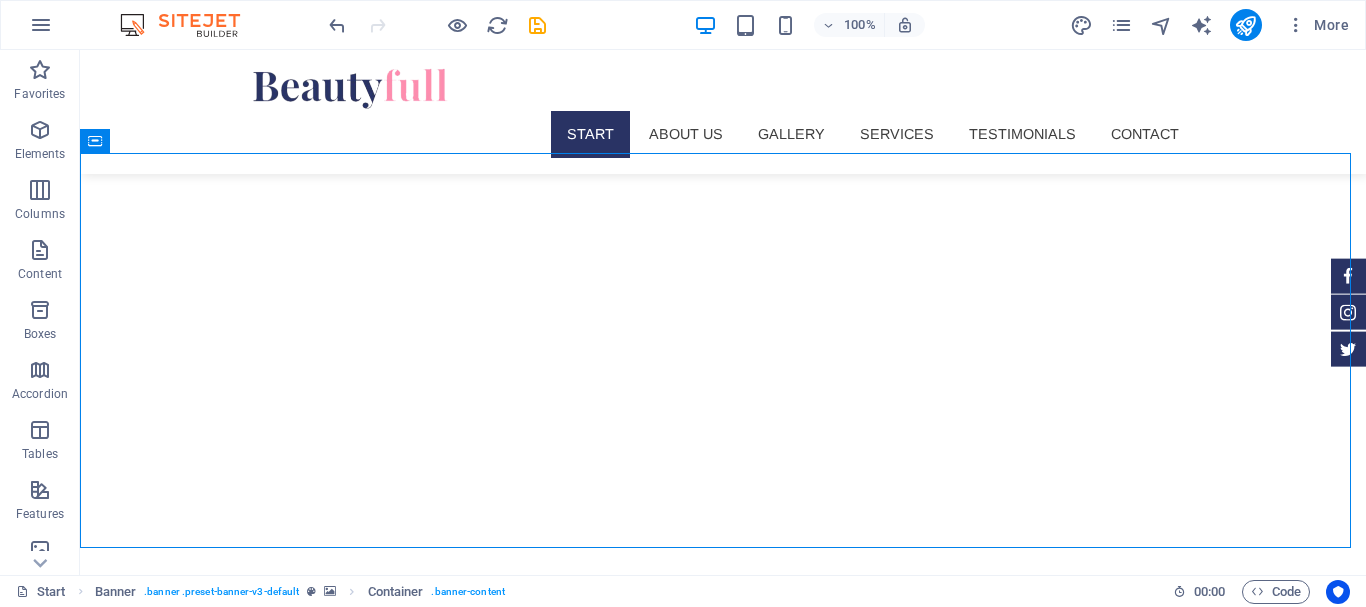 scroll, scrollTop: 0, scrollLeft: 0, axis: both 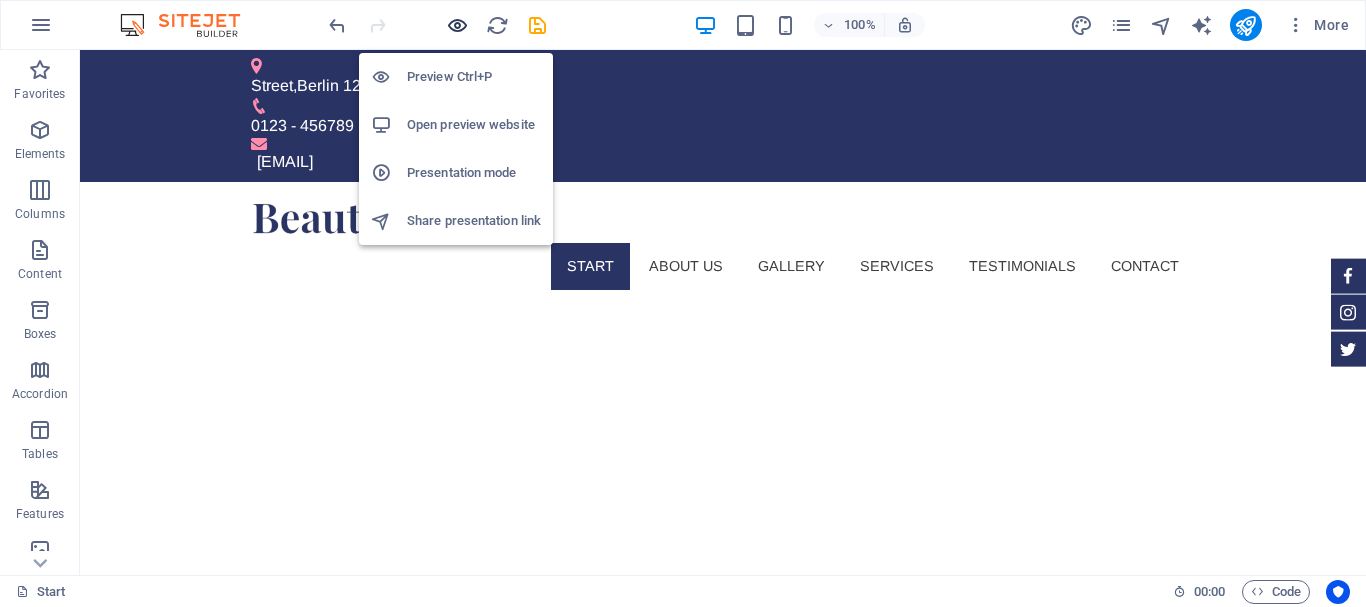 click at bounding box center (457, 25) 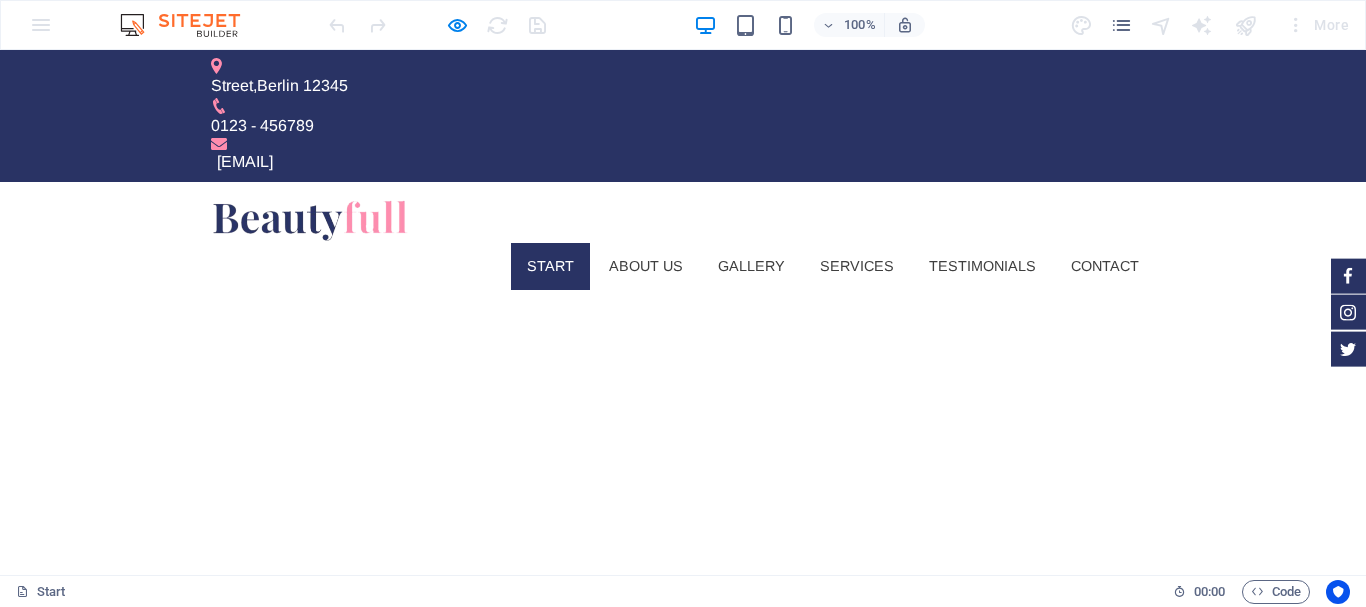 click at bounding box center (683, 866) 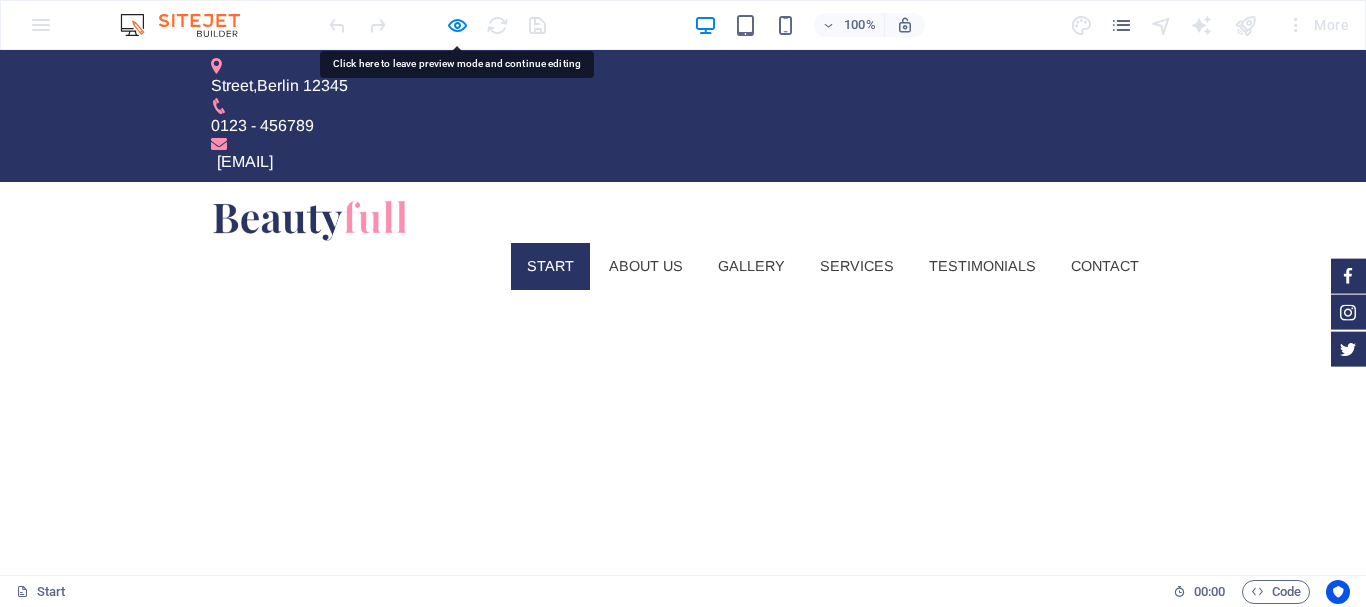 click at bounding box center [683, 866] 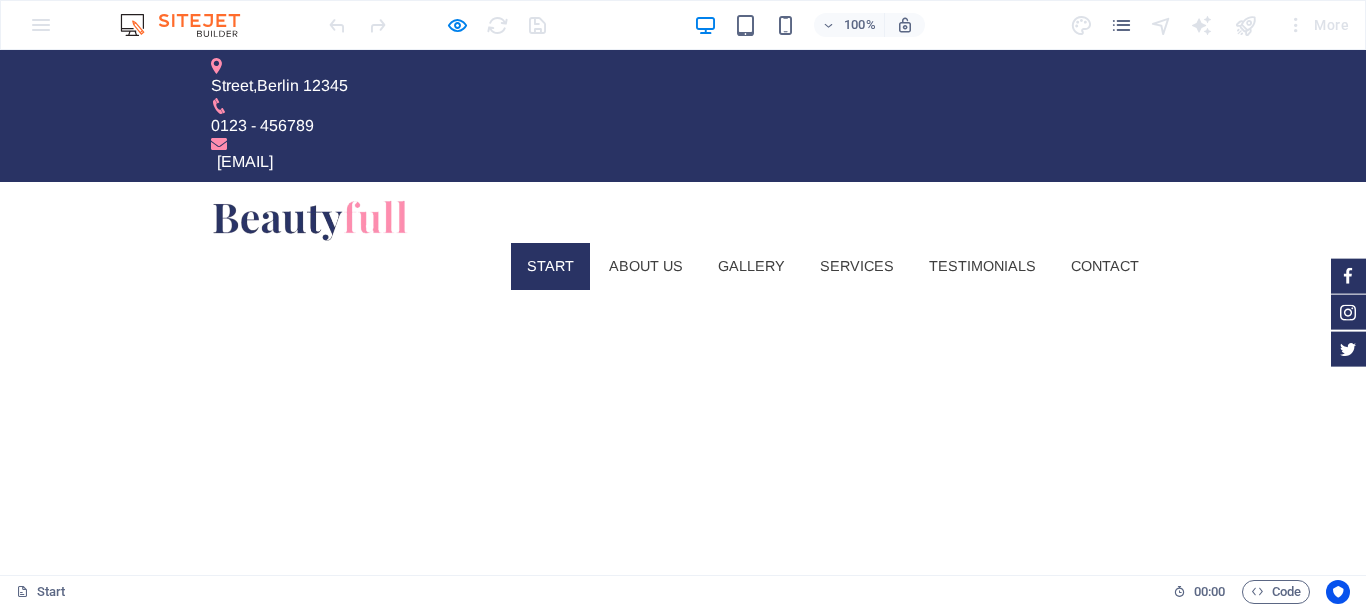 click at bounding box center [683, 866] 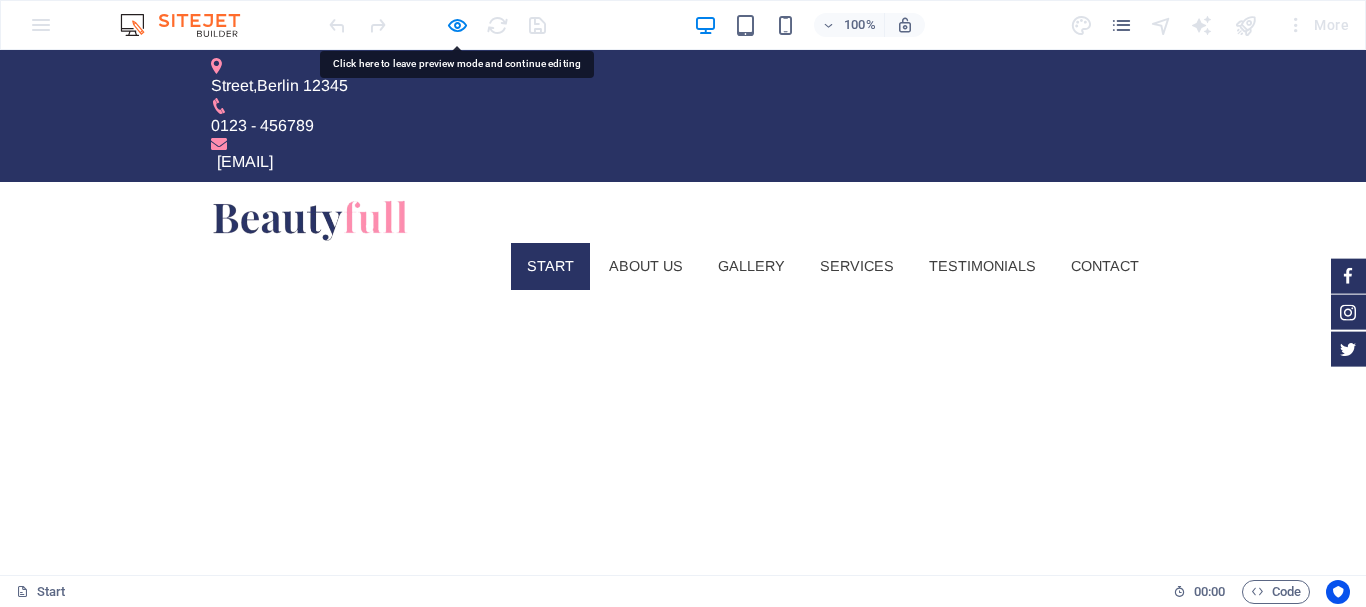 click at bounding box center (683, 866) 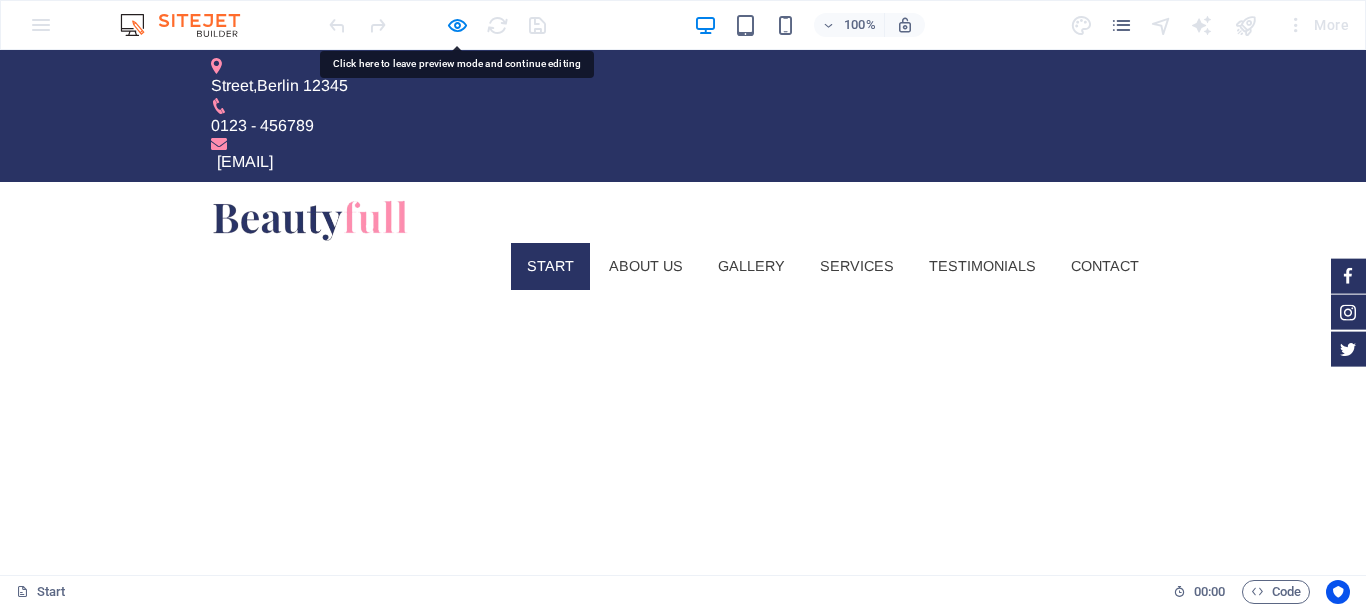 click at bounding box center (683, 866) 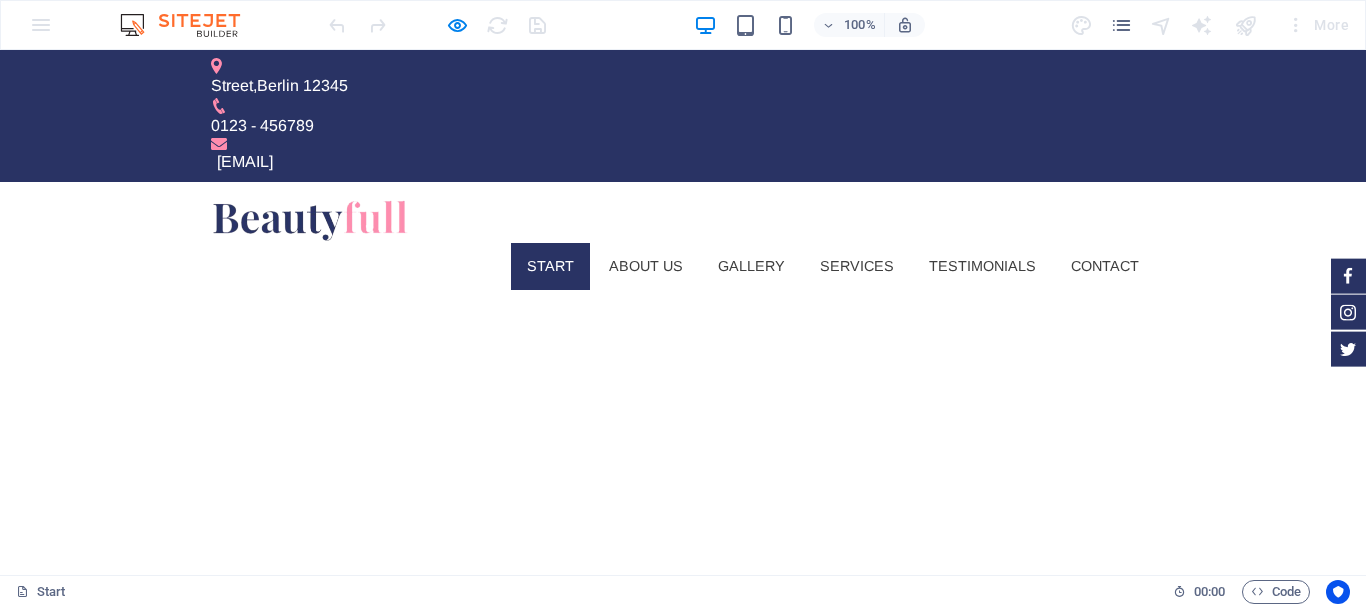 click at bounding box center [683, 866] 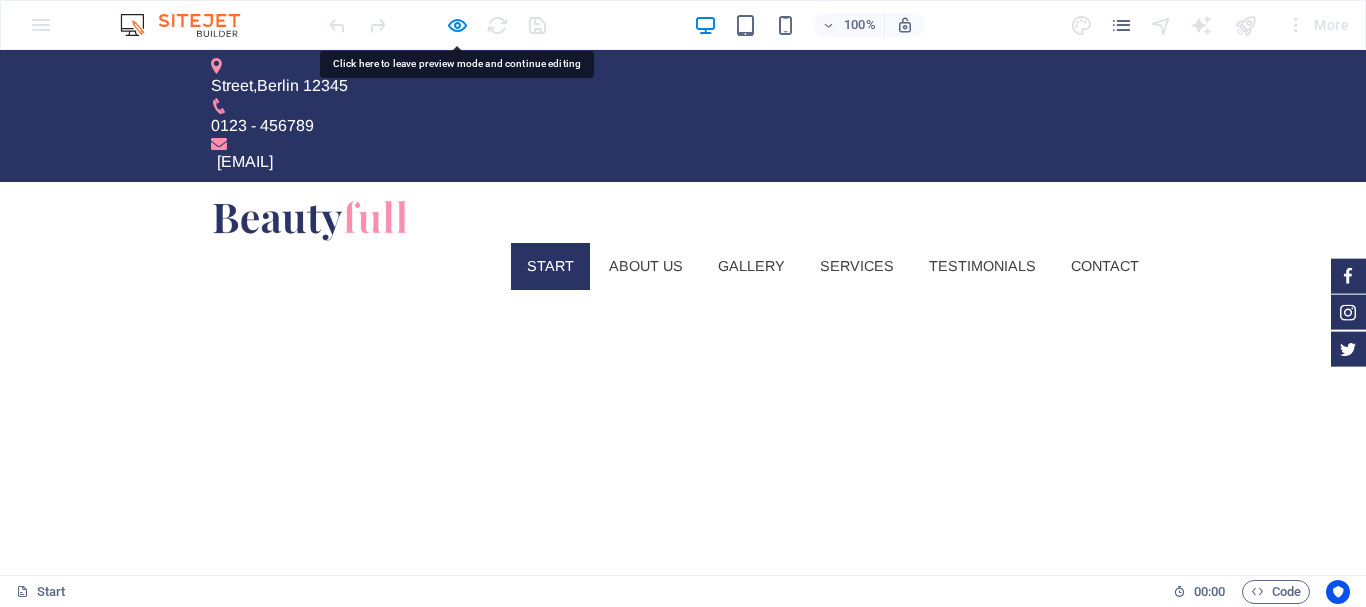 click at bounding box center [683, 866] 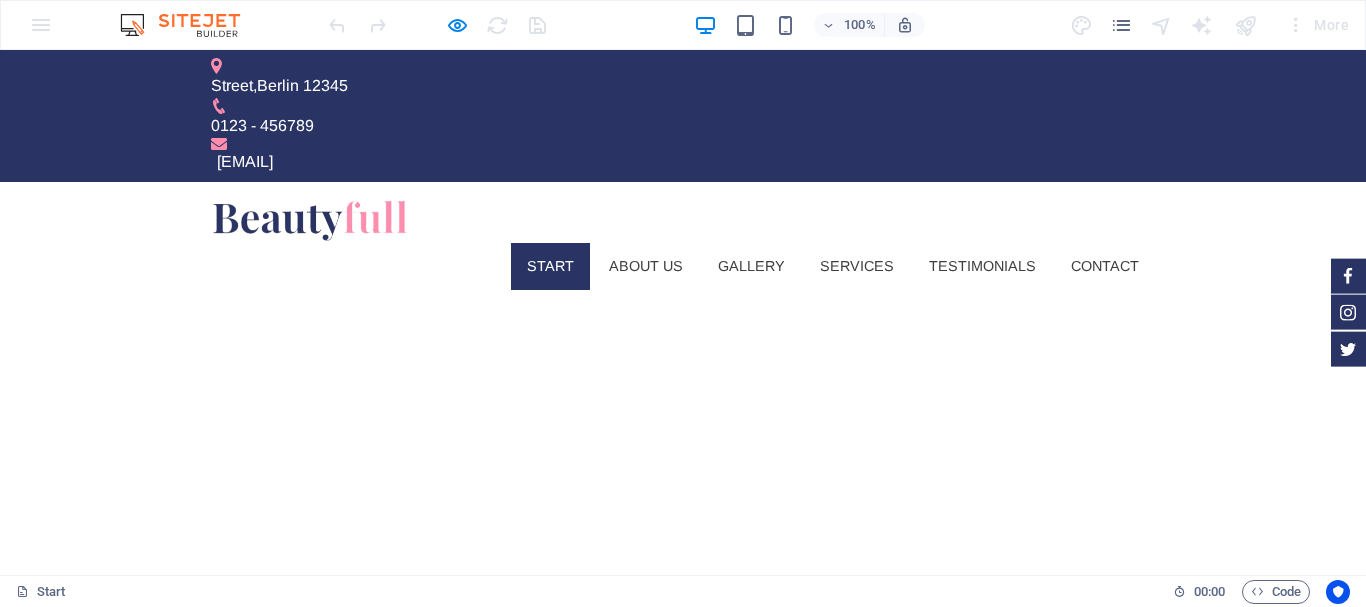 click at bounding box center (683, 866) 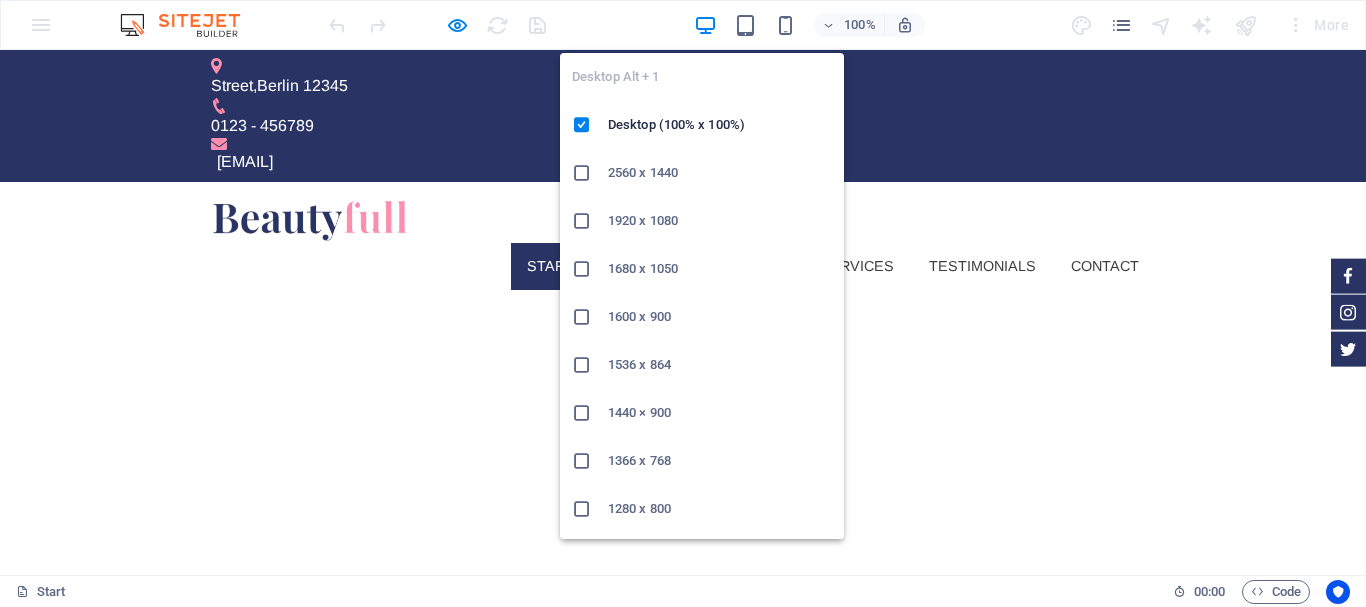 click at bounding box center (705, 25) 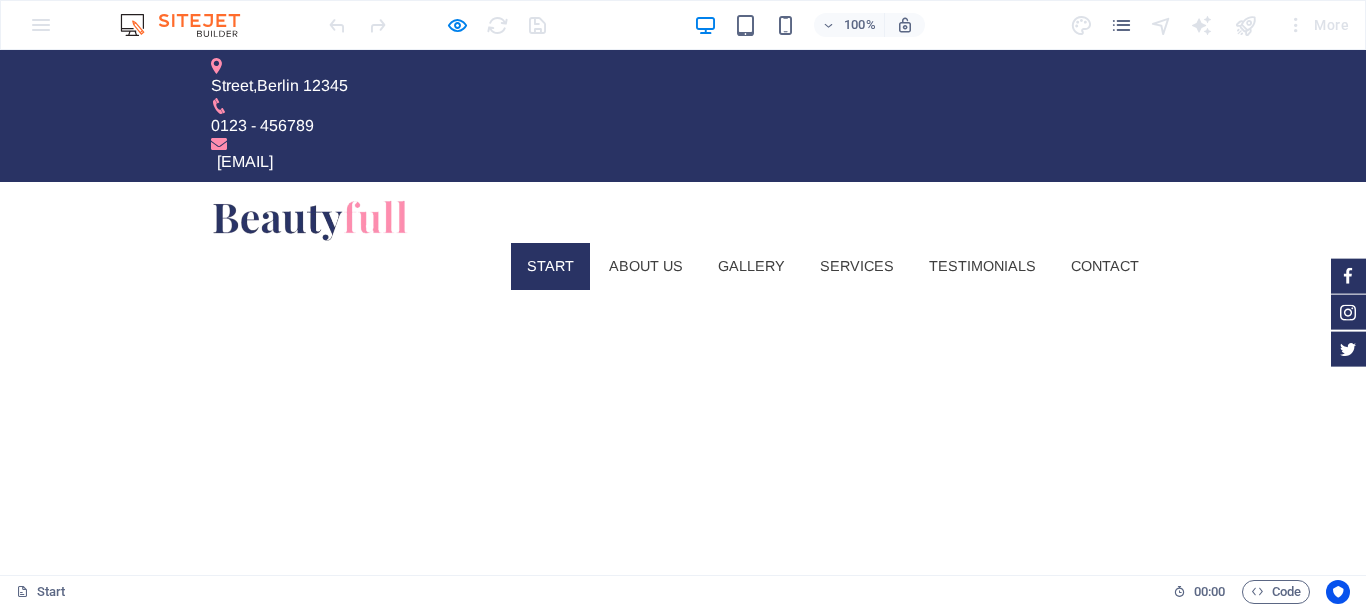 click at bounding box center (683, 866) 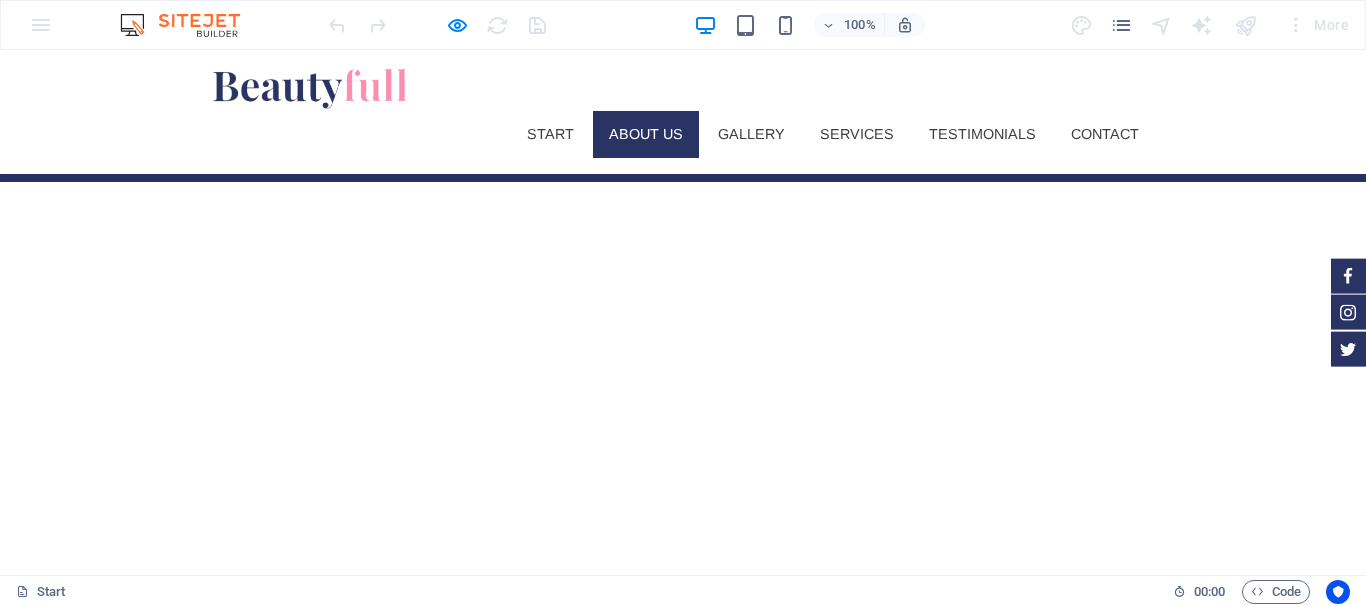 scroll, scrollTop: 459, scrollLeft: 0, axis: vertical 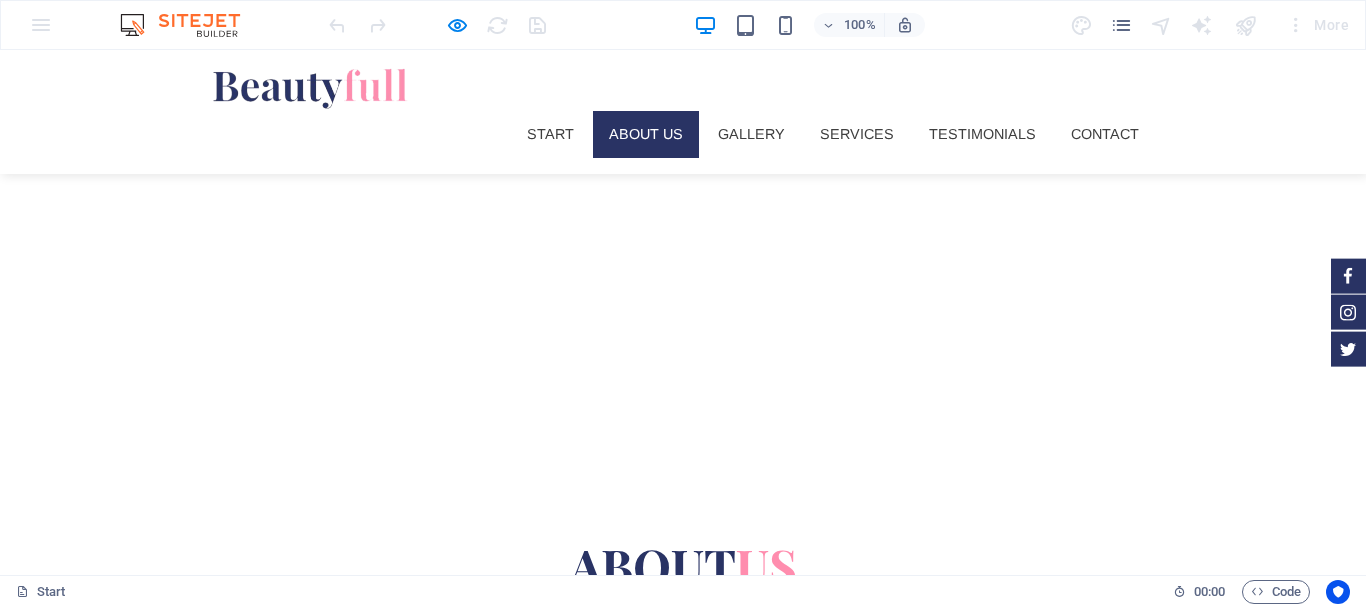 click on "Lorem ipsum dolor sit amet" at bounding box center (439, 675) 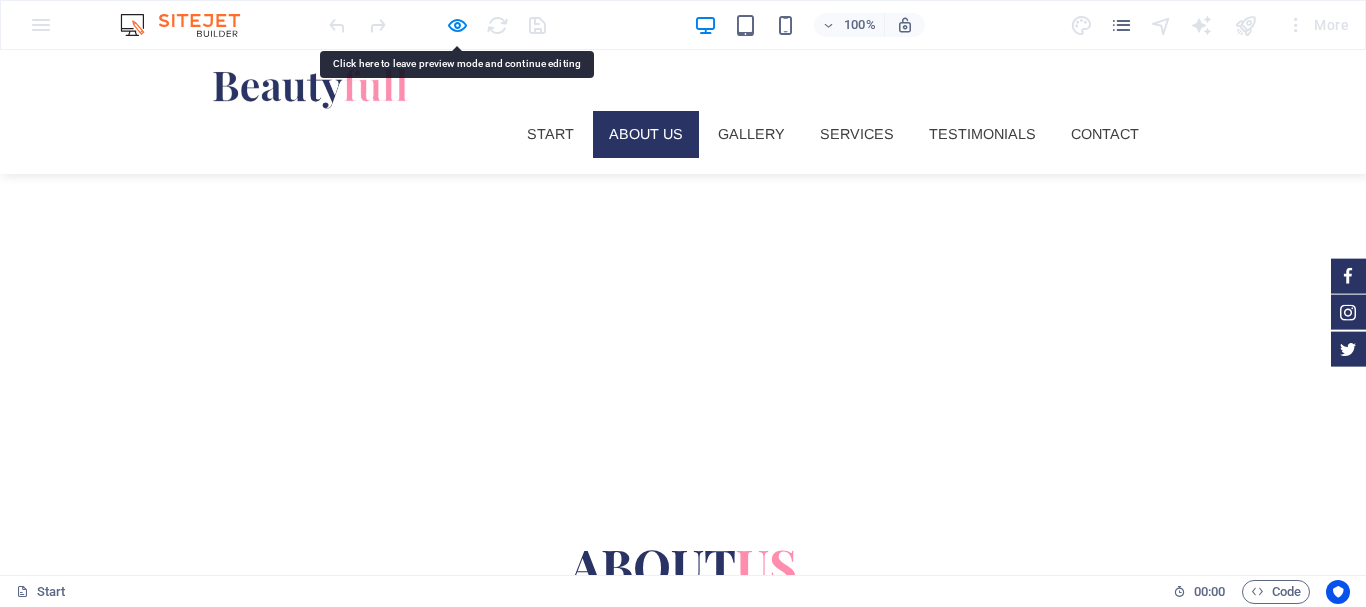 click at bounding box center [438, 1557] 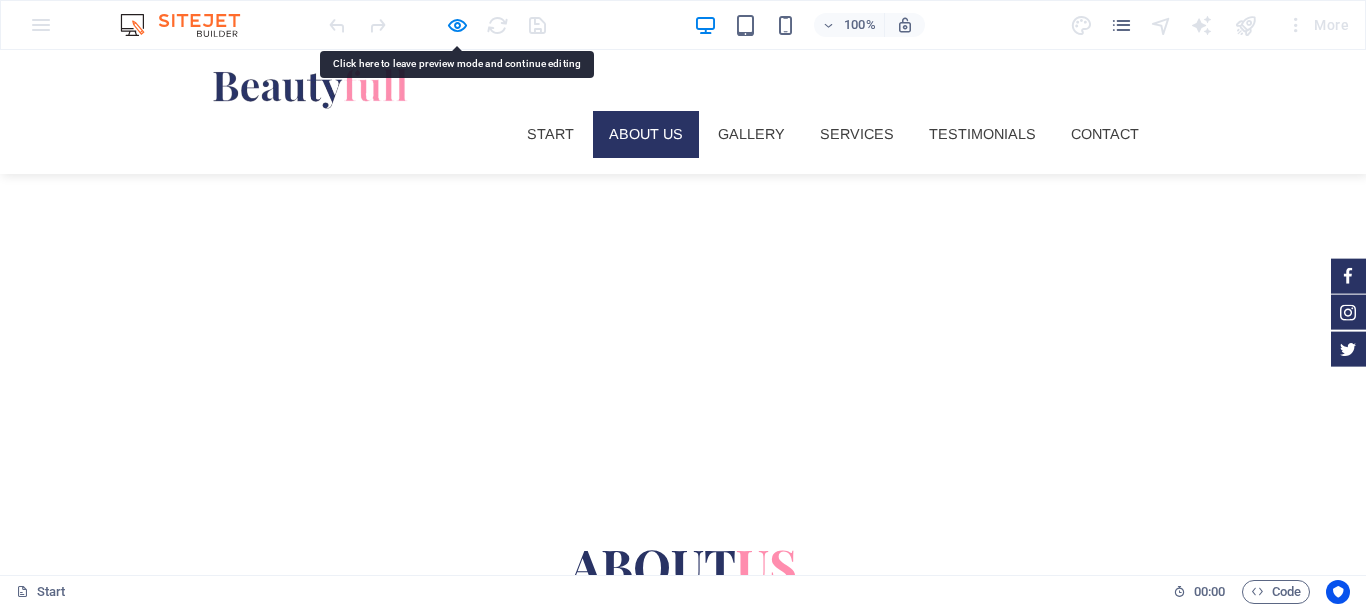 click at bounding box center [438, 1557] 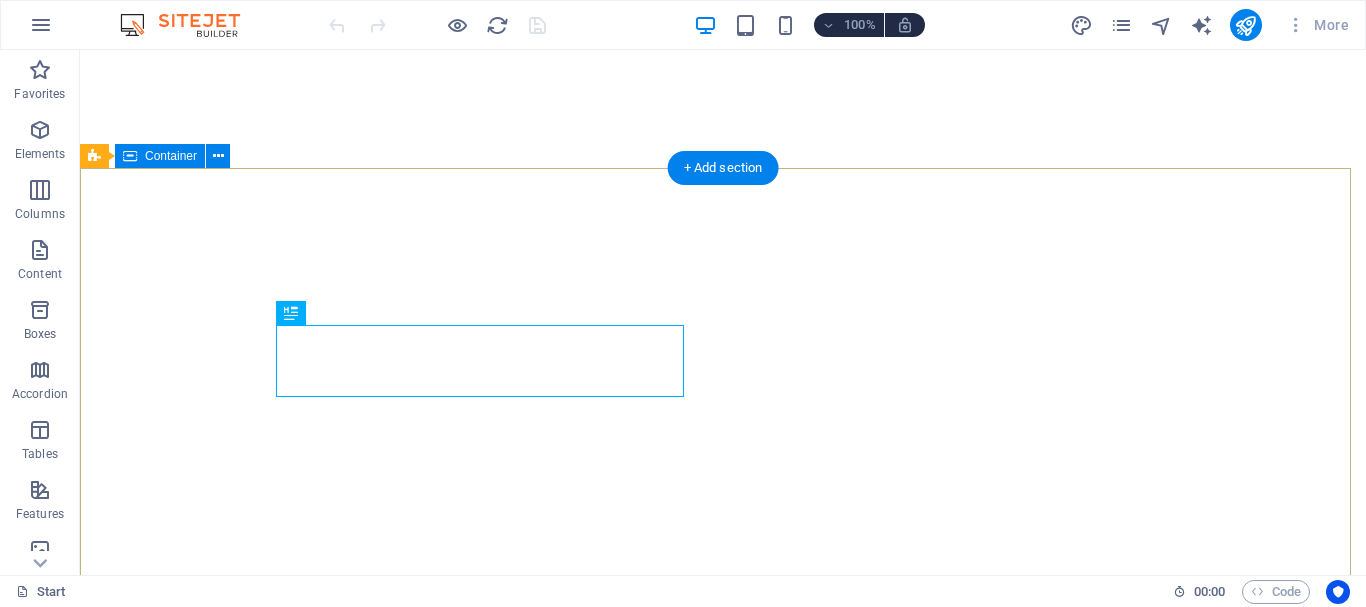 scroll, scrollTop: 0, scrollLeft: 0, axis: both 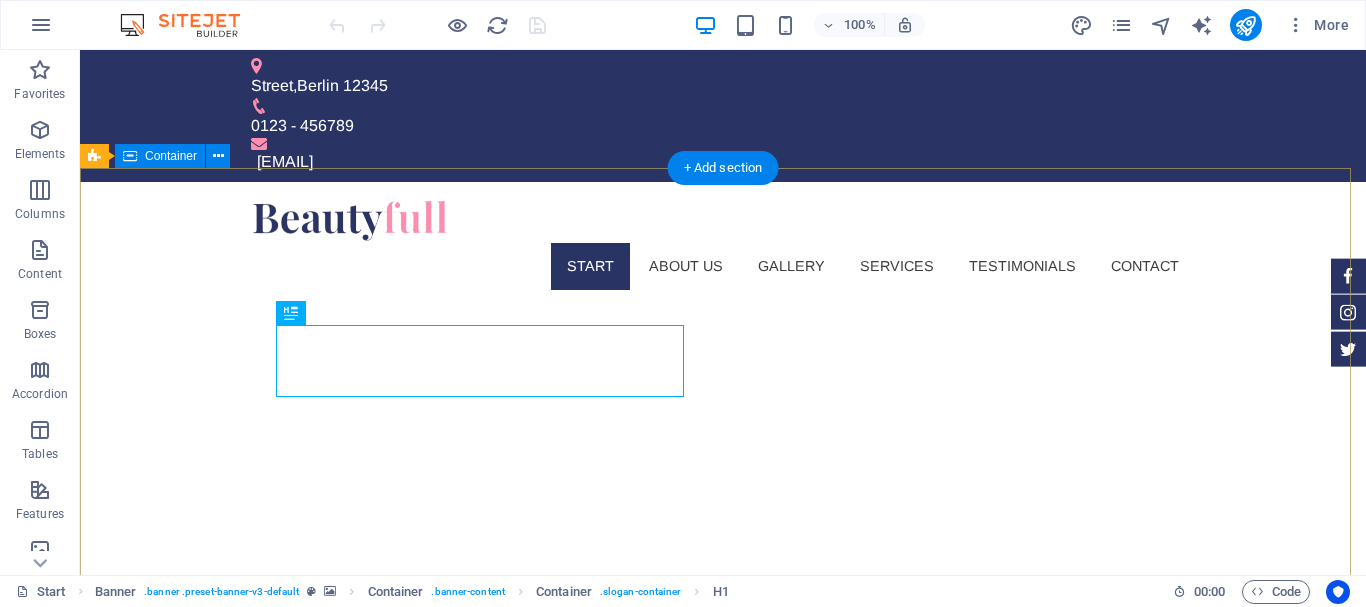 click on "pakkts.com Sed ut perspiciatis unde omnis iste natus doloremque laudantium.  Learn more" at bounding box center [723, 985] 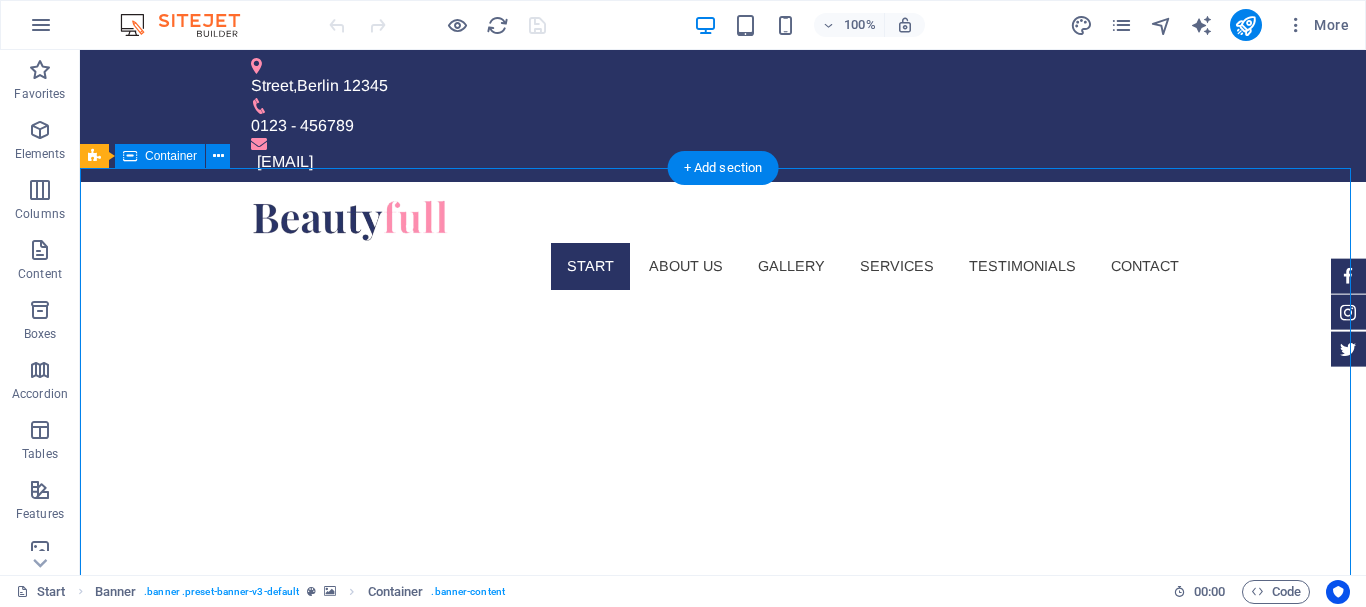 click on "pakkts.com Sed ut perspiciatis unde omnis iste natus doloremque laudantium.  Learn more" at bounding box center (723, 985) 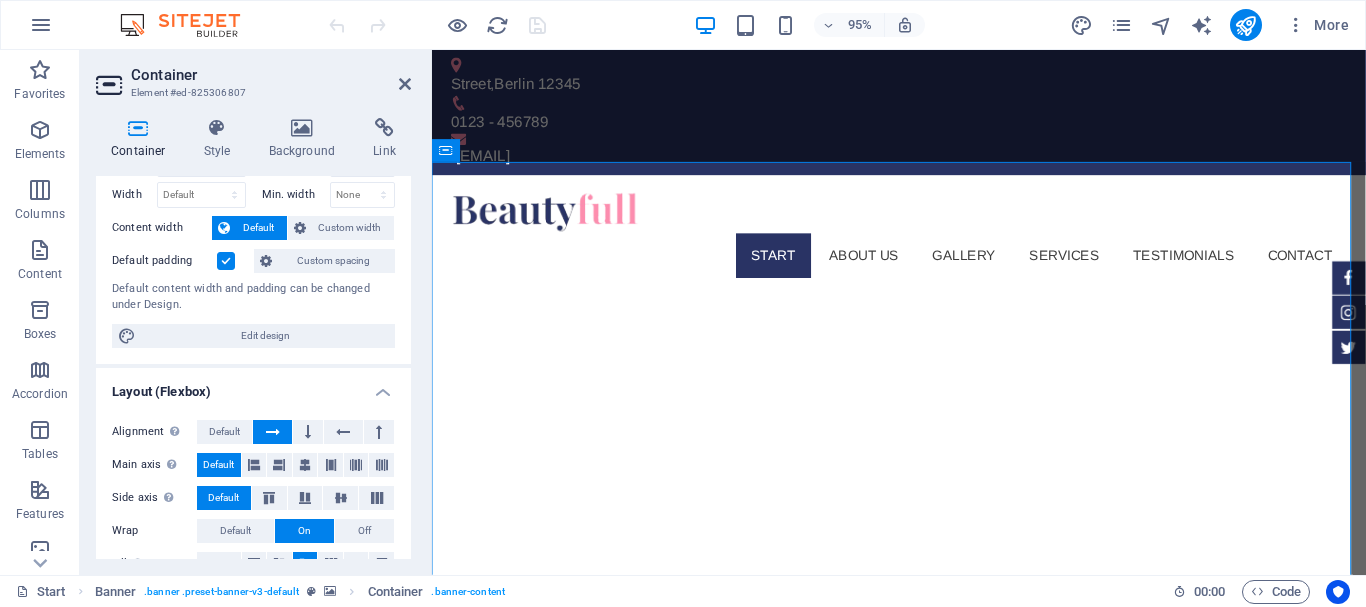 scroll, scrollTop: 103, scrollLeft: 0, axis: vertical 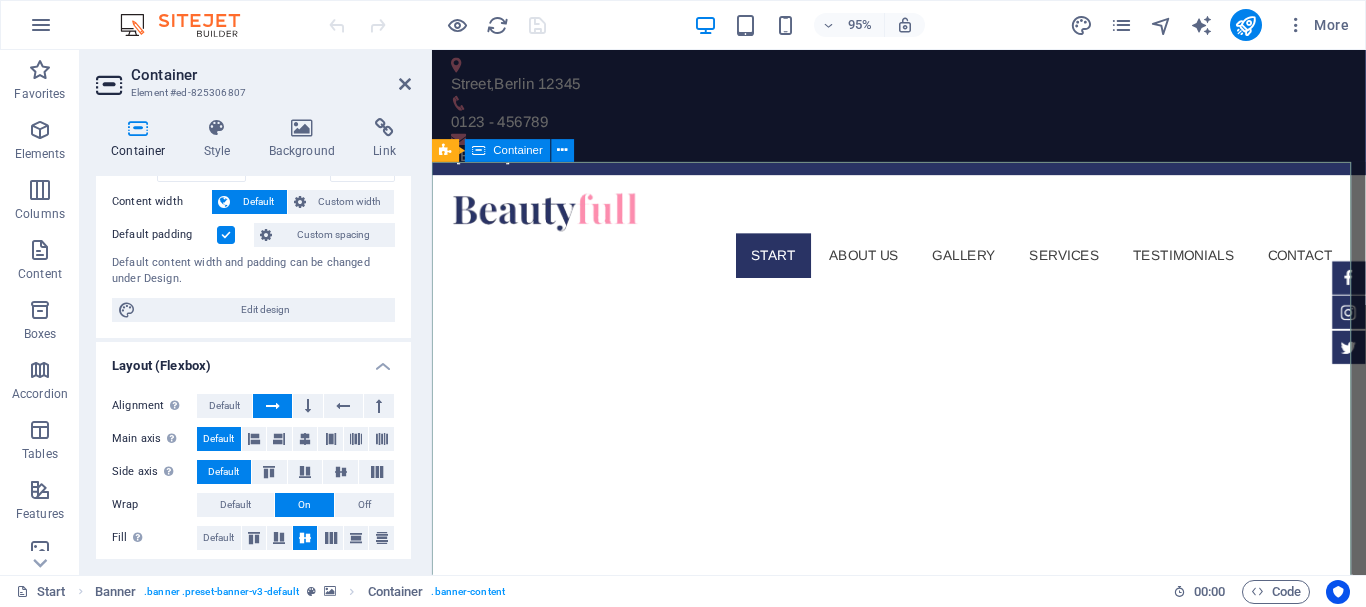 click on "pakkts.com Sed ut perspiciatis unde omnis iste natus doloremque laudantium.  Learn more" at bounding box center [923, 985] 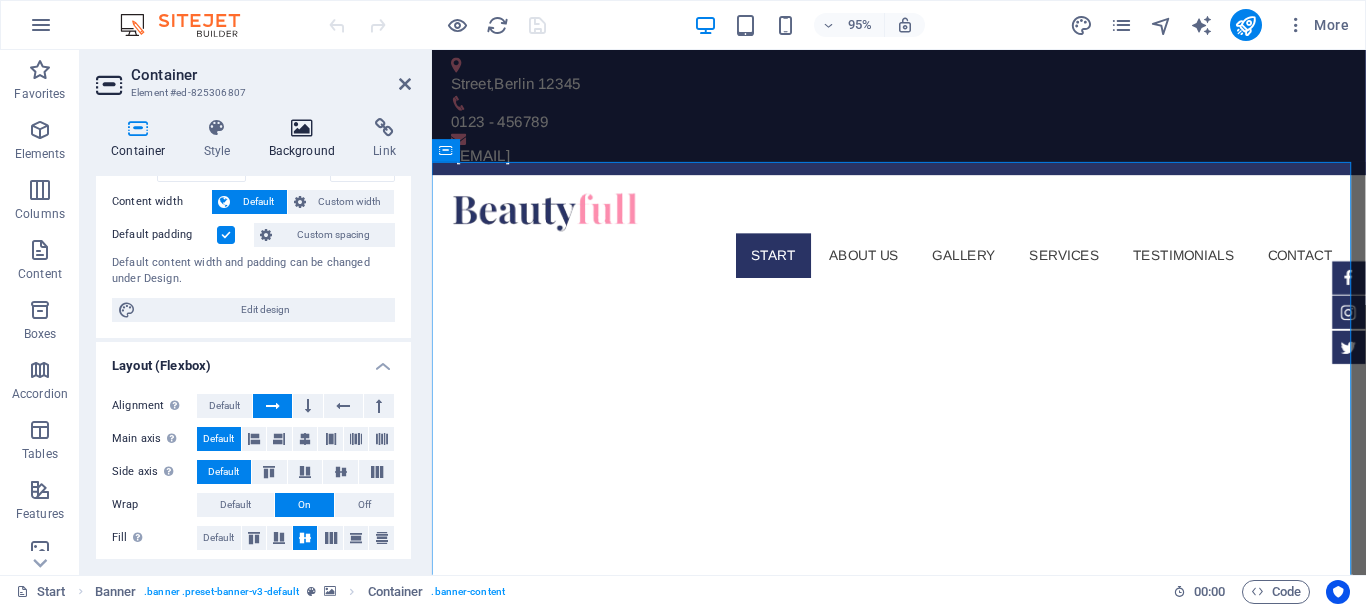 click at bounding box center [302, 128] 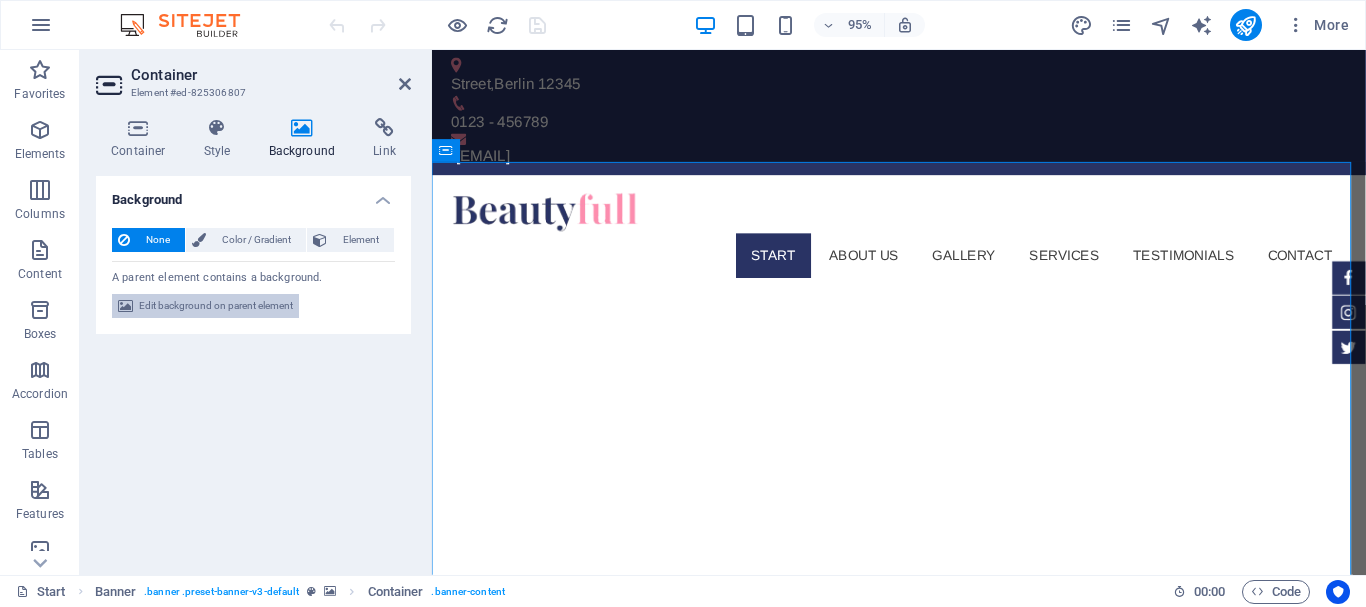 click on "Edit background on parent element" at bounding box center (216, 306) 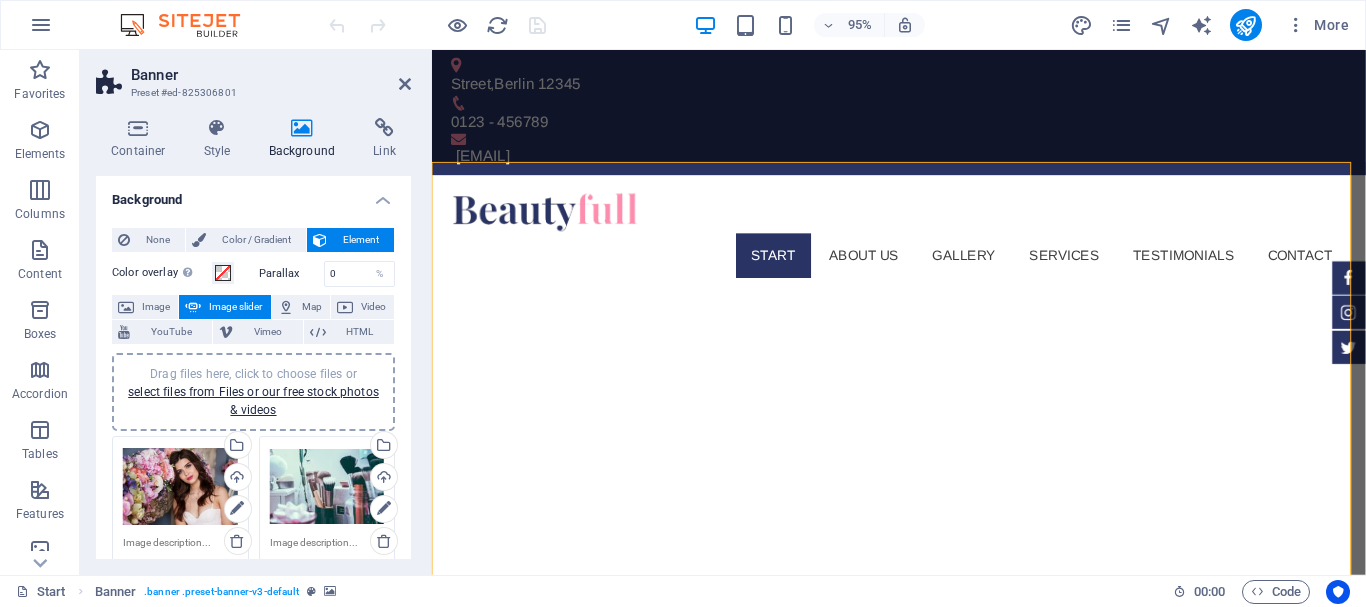 drag, startPoint x: 406, startPoint y: 263, endPoint x: 406, endPoint y: 299, distance: 36 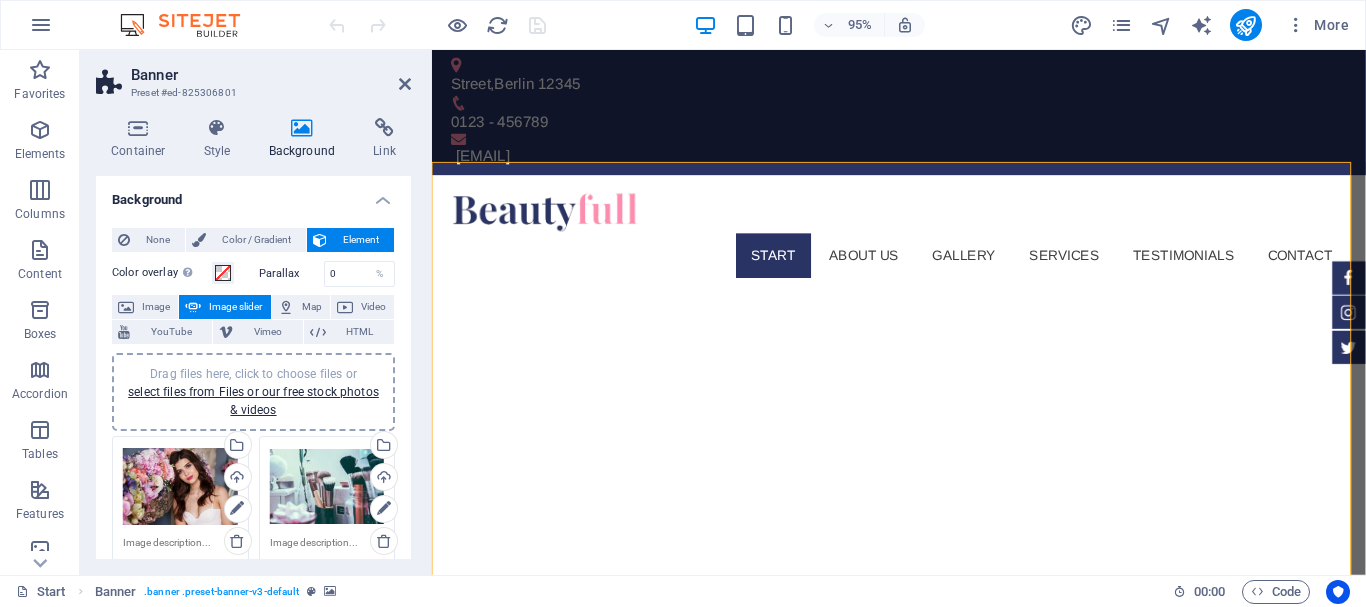 click on "None Color / Gradient Element Stretch background to full-width Color overlay Places an overlay over the background to colorize it Parallax 0 % Image Image slider Map Video YouTube Vimeo HTML Drag files here, click to choose files or select files from Files or our free stock photos & videos Drag files here, click to choose files or select files from Files or our free stock photos & videos Select files from the file manager, stock photos, or upload file(s) Upload Drag files here, click to choose files or select files from Files or our free stock photos & videos Select files from the file manager, stock photos, or upload file(s) Upload Drag files here, click to choose files or select files from Files or our free stock photos & videos Select files from the file manager, stock photos, or upload file(s) Upload Drag files here, click to choose files or select files from Files or our free stock photos & videos Select files from the file manager, stock photos, or upload file(s) Upload Upload Remove all images 1 1 0 px" at bounding box center (253, 768) 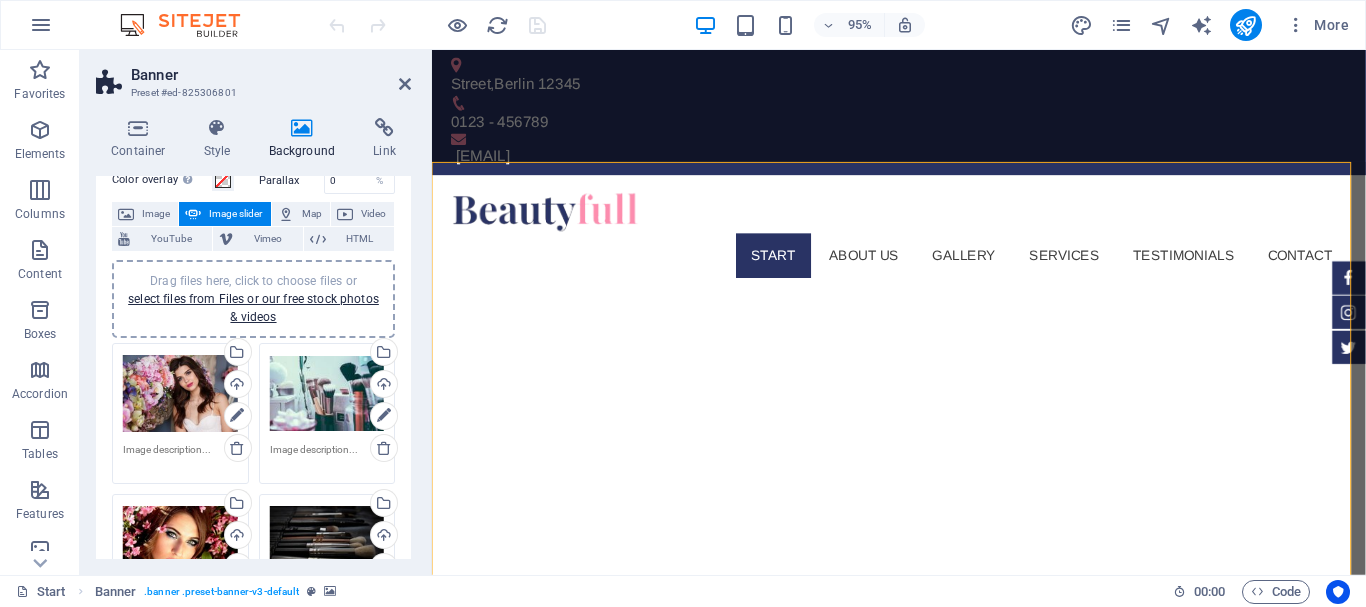 scroll, scrollTop: 132, scrollLeft: 0, axis: vertical 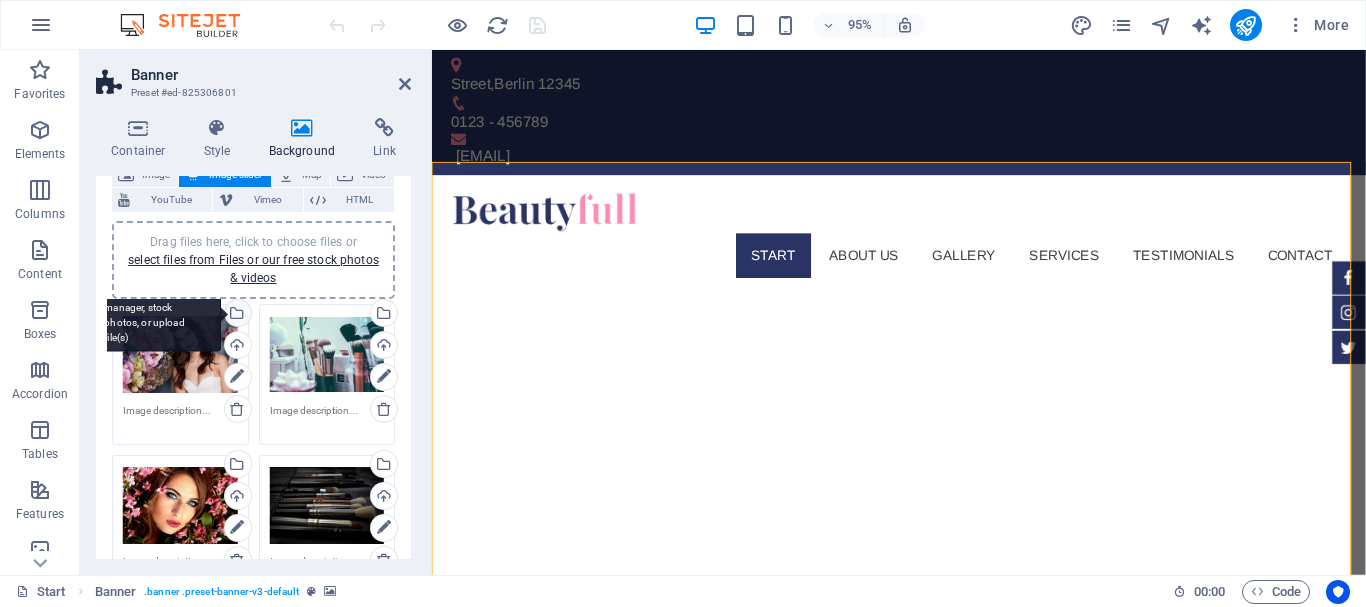 click on "Select files from the file manager, stock photos, or upload file(s)" at bounding box center [236, 315] 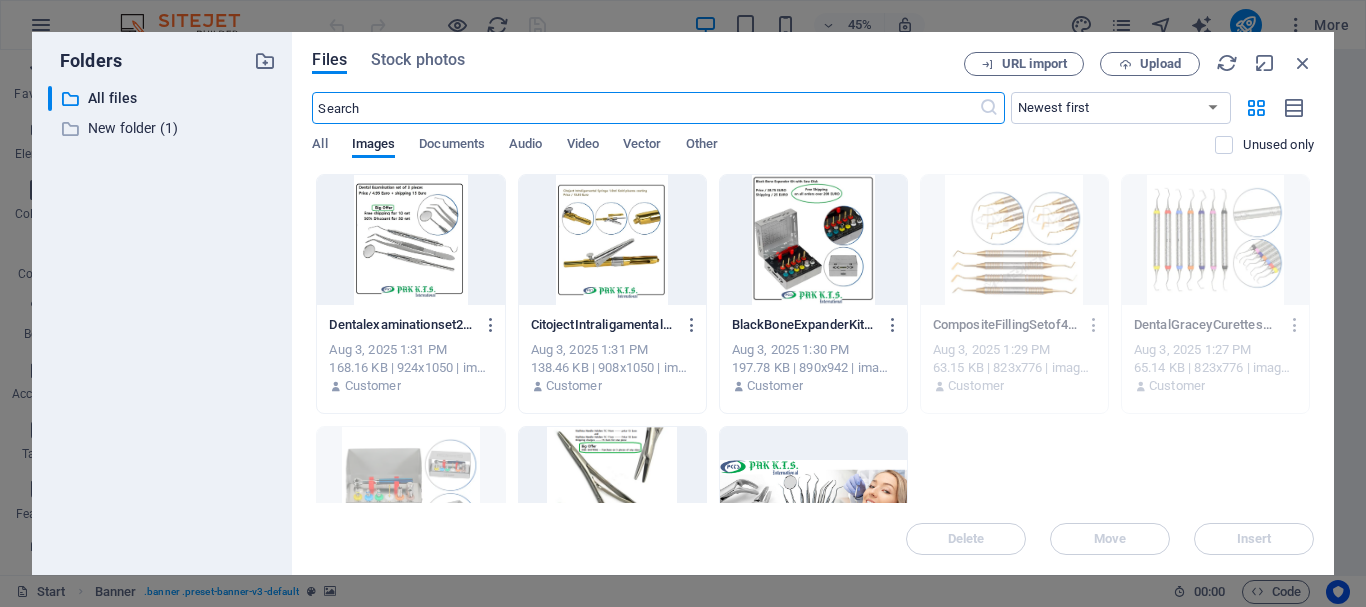 click at bounding box center (813, 492) 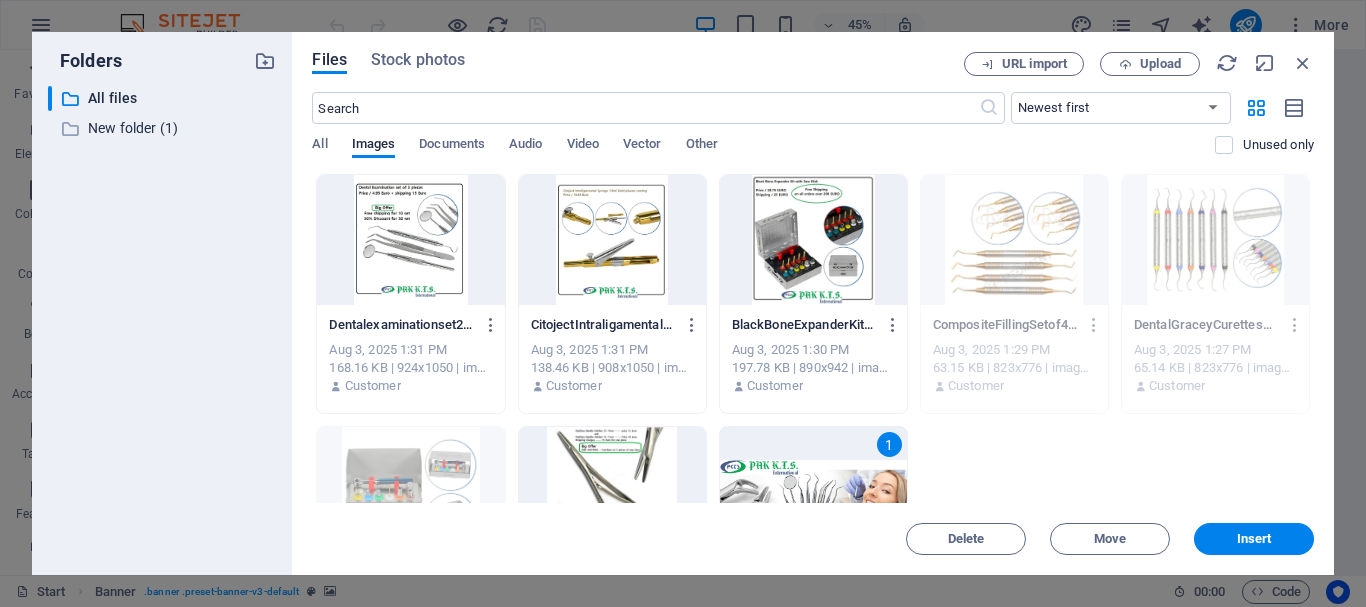 click on "1" at bounding box center [813, 492] 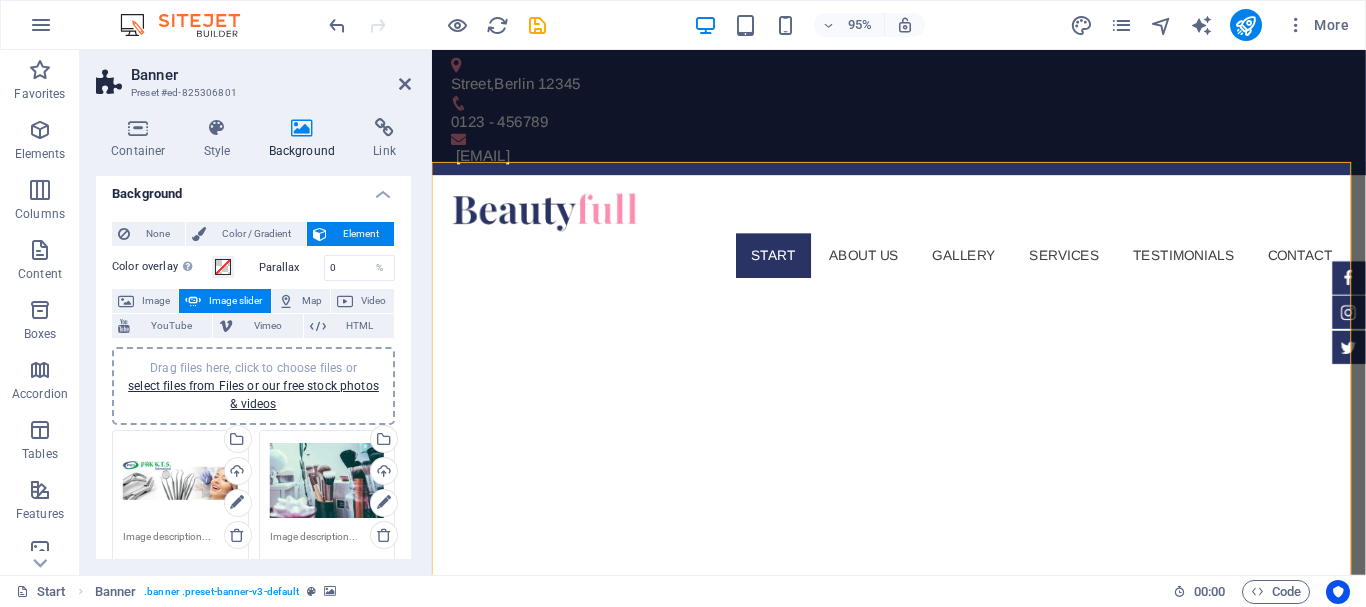 scroll, scrollTop: 0, scrollLeft: 0, axis: both 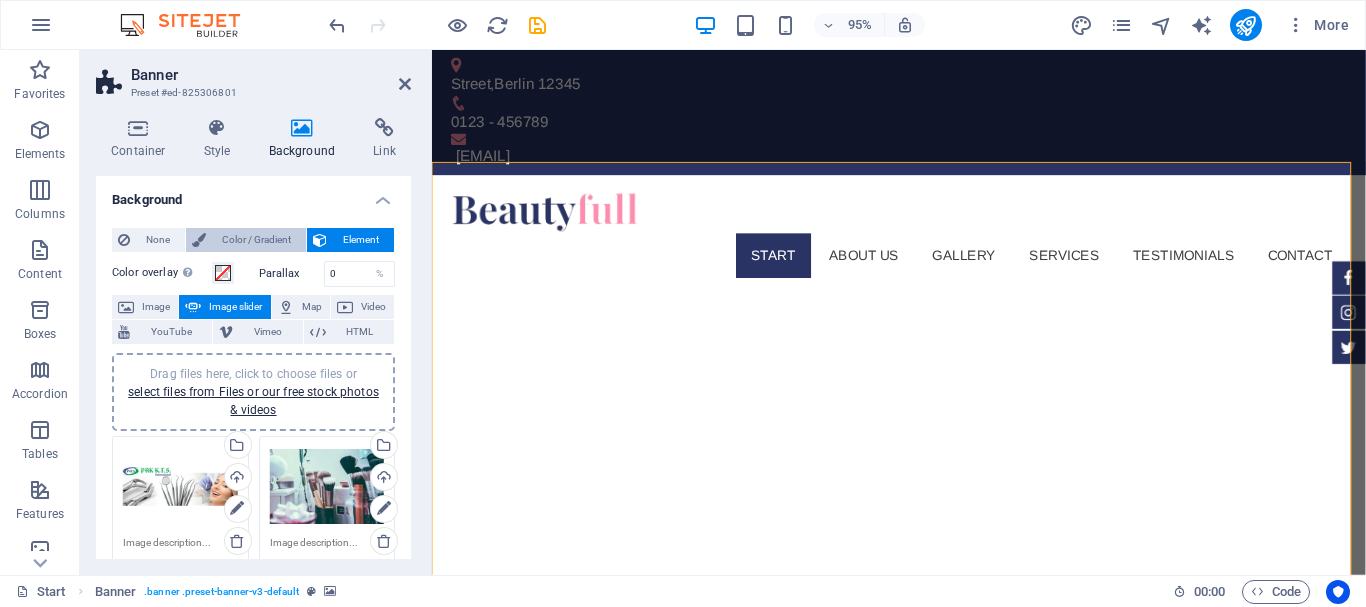 click on "Color / Gradient" at bounding box center [256, 240] 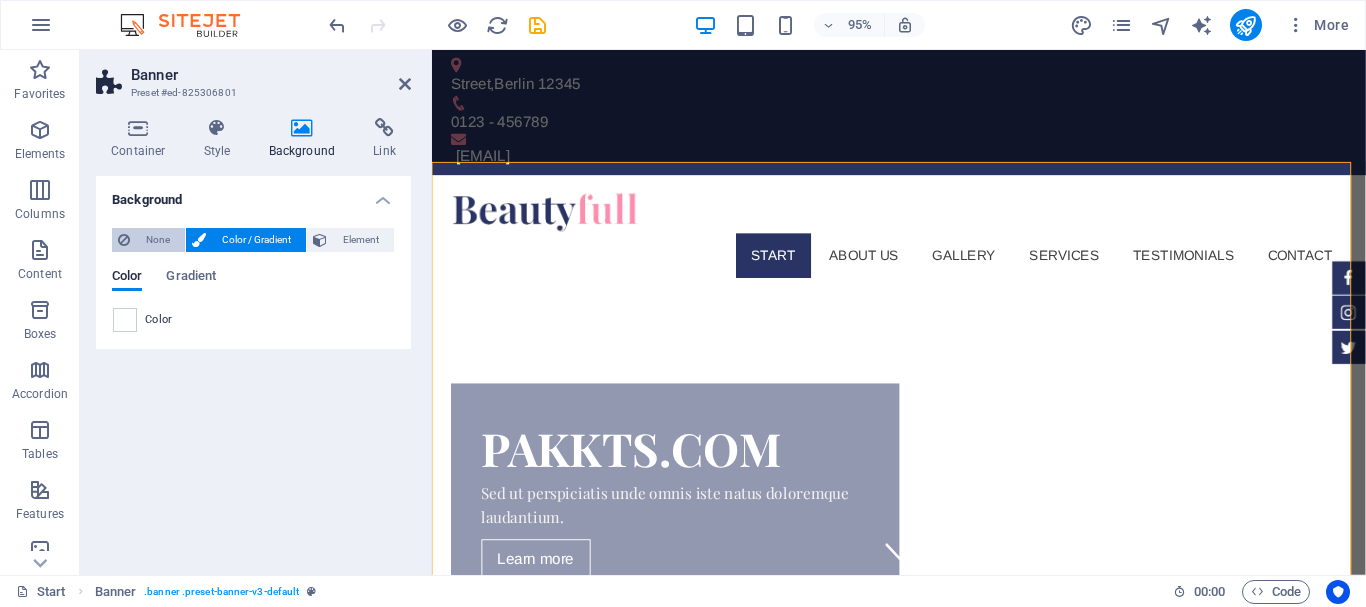 click on "None" at bounding box center [157, 240] 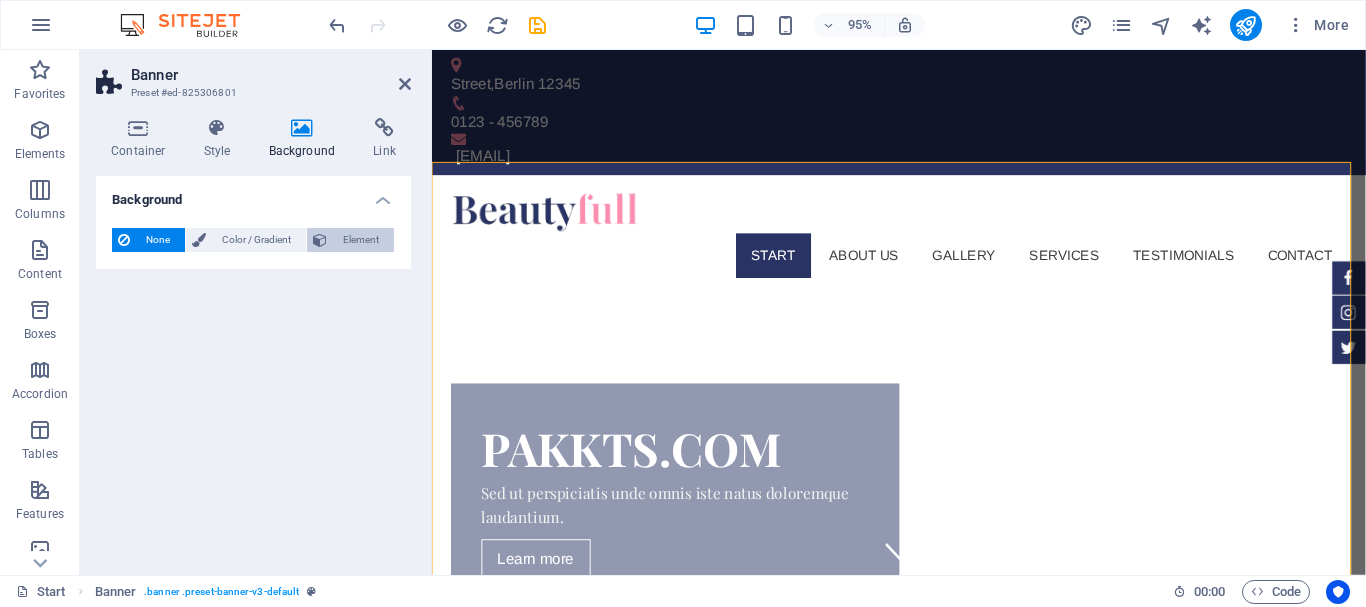 click on "Element" at bounding box center (360, 240) 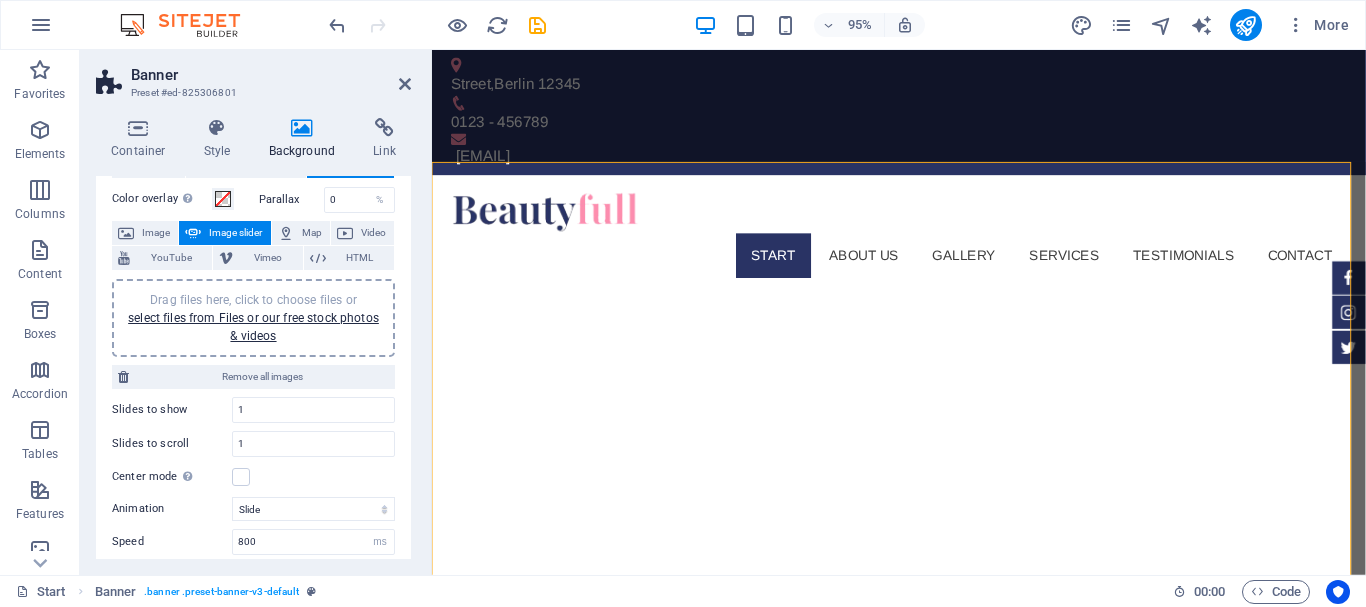 scroll, scrollTop: 312, scrollLeft: 0, axis: vertical 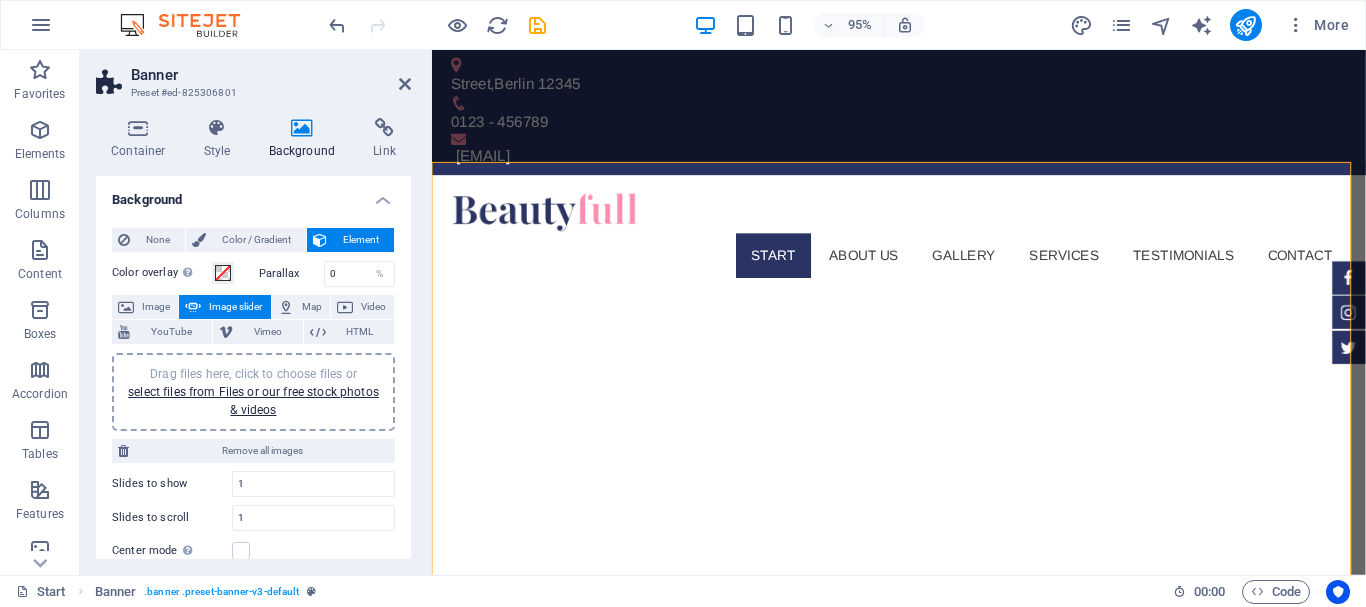 click at bounding box center (302, 128) 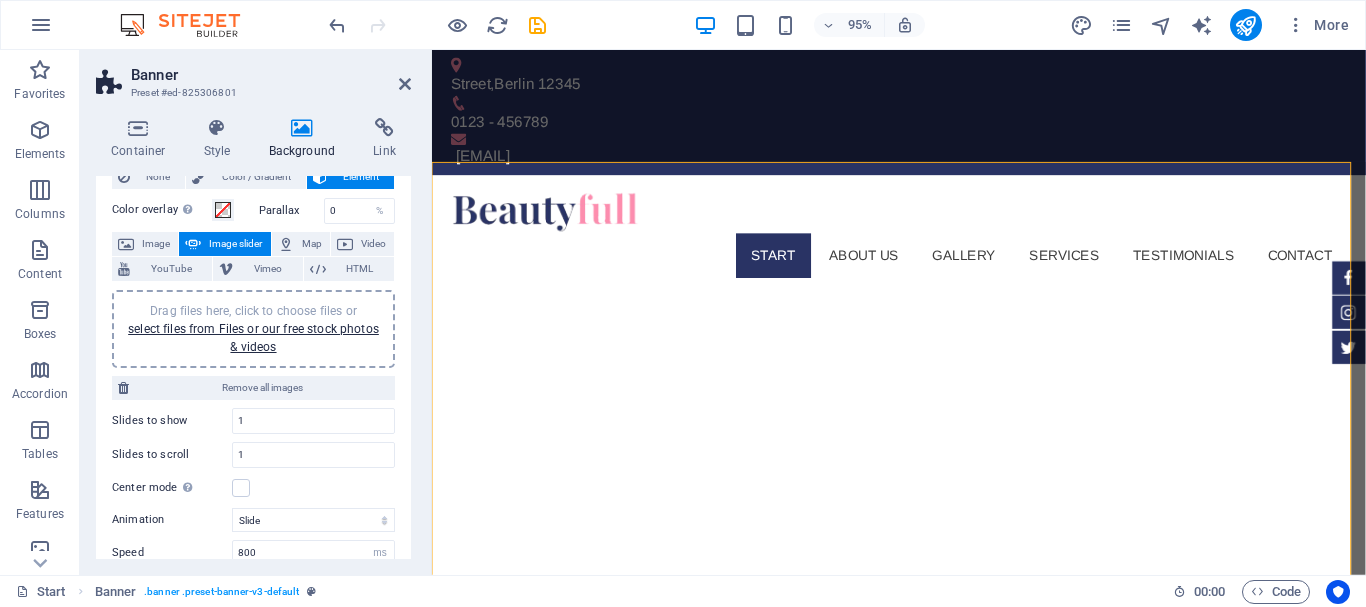 scroll, scrollTop: 0, scrollLeft: 0, axis: both 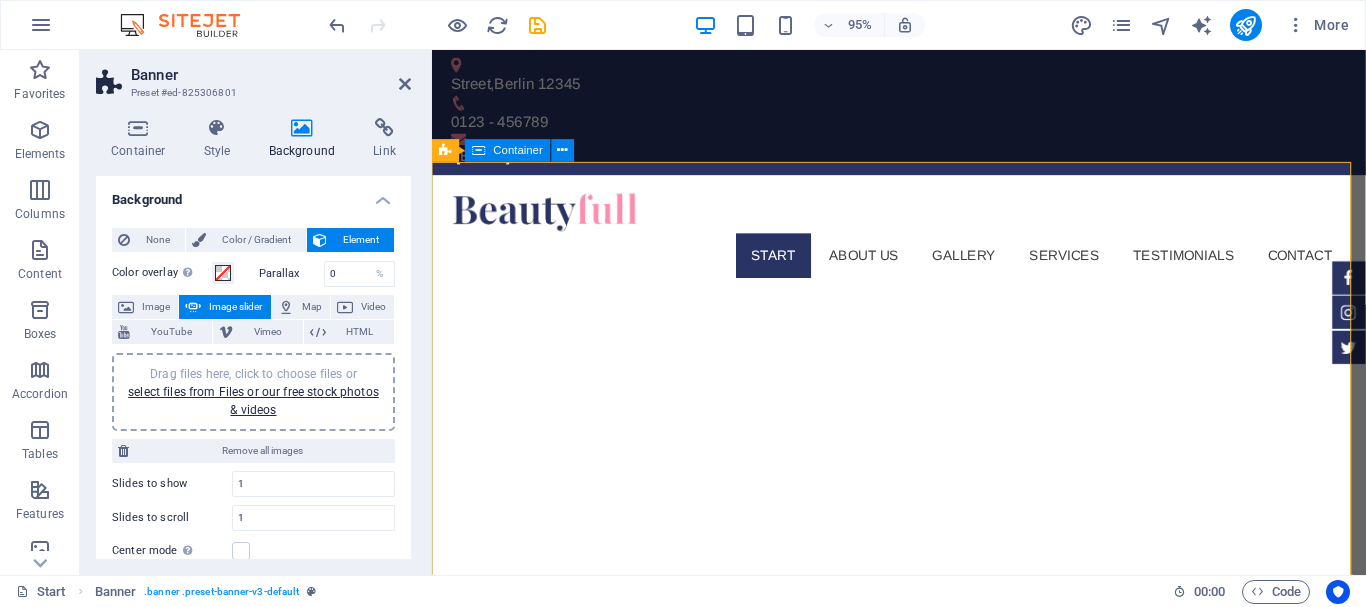 click on "pakkts.com Sed ut perspiciatis unde omnis iste natus doloremque laudantium.  Learn more" at bounding box center [923, 1010] 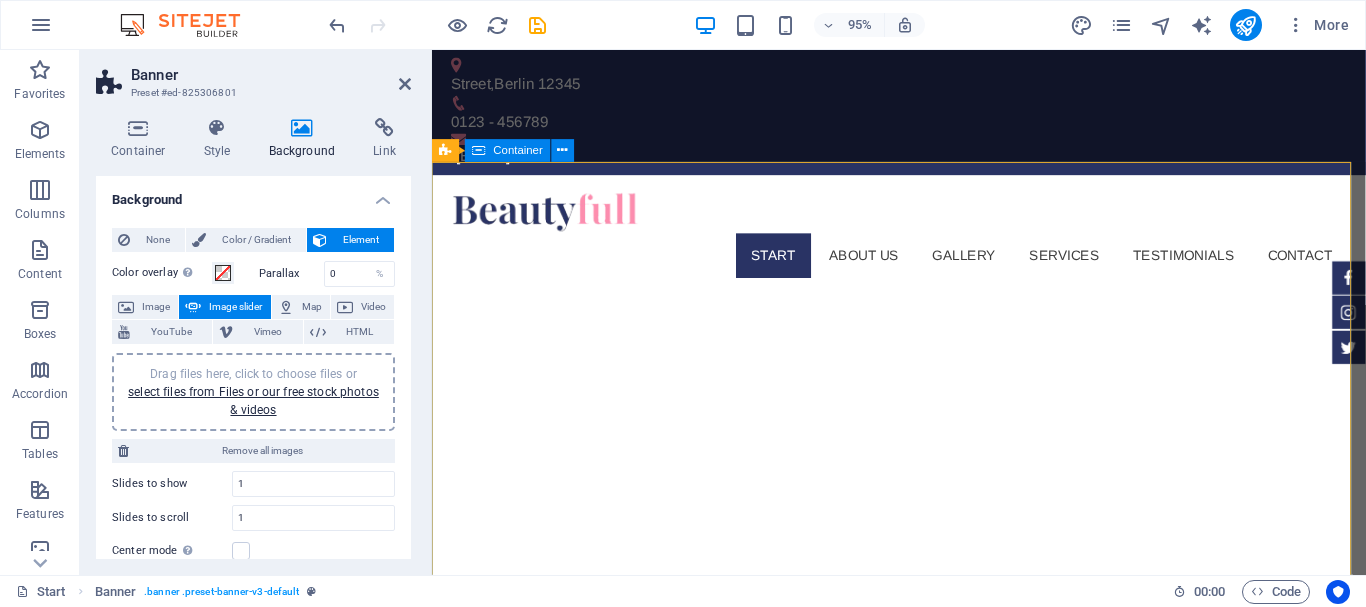click on "pakkts.com Sed ut perspiciatis unde omnis iste natus doloremque laudantium.  Learn more" at bounding box center (923, 1010) 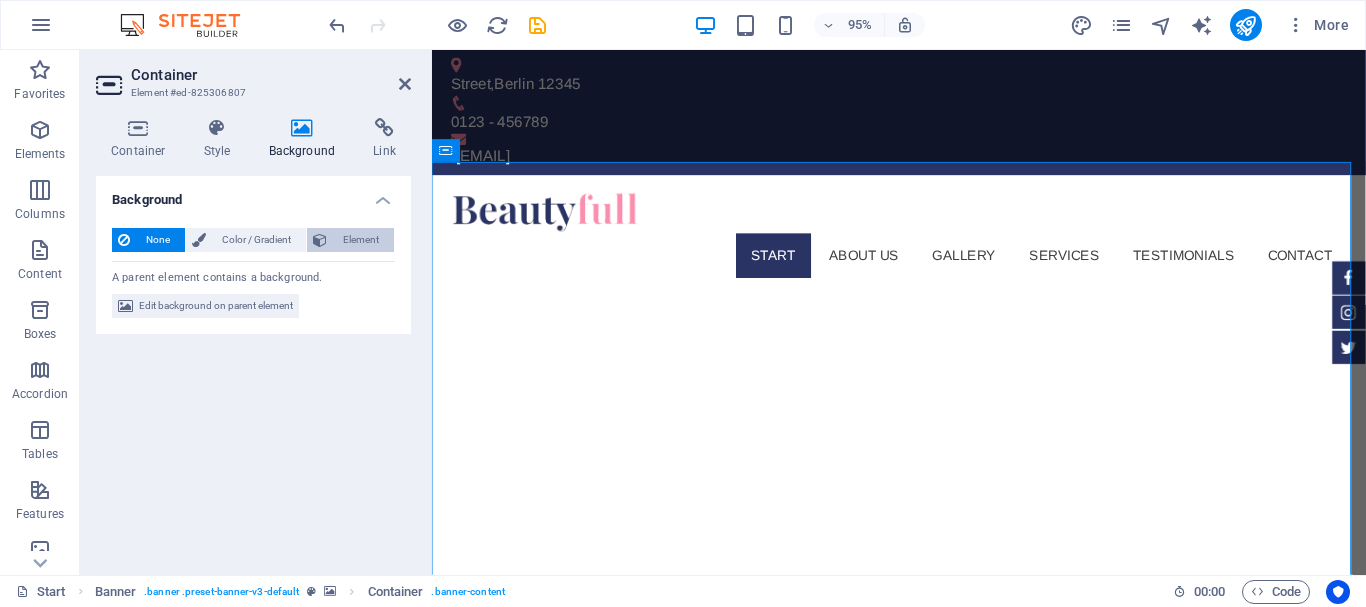 click on "Element" at bounding box center (360, 240) 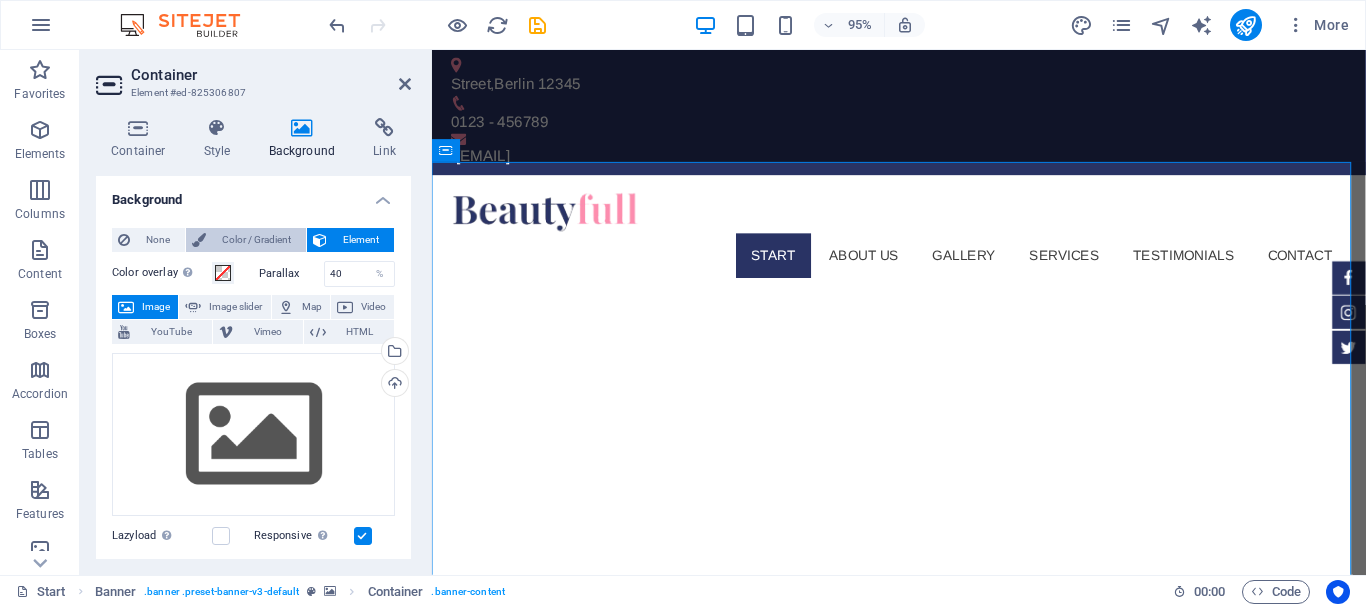 click on "Color / Gradient" at bounding box center [256, 240] 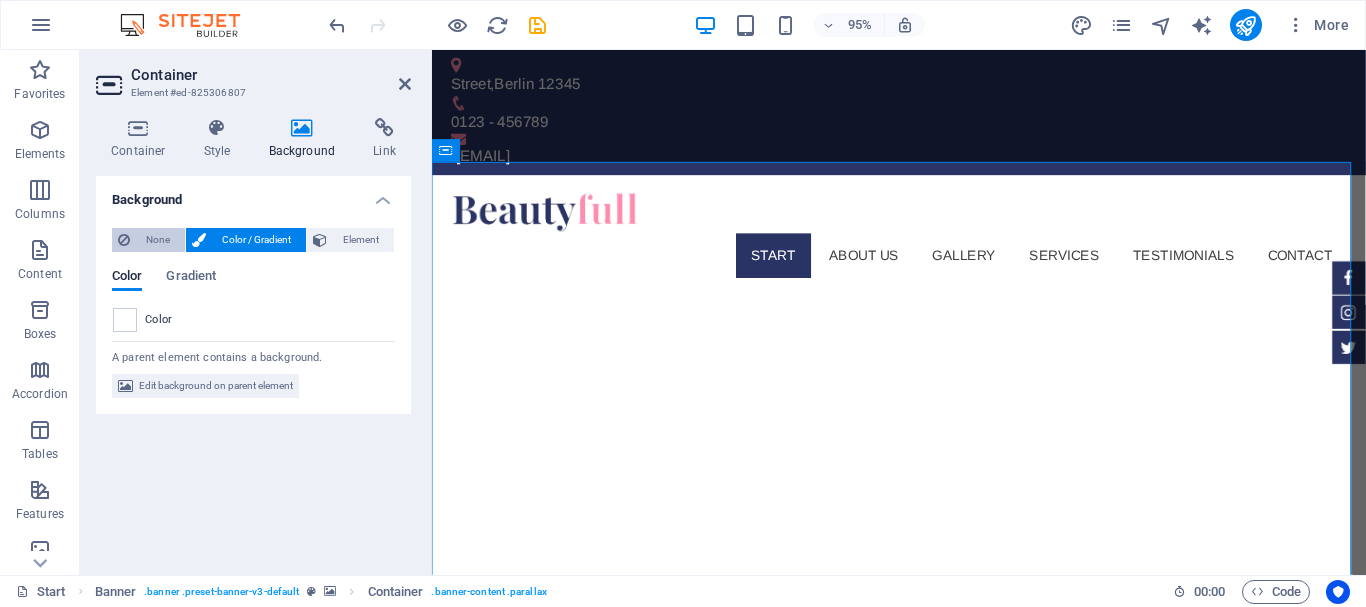 click on "None" at bounding box center (157, 240) 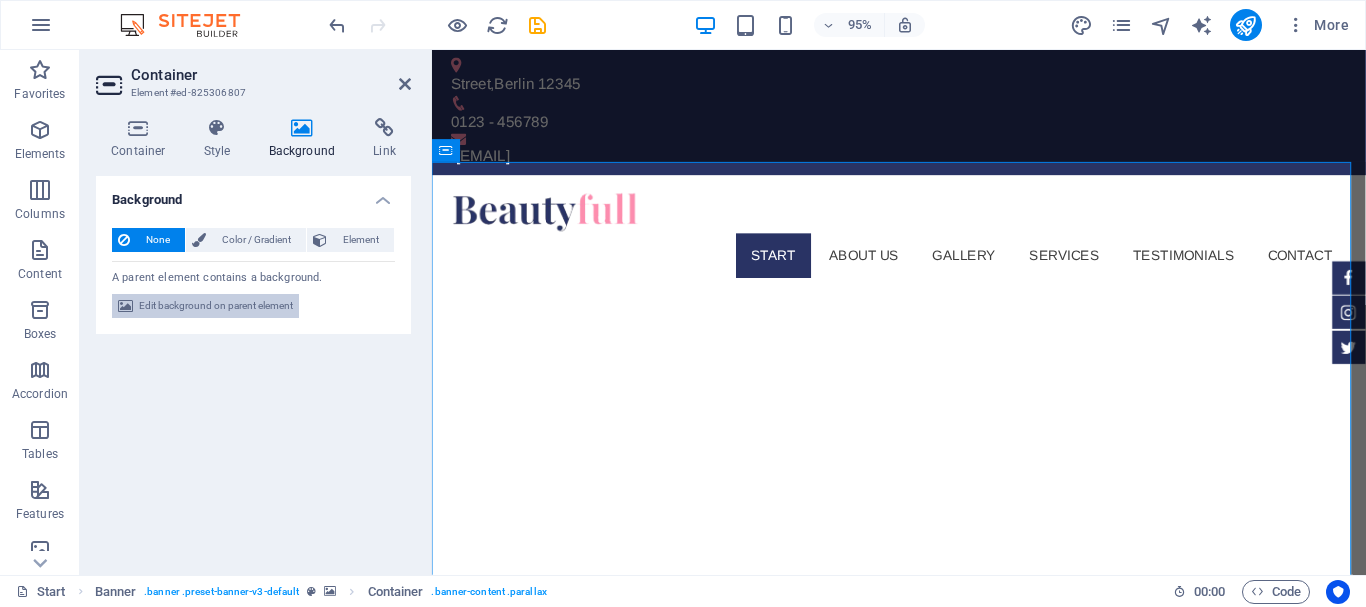click on "Edit background on parent element" at bounding box center [216, 306] 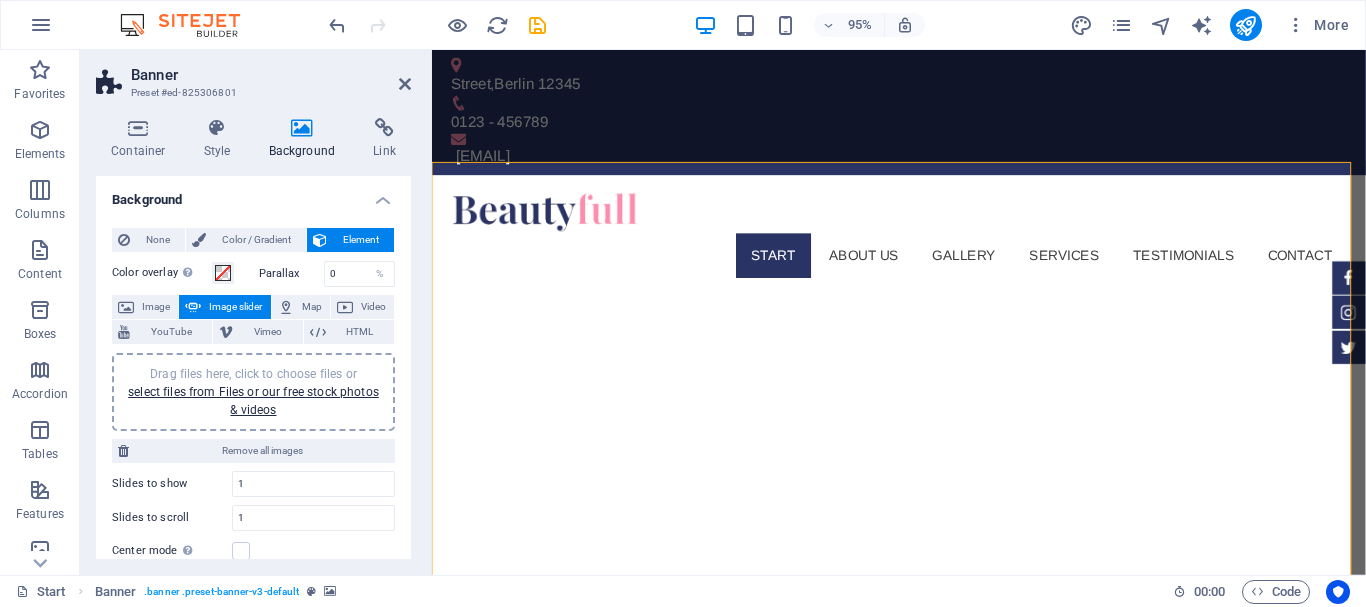 click at bounding box center [302, 128] 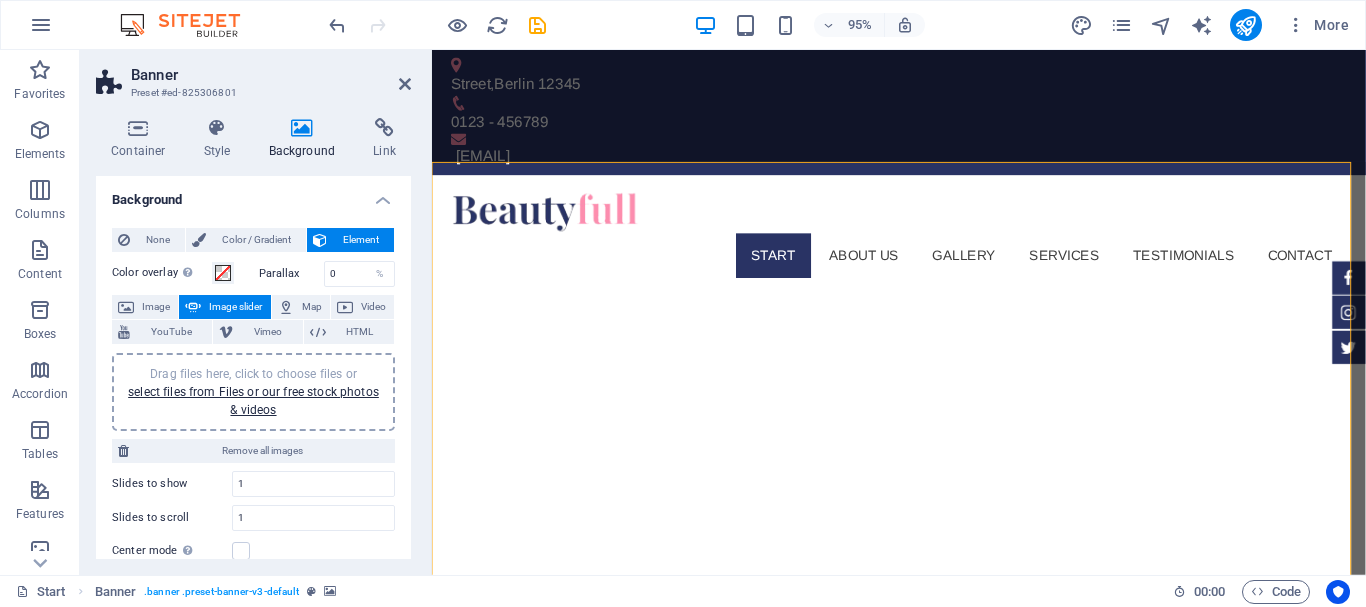click at bounding box center (302, 128) 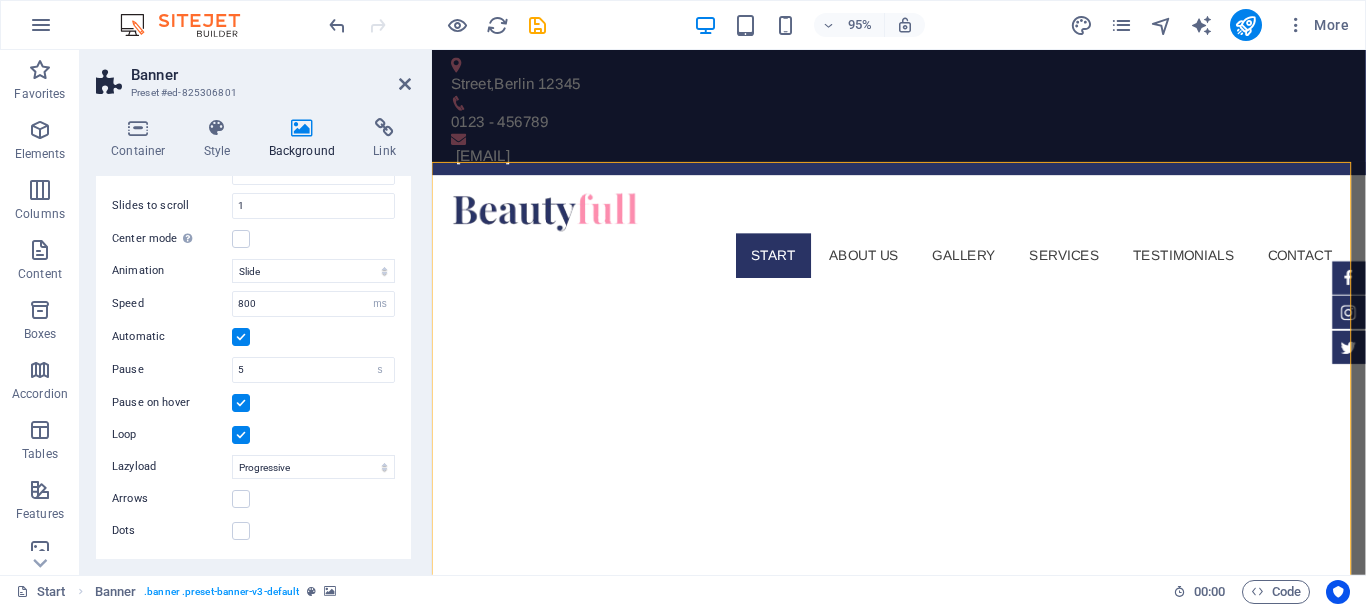 scroll, scrollTop: 0, scrollLeft: 0, axis: both 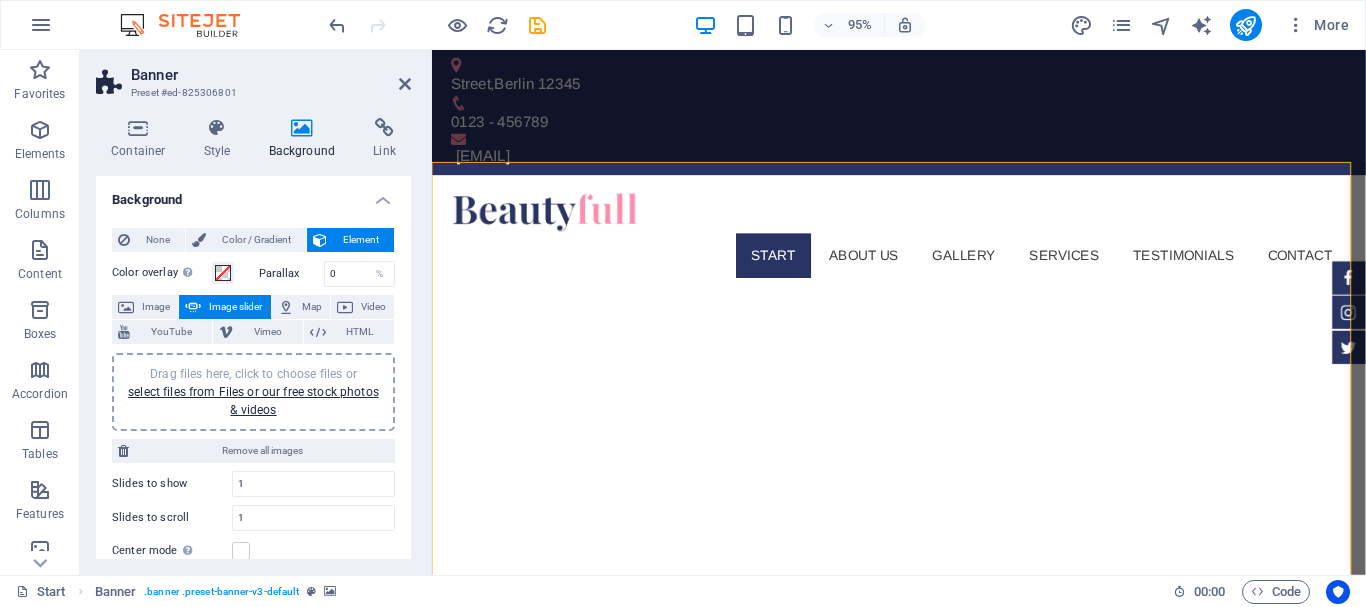 click on "Image slider" at bounding box center (235, 307) 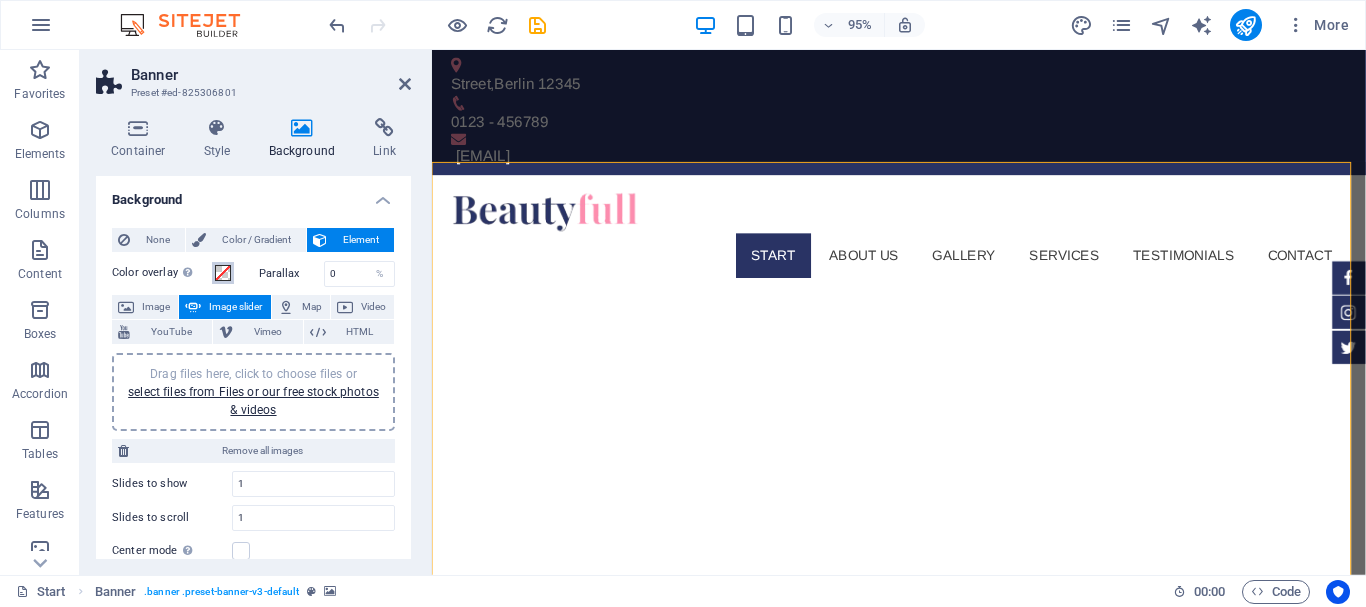 click at bounding box center [223, 273] 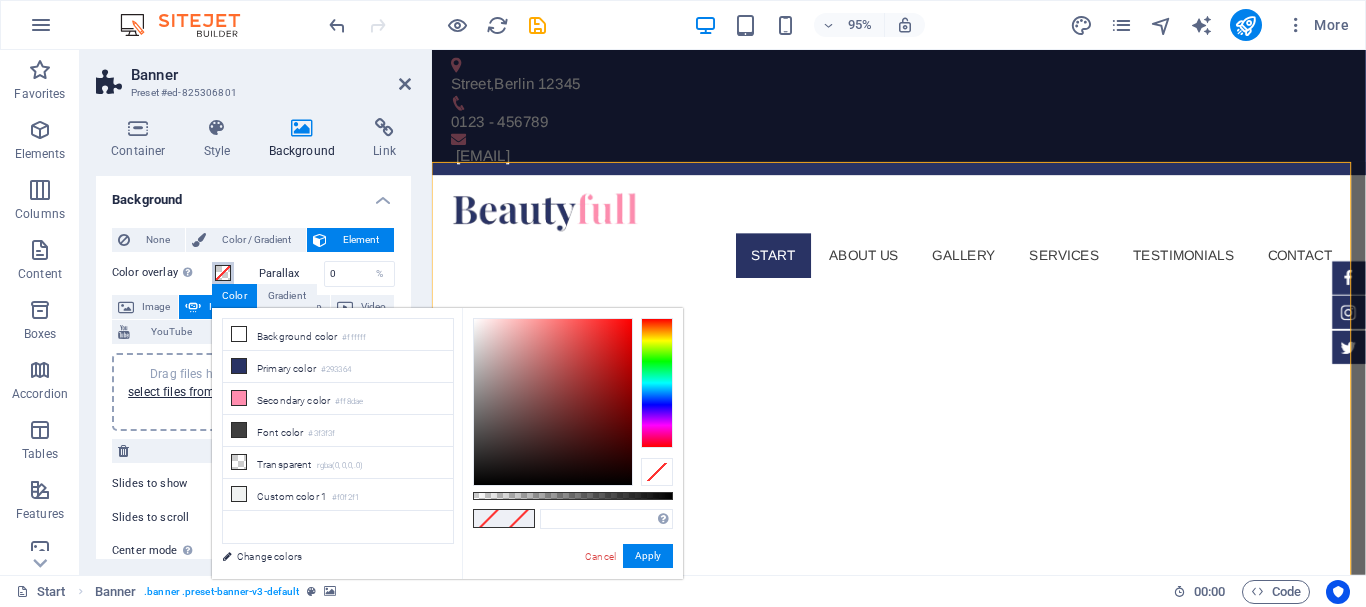 click at bounding box center (223, 273) 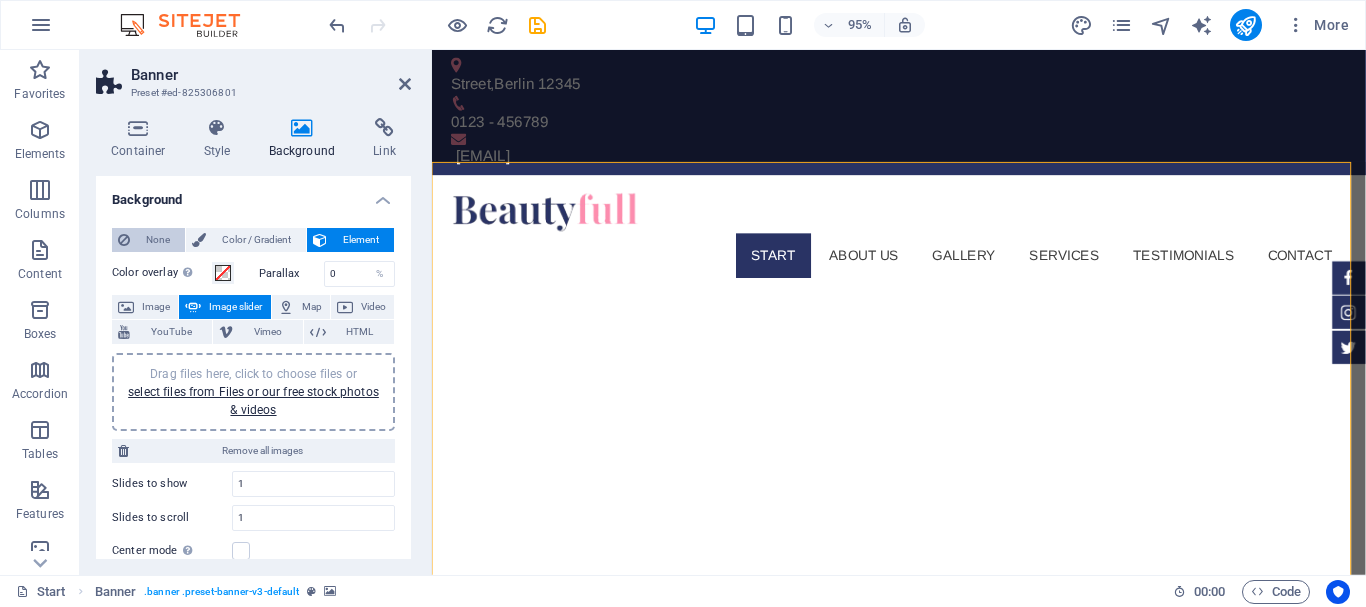 click on "None" at bounding box center [157, 240] 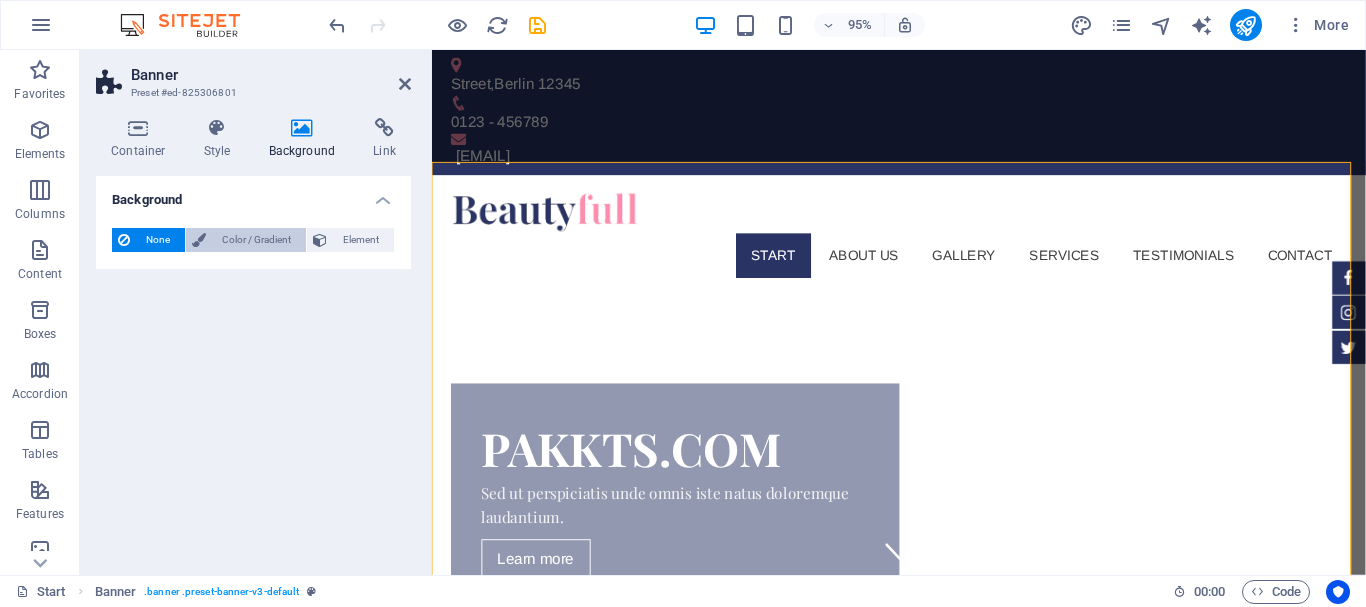 click on "Color / Gradient" at bounding box center (256, 240) 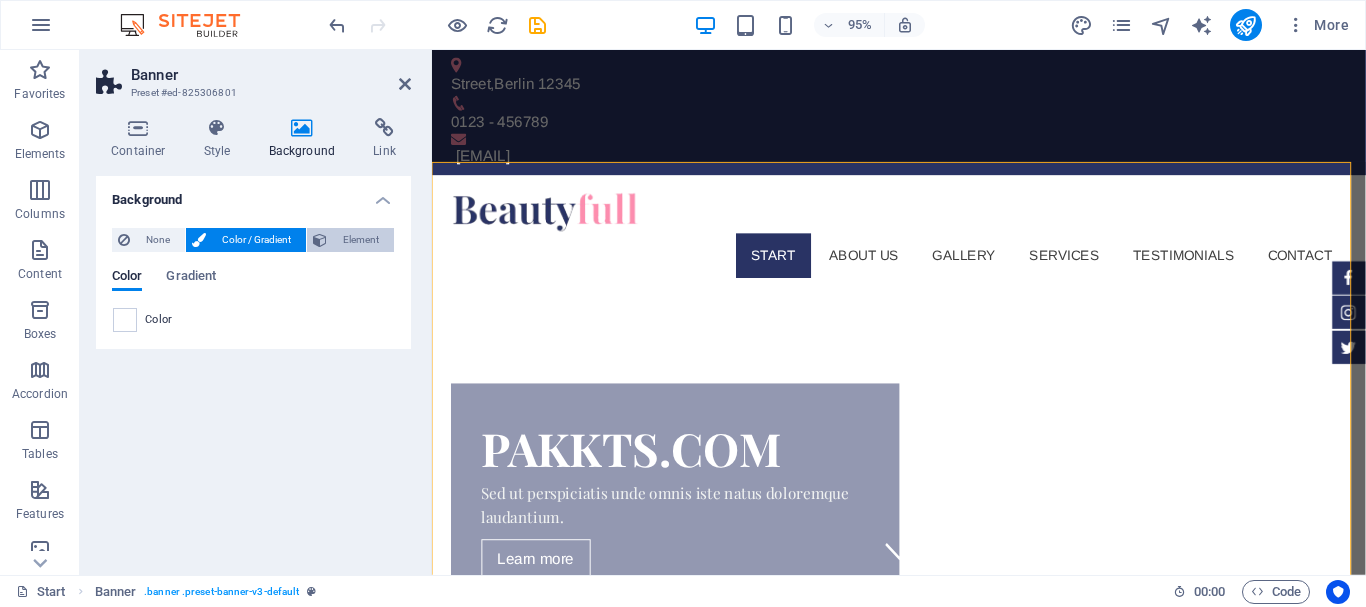 click on "Element" at bounding box center (360, 240) 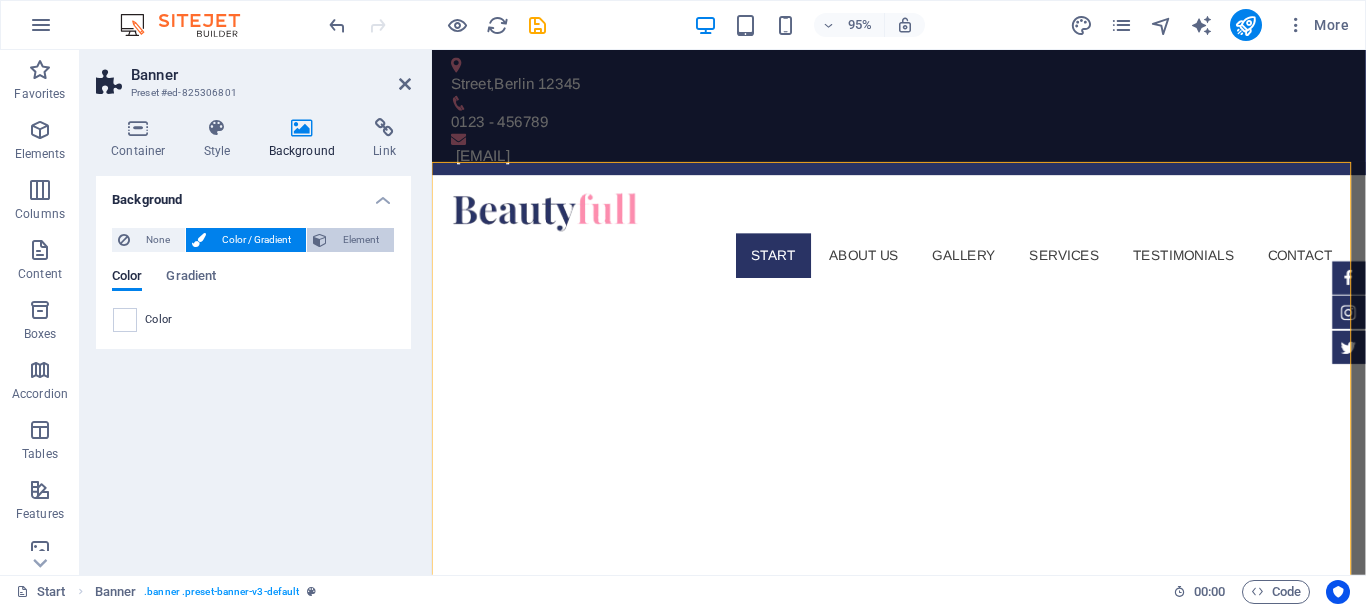 select on "ms" 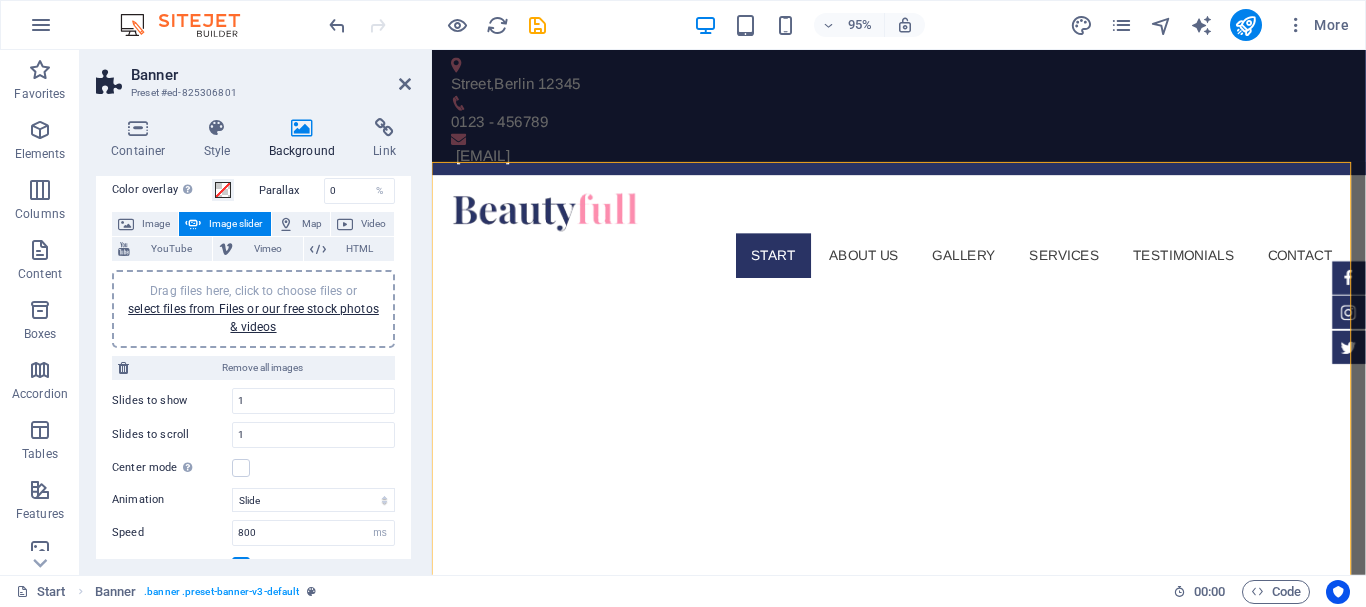 scroll, scrollTop: 0, scrollLeft: 0, axis: both 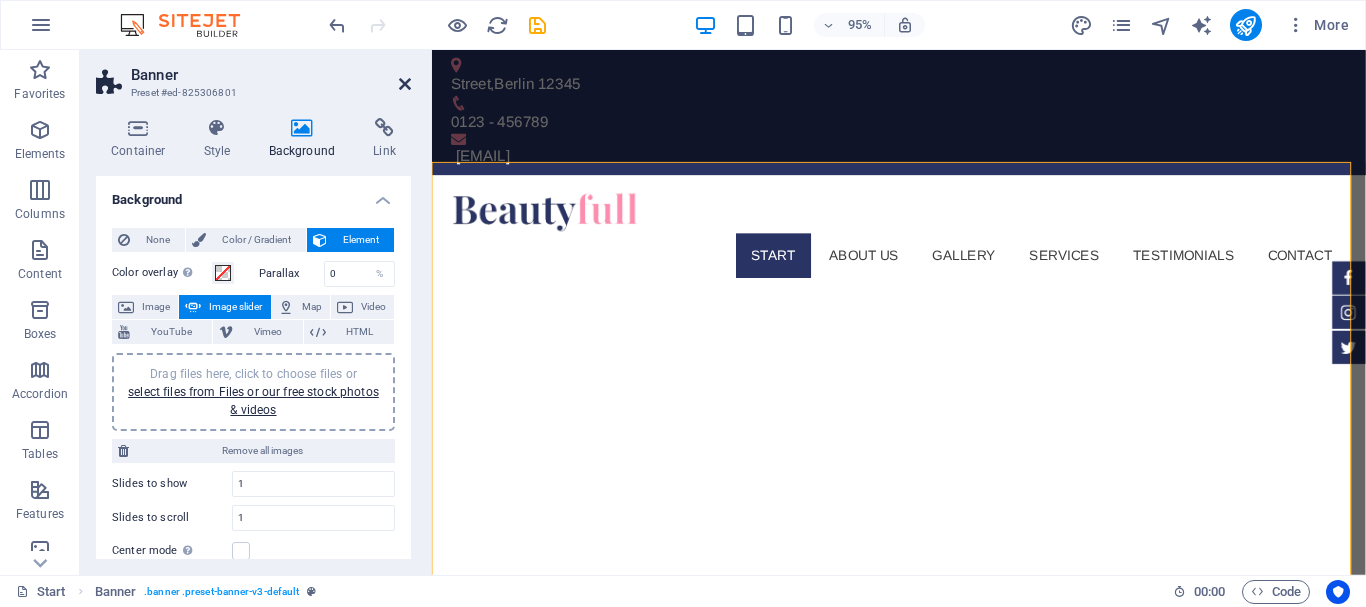 click at bounding box center (405, 84) 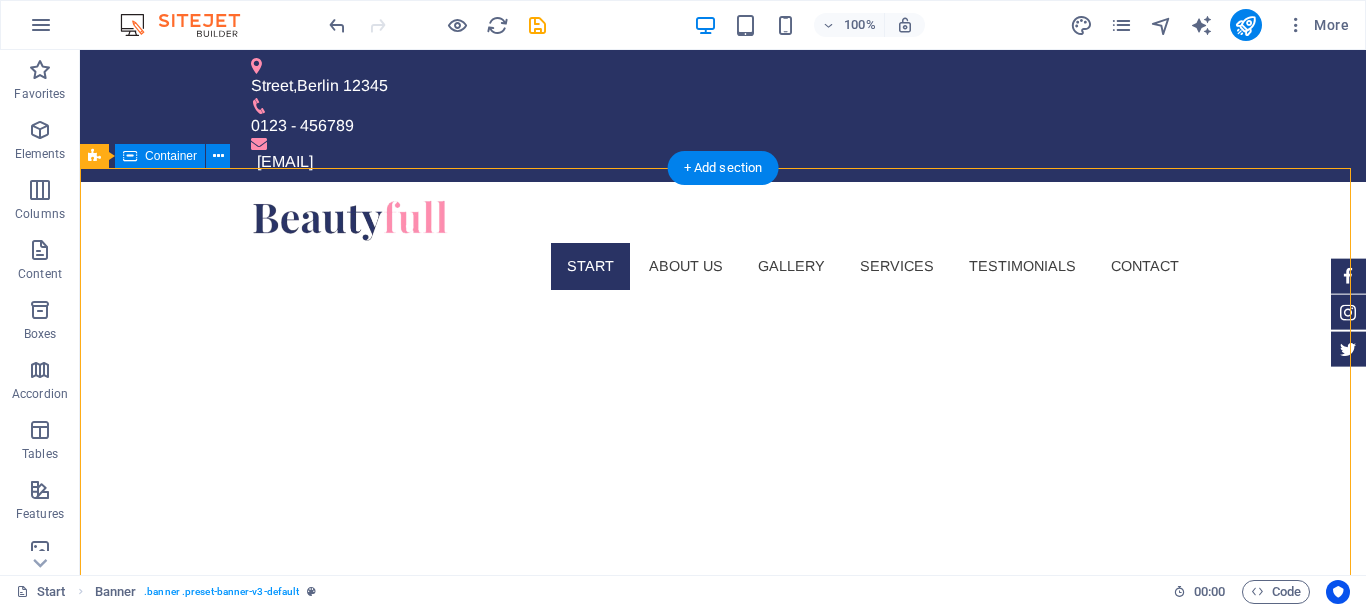 click on "pakkts.com Sed ut perspiciatis unde omnis iste natus doloremque laudantium.  Learn more" at bounding box center (723, 985) 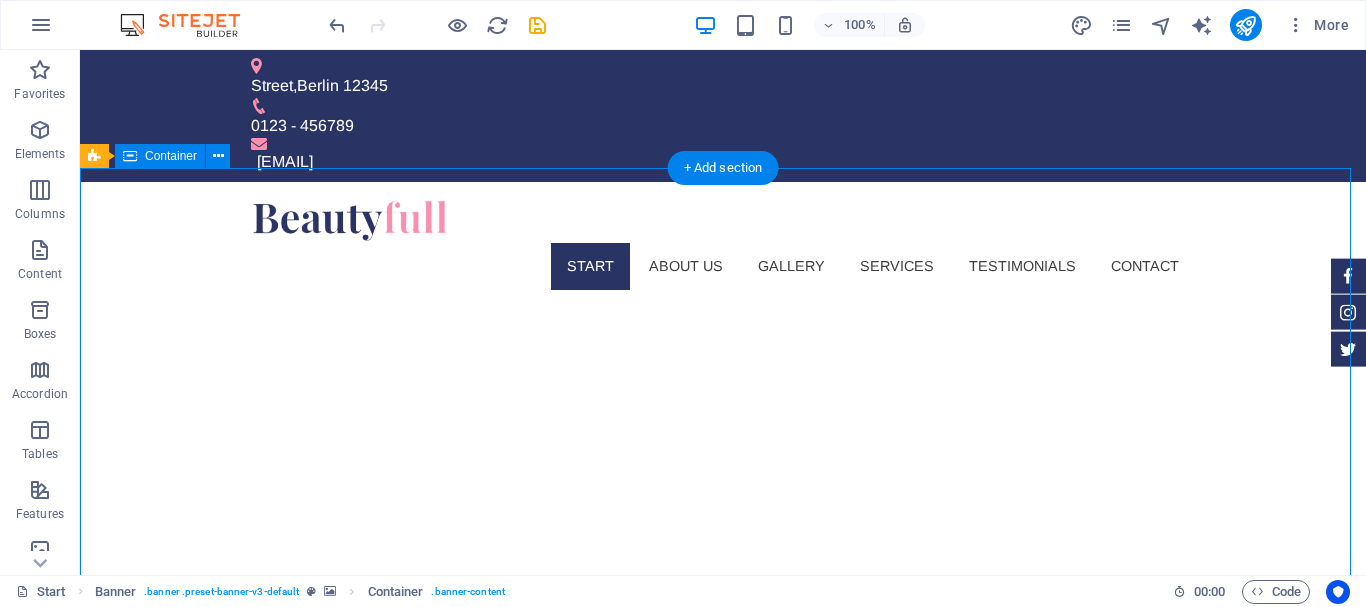 click on "pakkts.com Sed ut perspiciatis unde omnis iste natus doloremque laudantium.  Learn more" at bounding box center [723, 985] 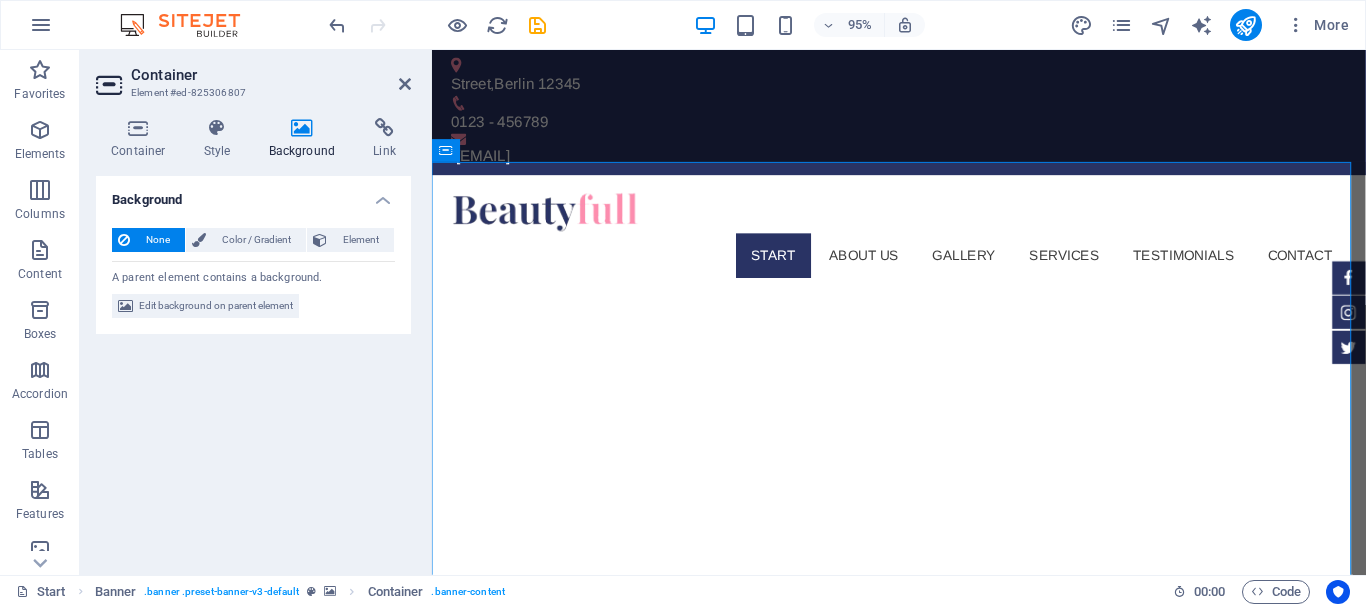 click at bounding box center (302, 128) 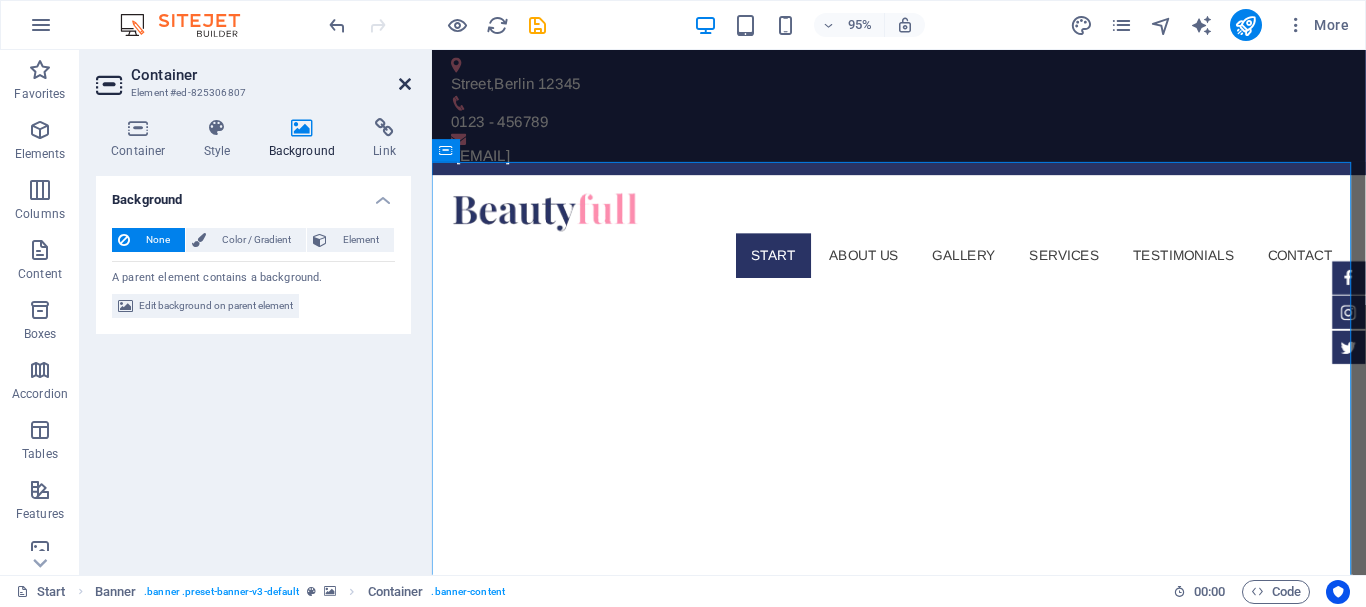 click at bounding box center (405, 84) 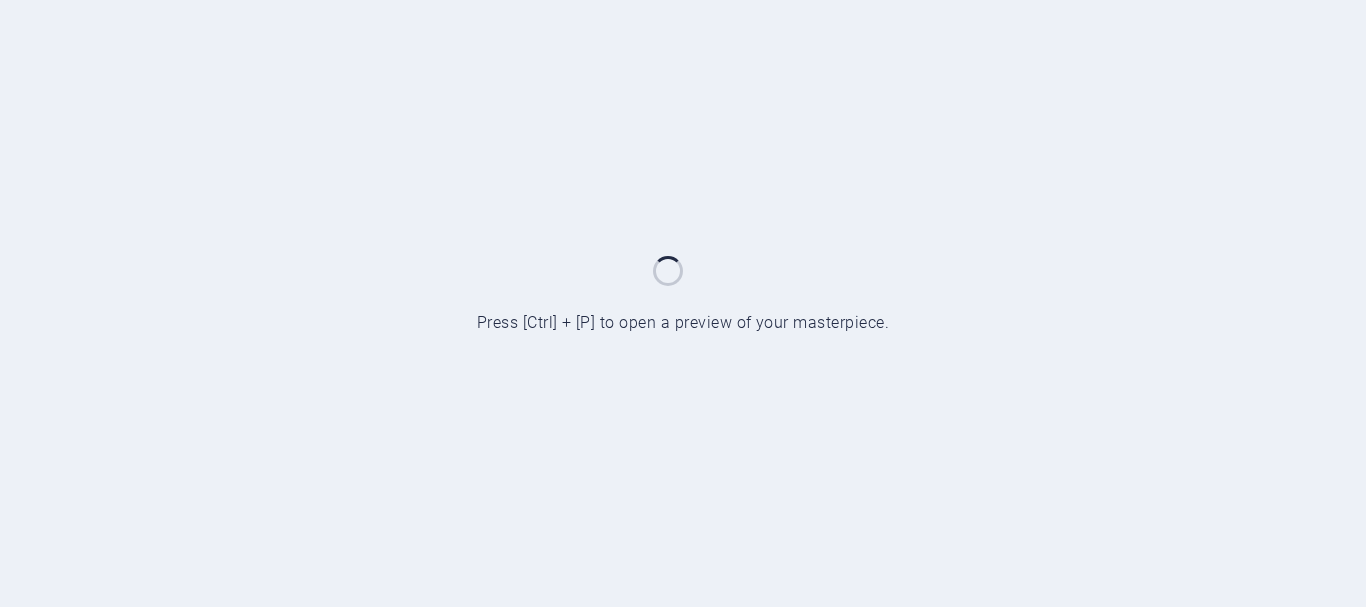 scroll, scrollTop: 0, scrollLeft: 0, axis: both 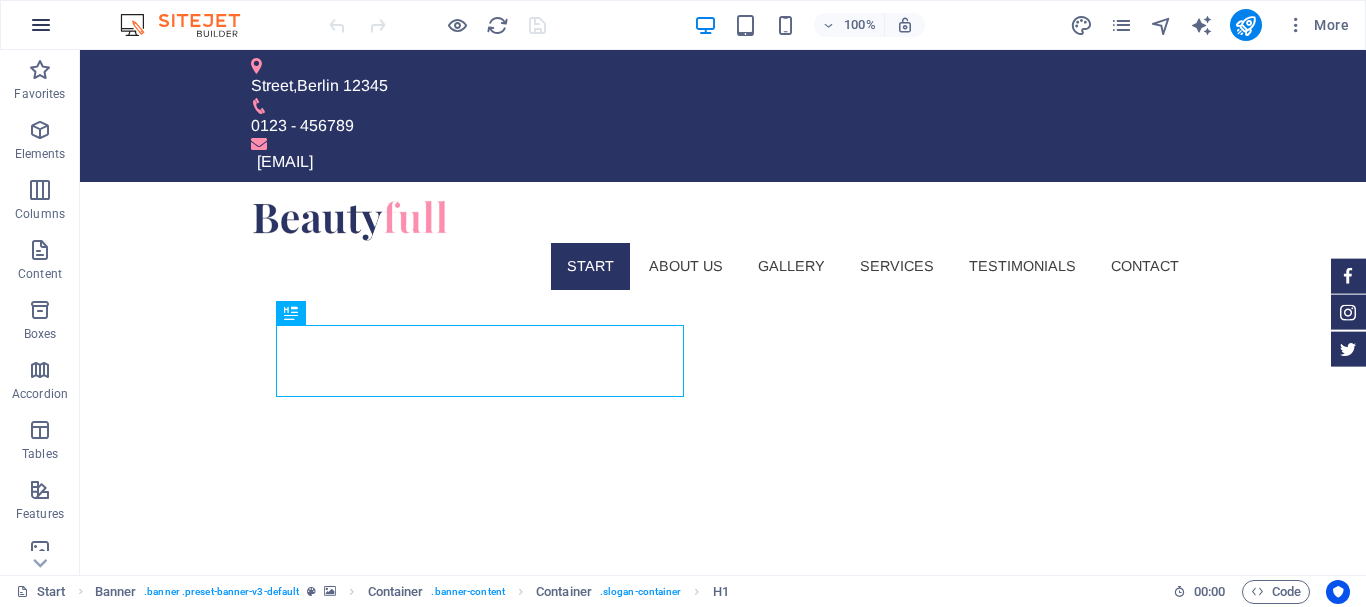 click at bounding box center (41, 25) 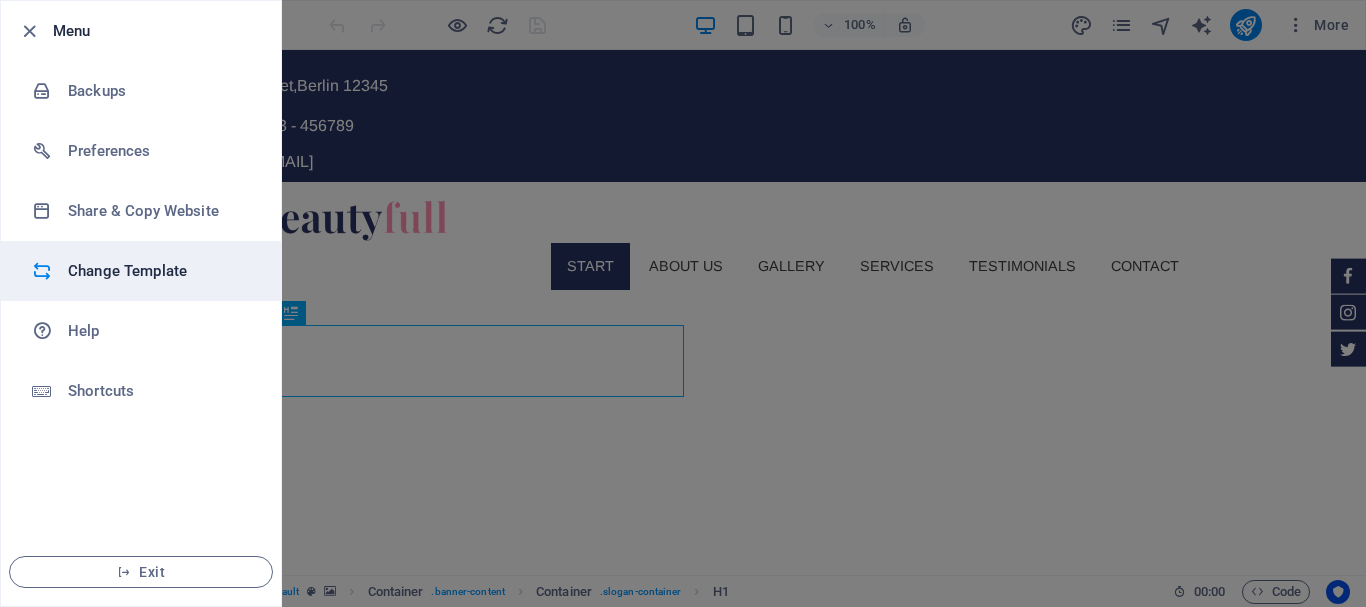 click on "Change Template" at bounding box center (160, 271) 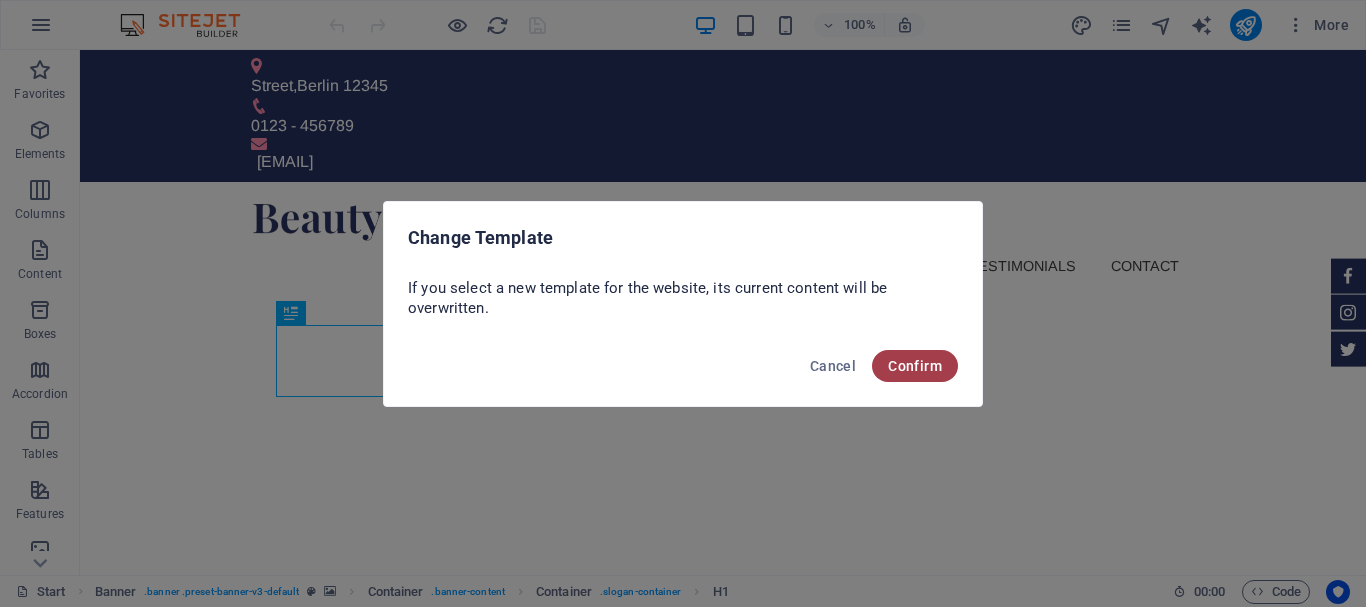 click on "Confirm" at bounding box center (915, 366) 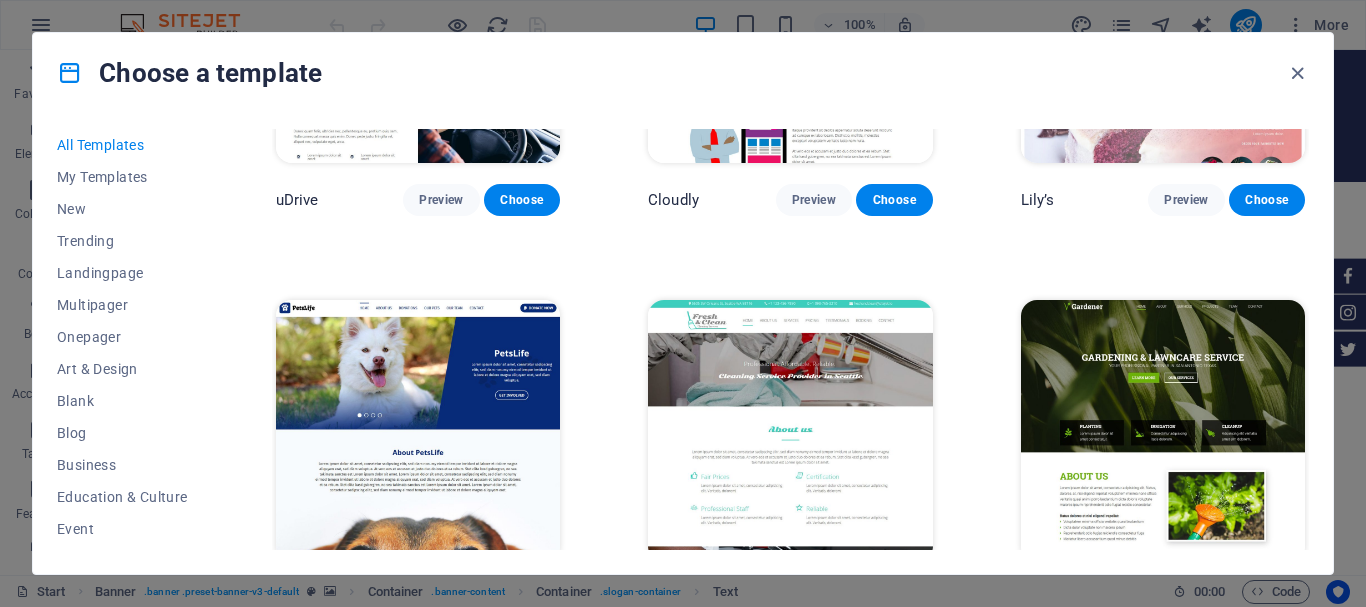 scroll, scrollTop: 13419, scrollLeft: 0, axis: vertical 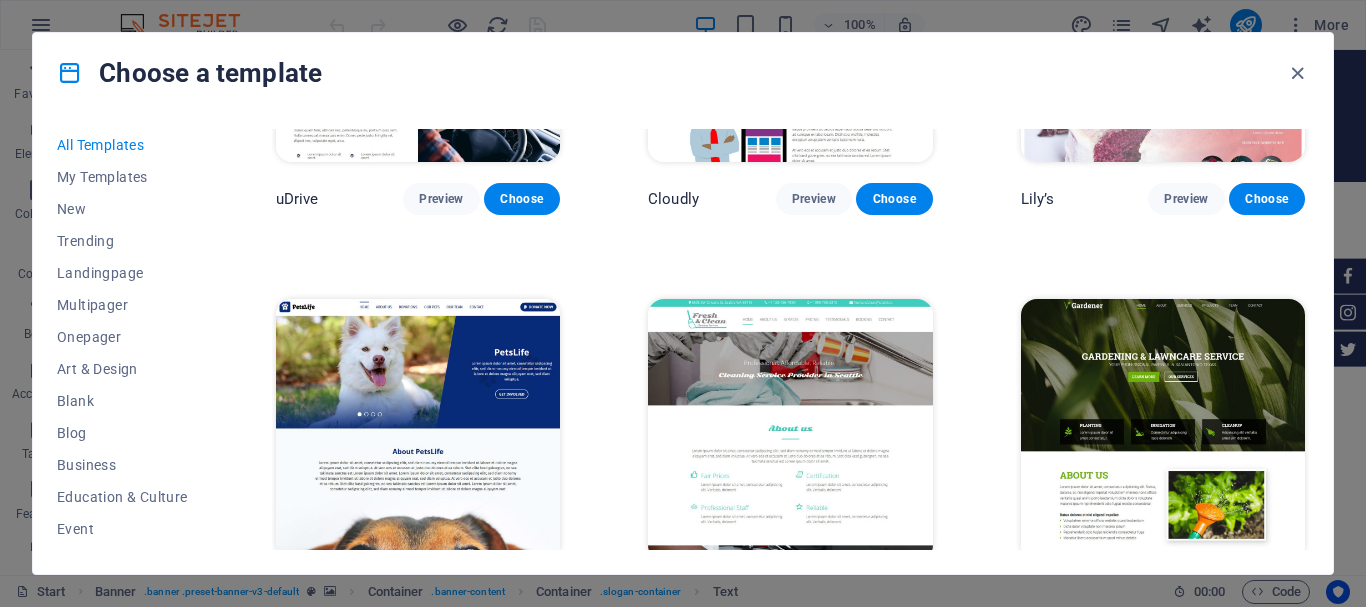 click at bounding box center (790, 430) 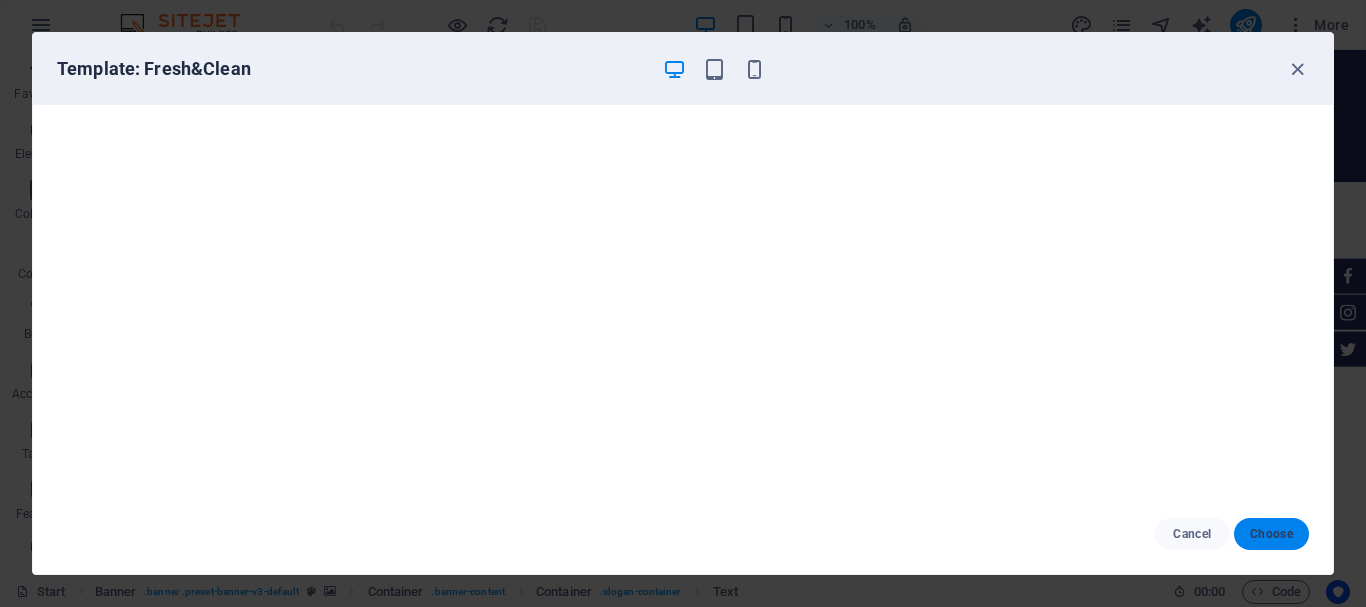click on "Choose" at bounding box center [1271, 534] 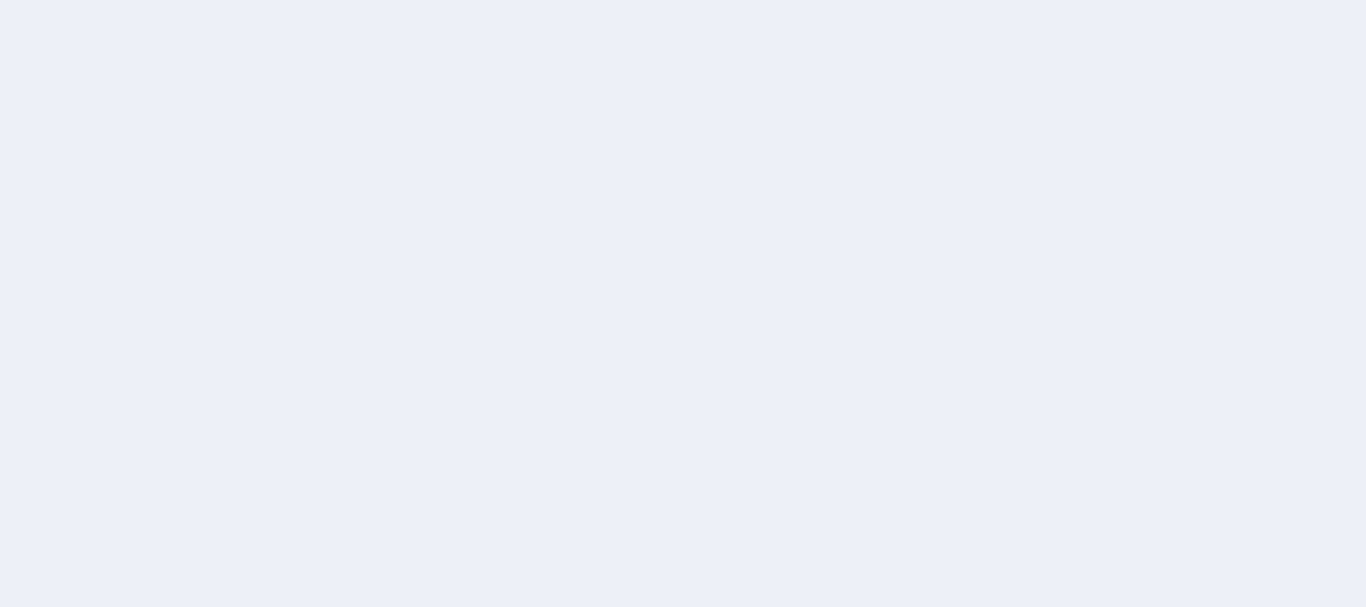 scroll, scrollTop: 0, scrollLeft: 0, axis: both 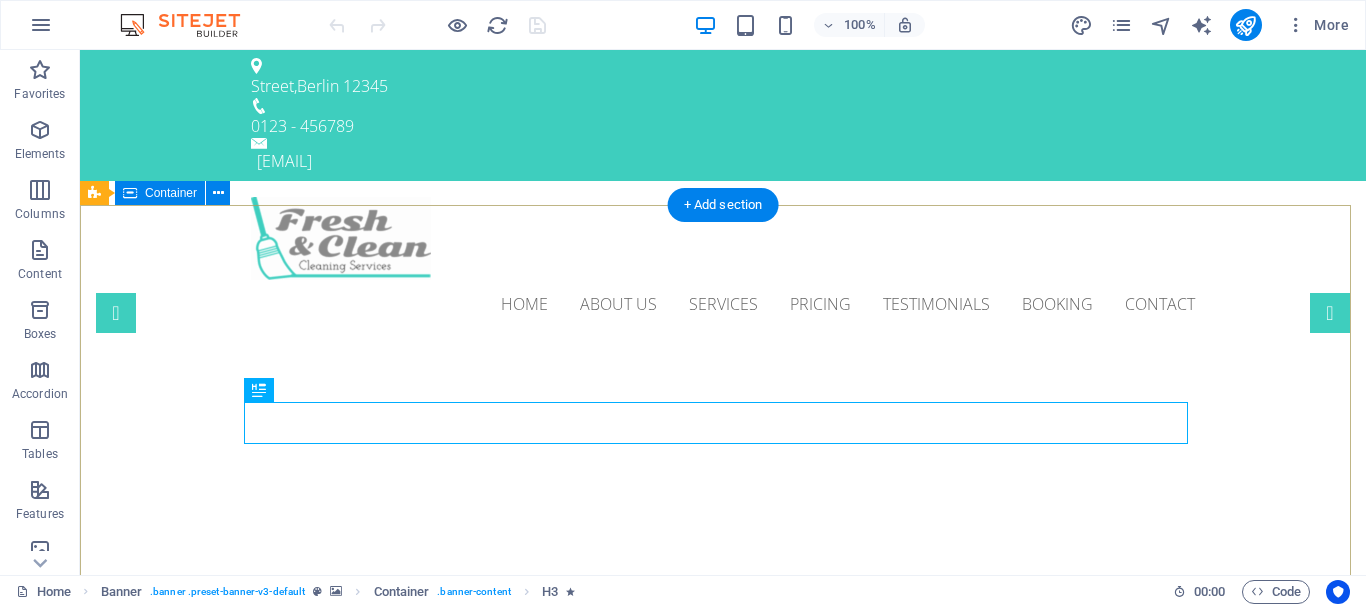 click on "Professional. Affordable. Reliable.  Cleaning Service Provider in  [CITY]" at bounding box center [723, 998] 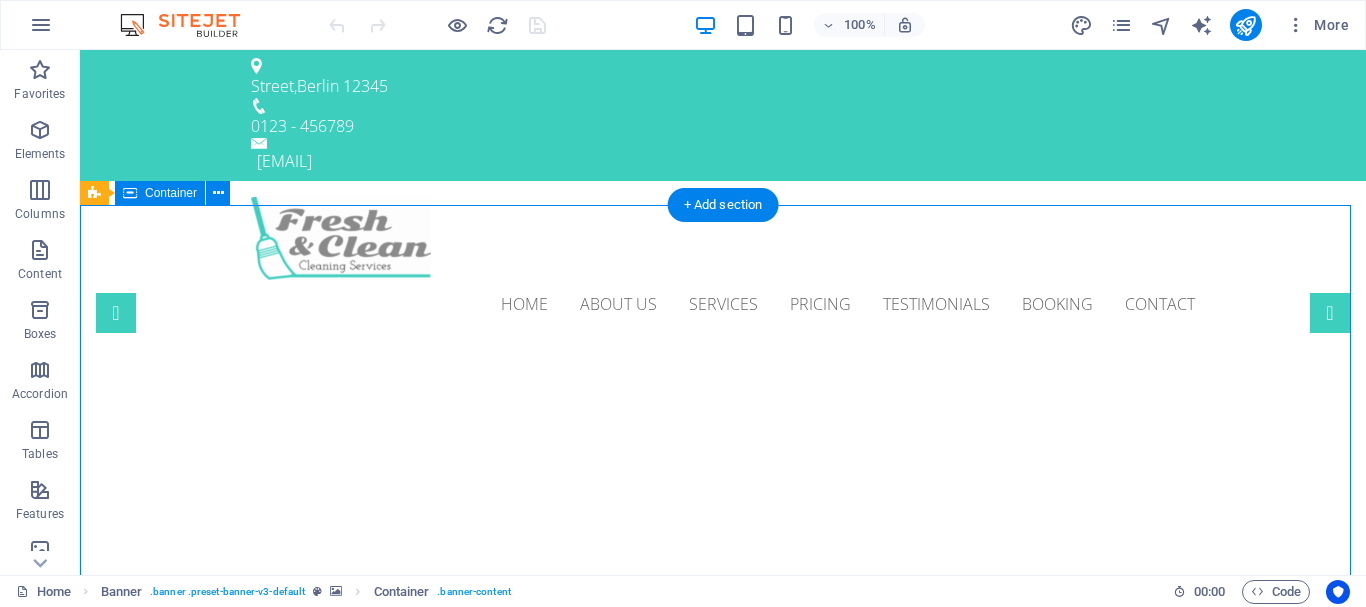click on "Professional. Affordable. Reliable.  Cleaning Service Provider in  [CITY]" at bounding box center [723, 998] 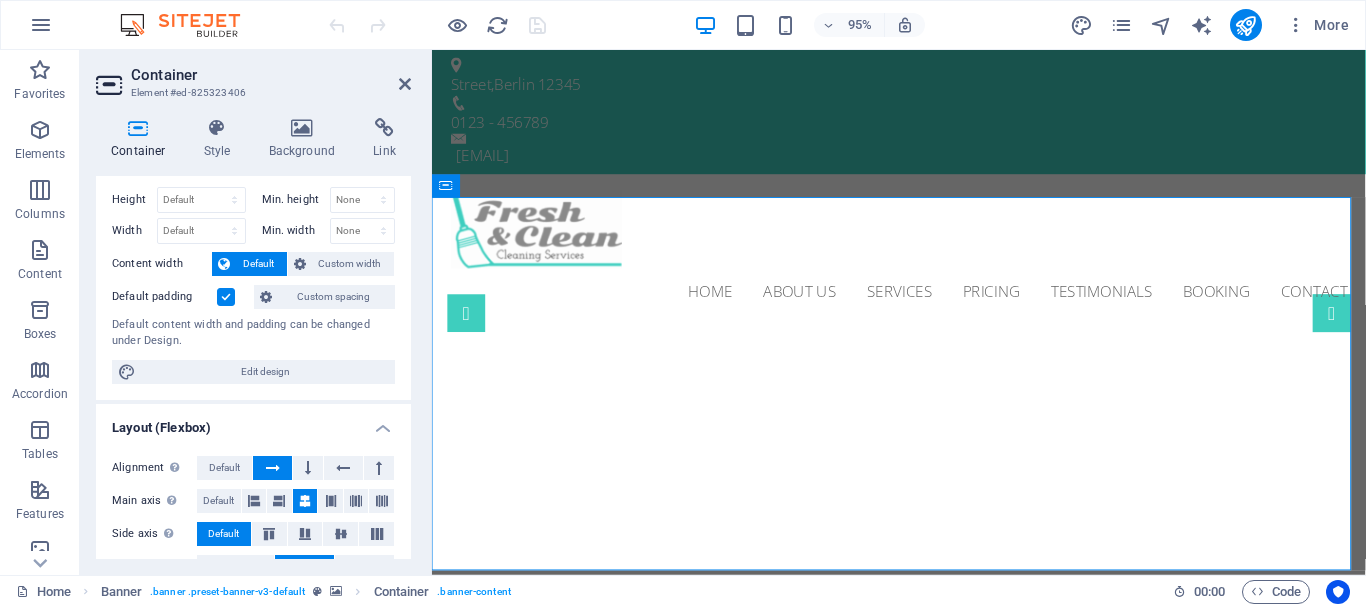scroll, scrollTop: 0, scrollLeft: 0, axis: both 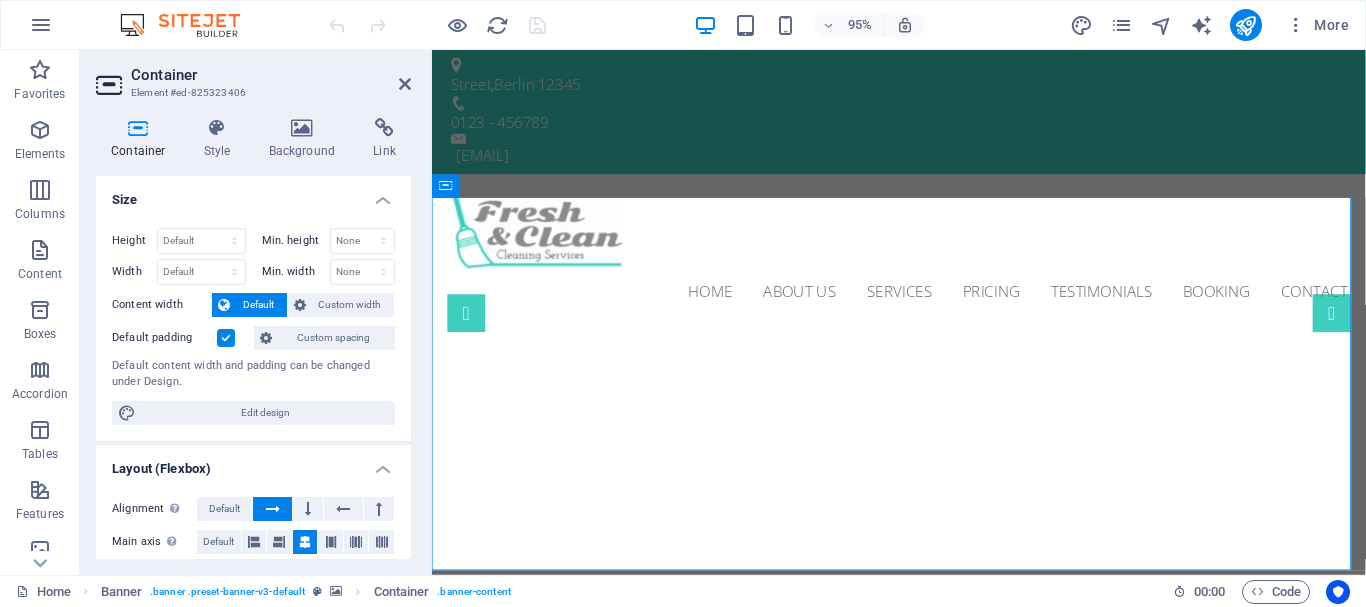 click on "Container Style Background Link Size Height Default px rem % vh vw Min. height None px rem % vh vw Width Default px rem % em vh vw Min. width None px rem % vh vw Content width Default Custom width Width Default px rem % em vh vw Min. width None px rem % vh vw Default padding Custom spacing Default content width and padding can be changed under Design. Edit design Layout (Flexbox) Alignment Determines the flex direction. Default Main axis Determine how elements should behave along the main axis inside this container (justify content). Default Side axis Control the vertical direction of the element inside of the container (align items). Default Wrap Default On Off Fill Controls the distances and direction of elements on the y-axis across several lines (align content). Default Accessibility ARIA helps assistive technologies (like screen readers) to understand the role, state, and behavior of web elements Role The ARIA role defines the purpose of an element.  None Alert Article Banner Comment Fan" at bounding box center [253, 338] 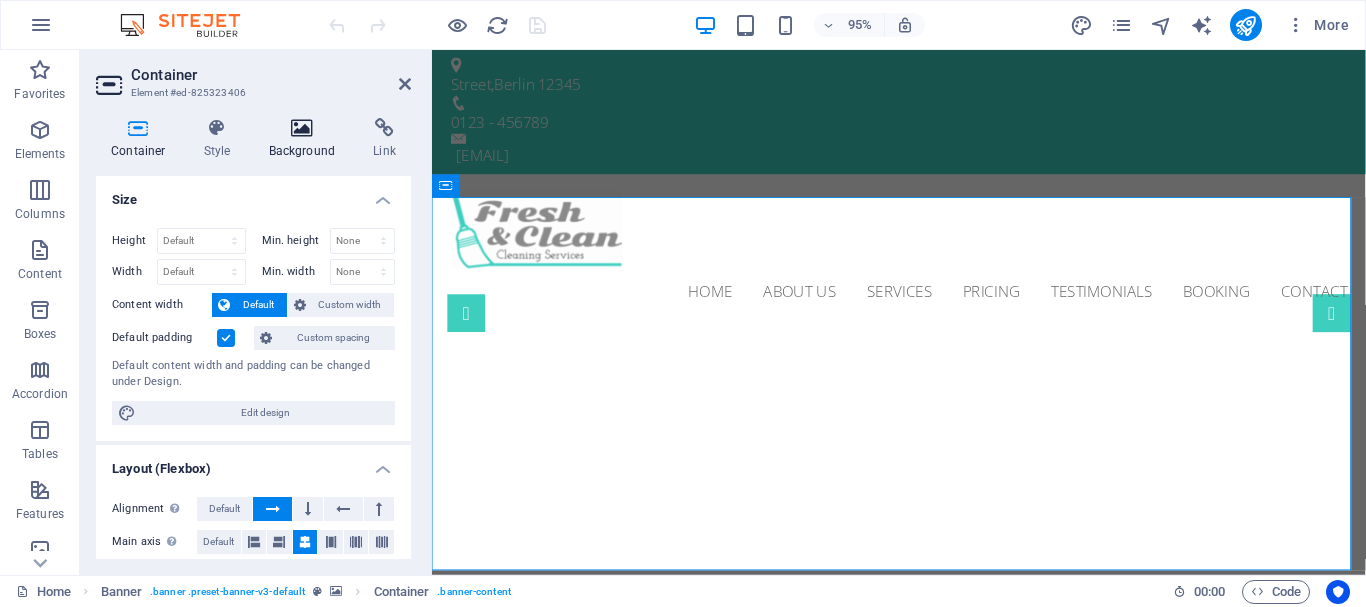 click at bounding box center (302, 128) 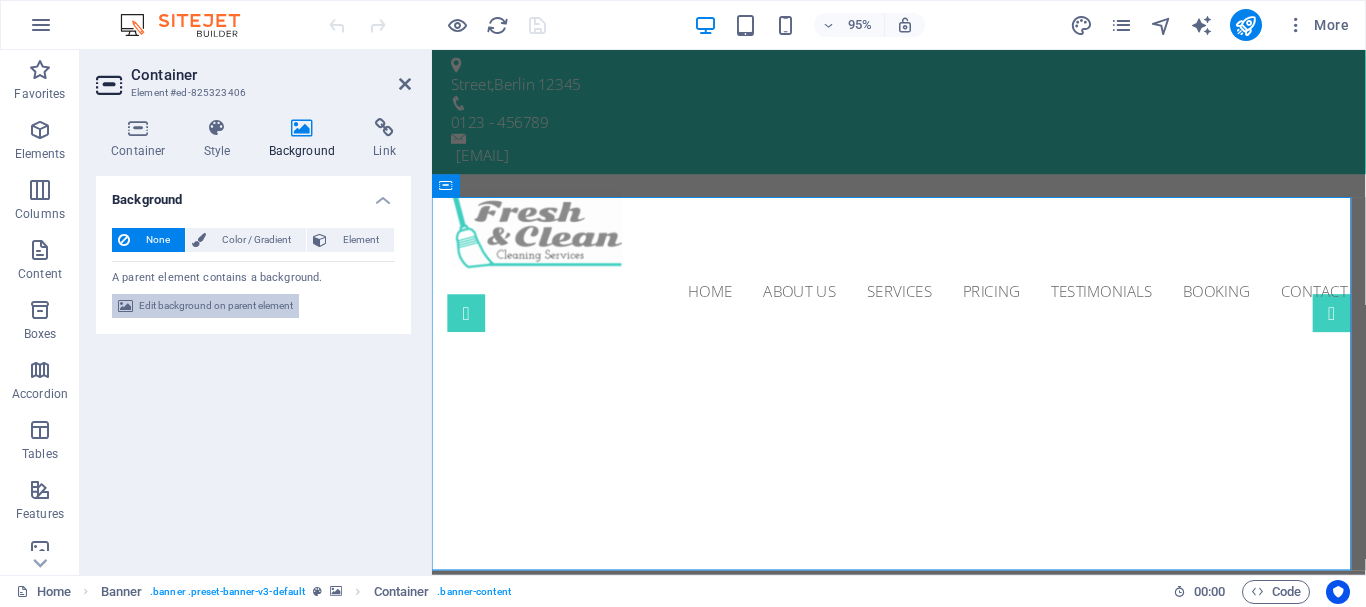 click on "Edit background on parent element" at bounding box center (216, 306) 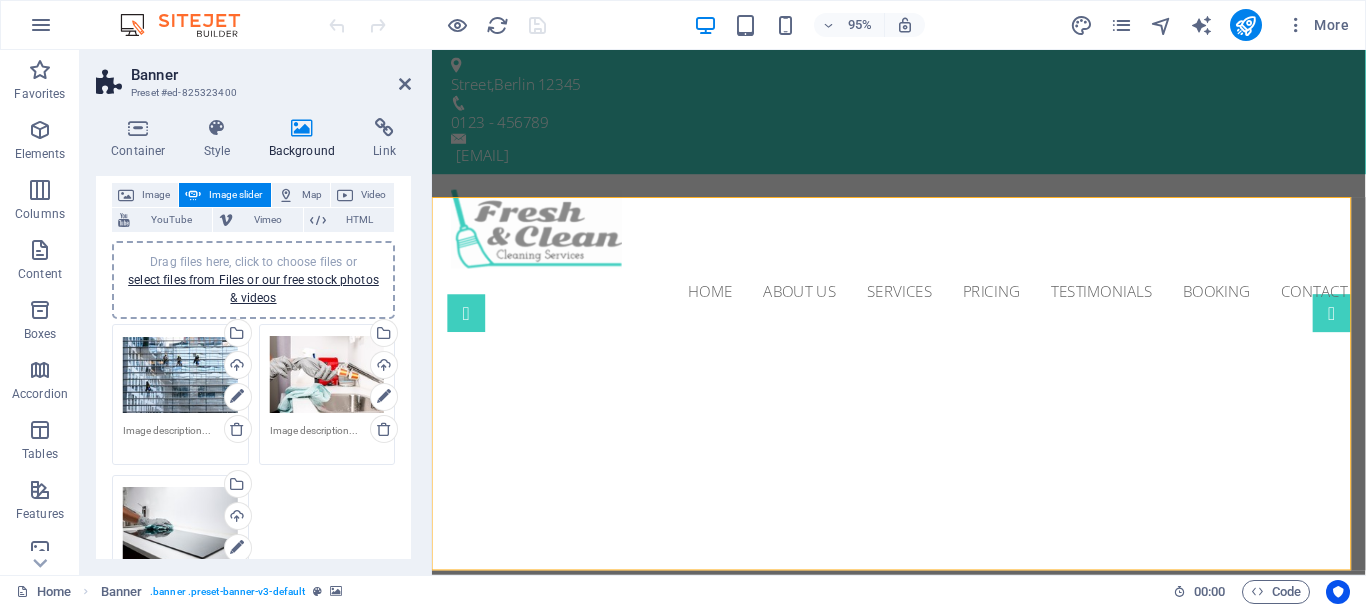 scroll, scrollTop: 109, scrollLeft: 0, axis: vertical 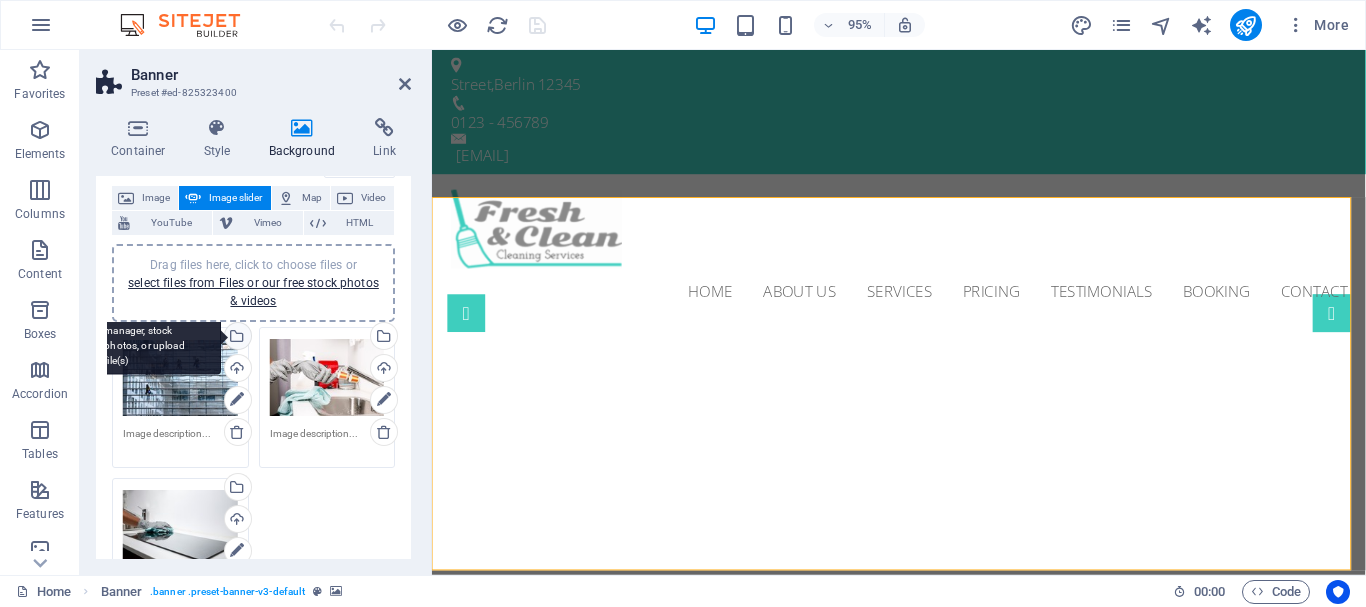 click on "Select files from the file manager, stock photos, or upload file(s)" at bounding box center [236, 338] 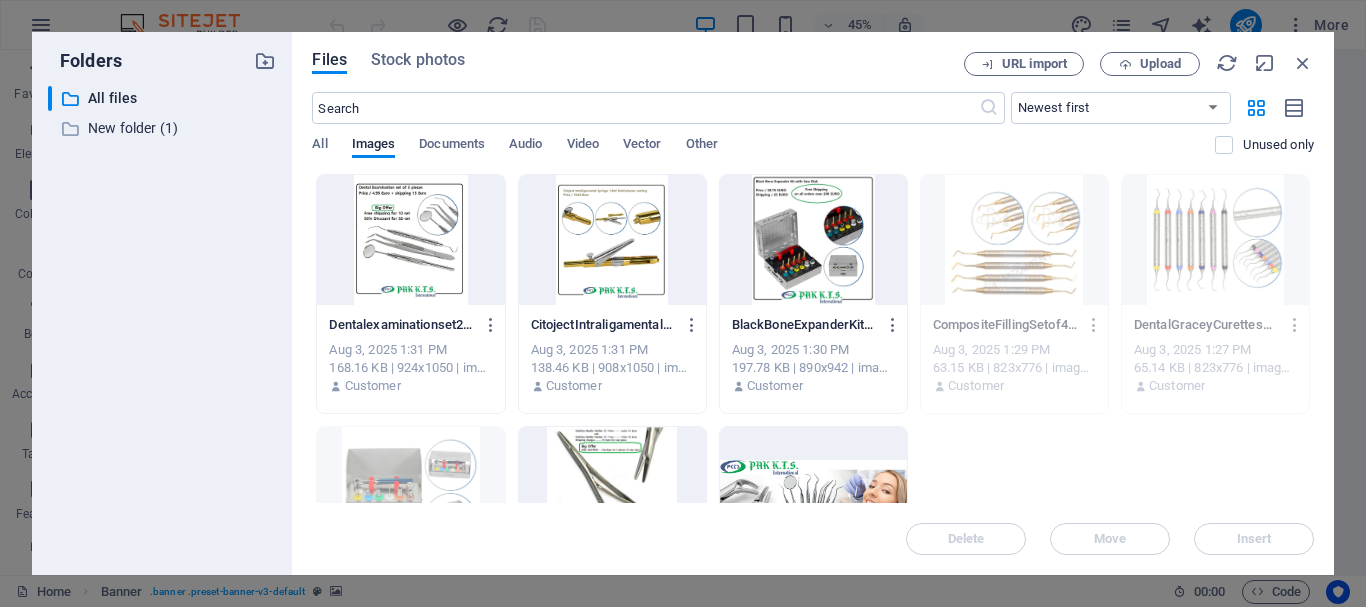 click at bounding box center (410, 240) 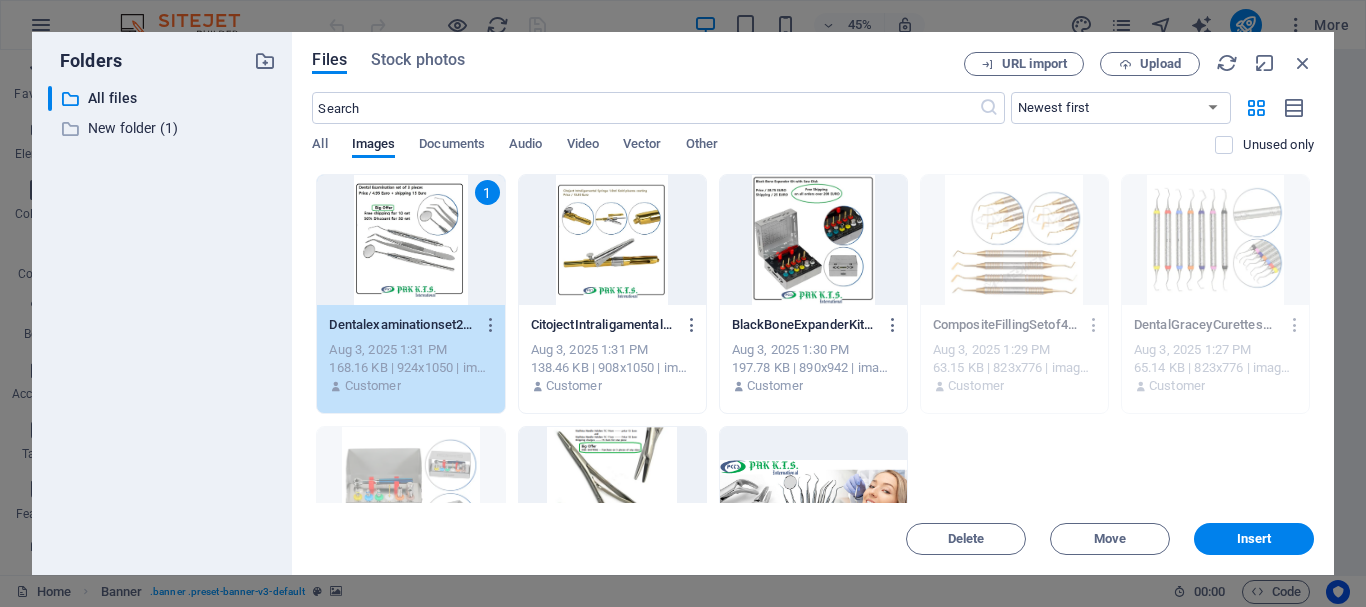 click on "1" at bounding box center (410, 240) 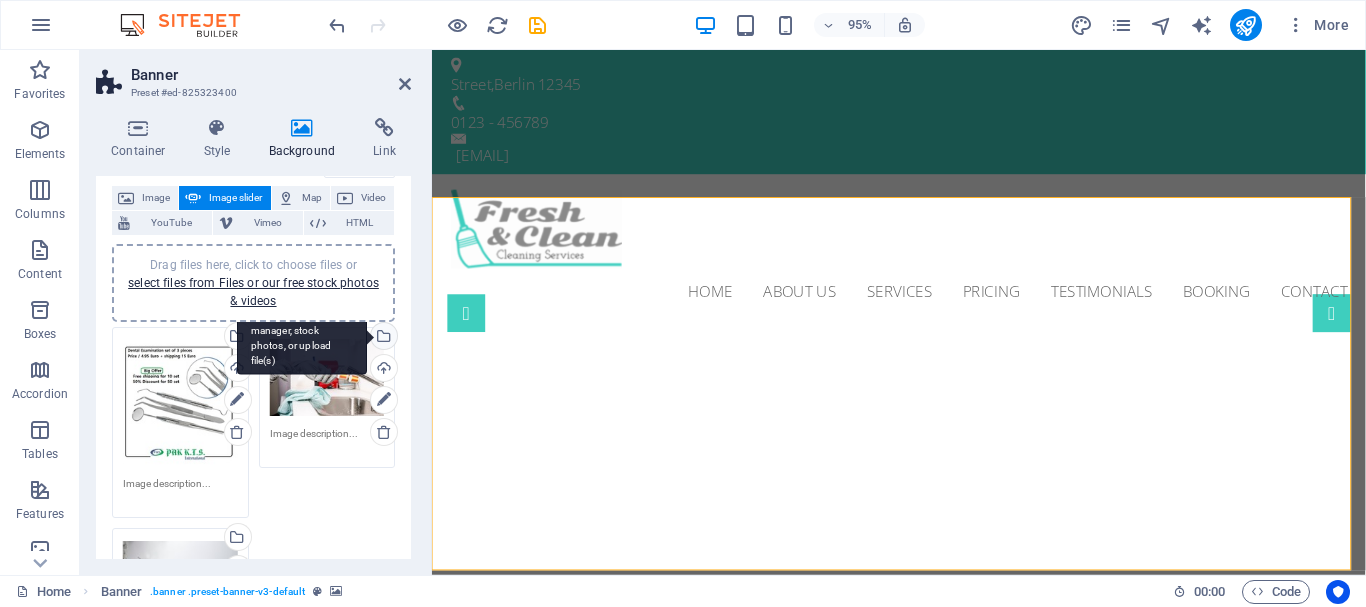 click on "Select files from the file manager, stock photos, or upload file(s)" at bounding box center (302, 337) 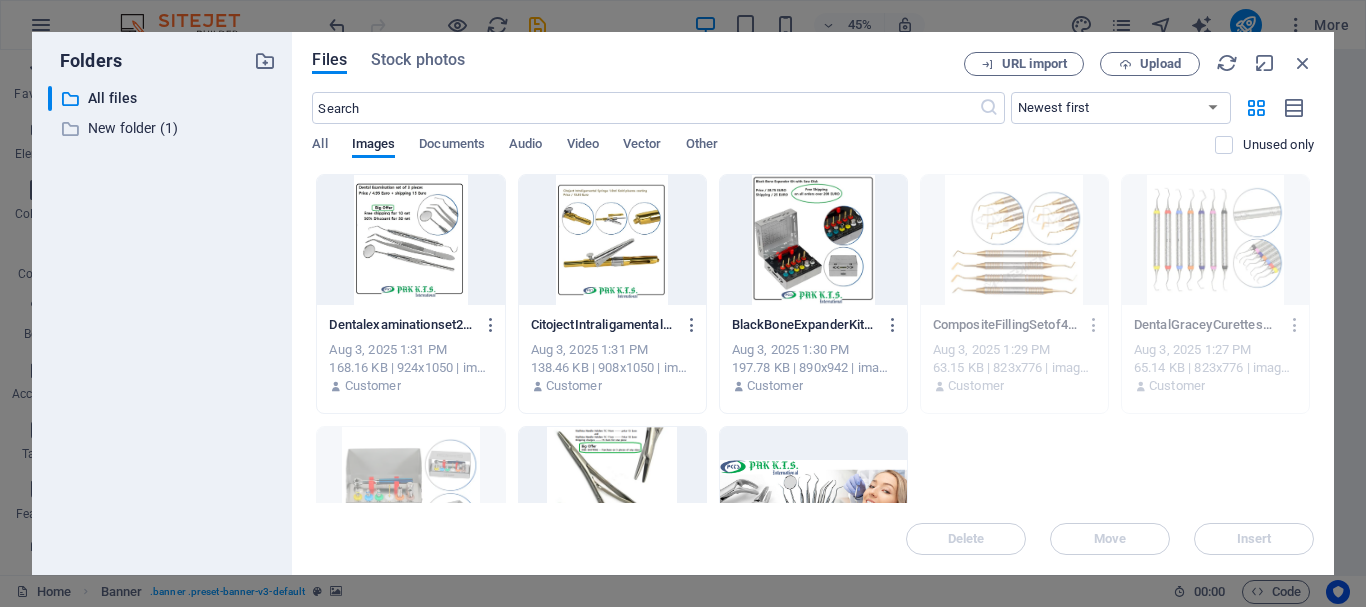 click at bounding box center [612, 240] 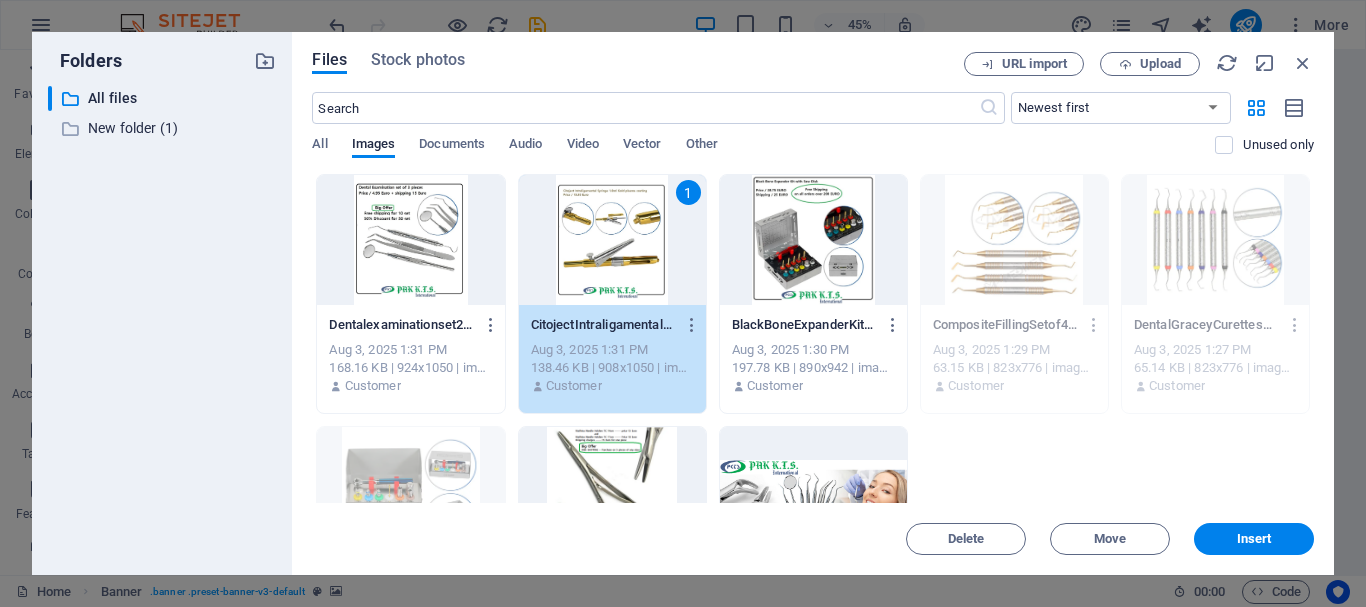 click on "1" at bounding box center [612, 240] 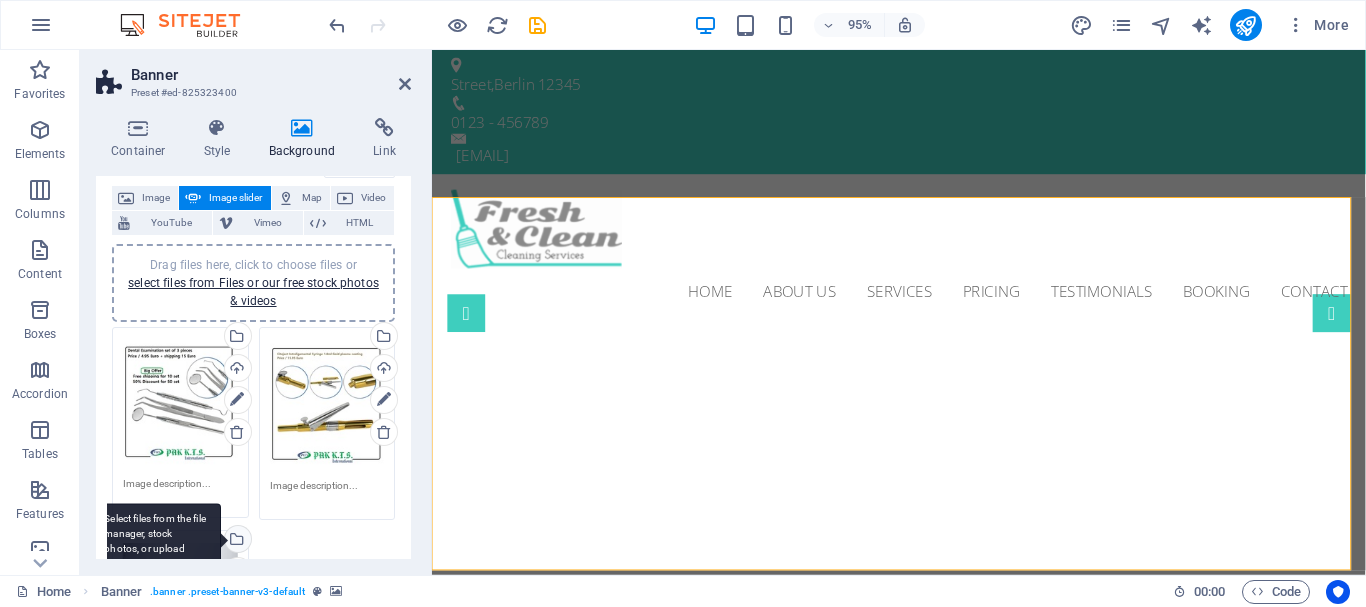 click on "Select files from the file manager, stock photos, or upload file(s)" at bounding box center [236, 541] 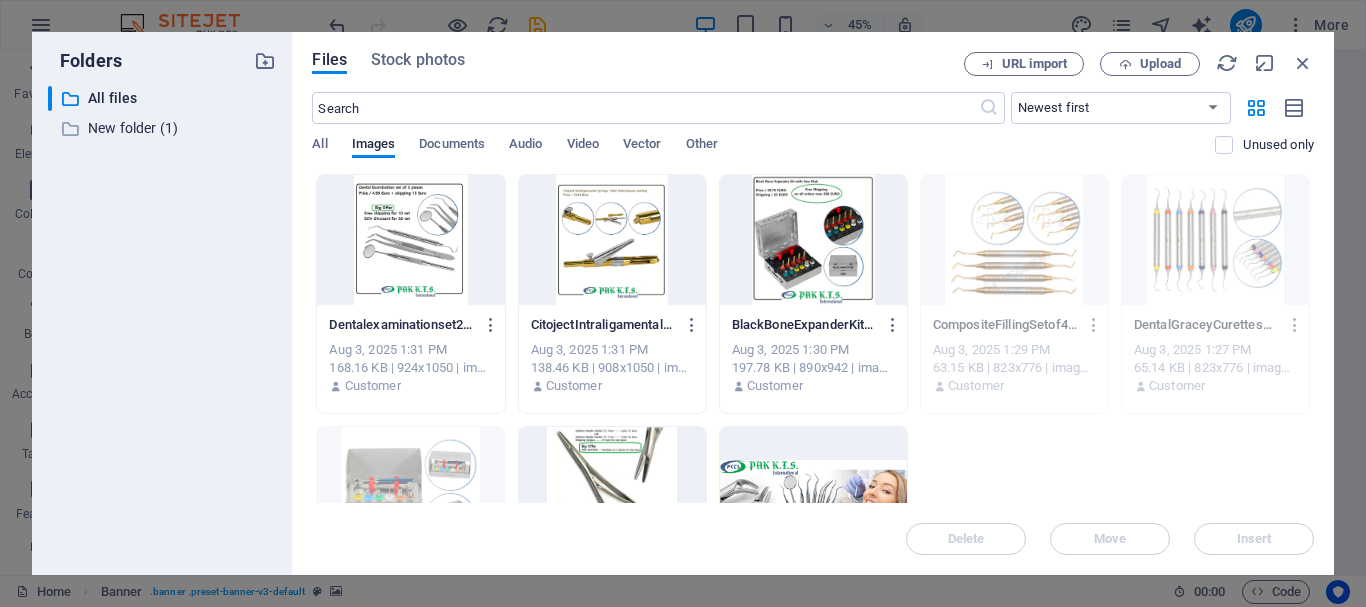click at bounding box center (813, 240) 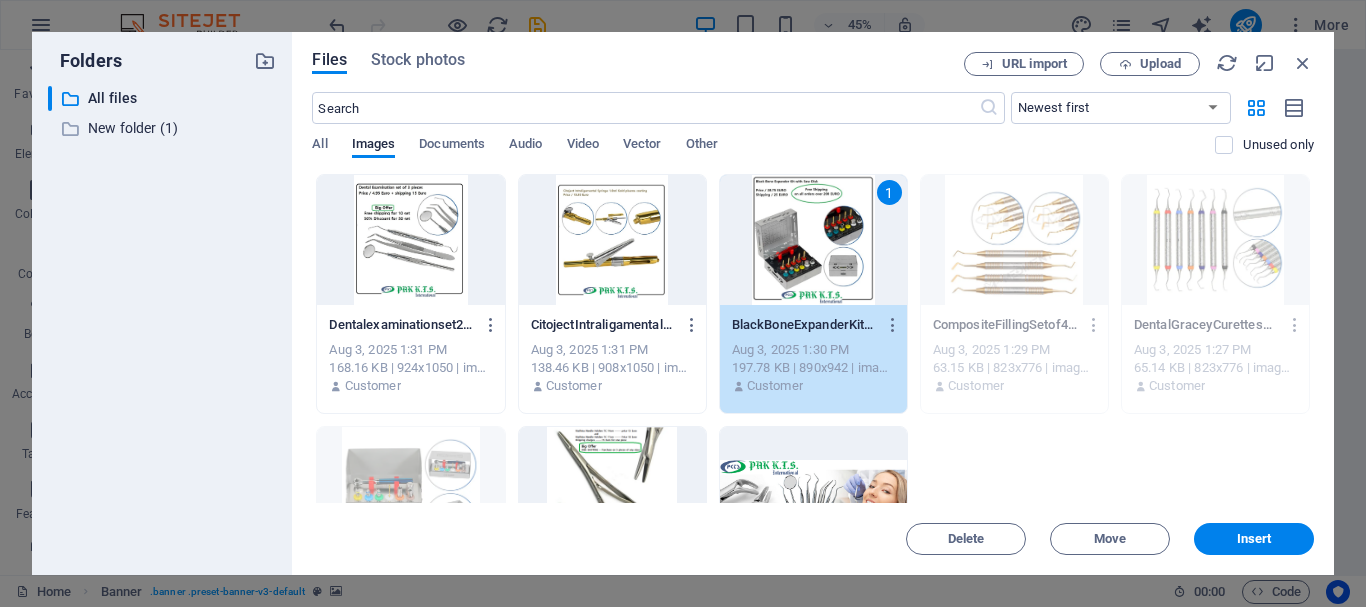 drag, startPoint x: 786, startPoint y: 248, endPoint x: 406, endPoint y: 396, distance: 407.80386 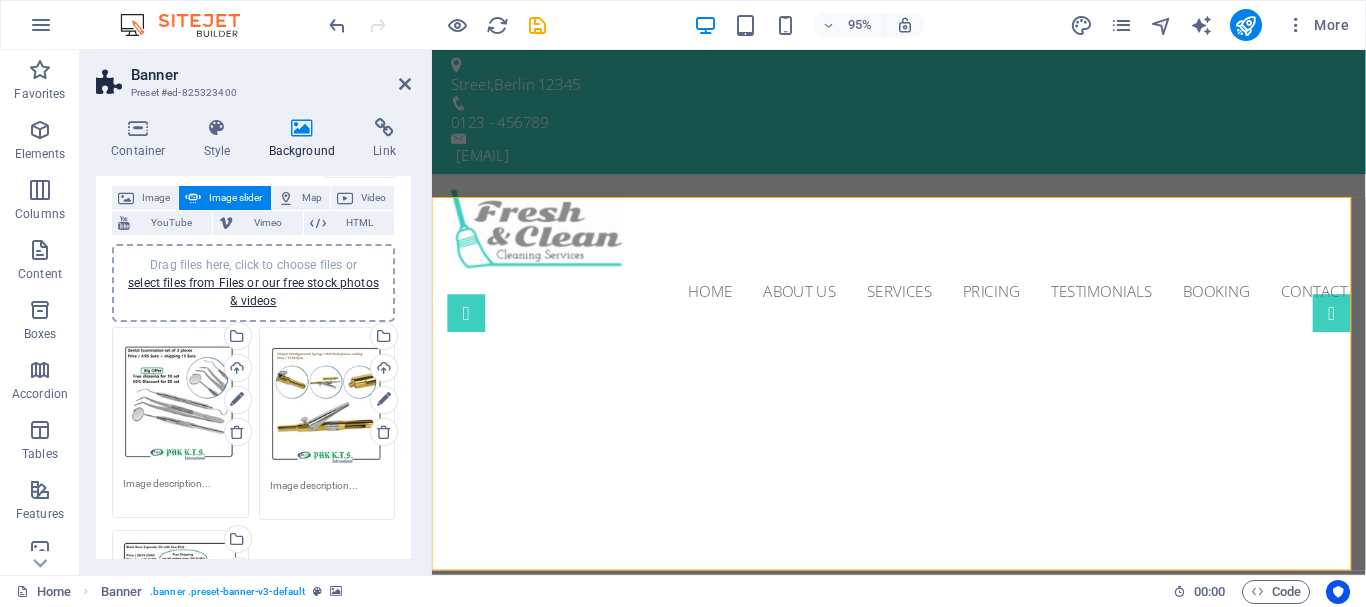 scroll, scrollTop: 182, scrollLeft: 0, axis: vertical 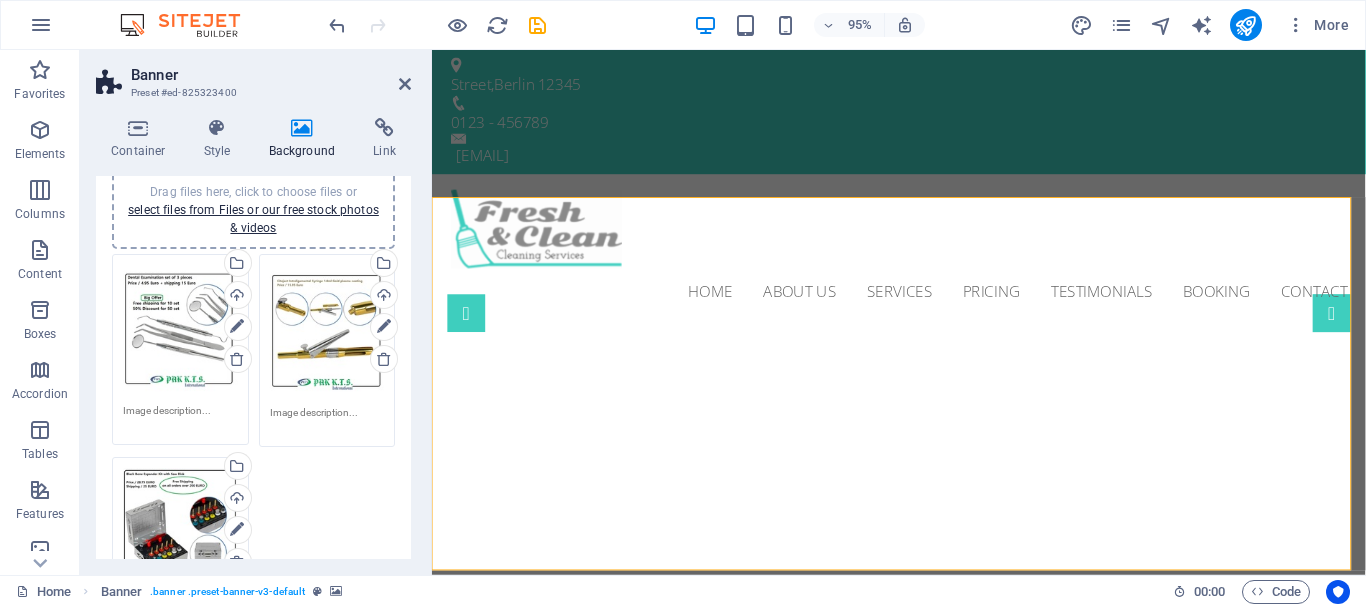 drag, startPoint x: 415, startPoint y: 327, endPoint x: 418, endPoint y: 247, distance: 80.05623 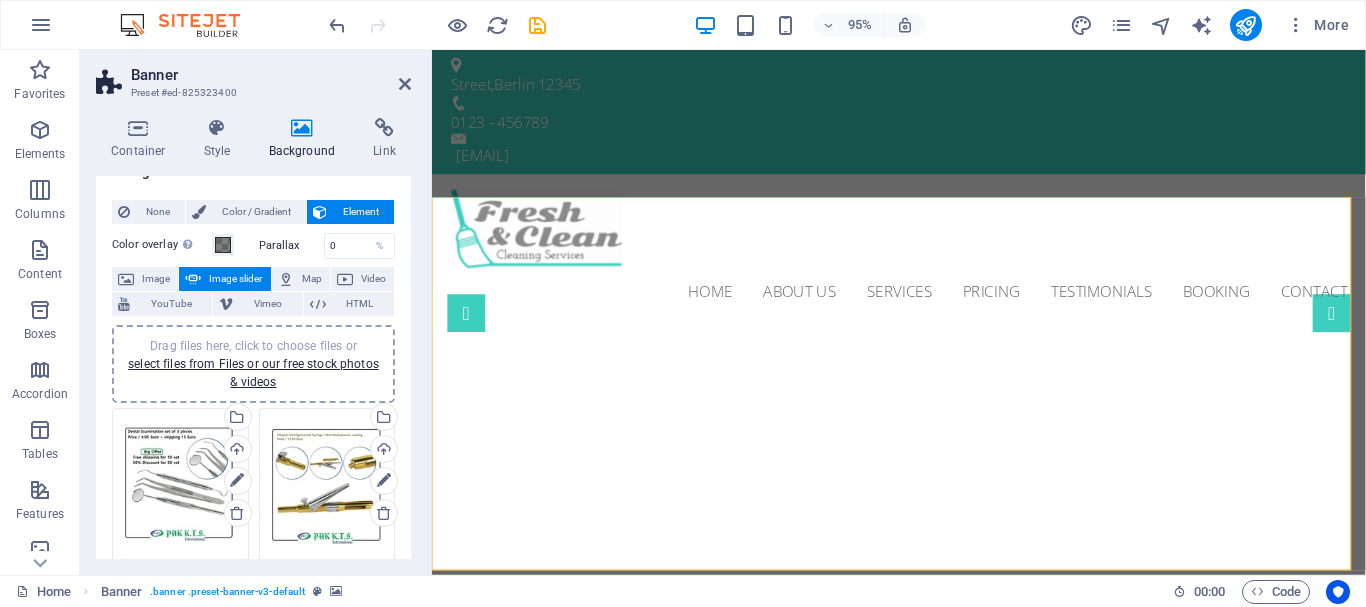 scroll, scrollTop: 0, scrollLeft: 0, axis: both 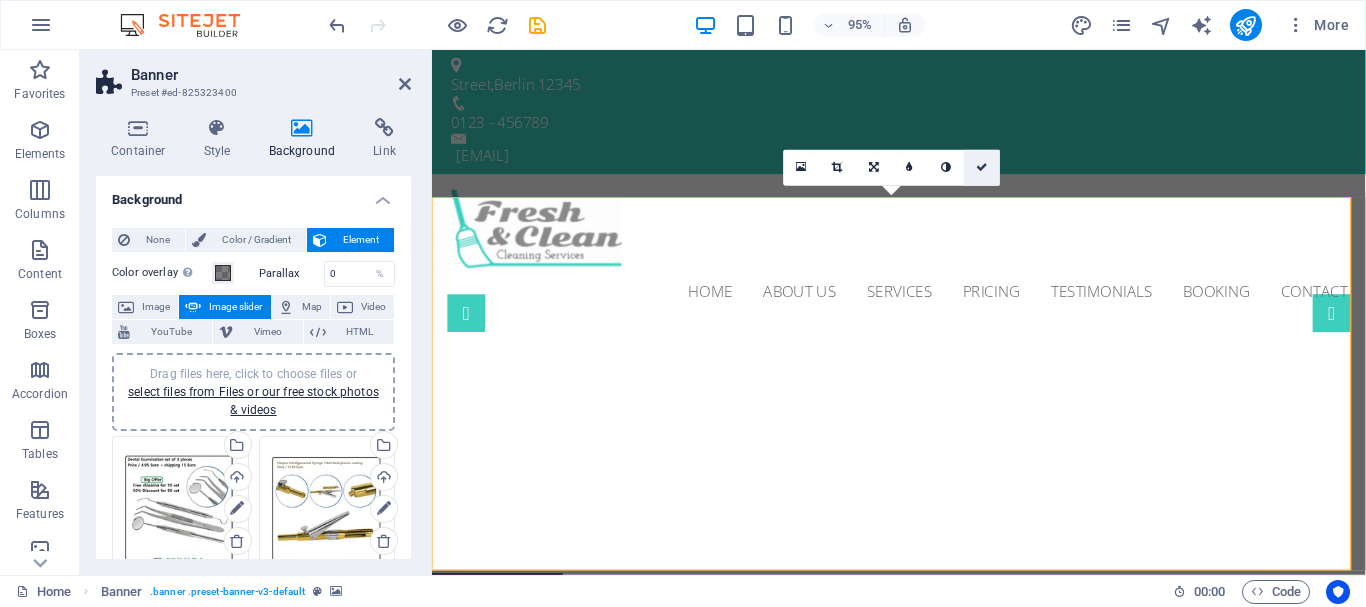 click at bounding box center [982, 168] 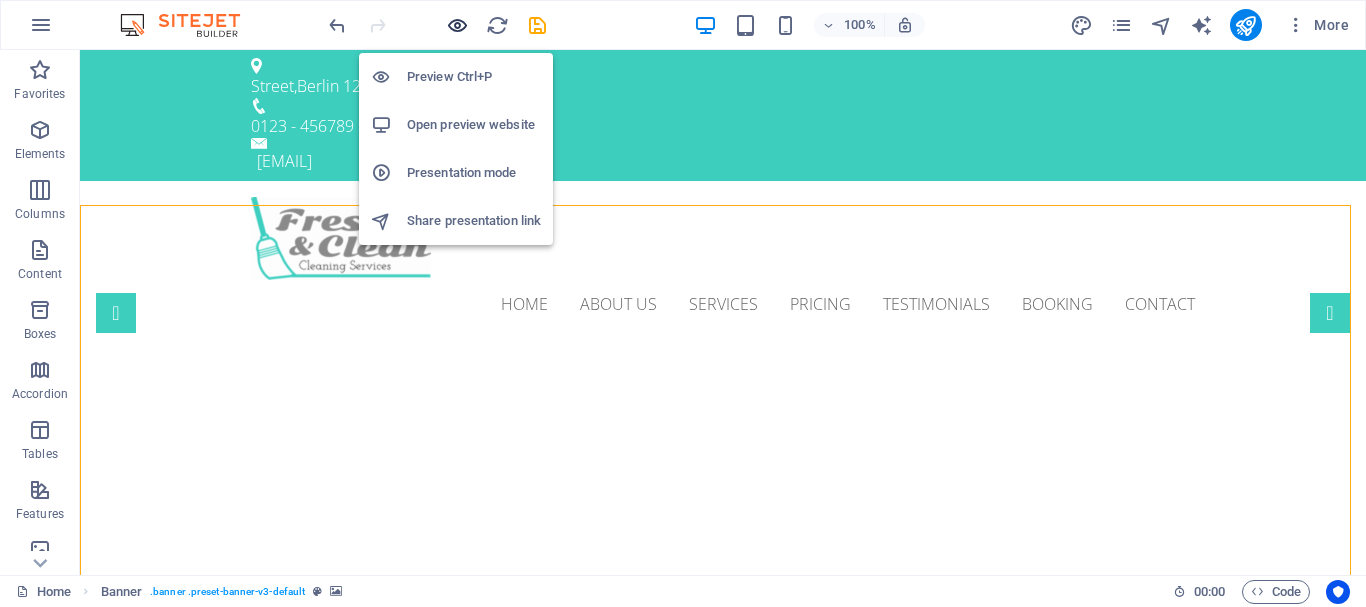 click at bounding box center [457, 25] 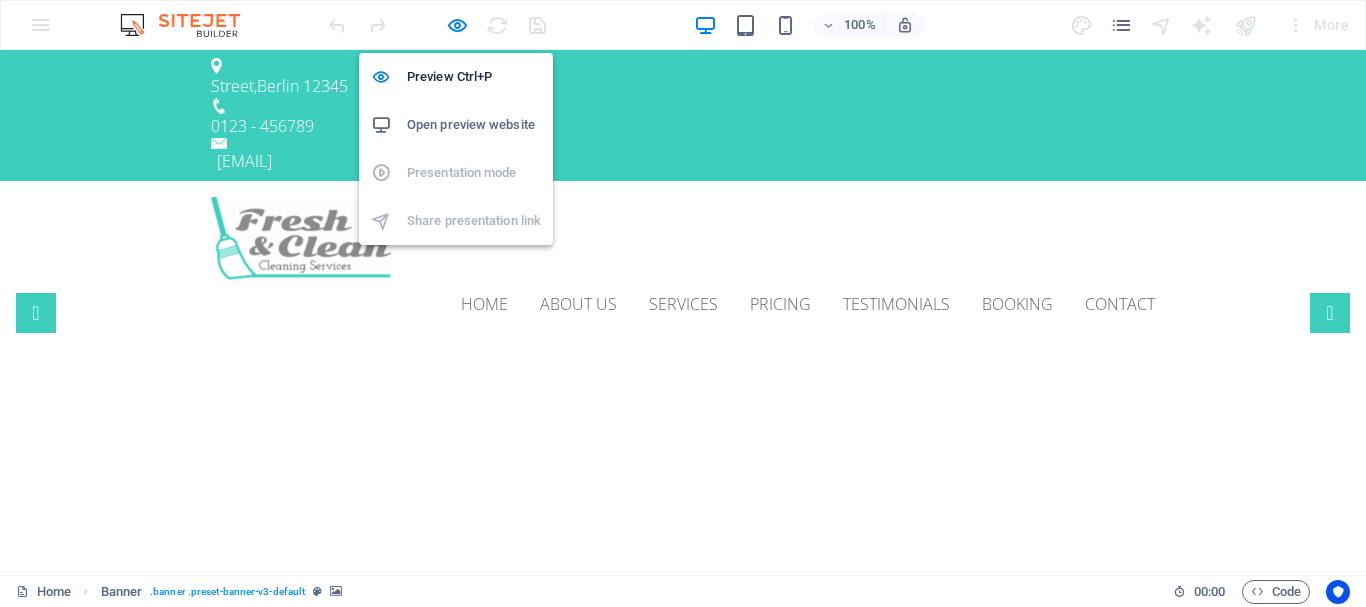 click on "Open preview website" at bounding box center [474, 125] 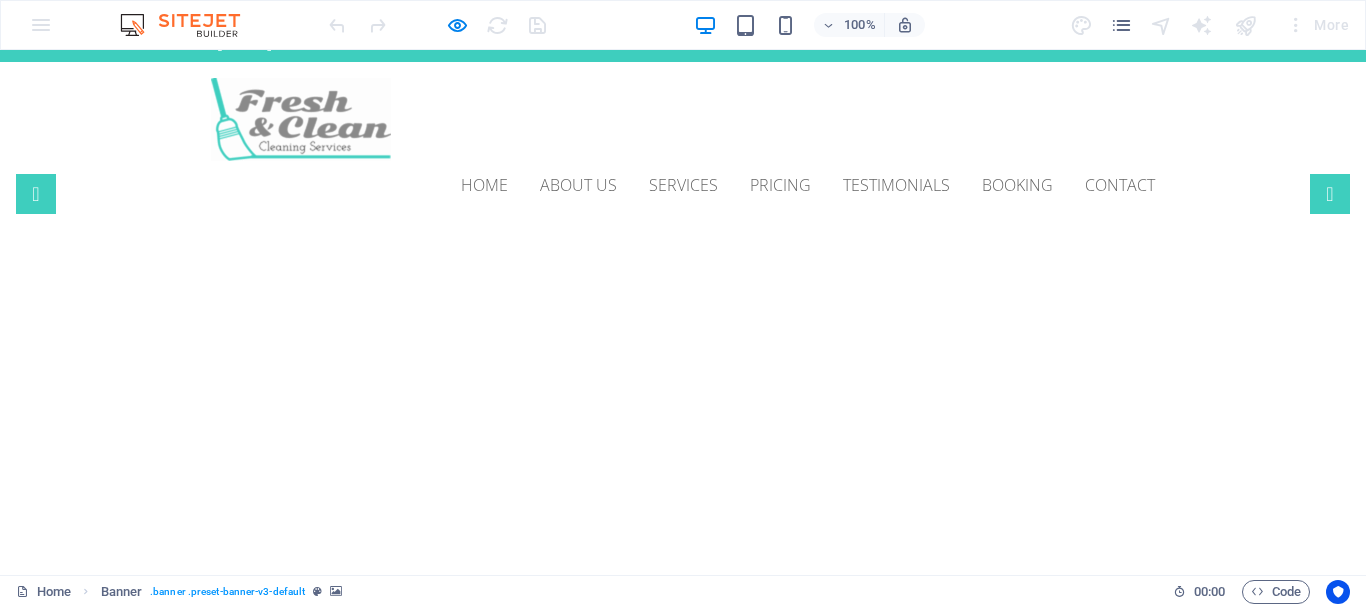 scroll, scrollTop: 0, scrollLeft: 0, axis: both 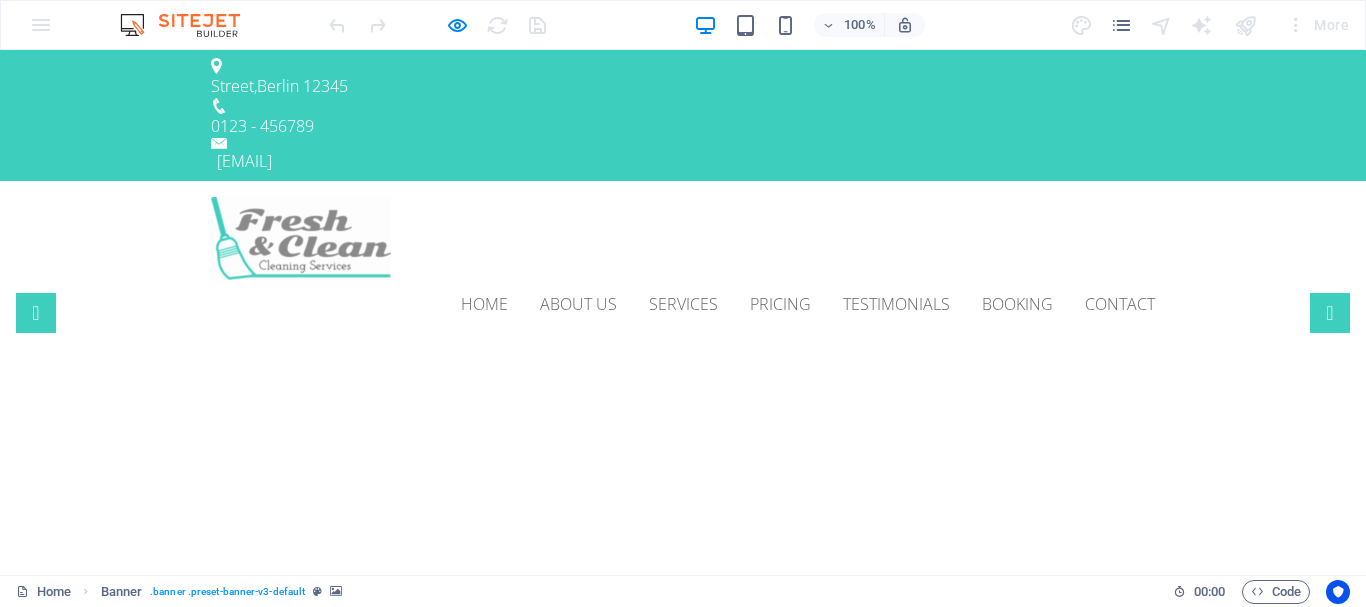 click on "Professional. Affordable. Reliable.  Cleaning Service Provider in  [CITY]" at bounding box center (683, 1030) 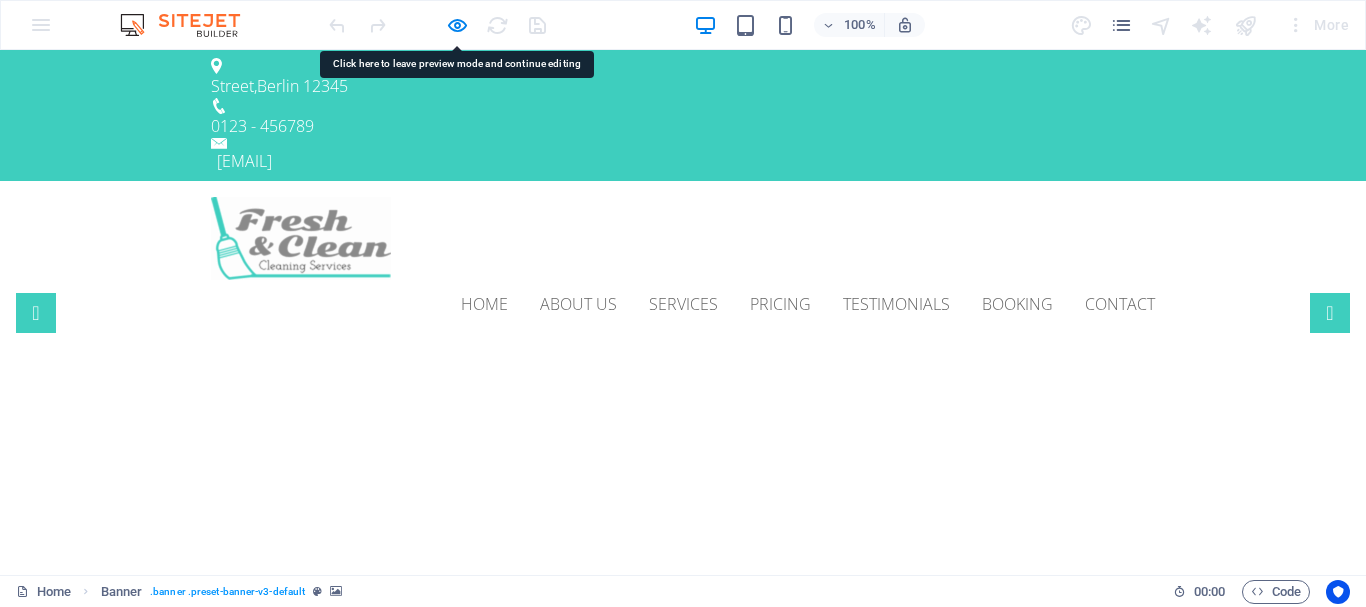 click on "Professional. Affordable. Reliable.  Cleaning Service Provider in  [CITY]" at bounding box center (683, 1030) 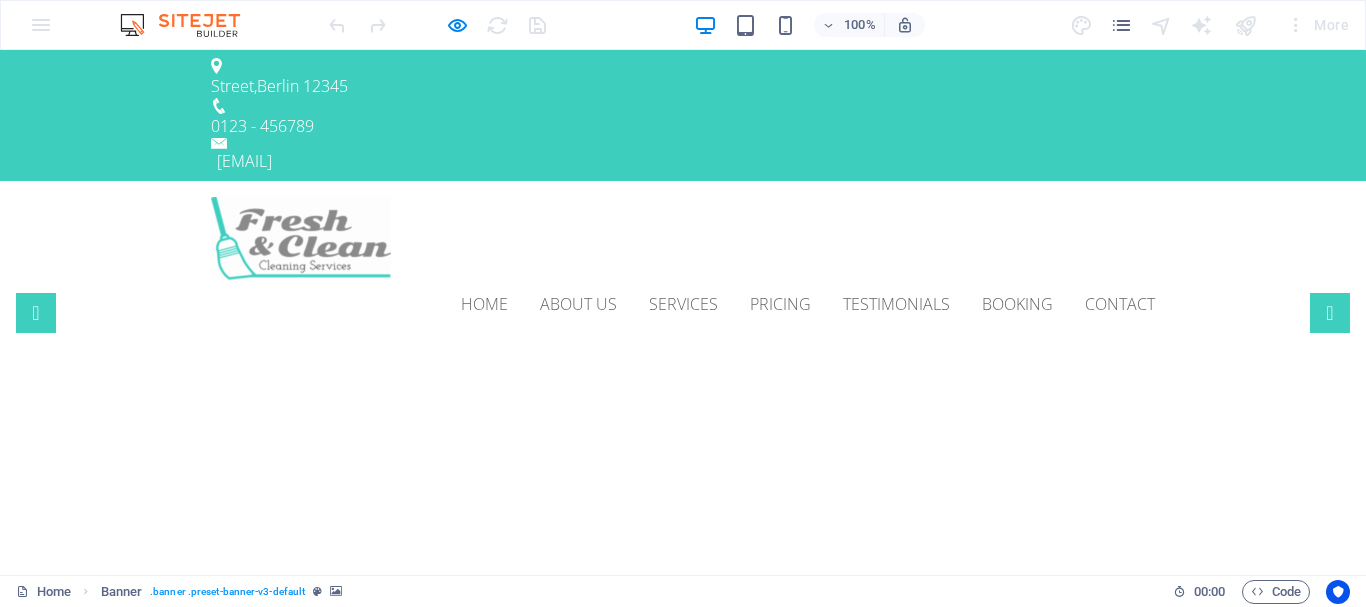 click on "Professional. Affordable. Reliable.  Cleaning Service Provider in  [CITY]" at bounding box center [683, 1030] 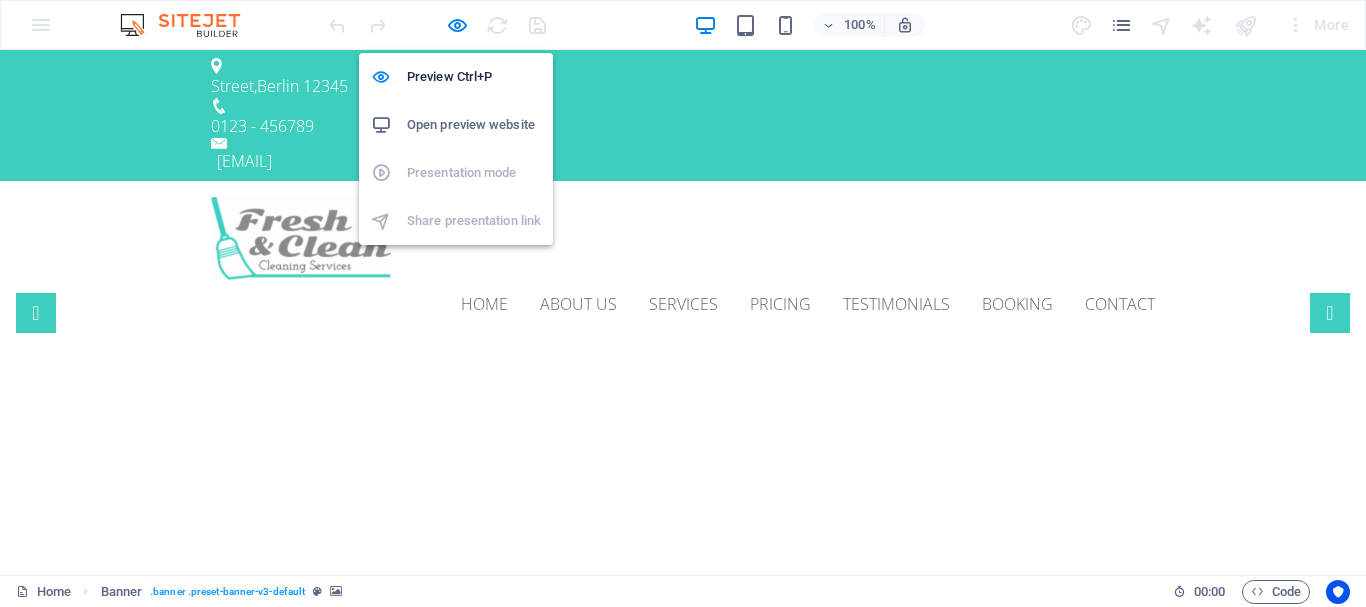 click on "Open preview website" at bounding box center (474, 125) 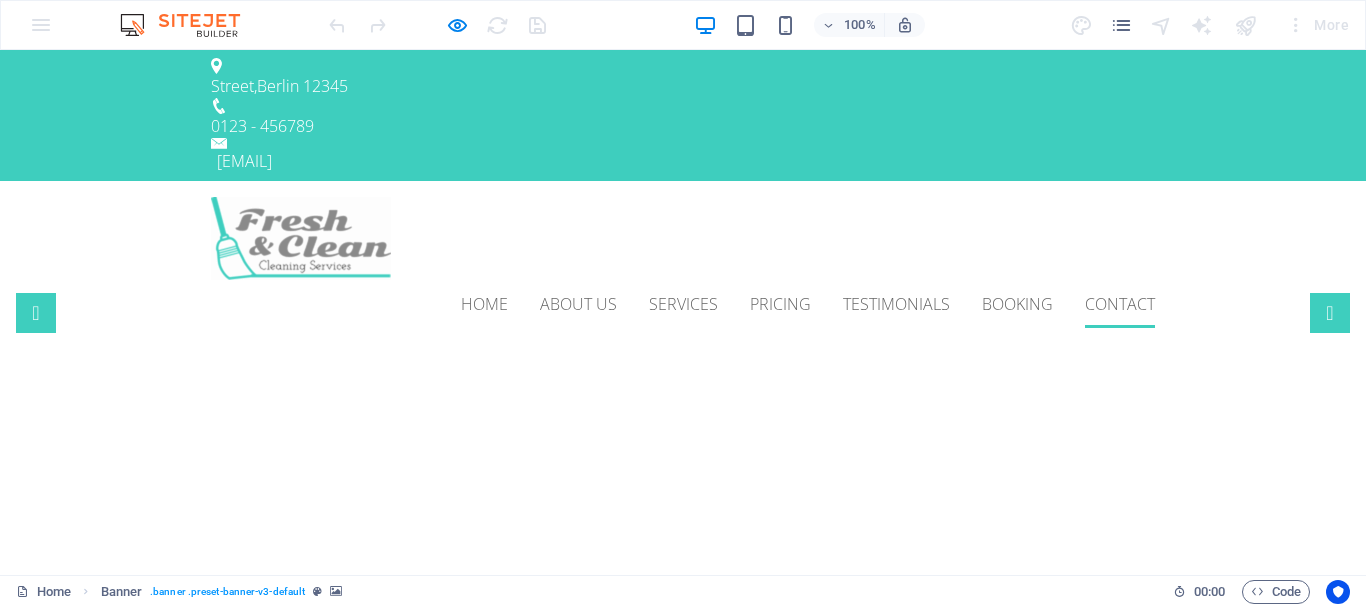 click on "Contact" at bounding box center [1120, 304] 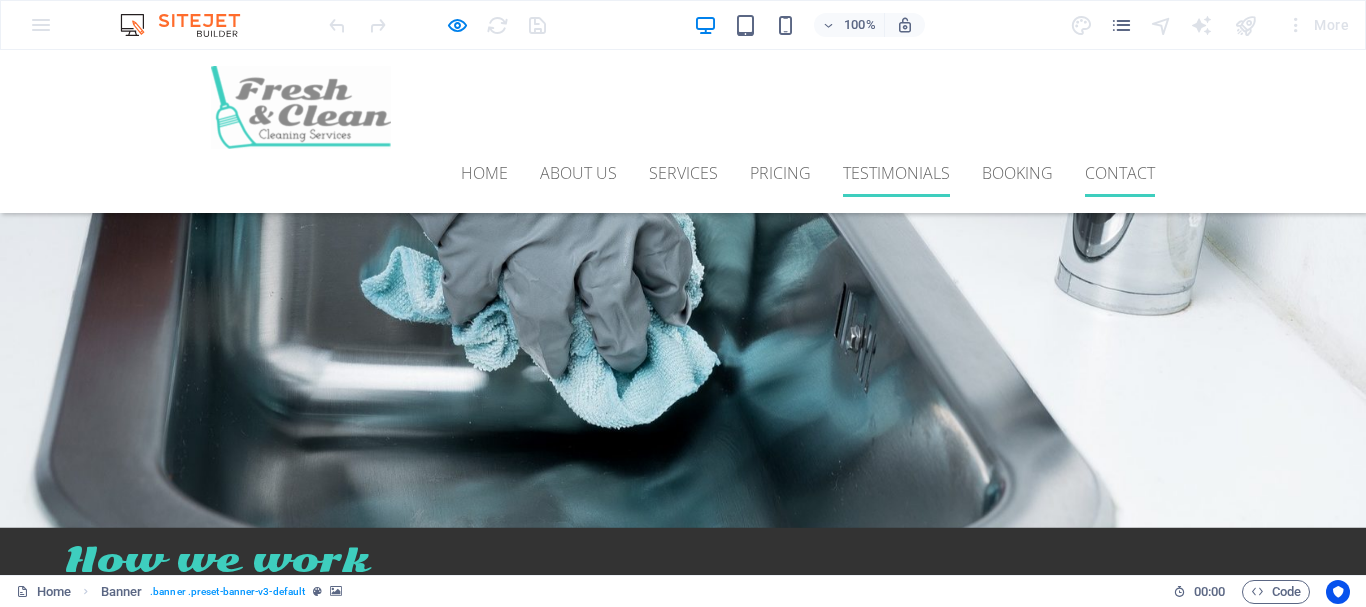 scroll, scrollTop: 7230, scrollLeft: 0, axis: vertical 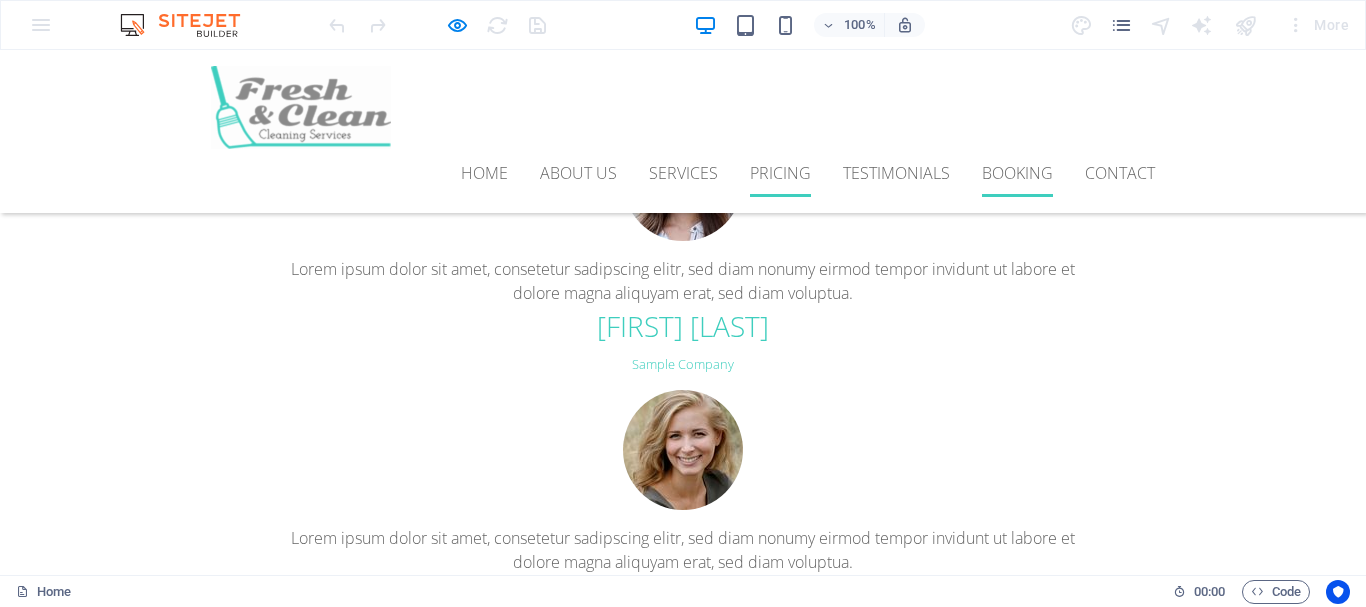 click on "Pricing" at bounding box center (780, 173) 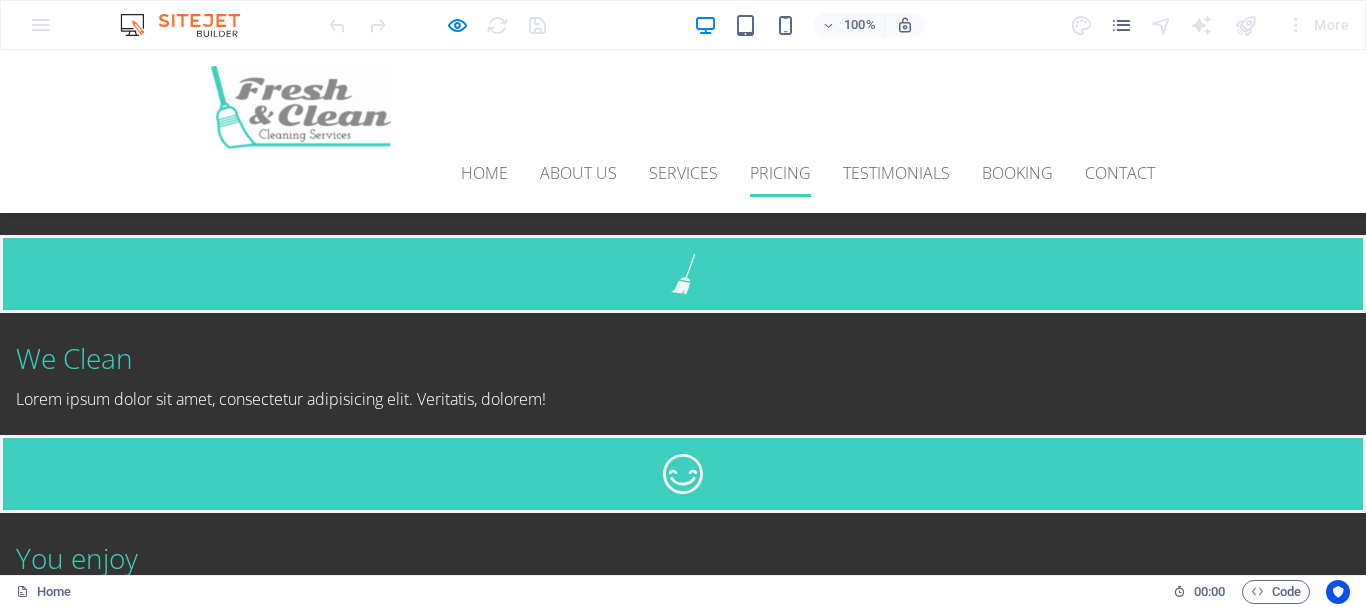 scroll, scrollTop: 2614, scrollLeft: 0, axis: vertical 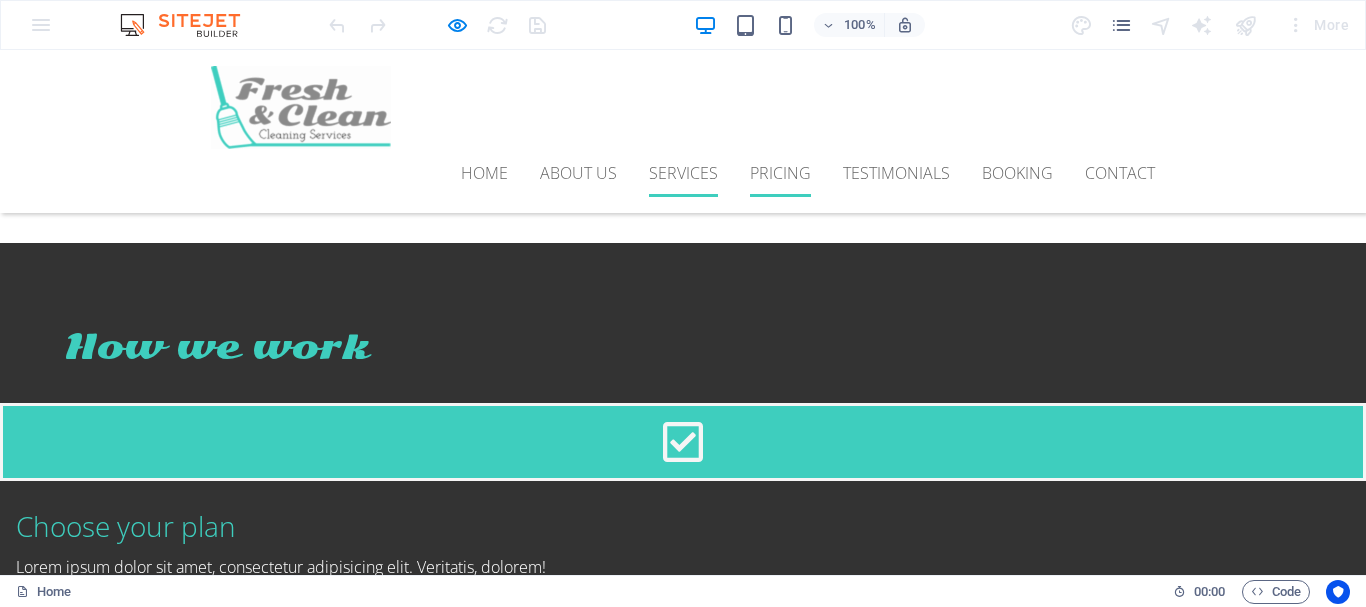 click on "Services" at bounding box center (683, 173) 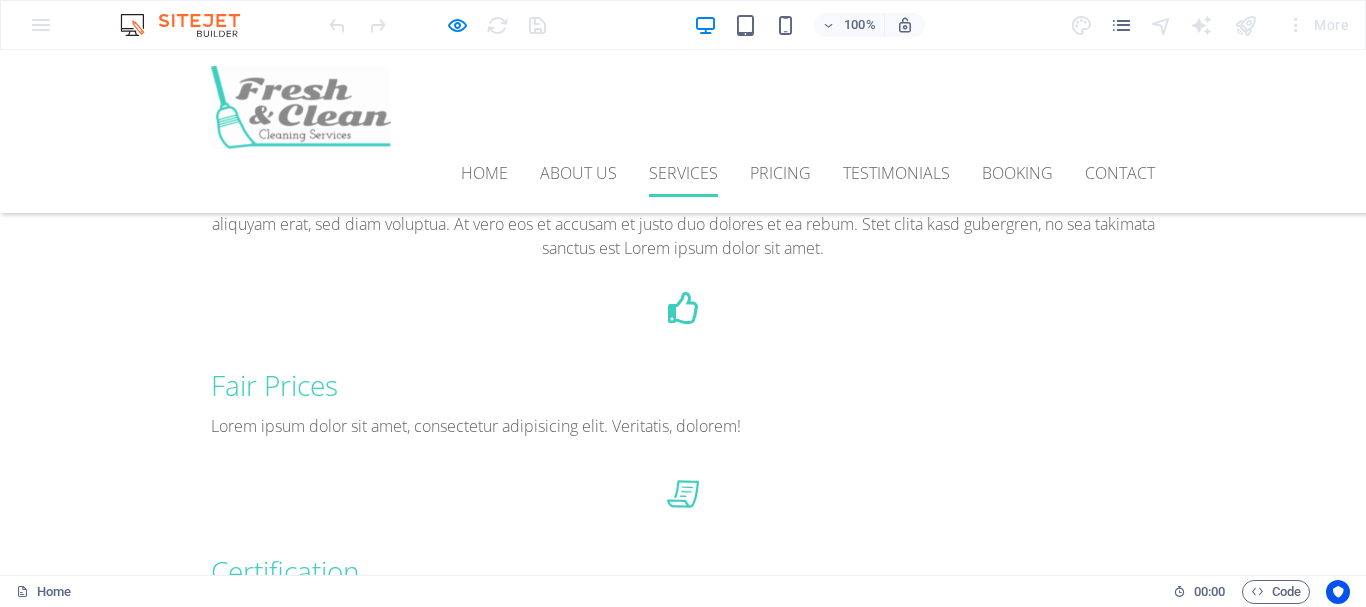 scroll, scrollTop: 1126, scrollLeft: 0, axis: vertical 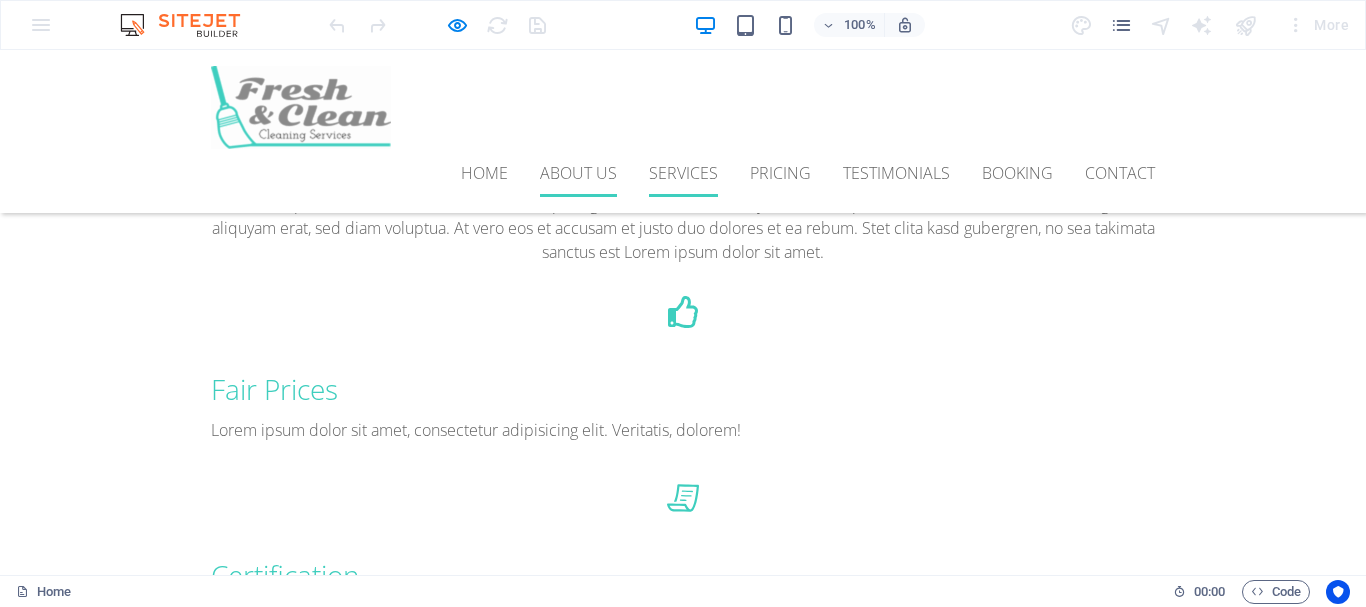click on "About us" at bounding box center (578, 173) 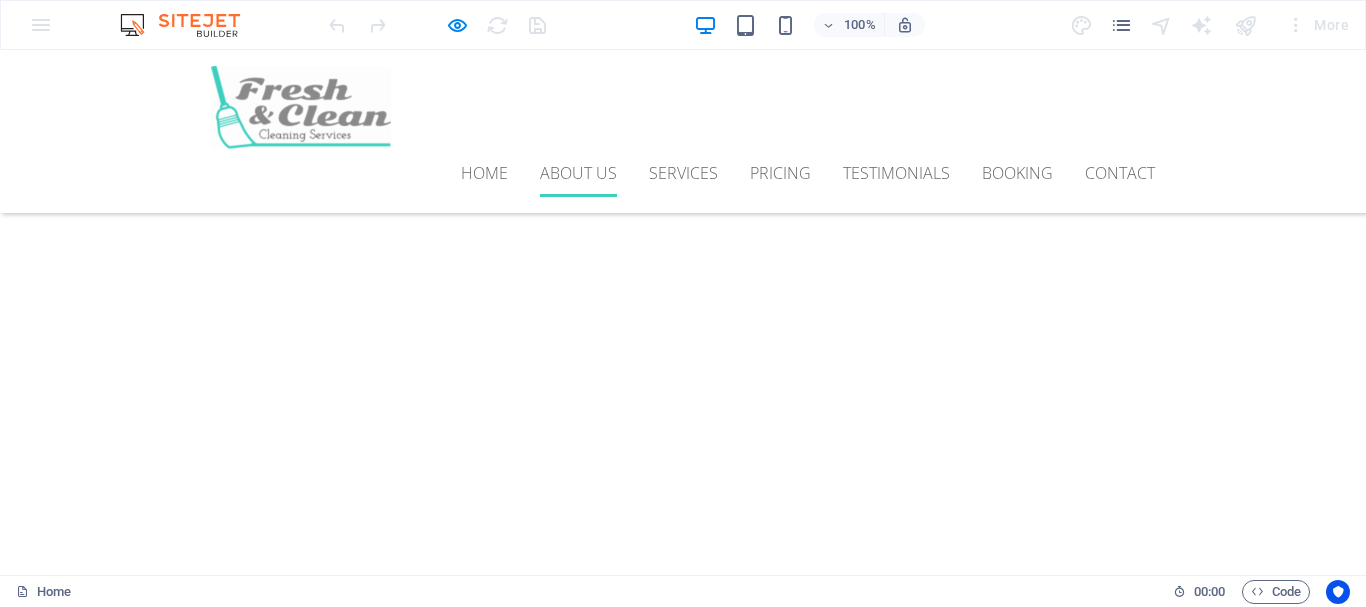scroll, scrollTop: 471, scrollLeft: 0, axis: vertical 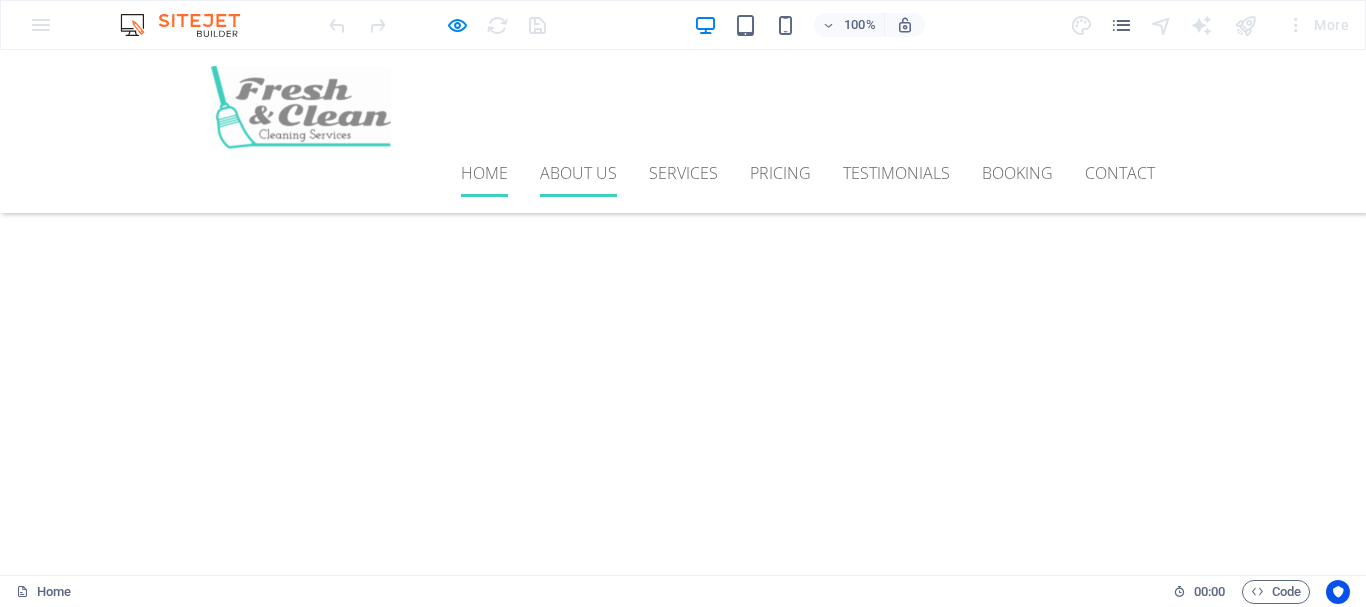 click on "Home" at bounding box center (484, 173) 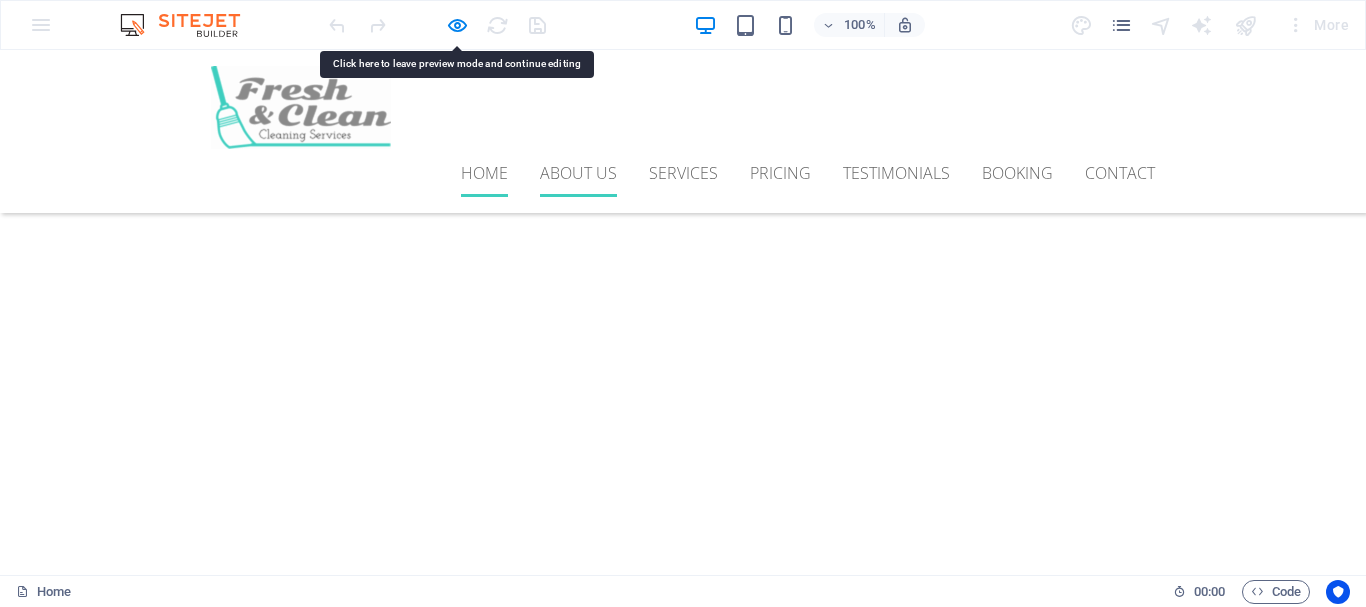 click on "Home" at bounding box center (484, 173) 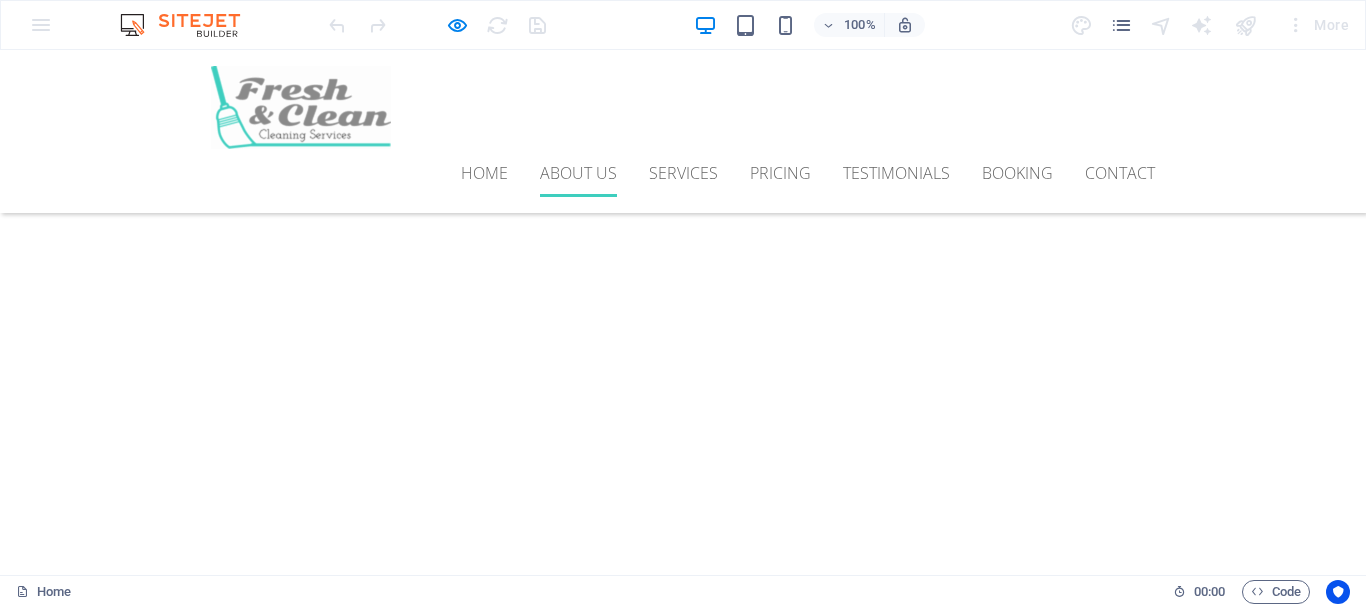 click at bounding box center (301, 107) 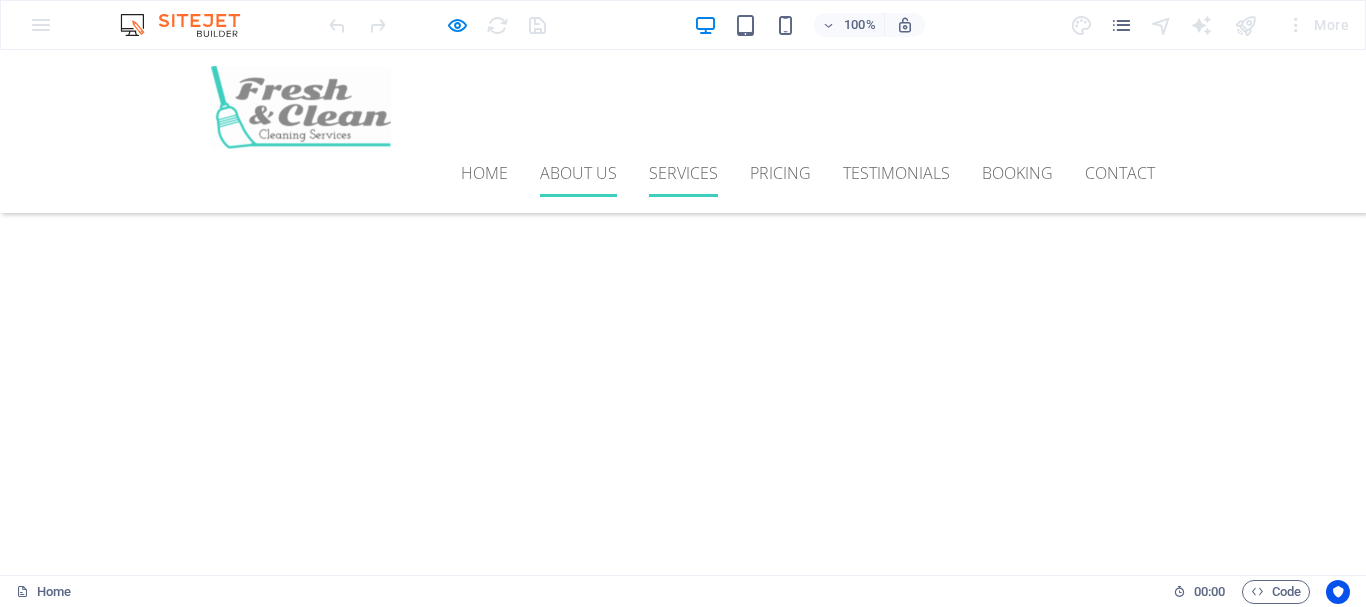 click on "Services" at bounding box center (683, 173) 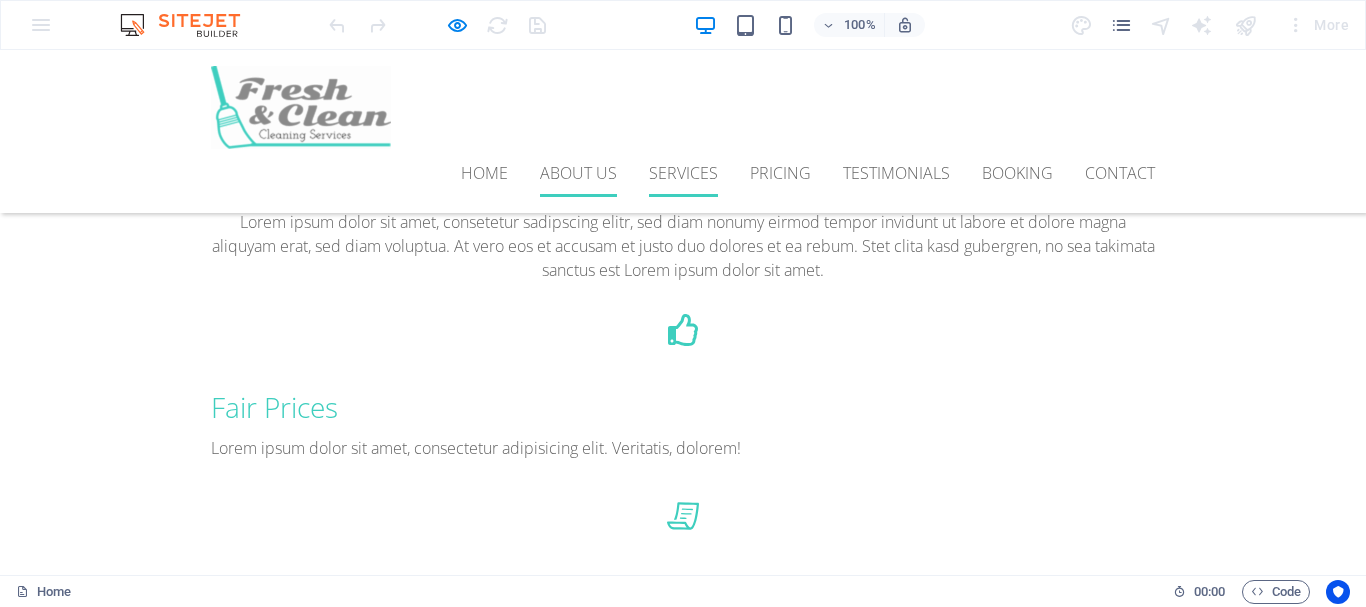 scroll, scrollTop: 1126, scrollLeft: 0, axis: vertical 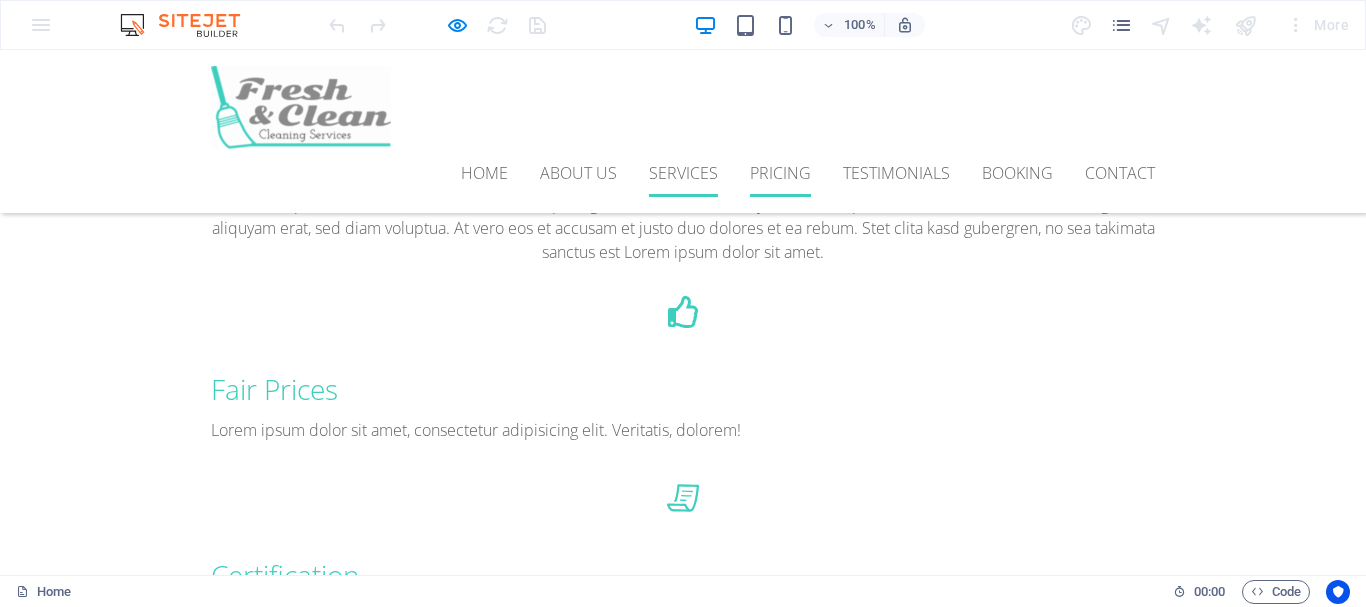 click on "Pricing" at bounding box center [780, 173] 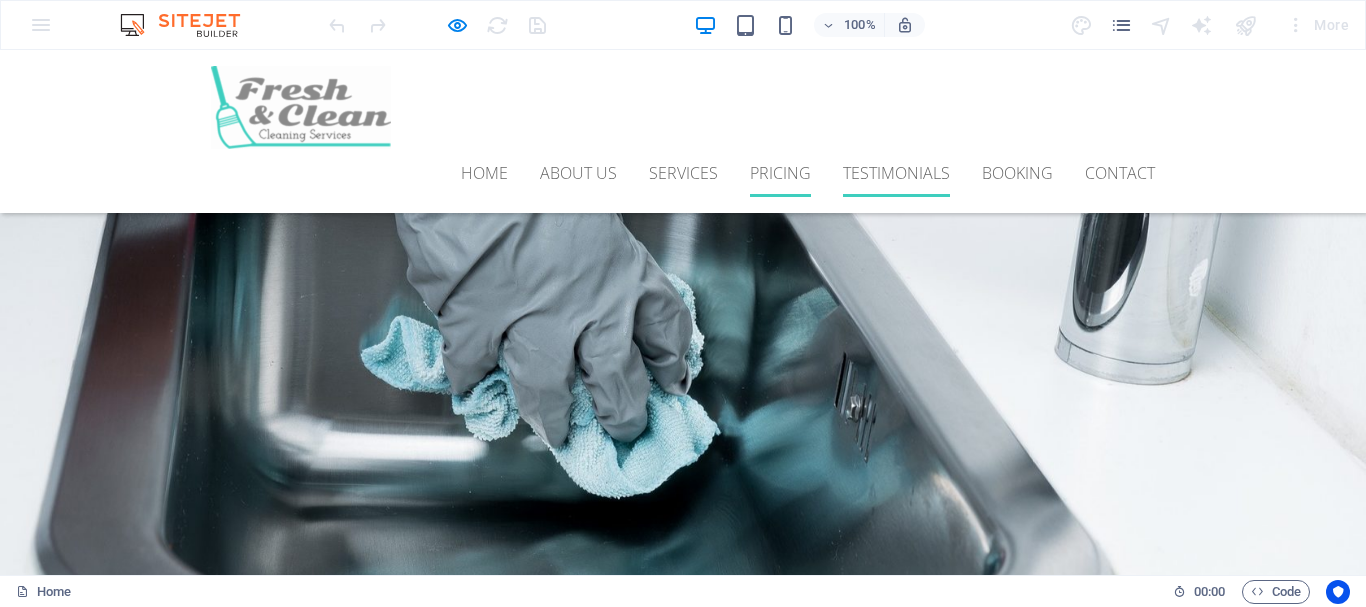 click on "Testimonials" at bounding box center (896, 173) 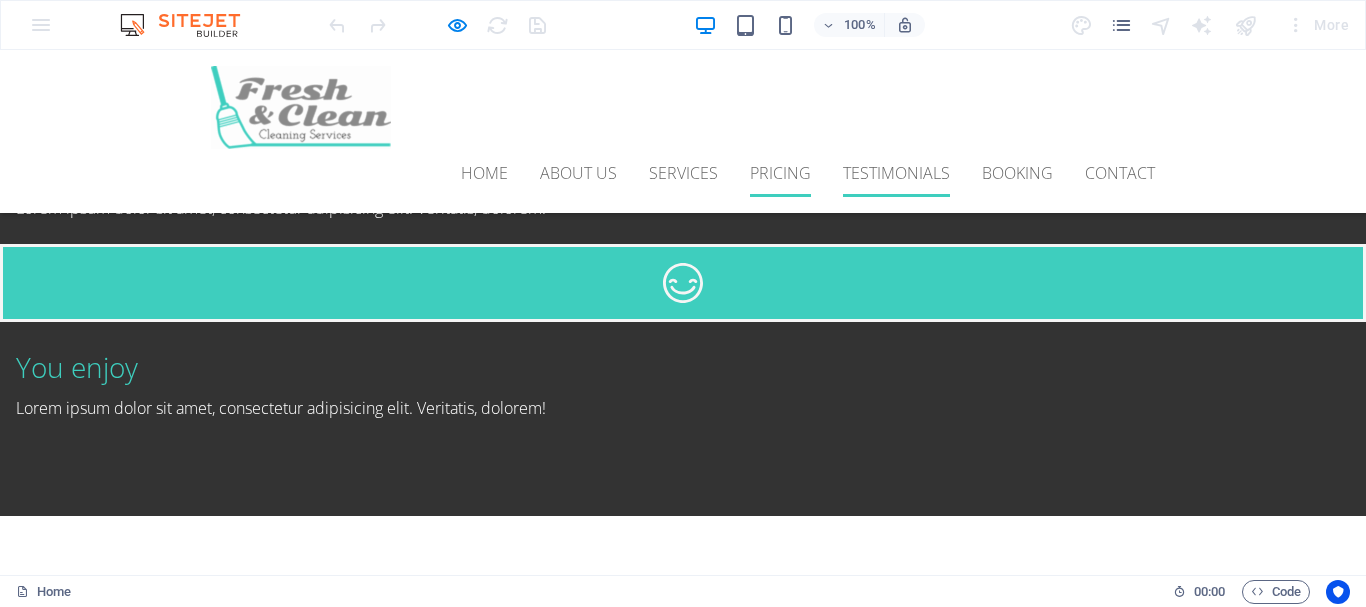 scroll, scrollTop: 3479, scrollLeft: 0, axis: vertical 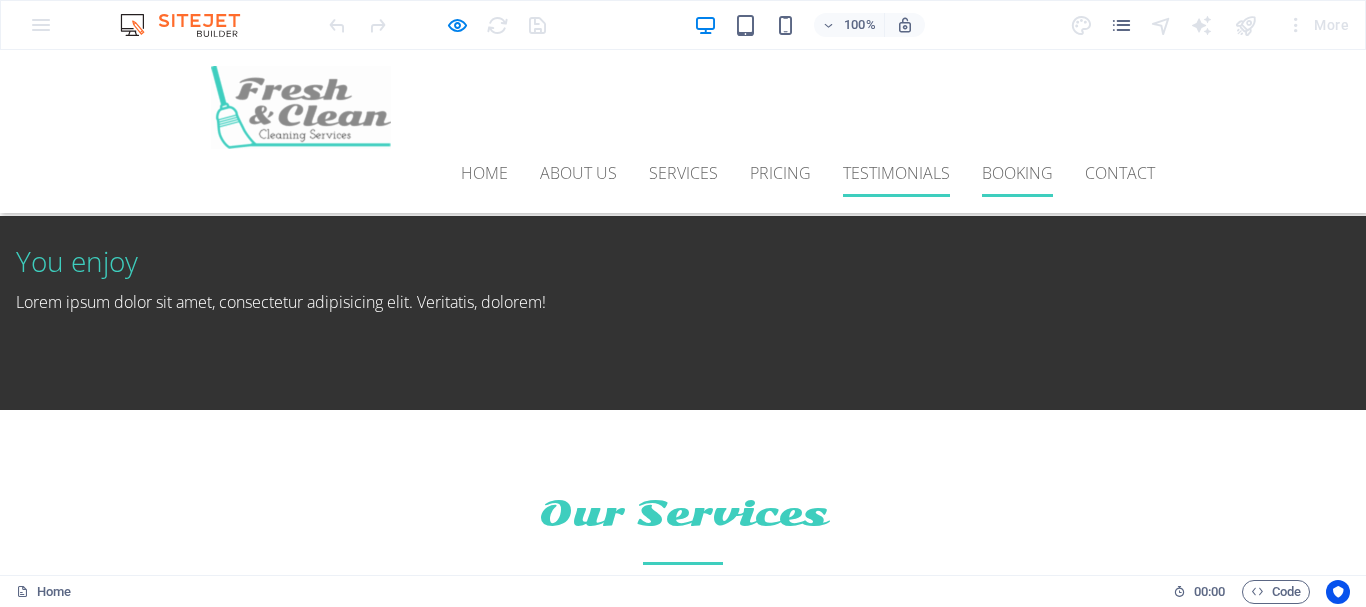 click on "Booking" at bounding box center (1017, 173) 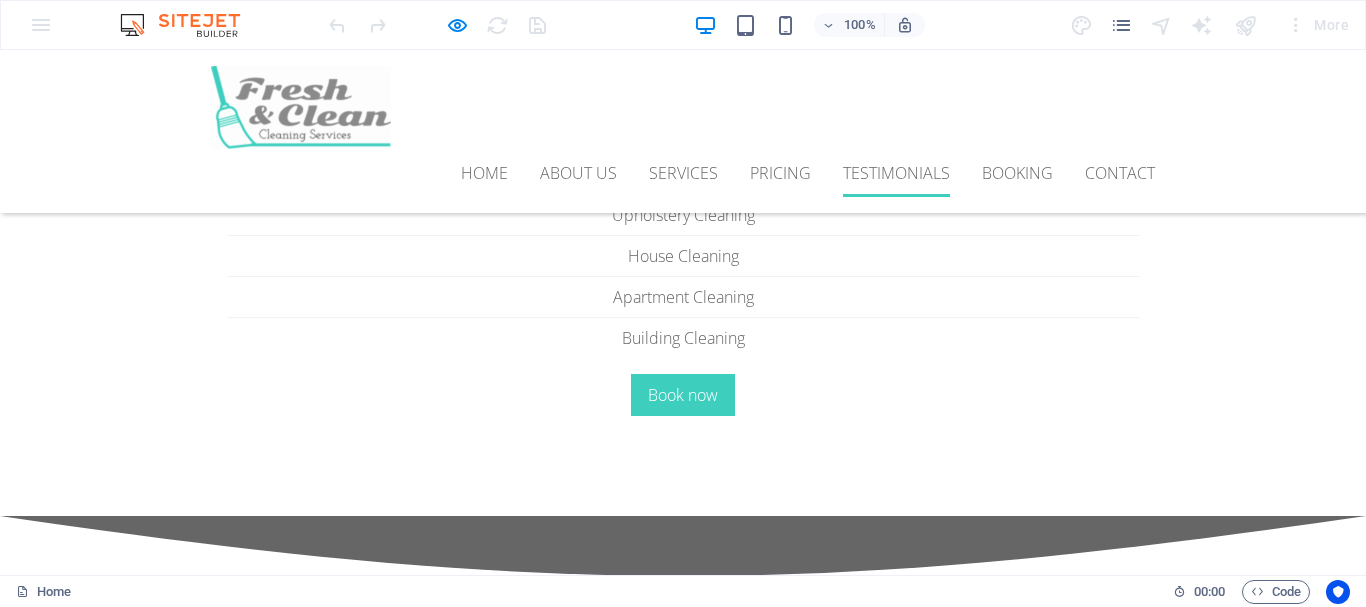 scroll, scrollTop: 6427, scrollLeft: 0, axis: vertical 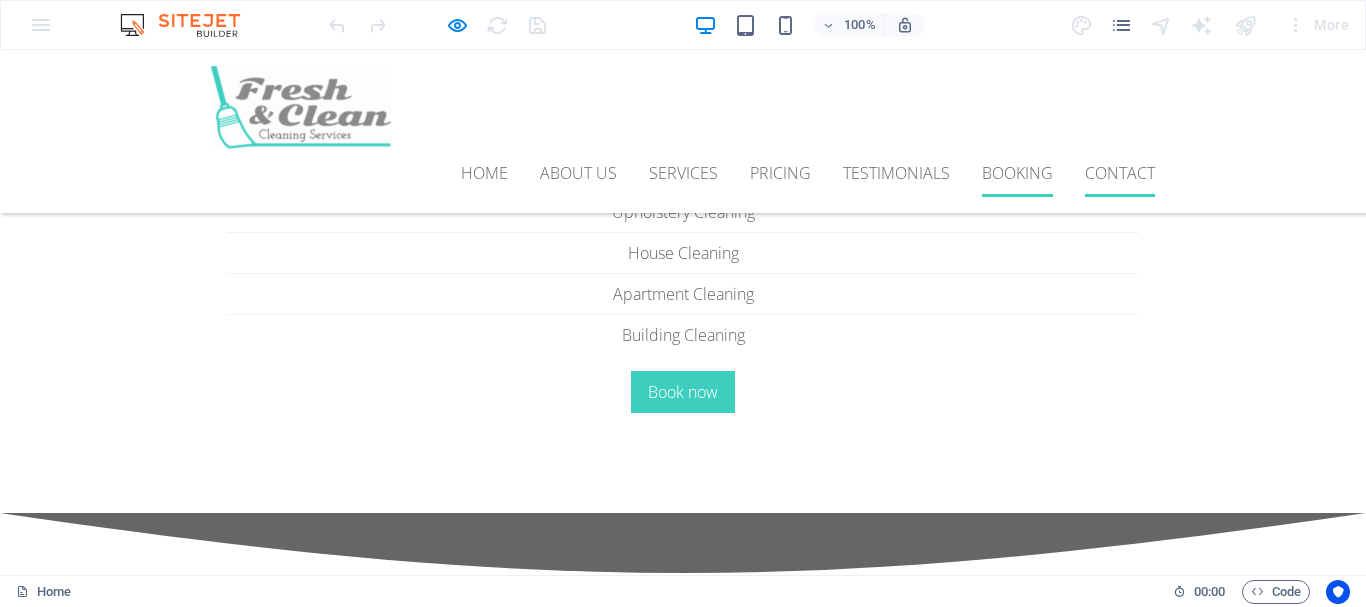 click on "Contact" at bounding box center [1120, 173] 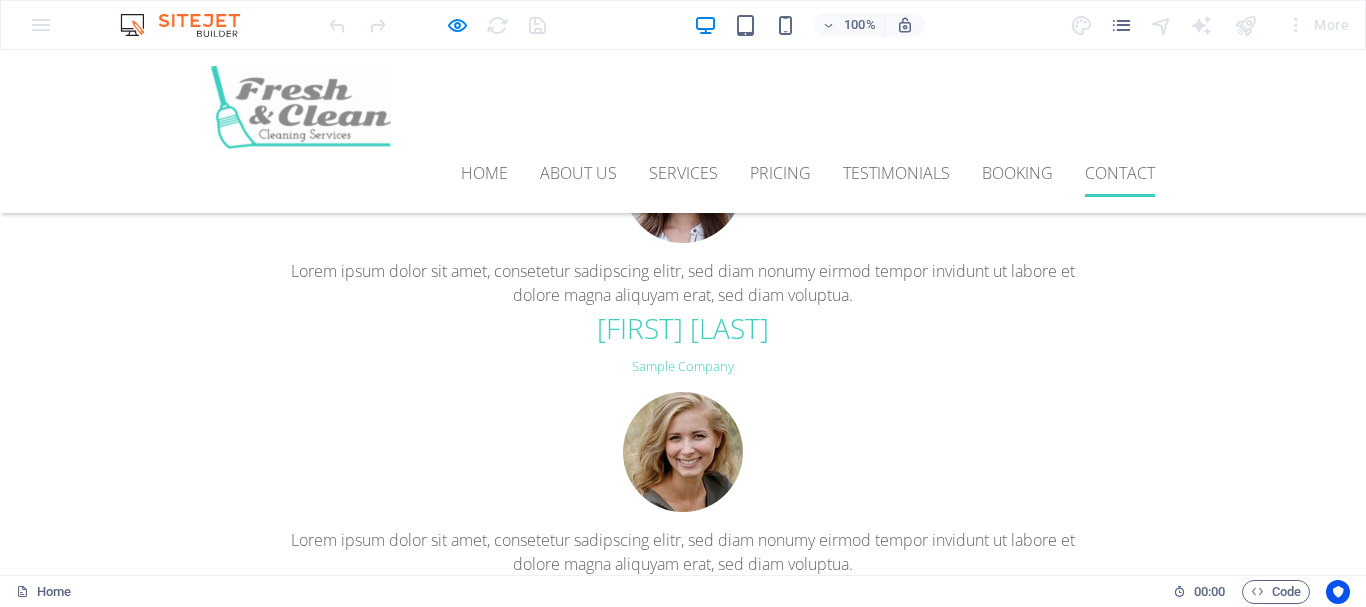 scroll, scrollTop: 7230, scrollLeft: 0, axis: vertical 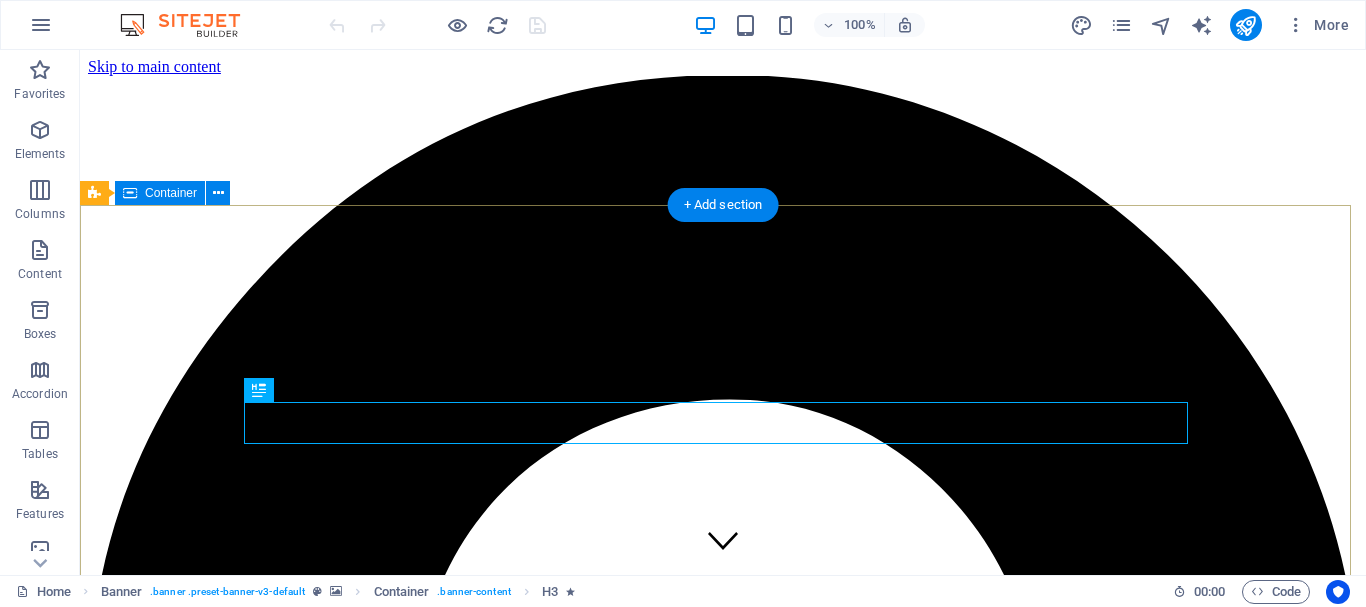 click on "Professional. Affordable. Reliable. Cleaning Service Provider in [CITY]" at bounding box center [723, 7163] 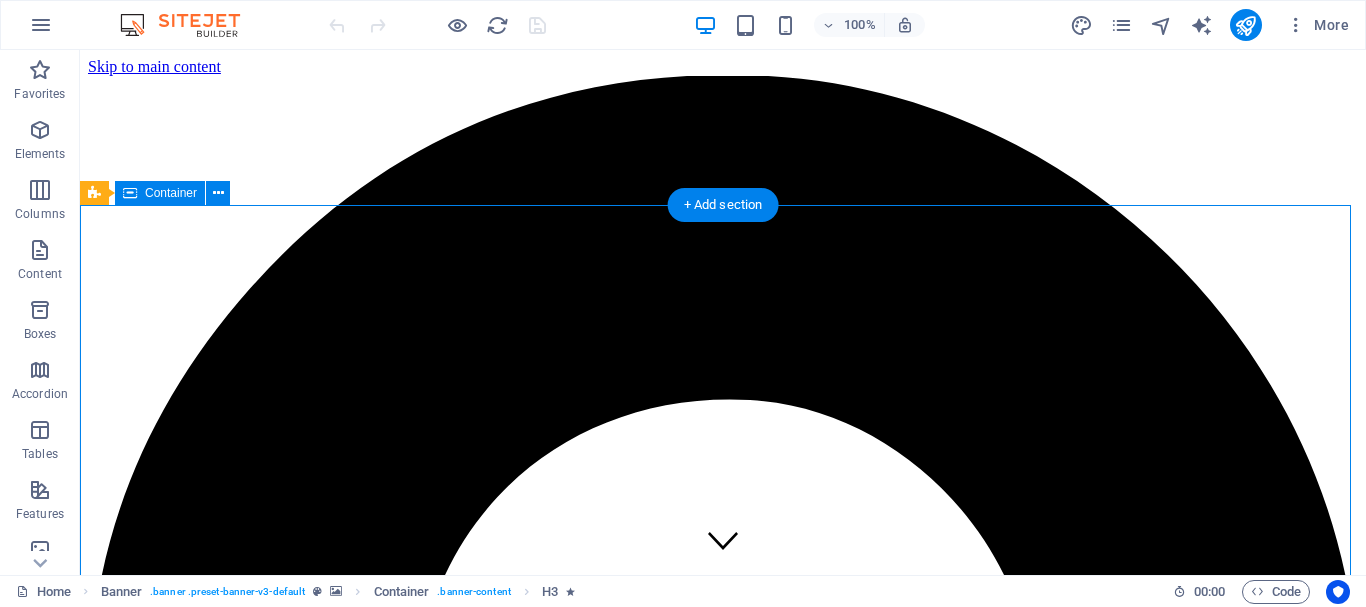click on "Professional. Affordable. Reliable. Cleaning Service Provider in [CITY]" at bounding box center (723, 7163) 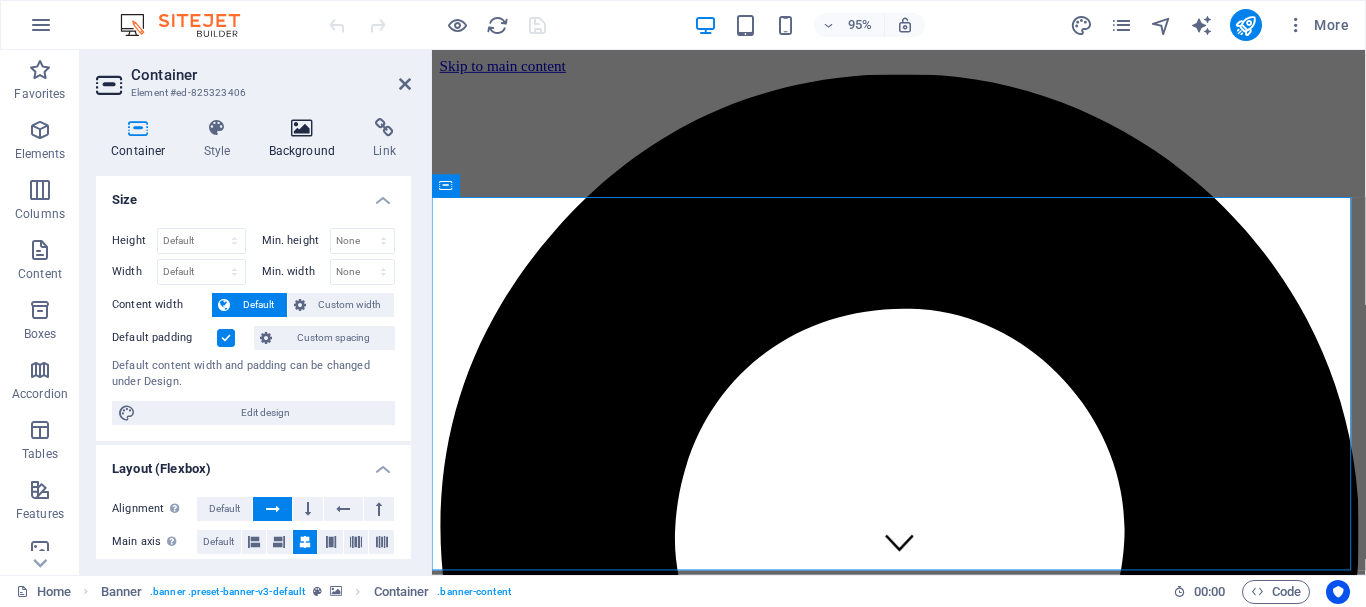 click on "Background" at bounding box center [306, 139] 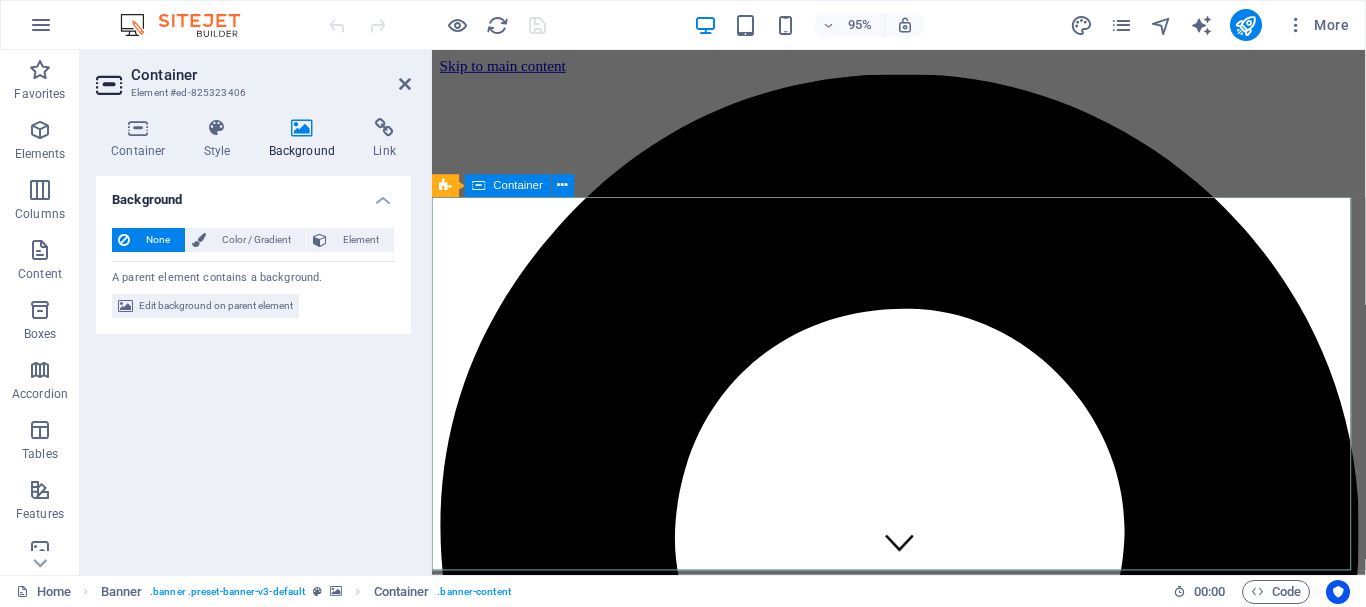 click on "Professional. Affordable. Reliable. Cleaning Service Provider in [CITY]" at bounding box center [923, 5710] 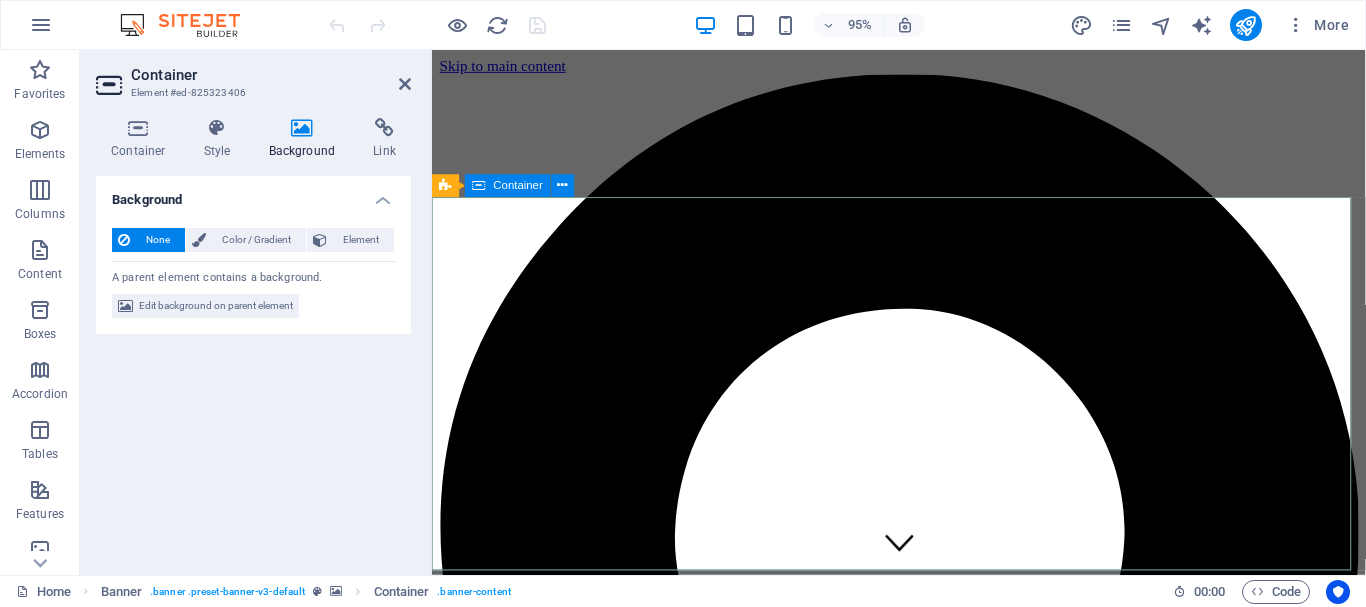 click on "Professional. Affordable. Reliable. Cleaning Service Provider in [CITY]" at bounding box center [923, 5710] 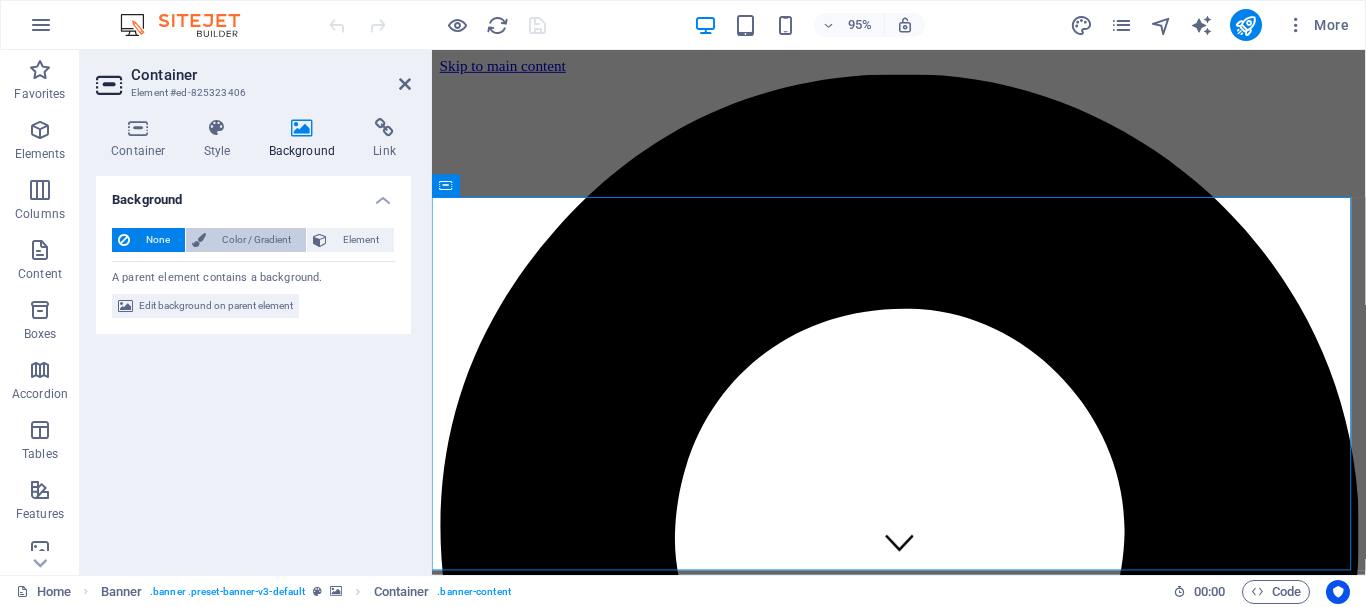 click on "Color / Gradient" at bounding box center [256, 240] 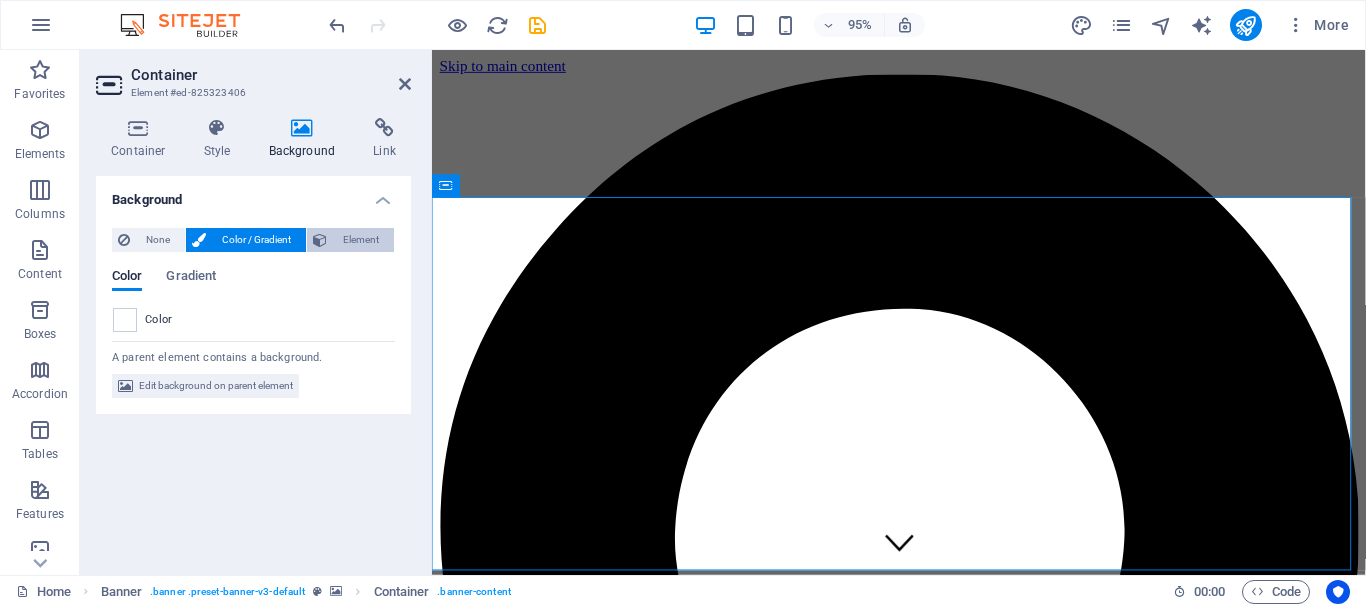 click on "Element" at bounding box center [350, 240] 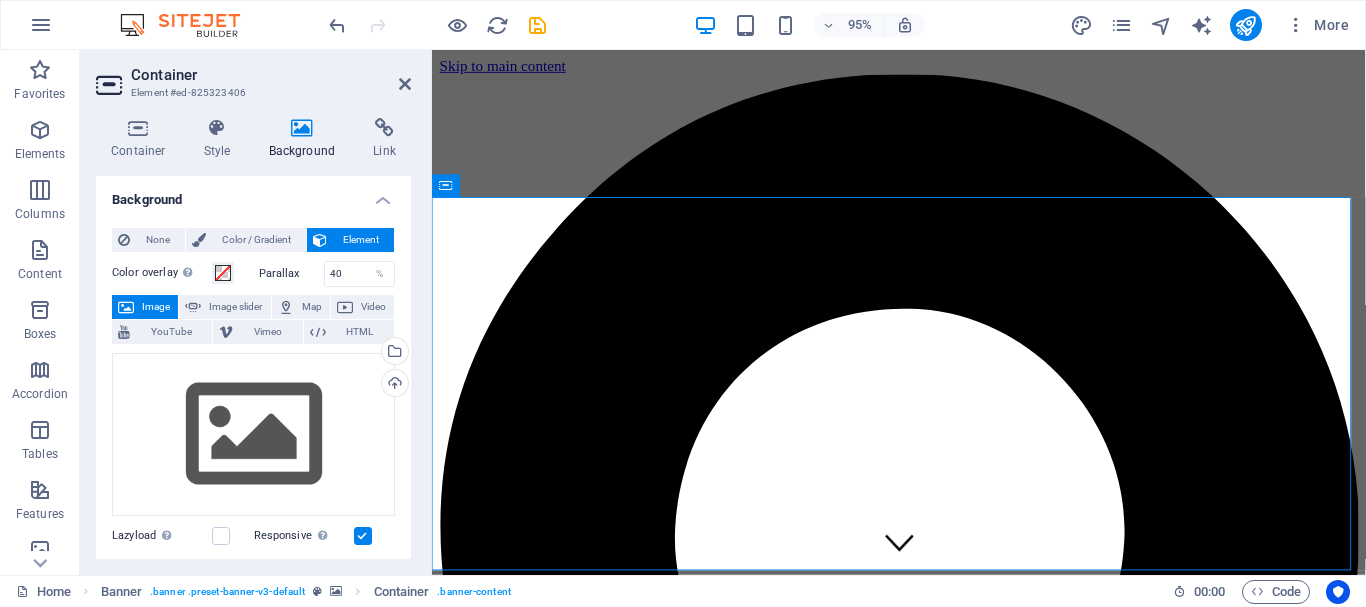 click at bounding box center [126, 307] 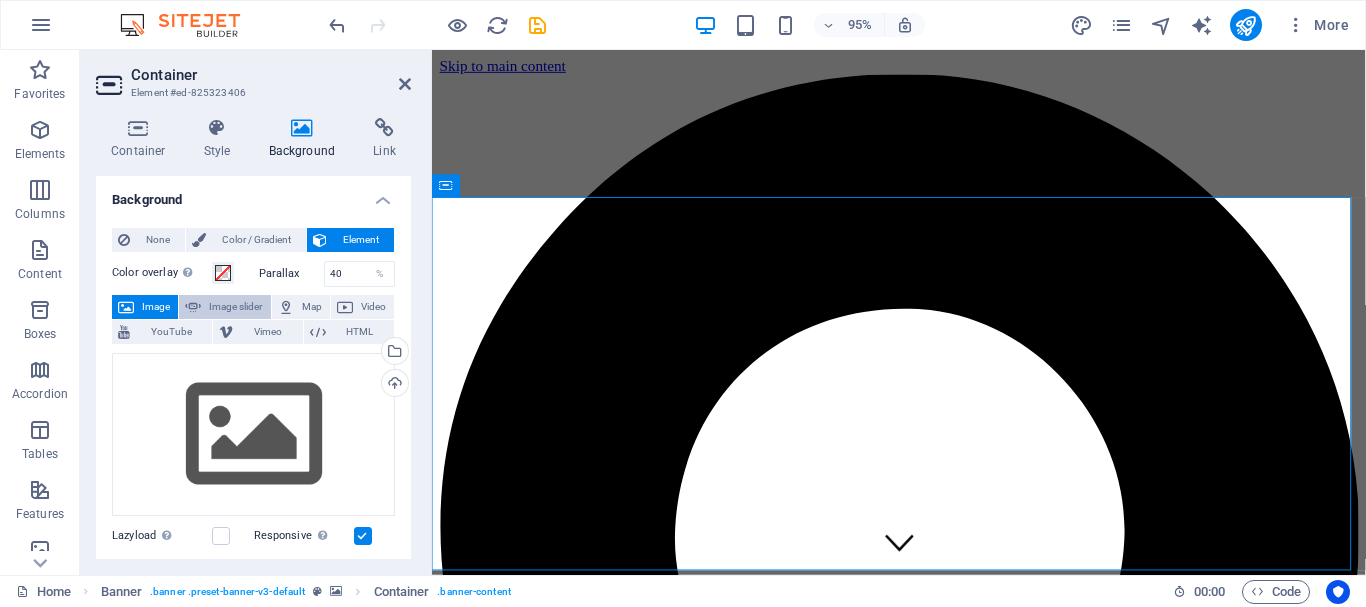 click on "Image slider" at bounding box center [235, 307] 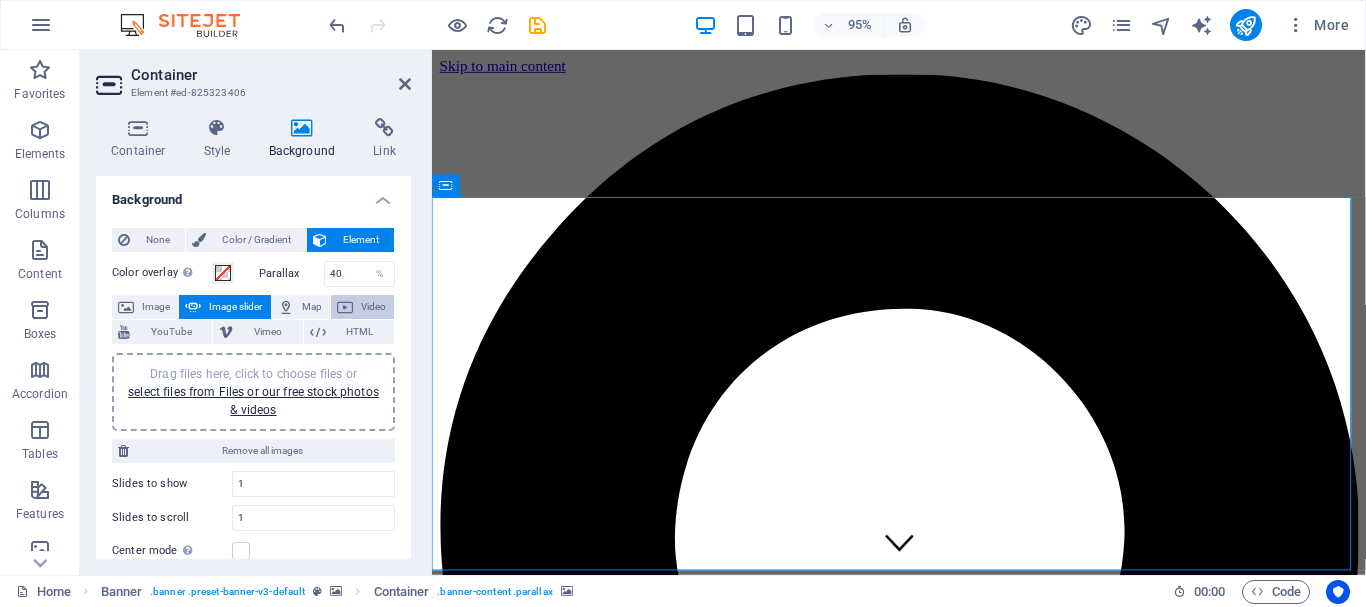 click on "Video" at bounding box center [373, 307] 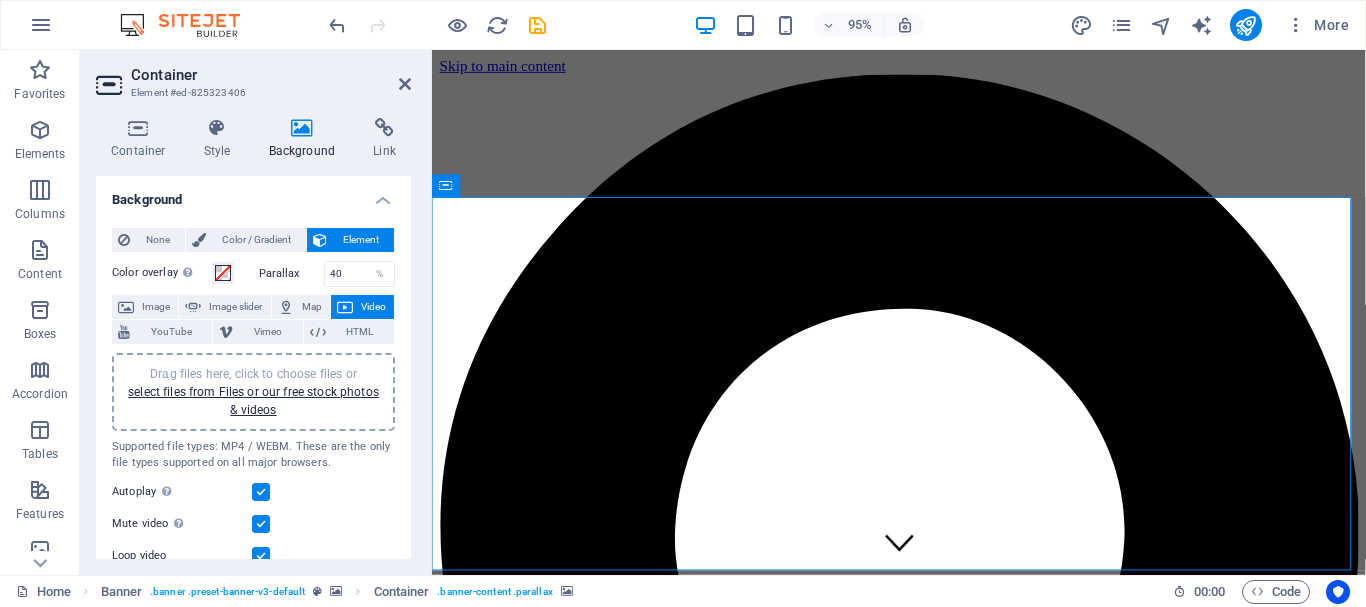 drag, startPoint x: 405, startPoint y: 291, endPoint x: 411, endPoint y: 383, distance: 92.19544 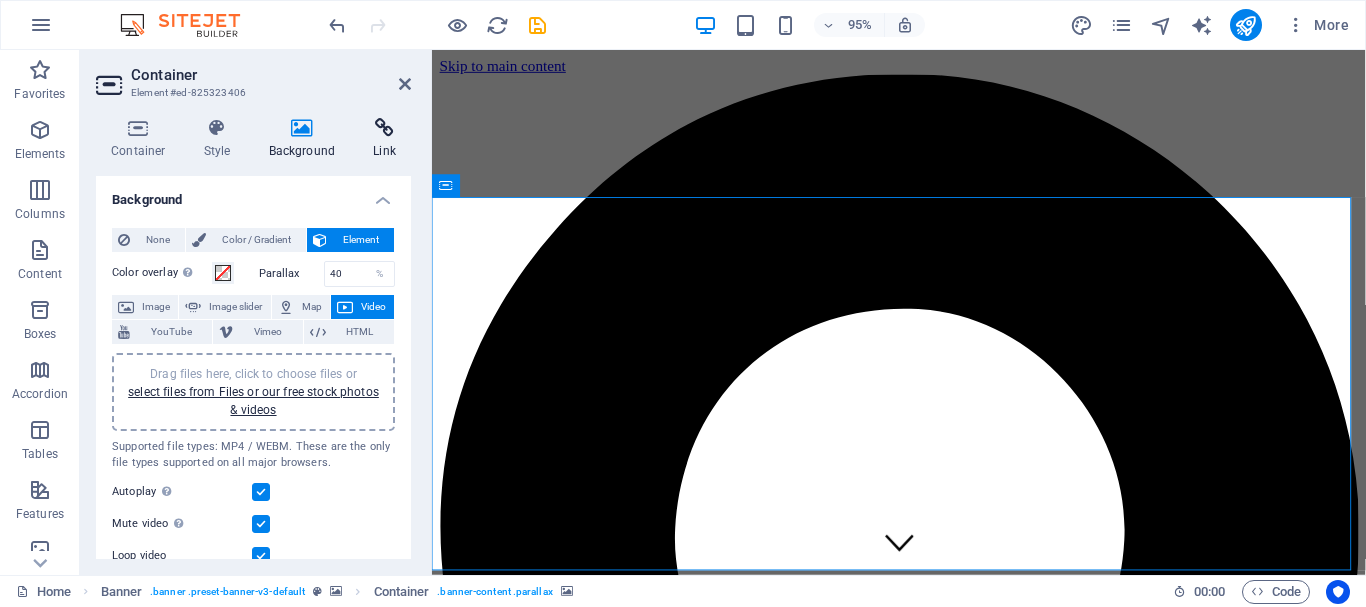 click on "Link" at bounding box center [384, 139] 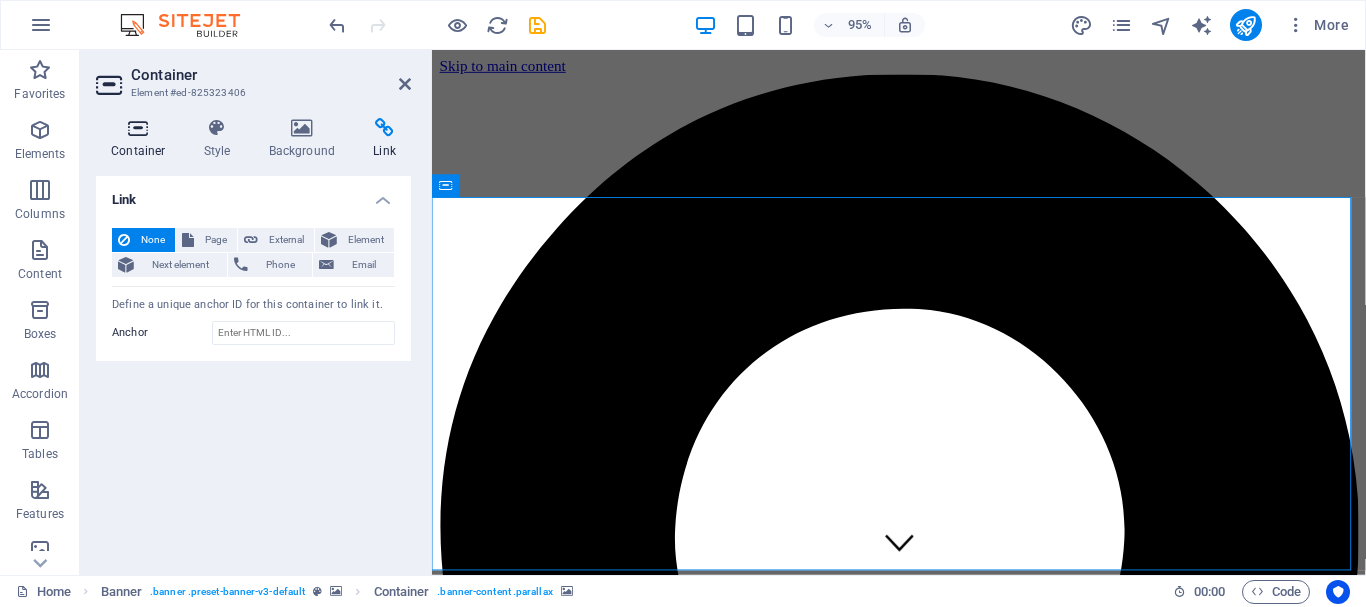 click at bounding box center (138, 128) 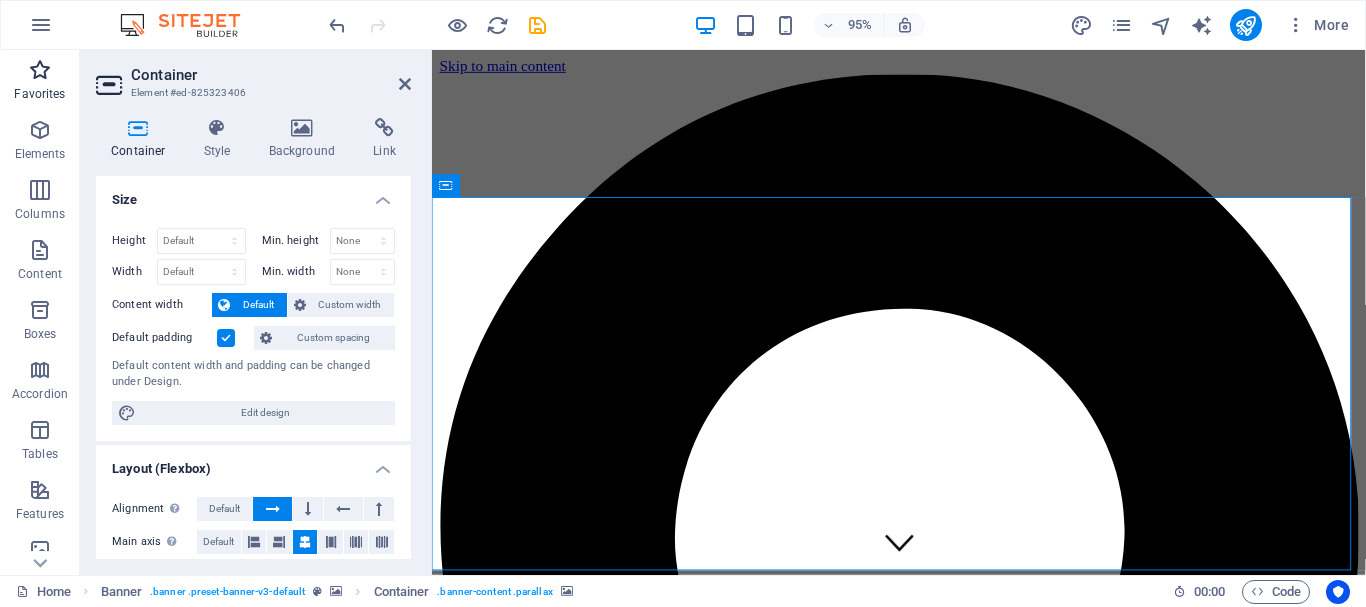 click at bounding box center (40, 70) 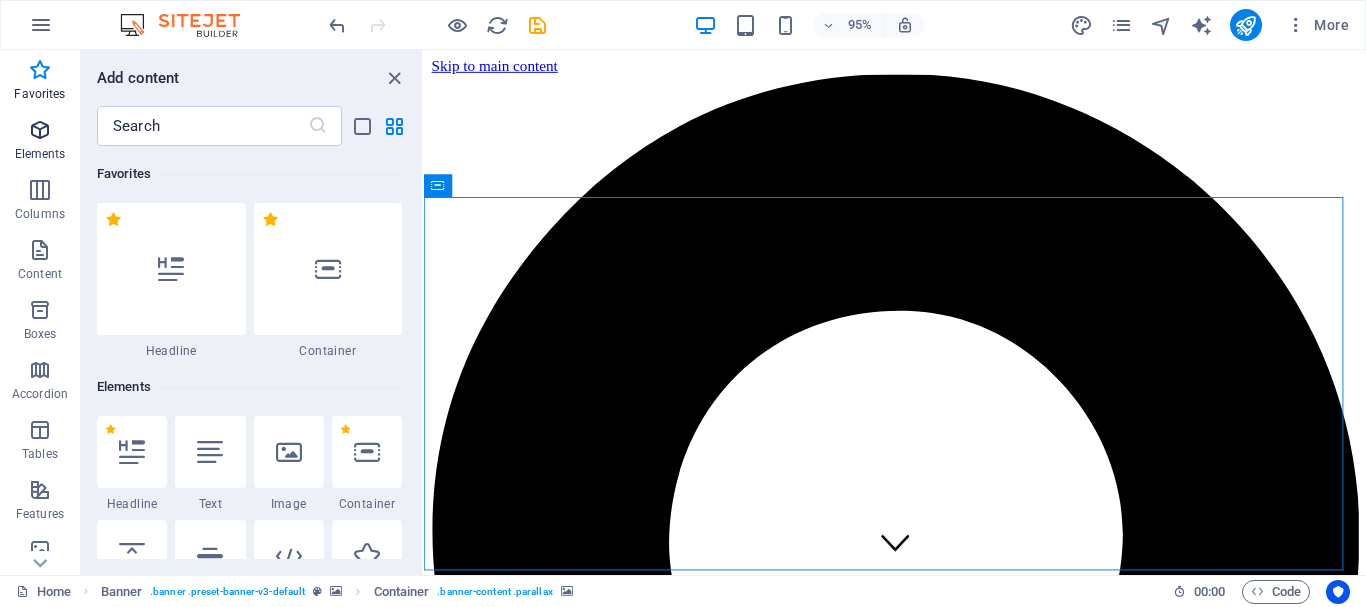 click on "Elements" at bounding box center [40, 154] 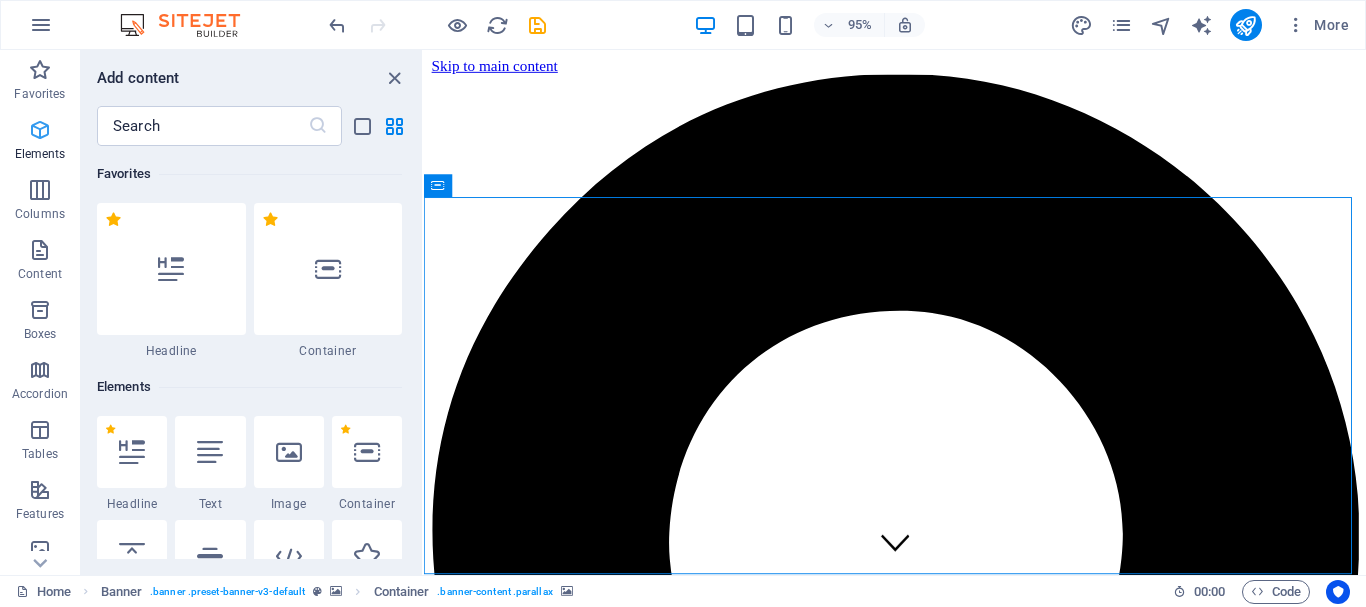 scroll, scrollTop: 213, scrollLeft: 0, axis: vertical 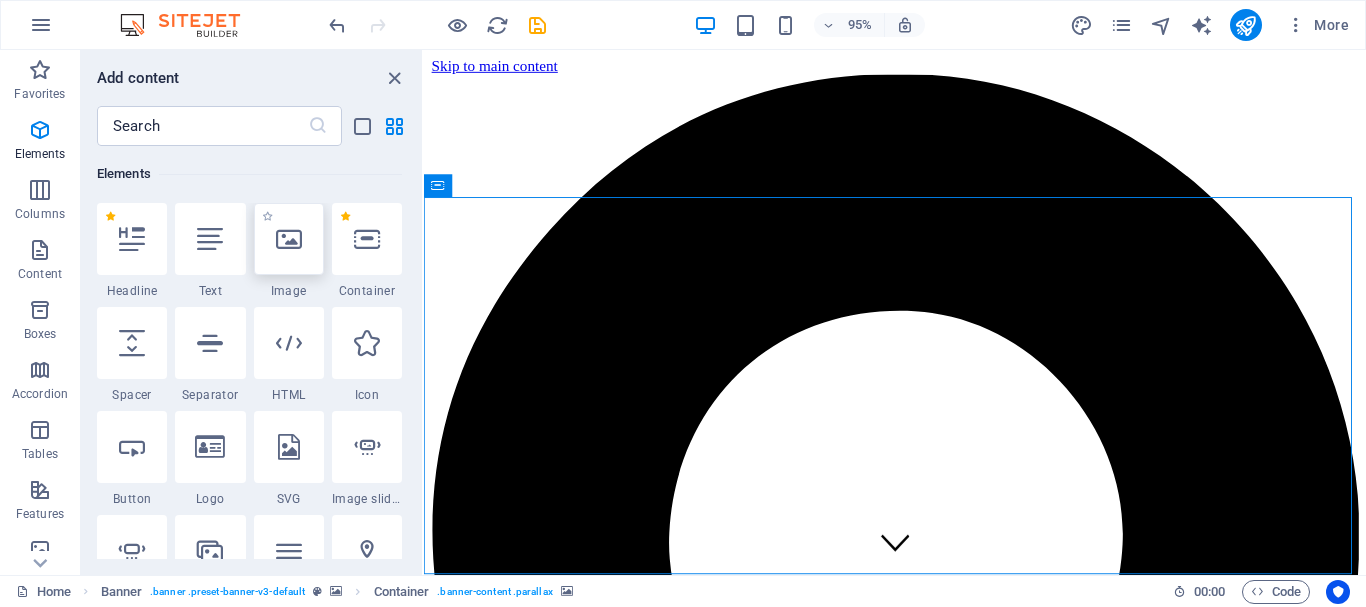click at bounding box center (289, 239) 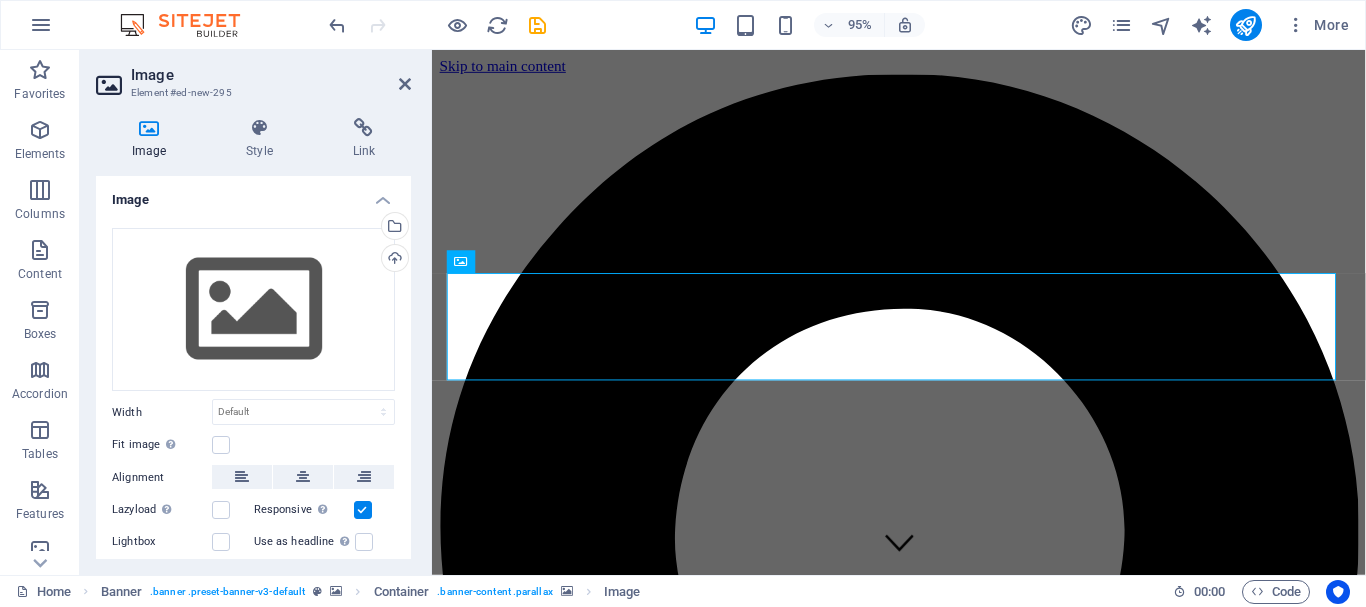 drag, startPoint x: 404, startPoint y: 214, endPoint x: 395, endPoint y: 300, distance: 86.46965 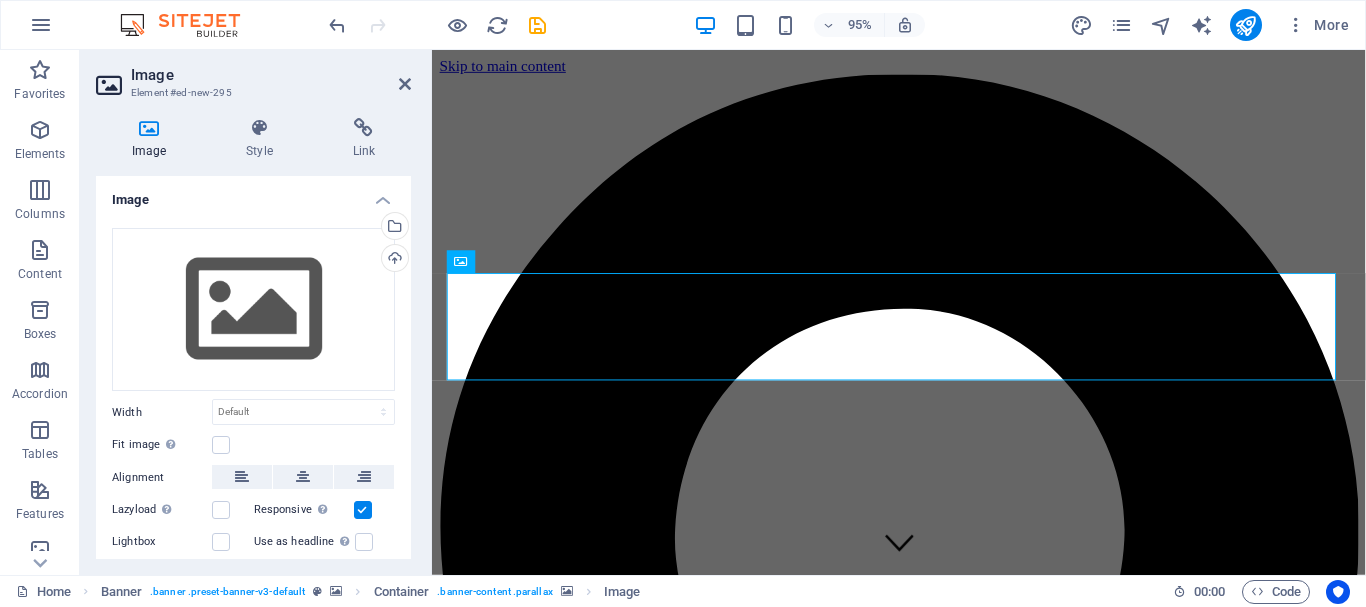 click on "Drag files here, click to choose files or select files from Files or our free stock photos & videos Select files from the file manager, stock photos, or upload file(s) Upload Width Default auto px rem % em vh vw Fit image Automatically fit image to a fixed width and height Height Default auto px Alignment Lazyload Loading images after the page loads improves page speed. Responsive Automatically load retina image and smartphone optimized sizes. Lightbox Use as headline The image will be wrapped in an H1 headline tag. Useful for giving alternative text the weight of an H1 headline, e.g. for the logo. Leave unchecked if uncertain. Optimized Images are compressed to improve page speed. Position Direction Custom X offset 50 px rem % vh vw Y offset 50 px rem % vh vw" at bounding box center (253, 407) 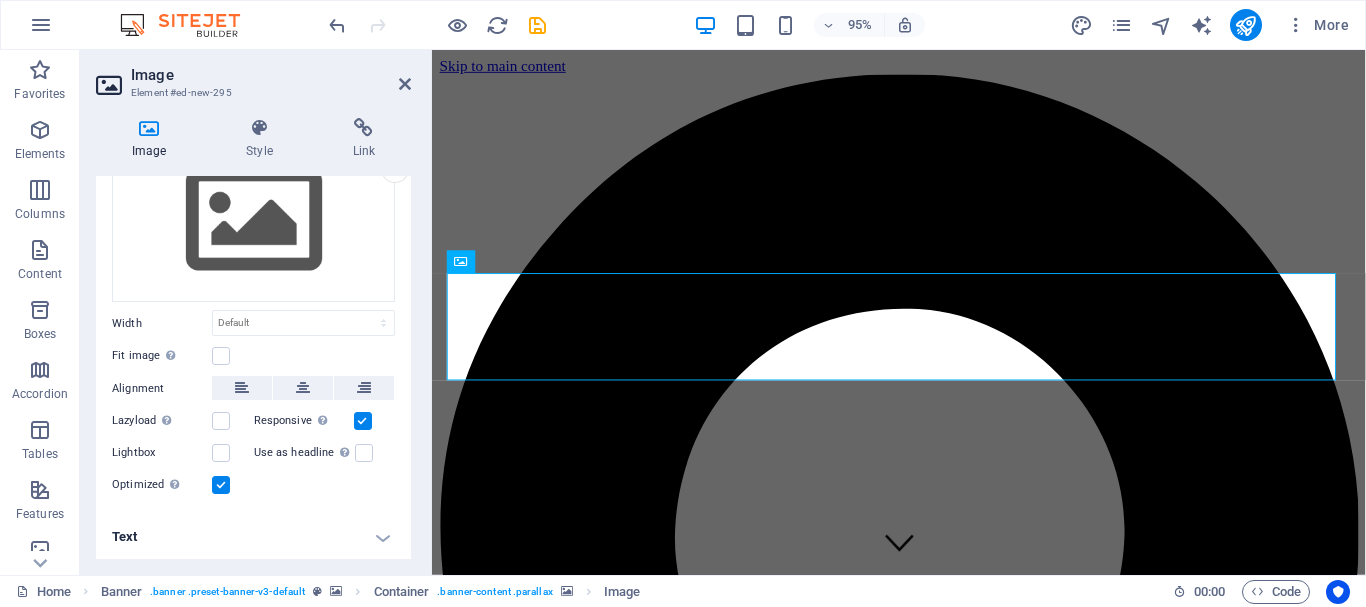 scroll, scrollTop: 0, scrollLeft: 0, axis: both 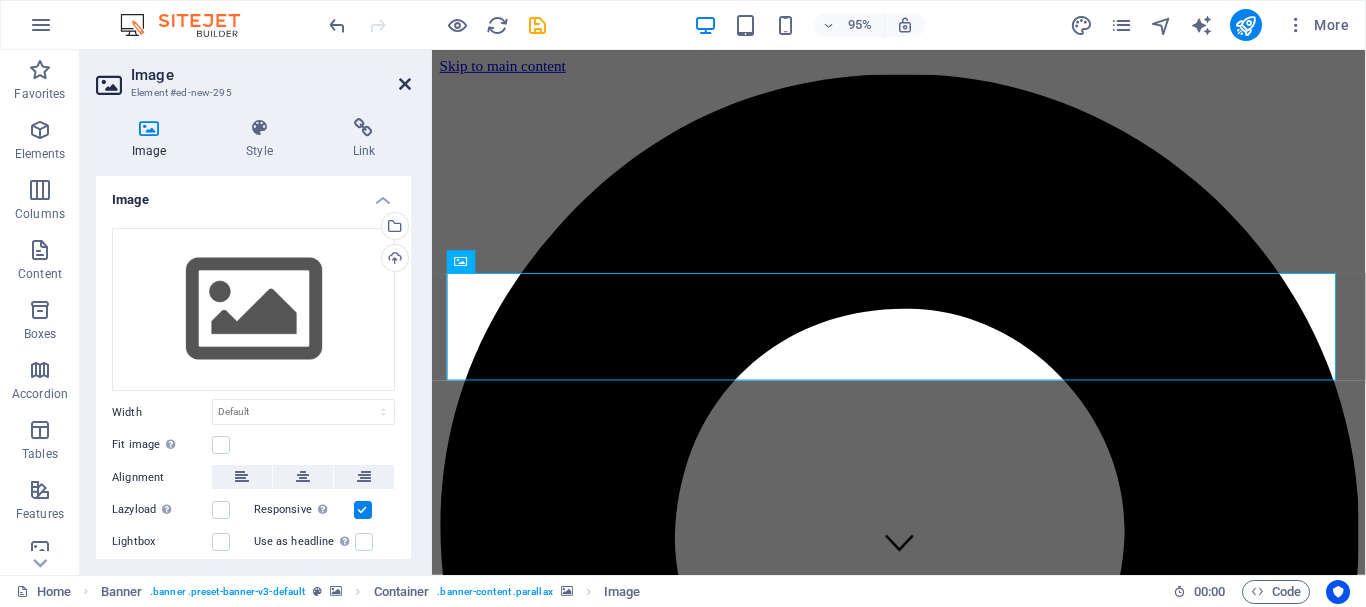 click at bounding box center (405, 84) 